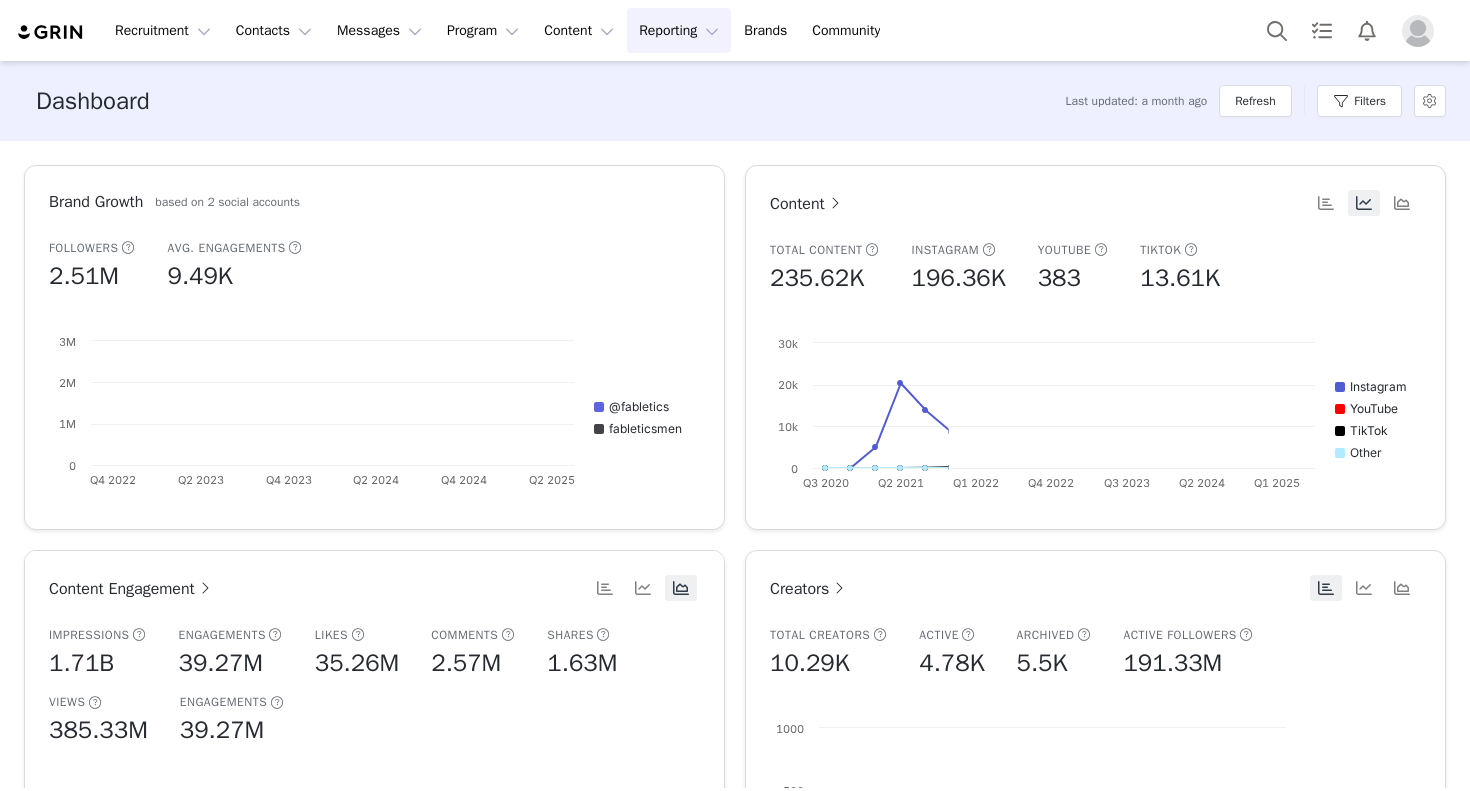 scroll, scrollTop: 0, scrollLeft: 0, axis: both 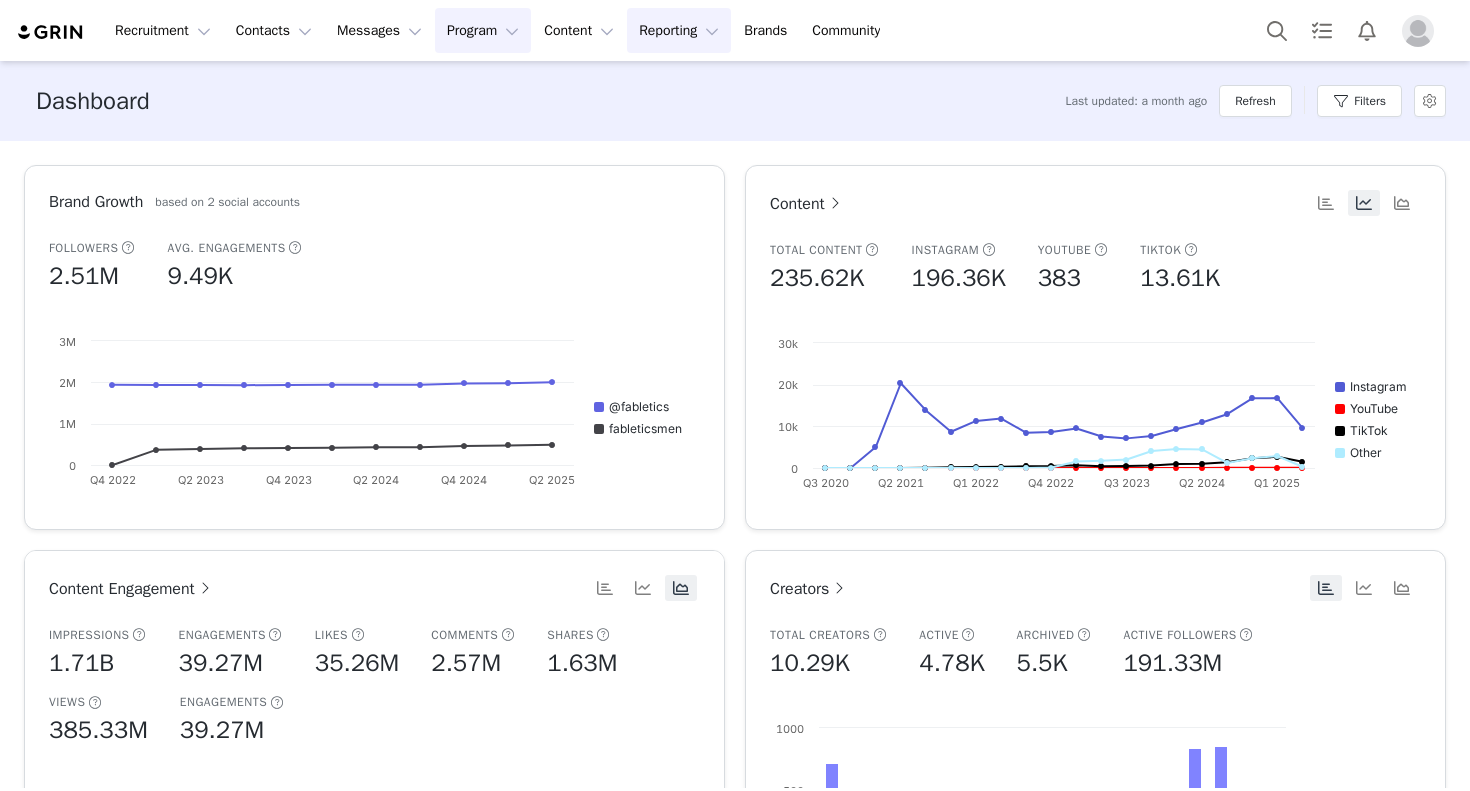 click on "Program Program" at bounding box center [483, 30] 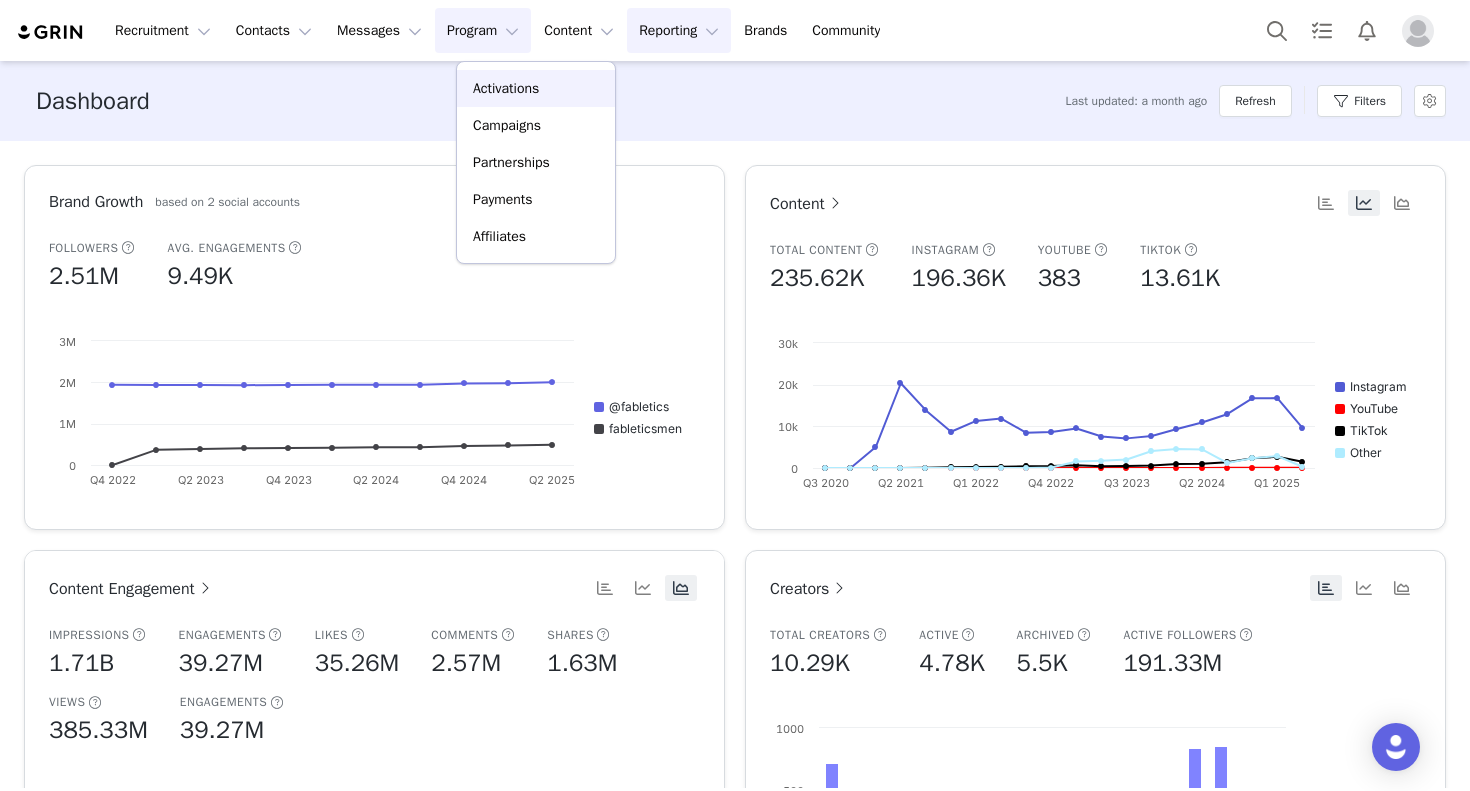 click on "Activations" at bounding box center [506, 88] 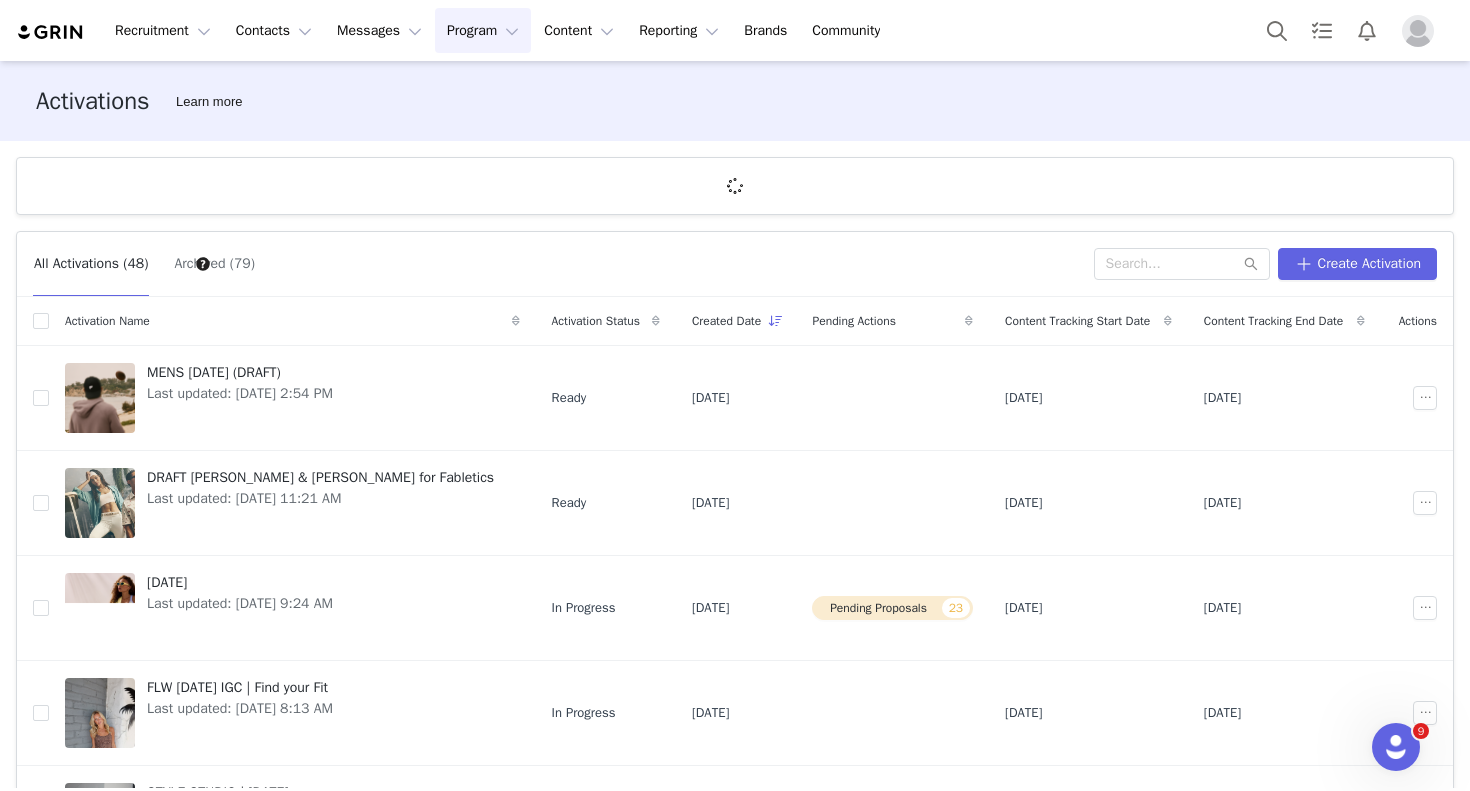 scroll, scrollTop: 0, scrollLeft: 0, axis: both 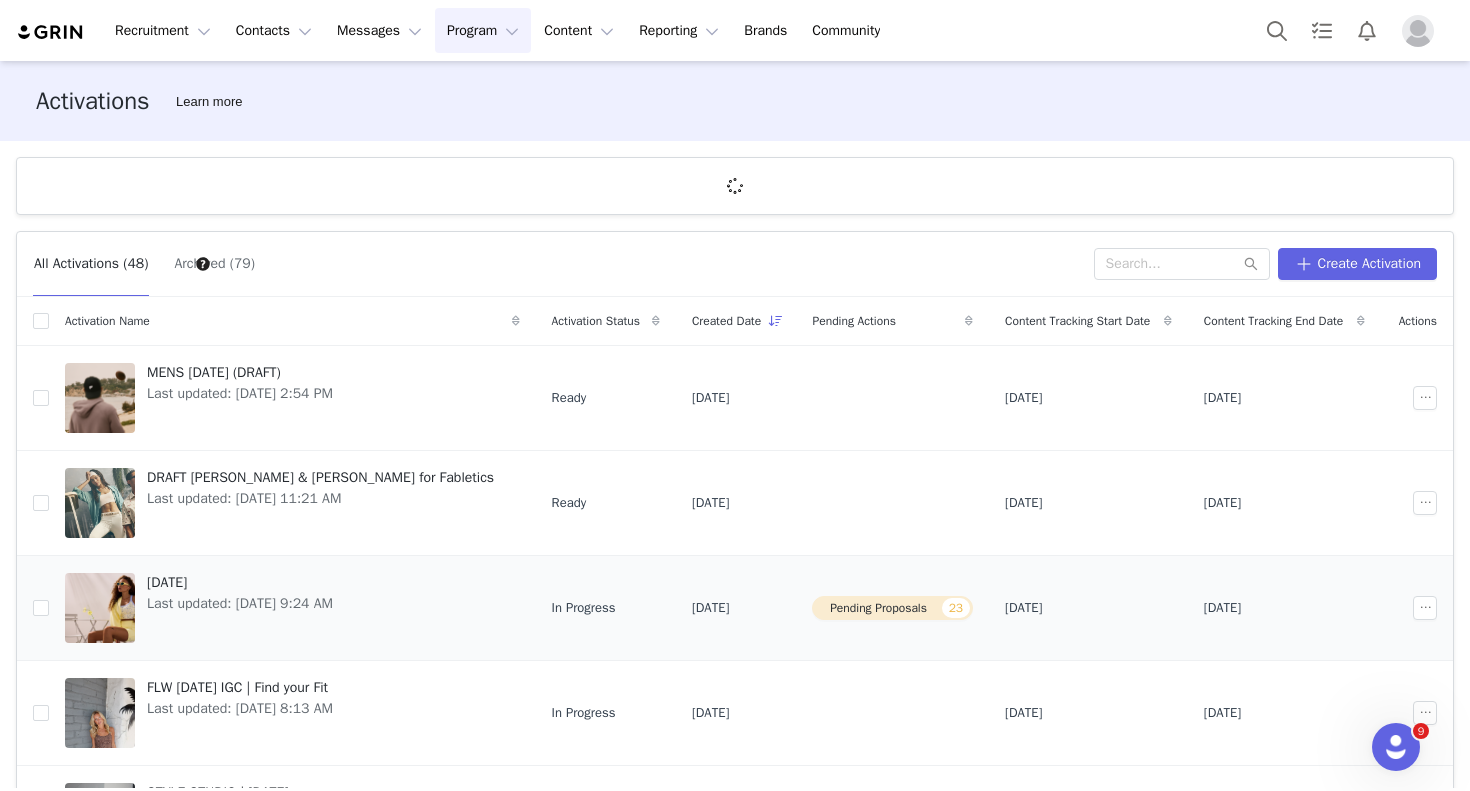 click on "[DATE] Last updated: [DATE] 9:24 AM" at bounding box center [240, 608] 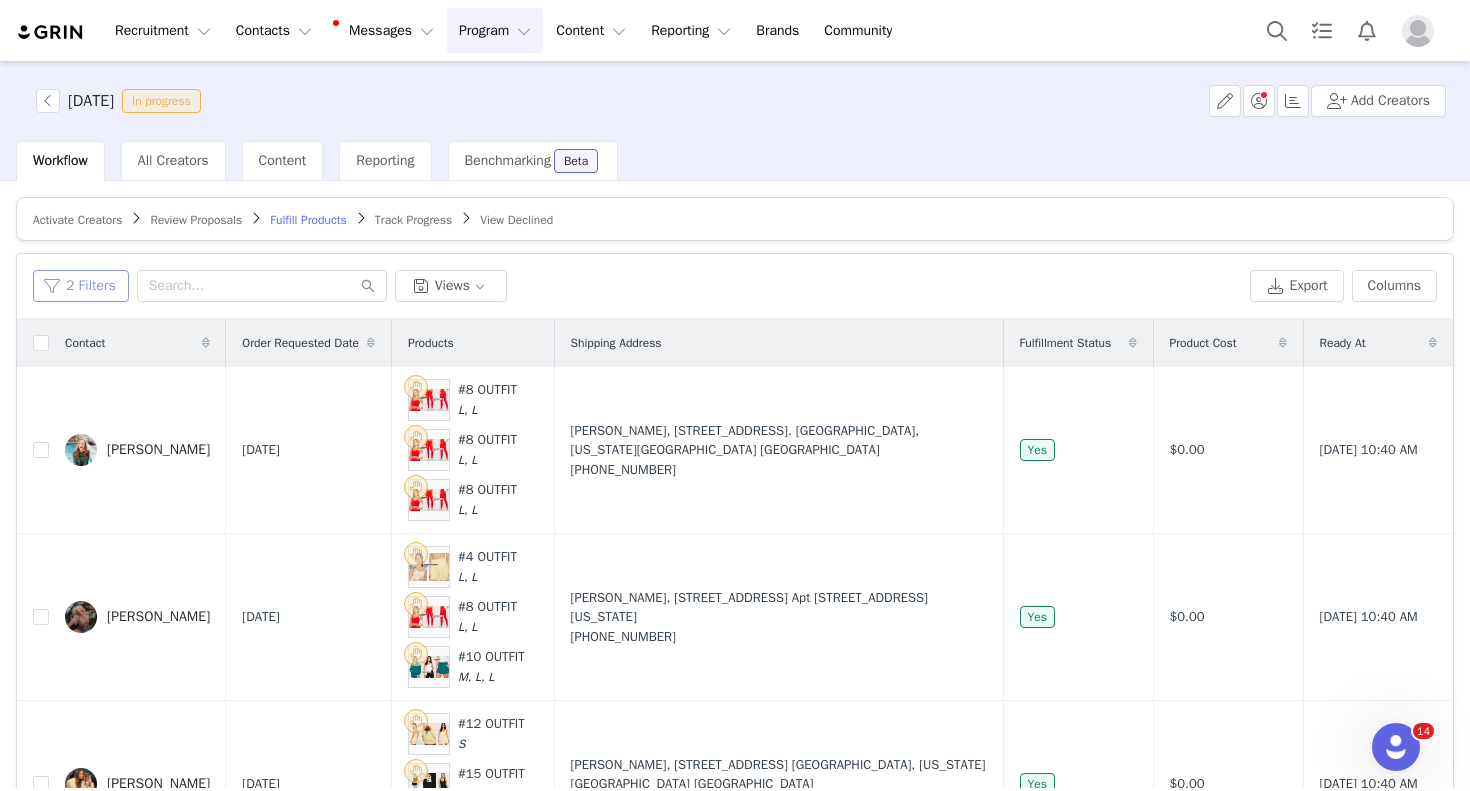 click on "2 Filters" at bounding box center (81, 286) 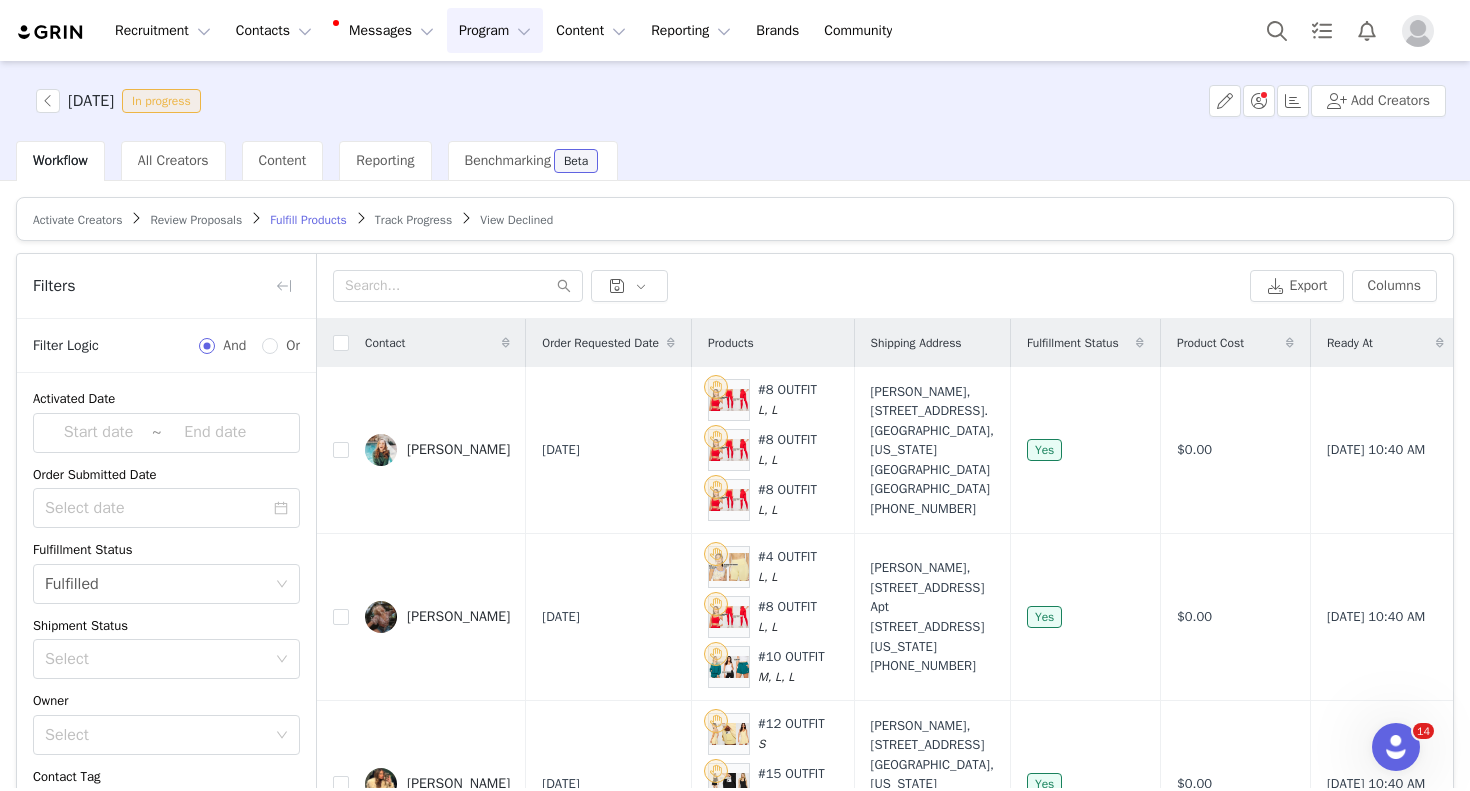scroll, scrollTop: 95, scrollLeft: 0, axis: vertical 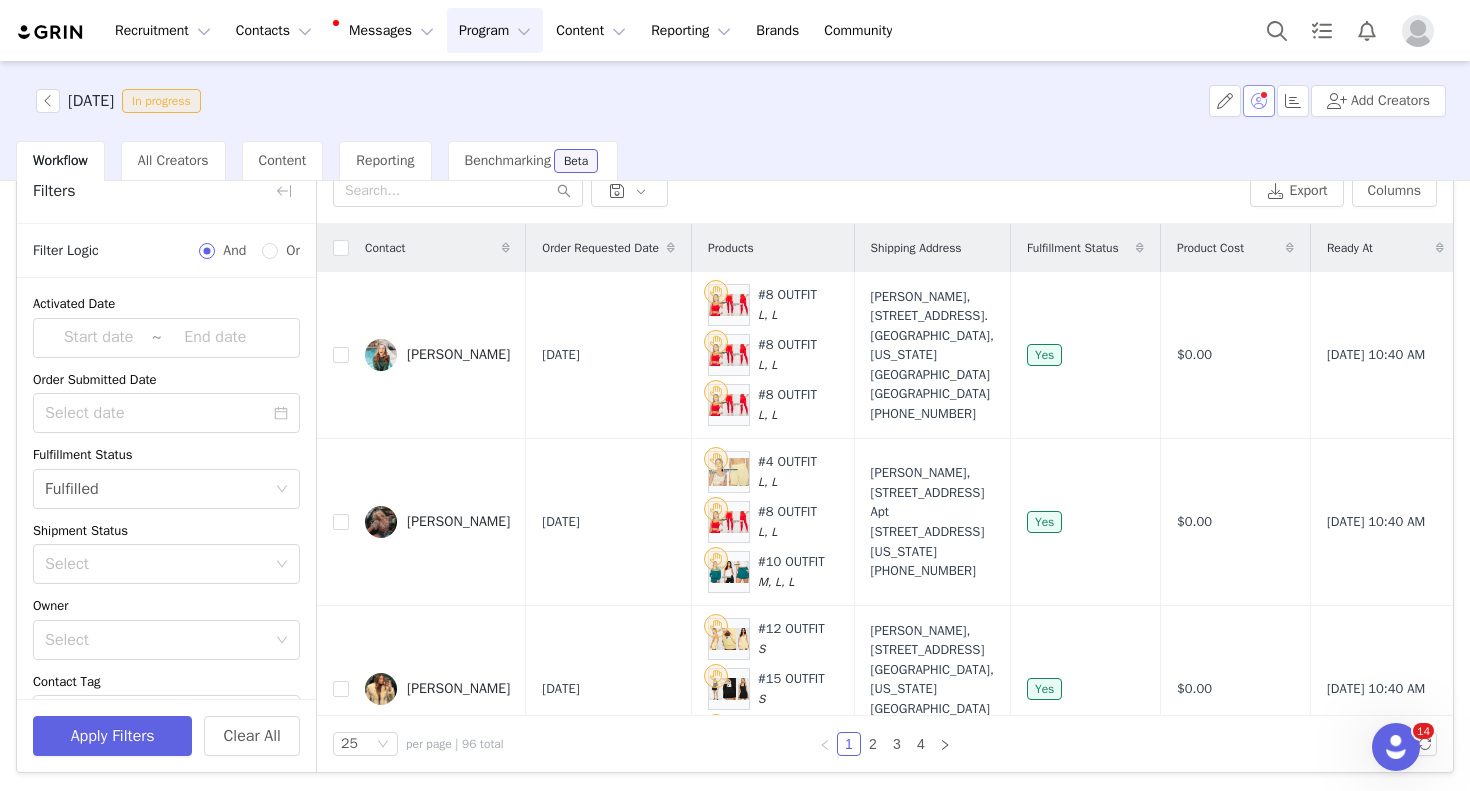 click at bounding box center (1259, 101) 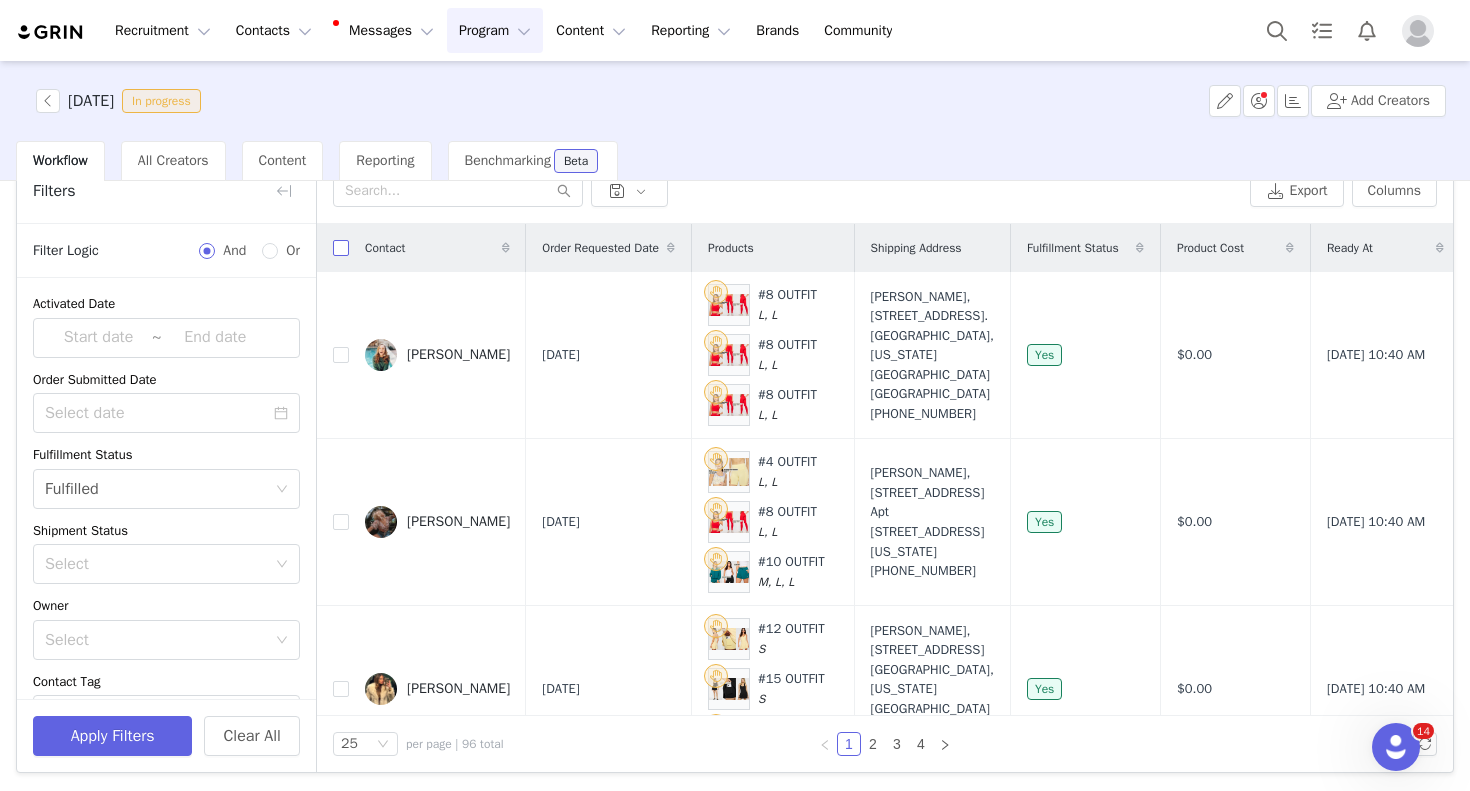 click at bounding box center [341, 248] 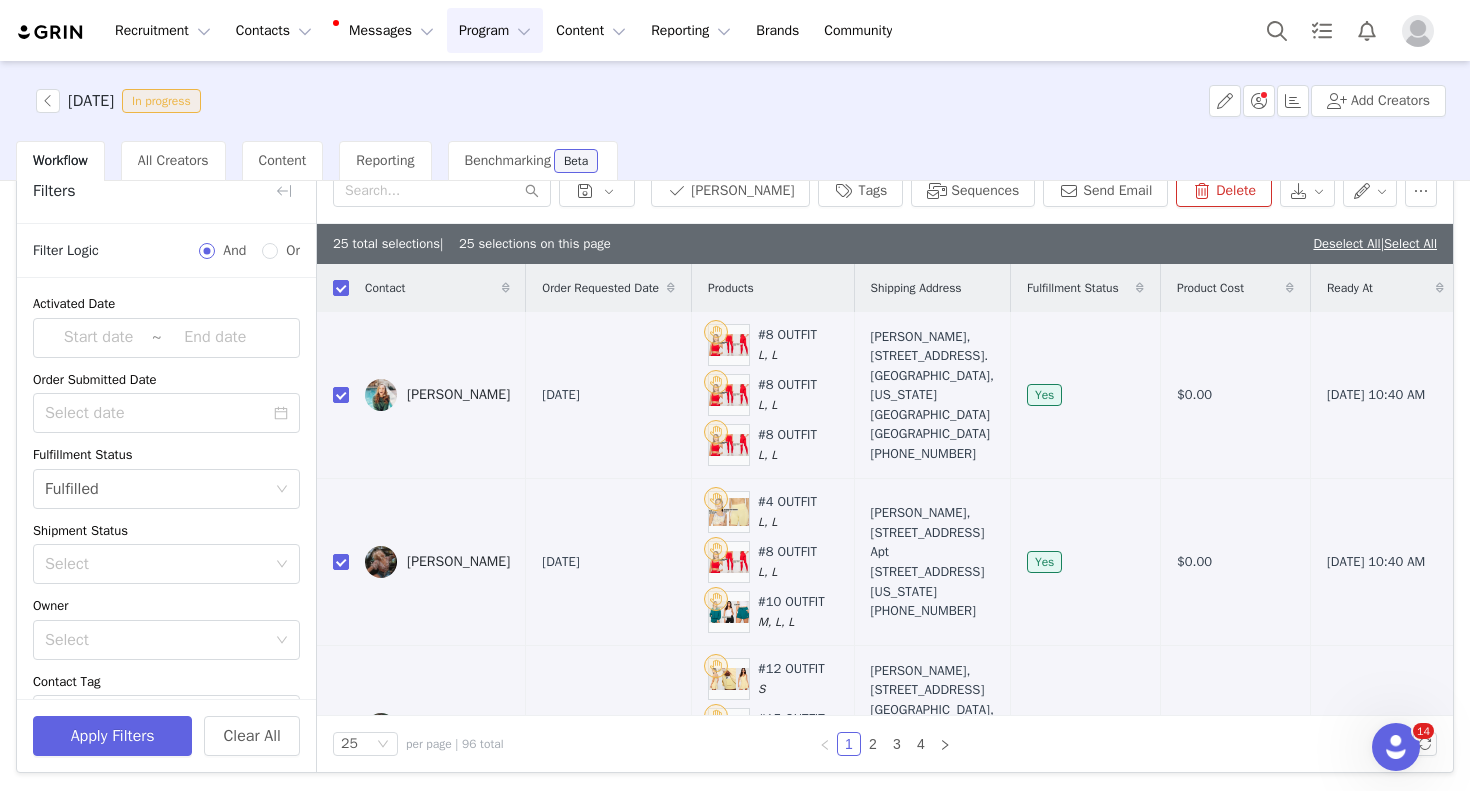 click on "Deselect All     |     Select All" at bounding box center (1375, 244) 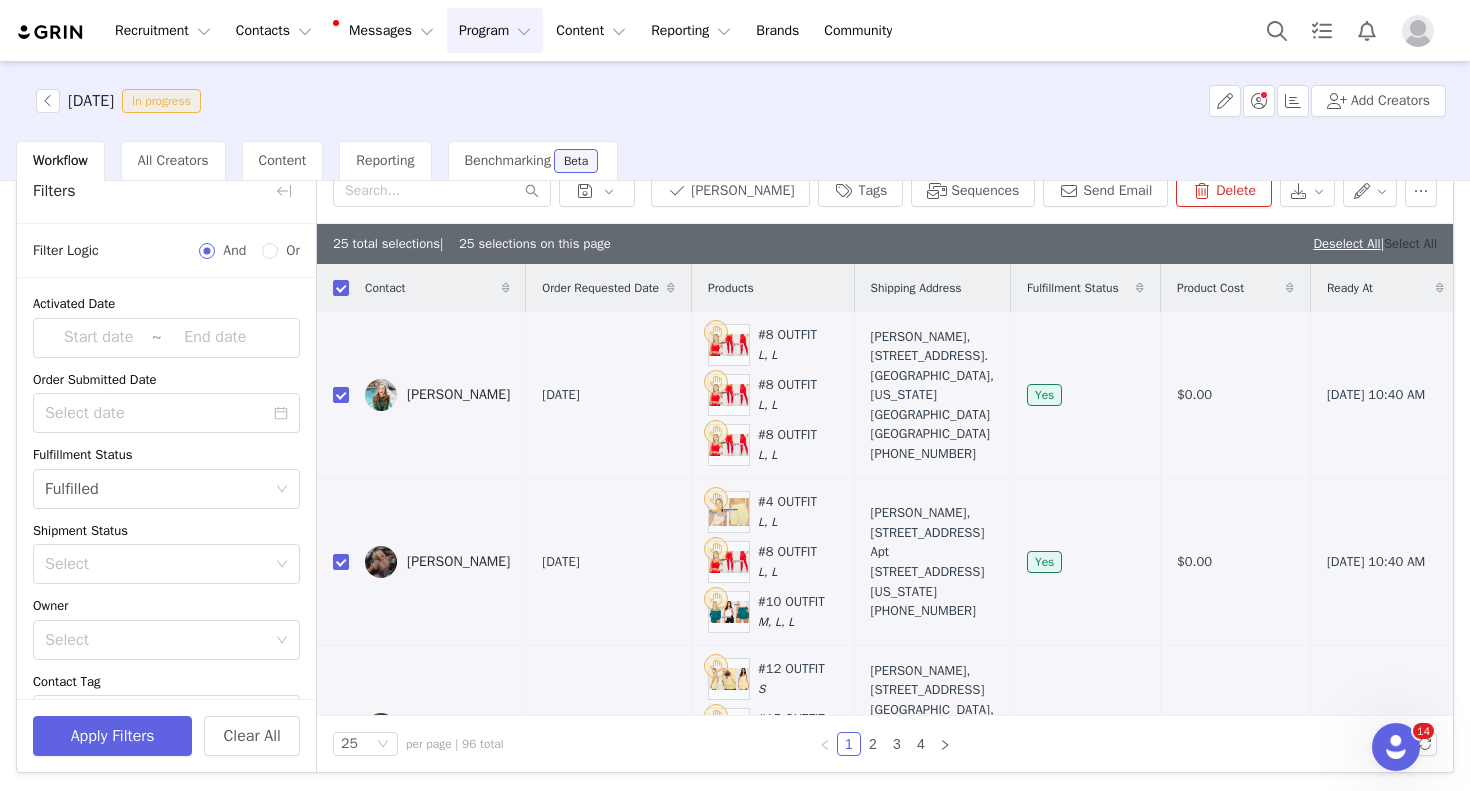 click on "Select All" at bounding box center (1410, 243) 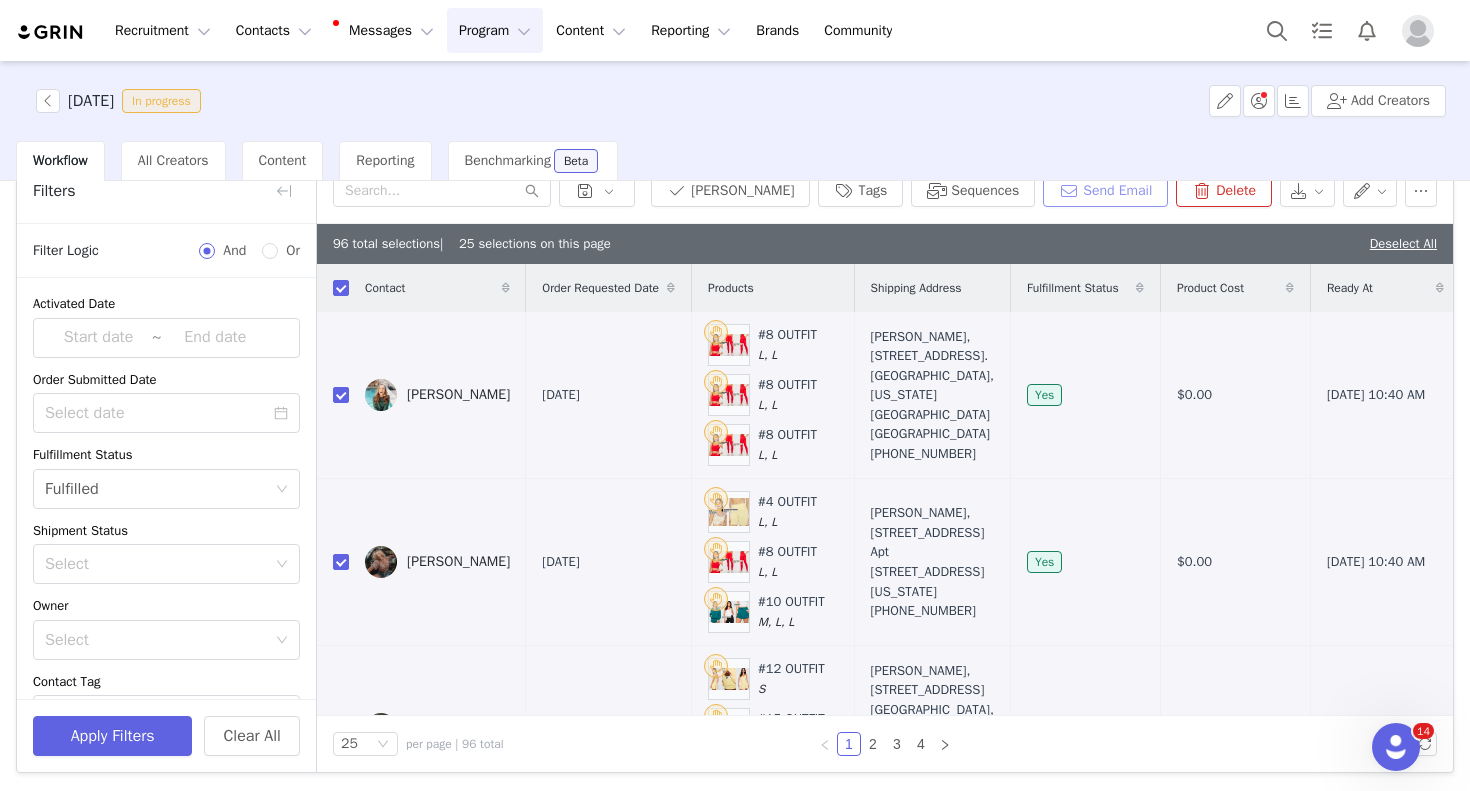click on "Send Email" at bounding box center (1105, 191) 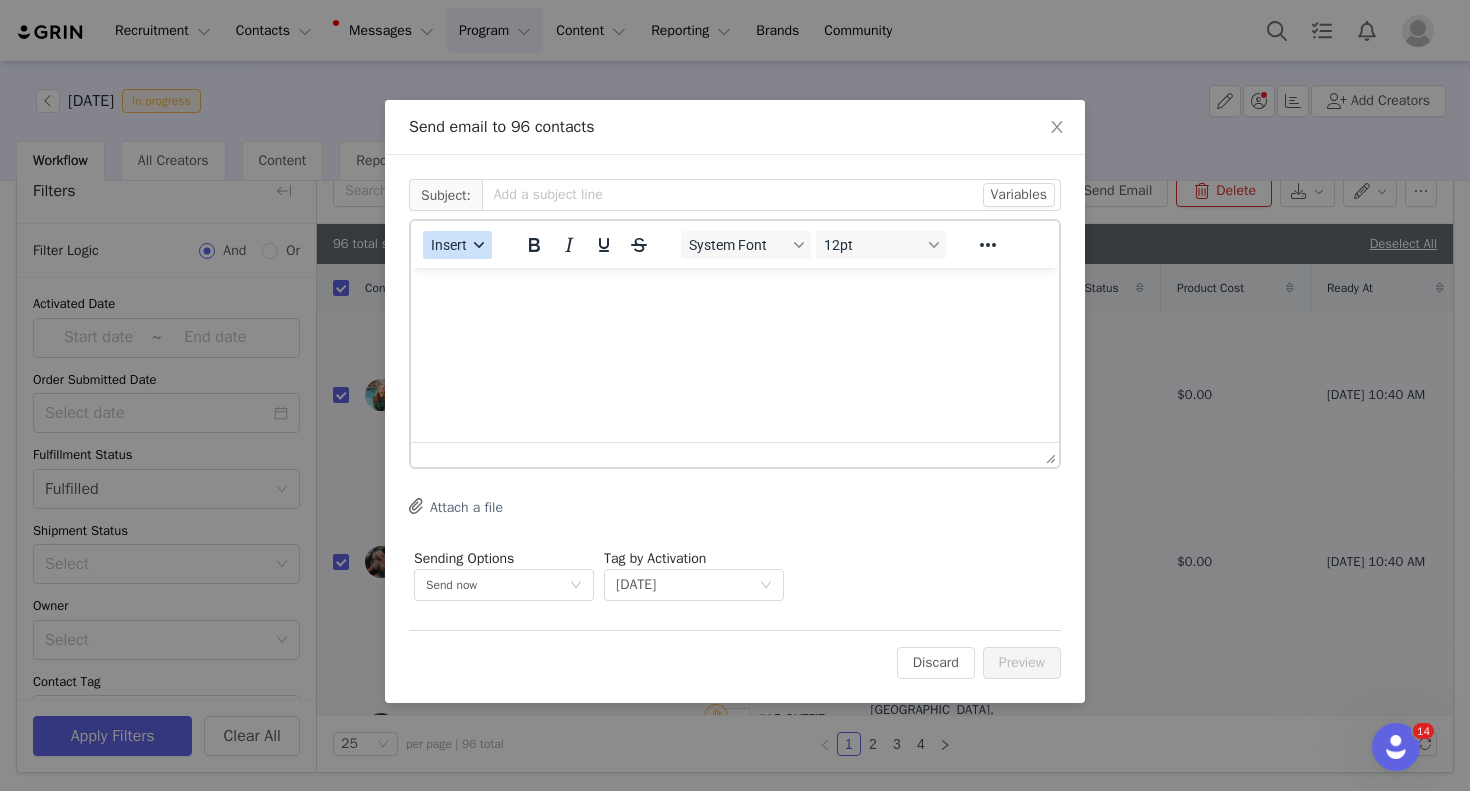 scroll, scrollTop: 0, scrollLeft: 0, axis: both 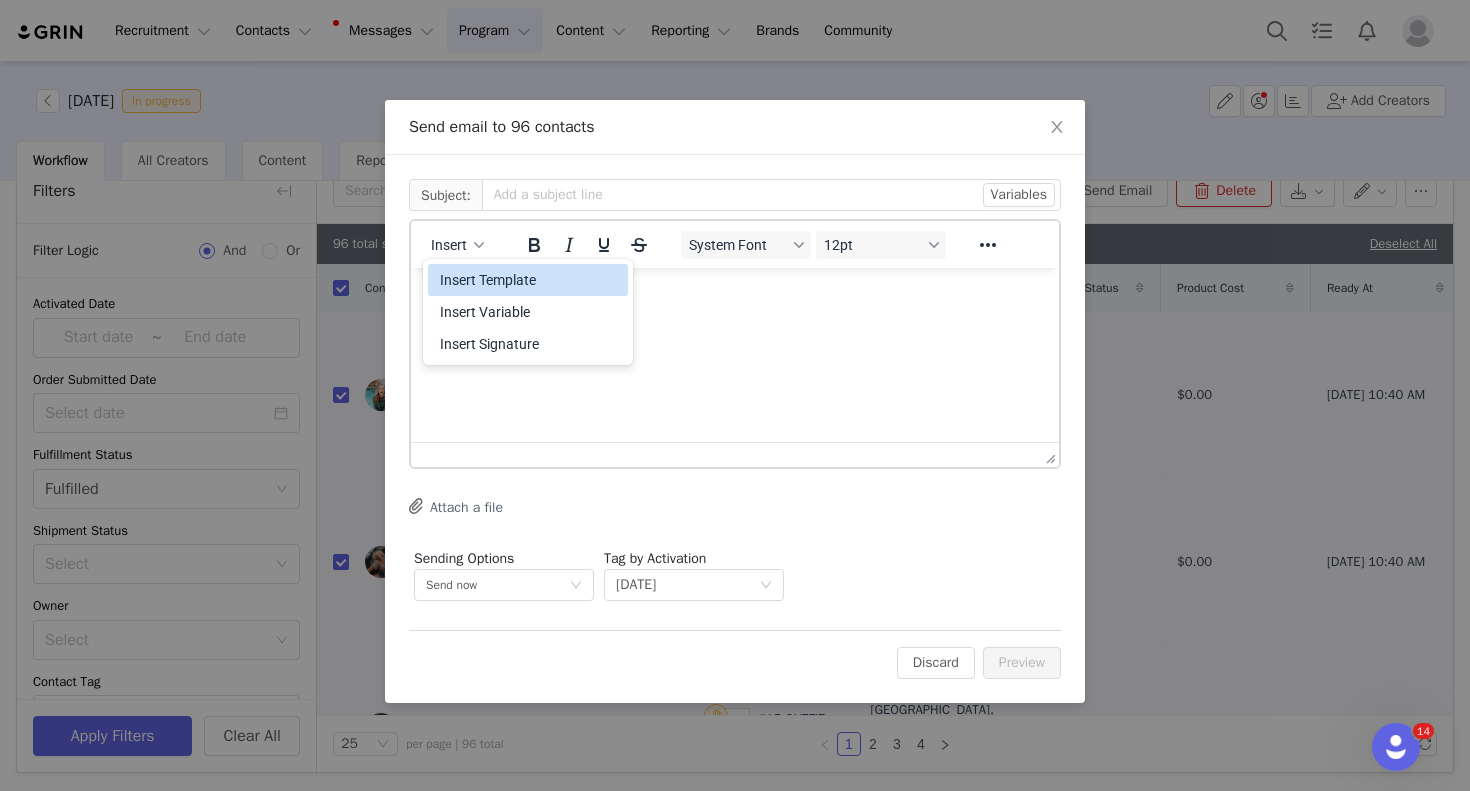 click on "Insert Template" at bounding box center (530, 280) 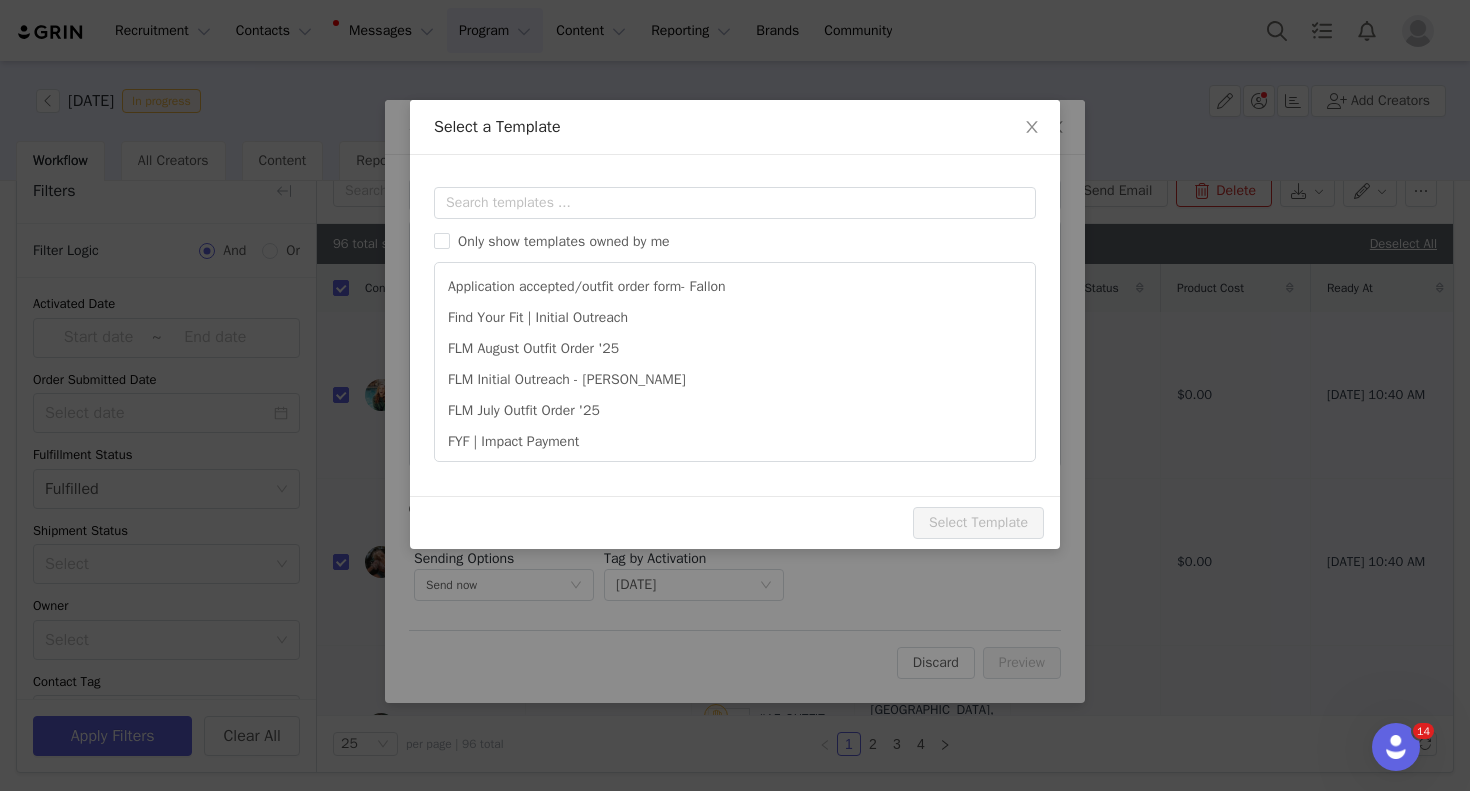 scroll, scrollTop: 0, scrollLeft: 0, axis: both 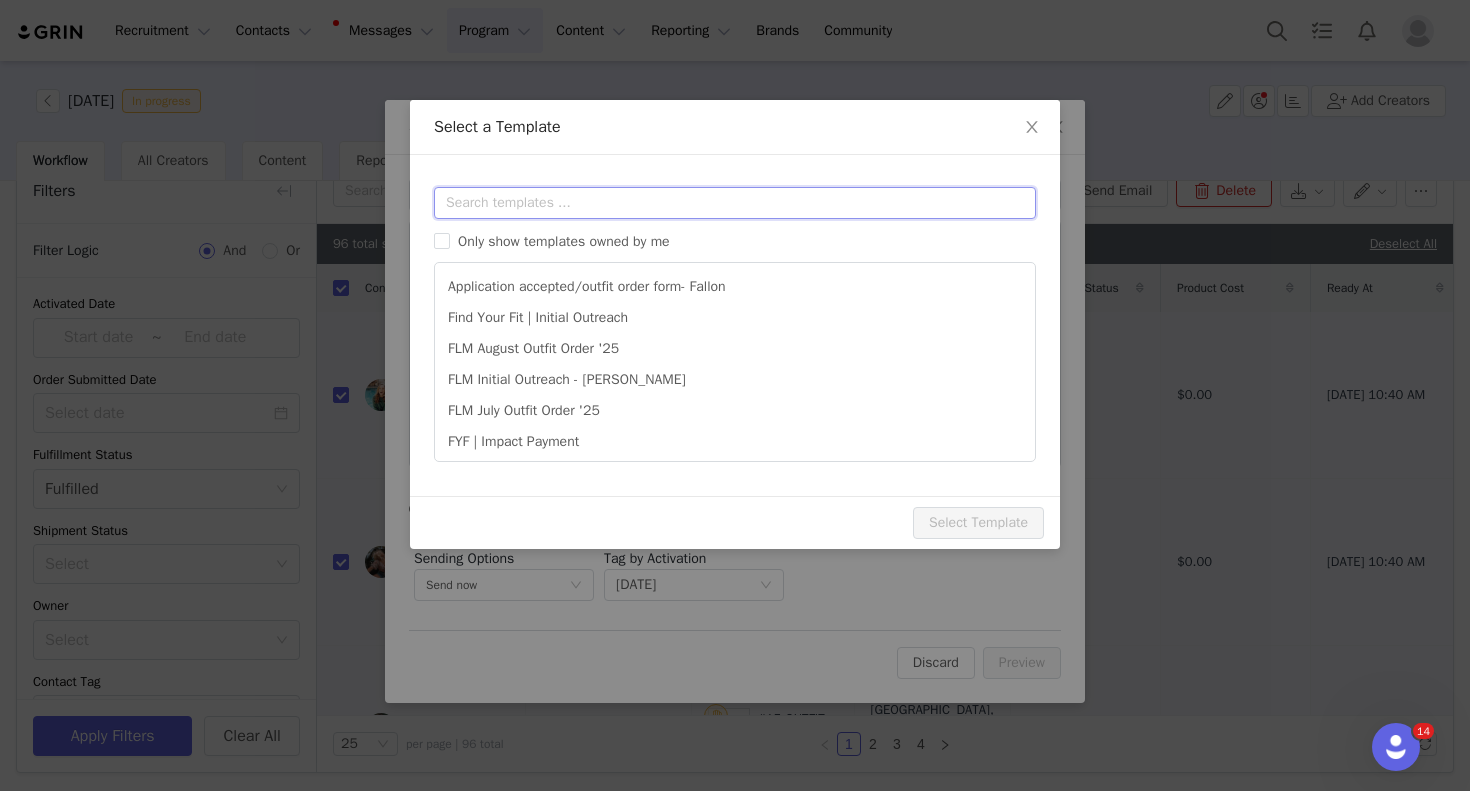 click at bounding box center [735, 203] 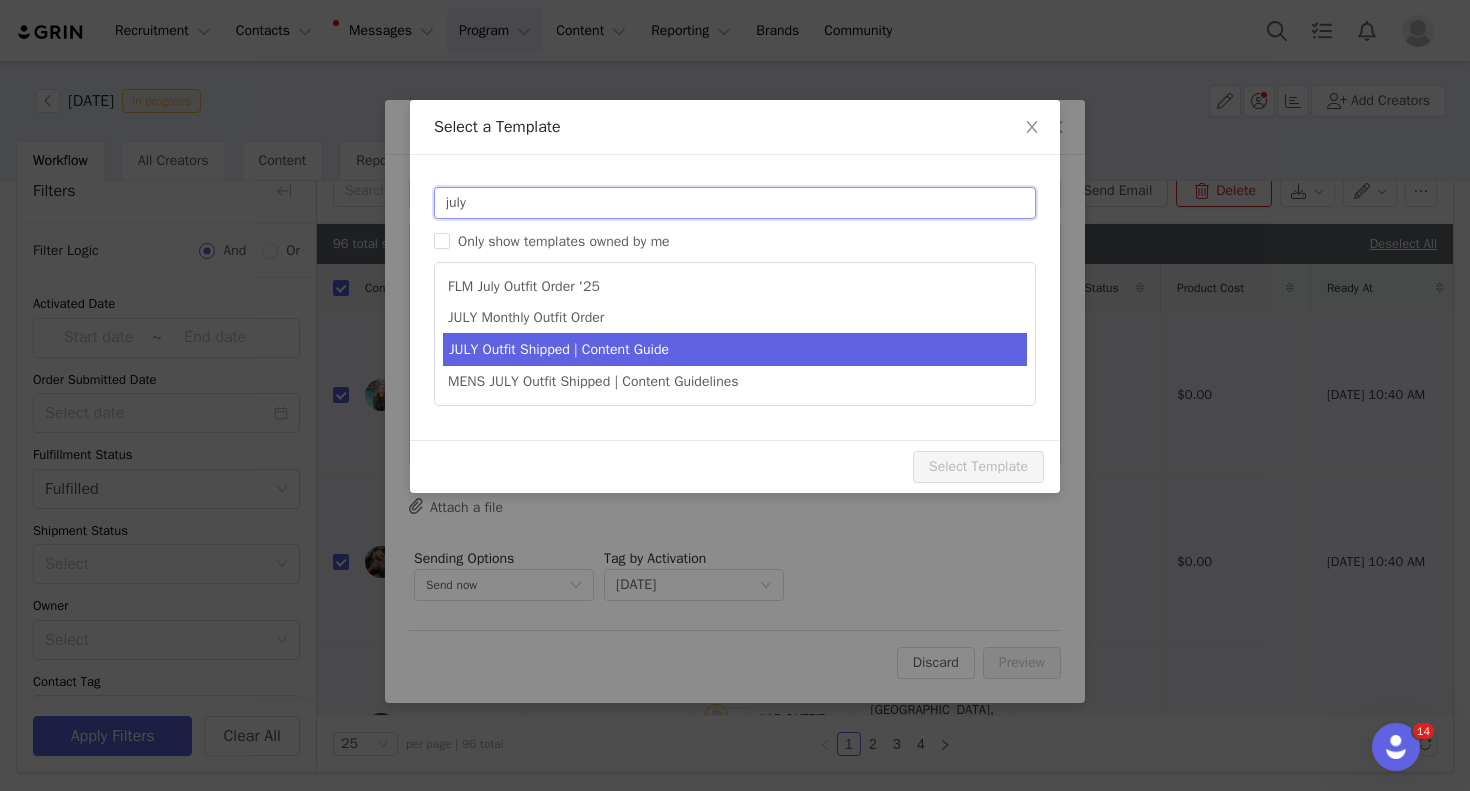 type on "july" 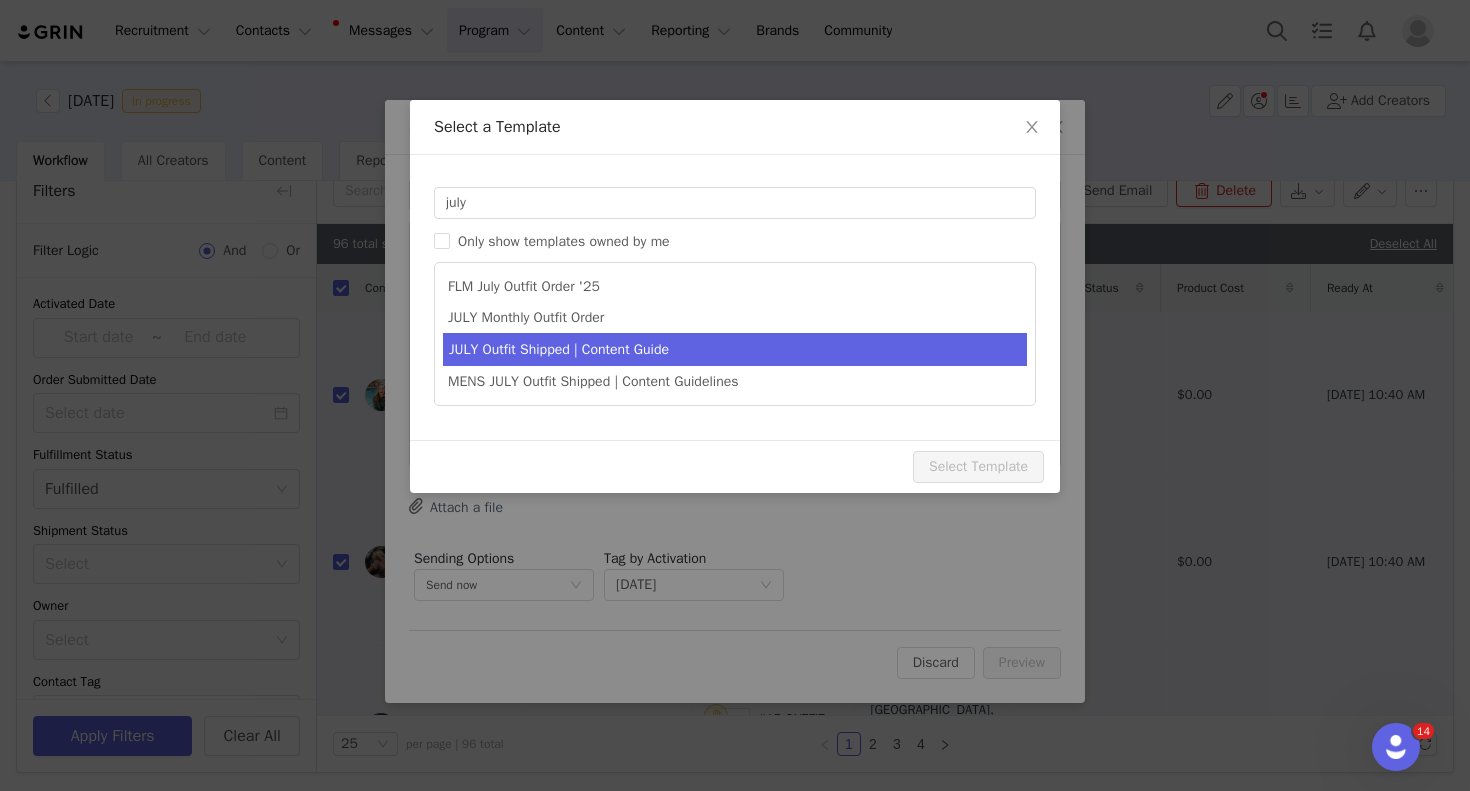 click on "JULY Outfit Shipped | Content Guide" at bounding box center [735, 349] 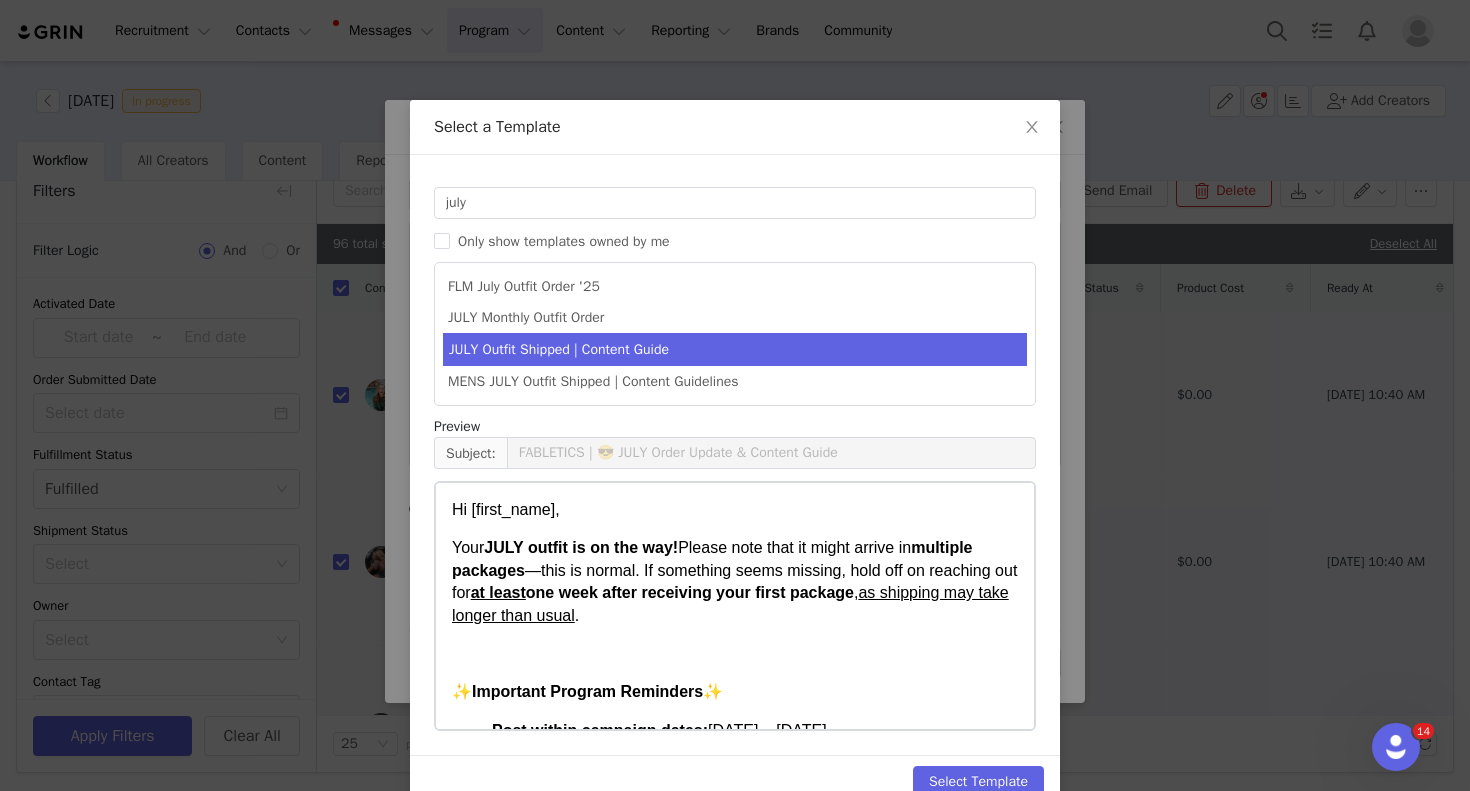 click on "Your  JULY outfit is on the way!  Please note that it might arrive in  multiple packages —this is normal. If something seems missing, hold off on reaching out for  at least  one week after receiving your first package ,  as shipping may take longer than usual ." at bounding box center (735, 582) 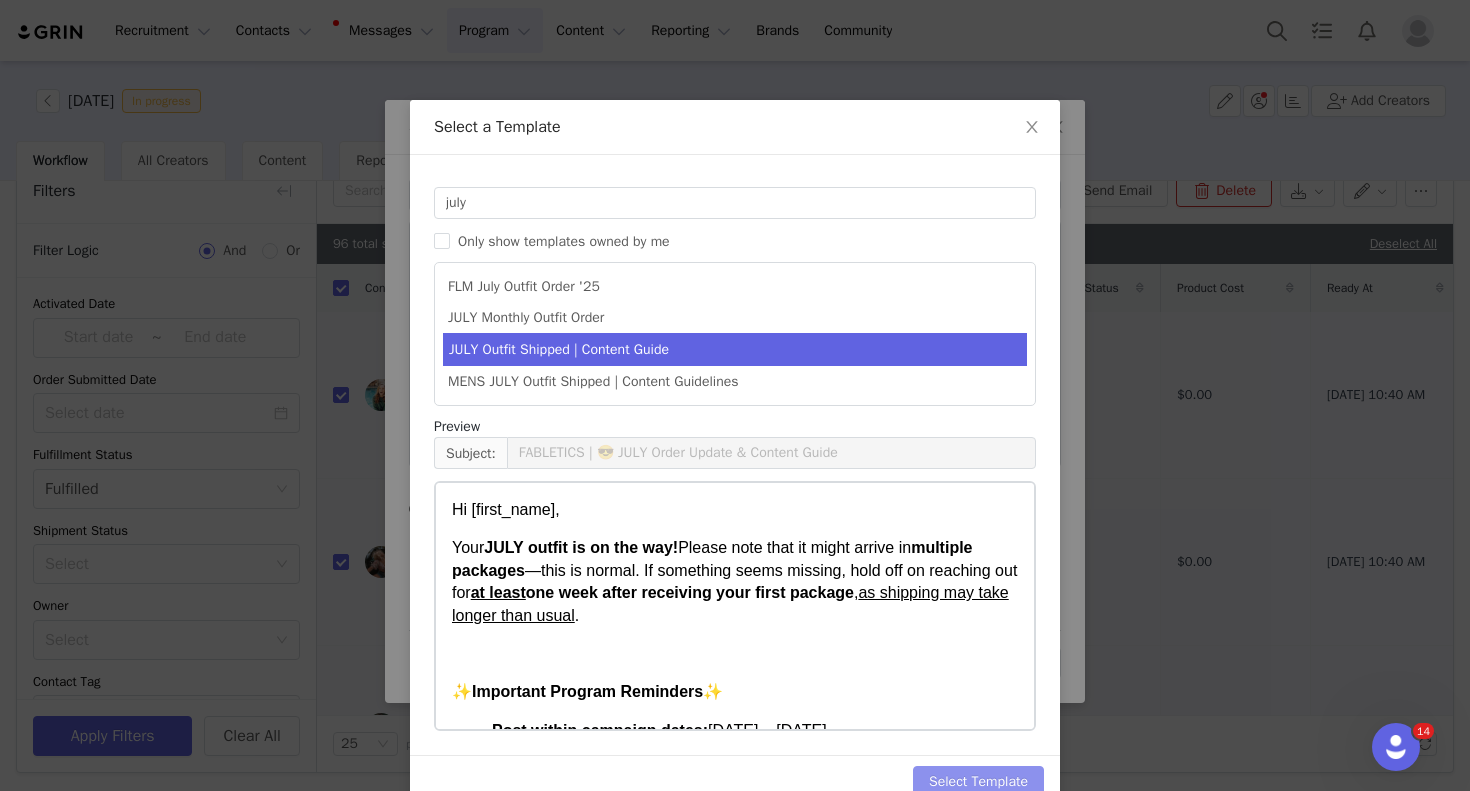 click on "Select Template" at bounding box center (978, 782) 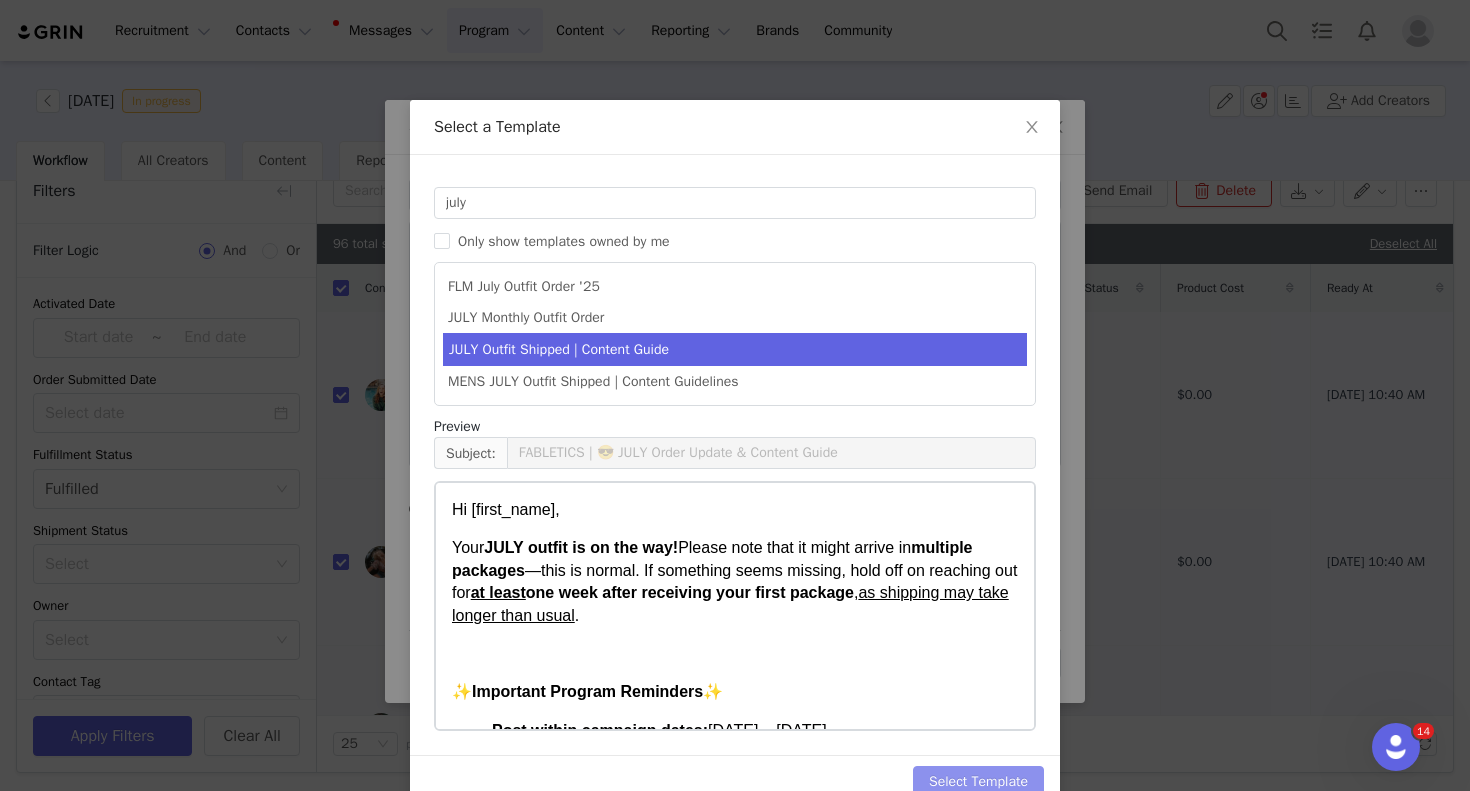 type 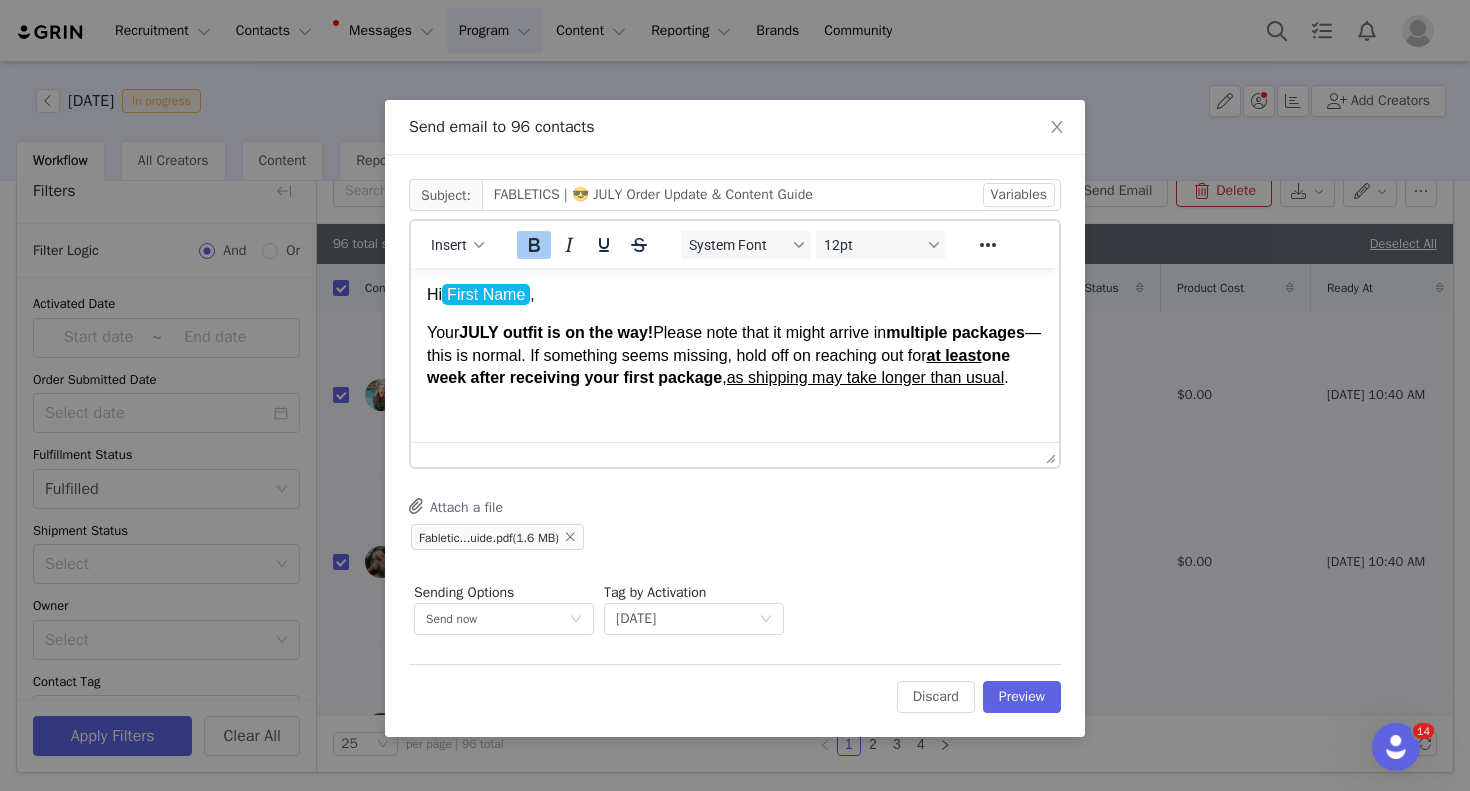 click on "at least  one week after receiving your first package" at bounding box center (718, 366) 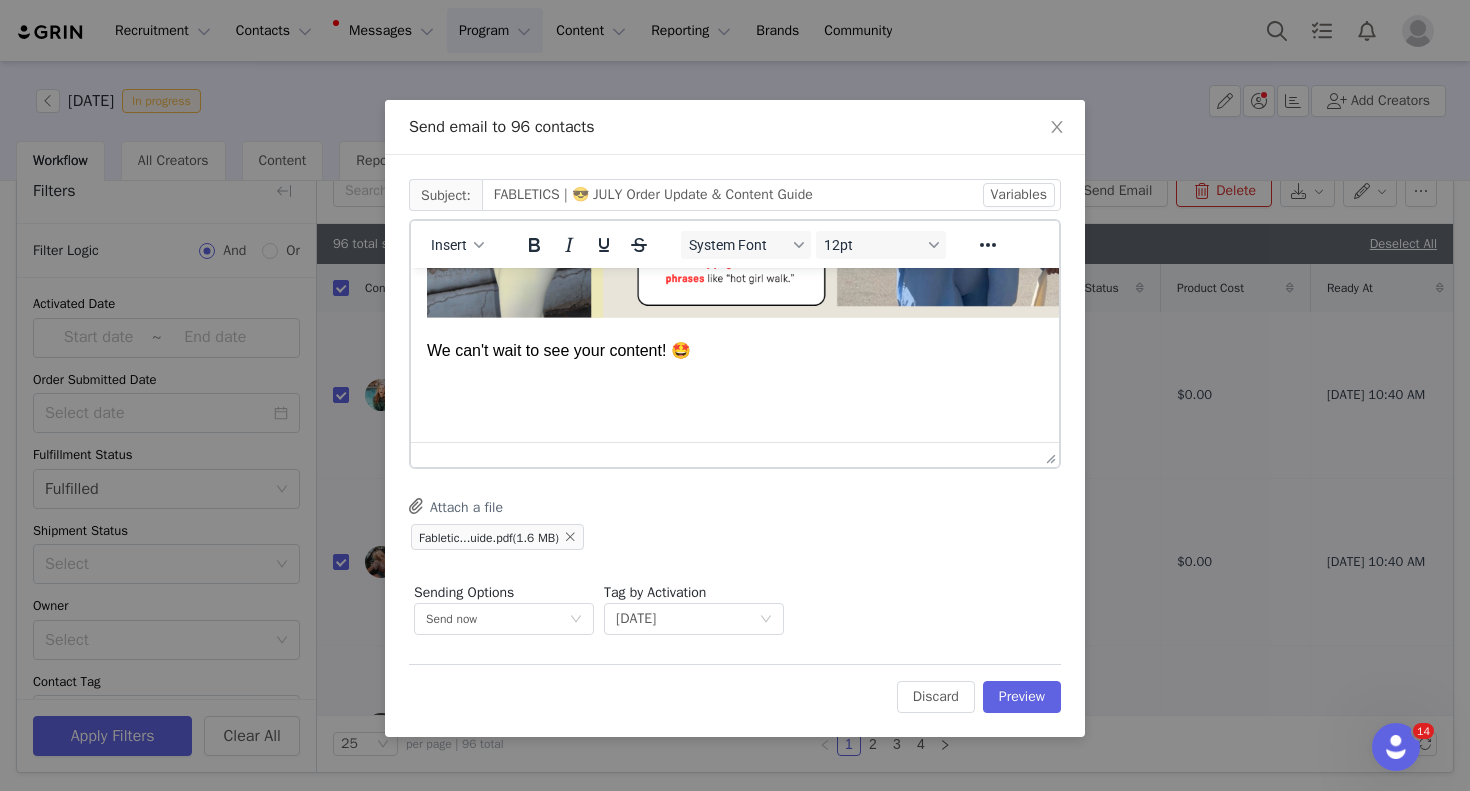 click on "We can't wait to see your content! 🤩" at bounding box center (735, 351) 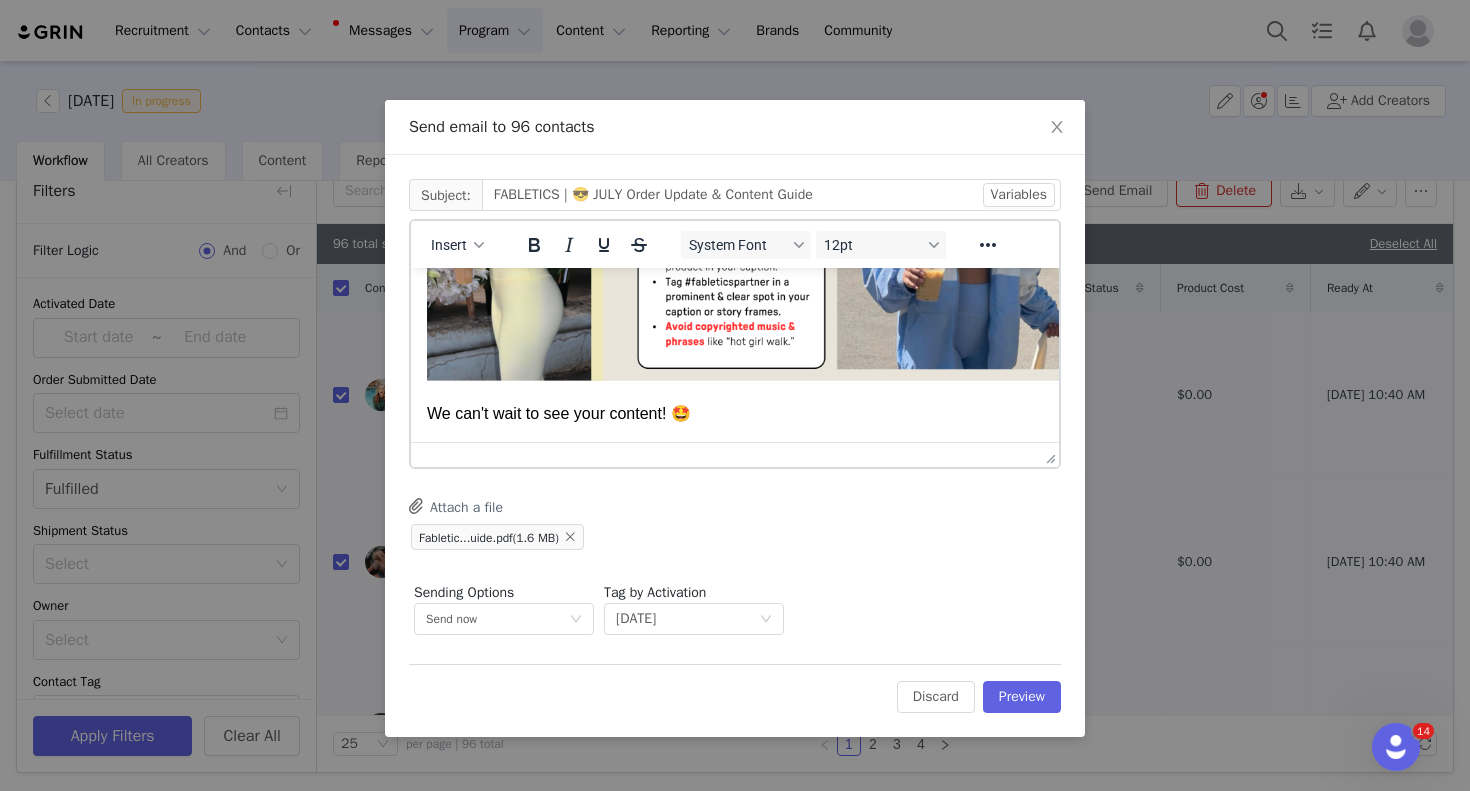 scroll, scrollTop: 1681, scrollLeft: 0, axis: vertical 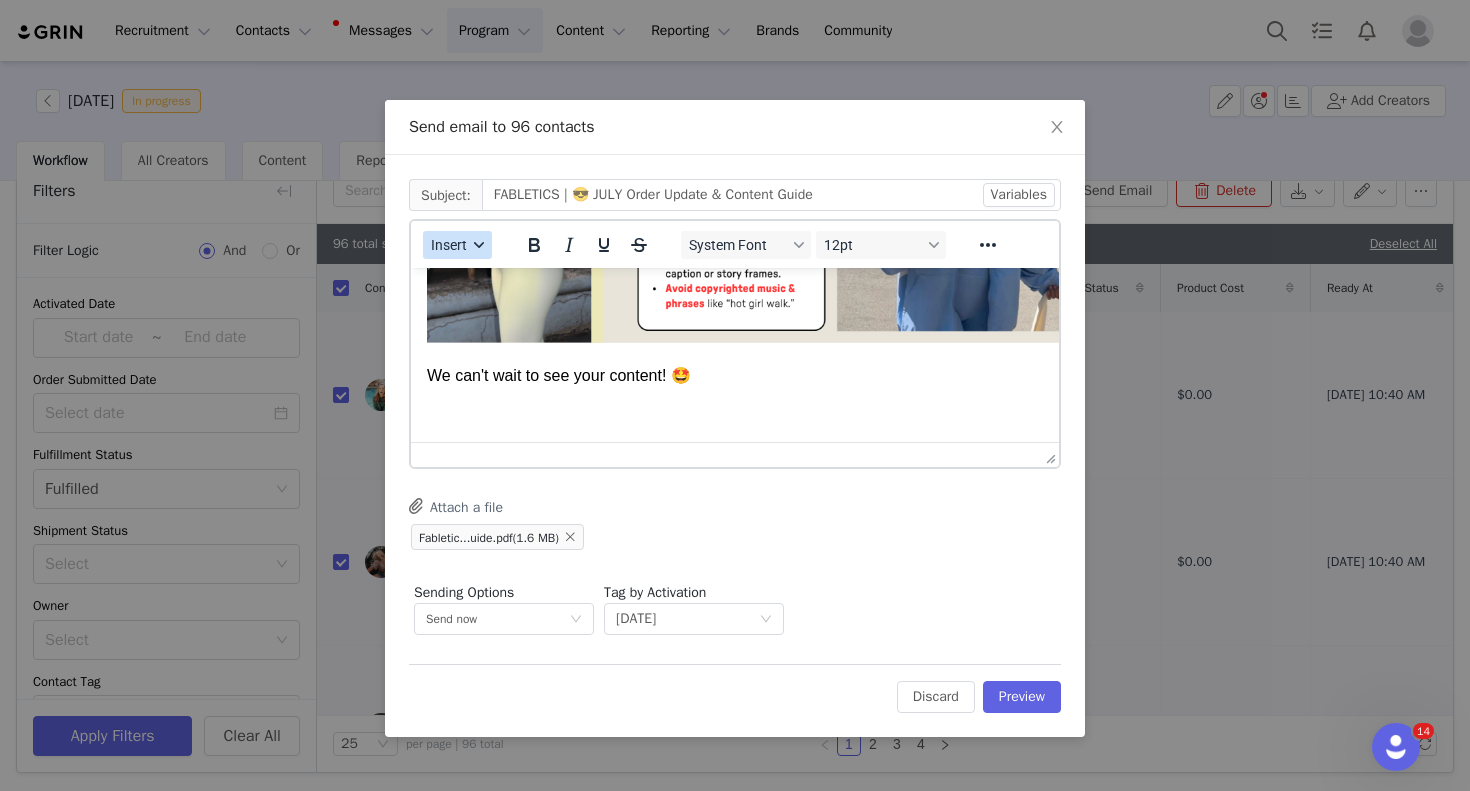 click 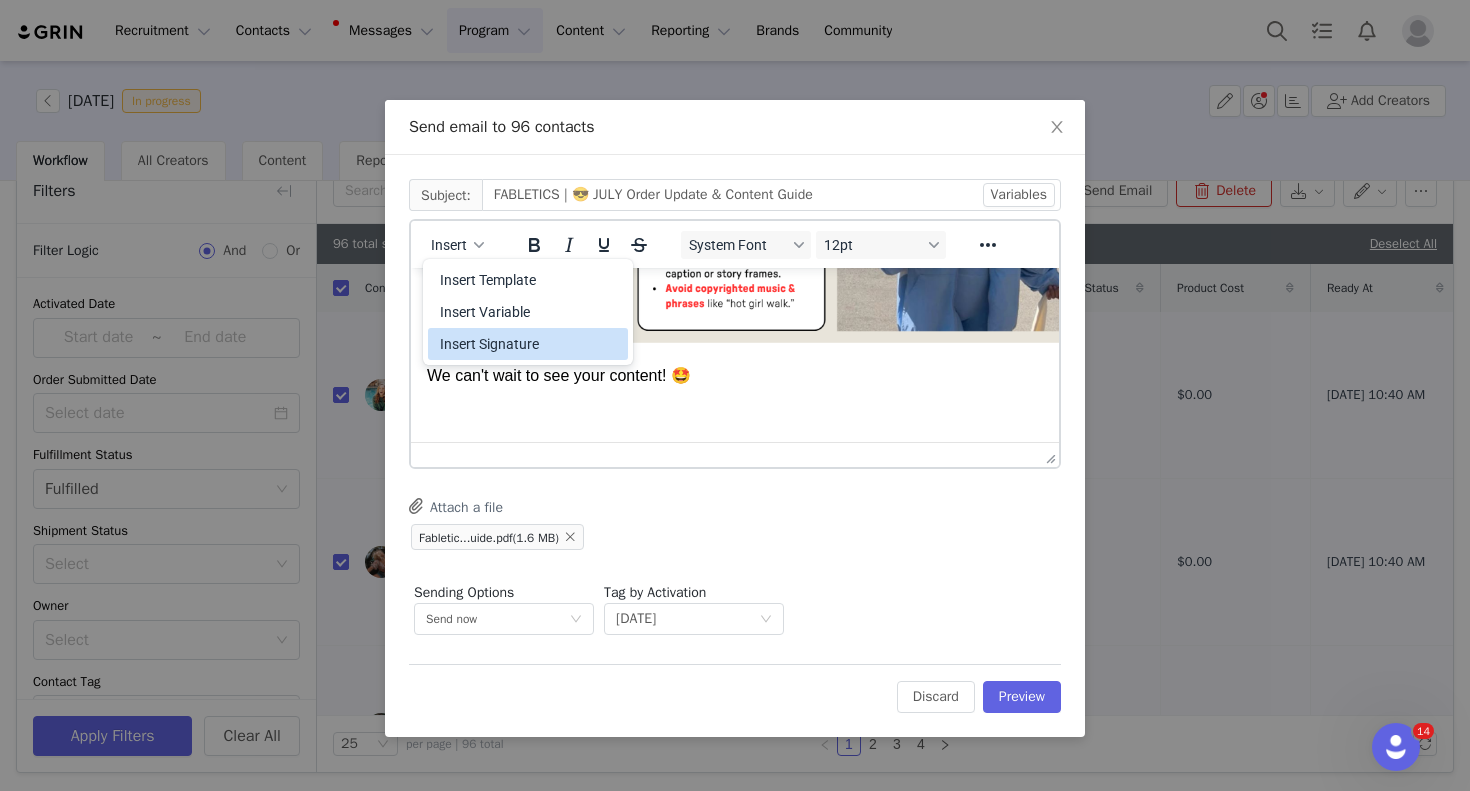 click on "Insert Signature" at bounding box center (530, 344) 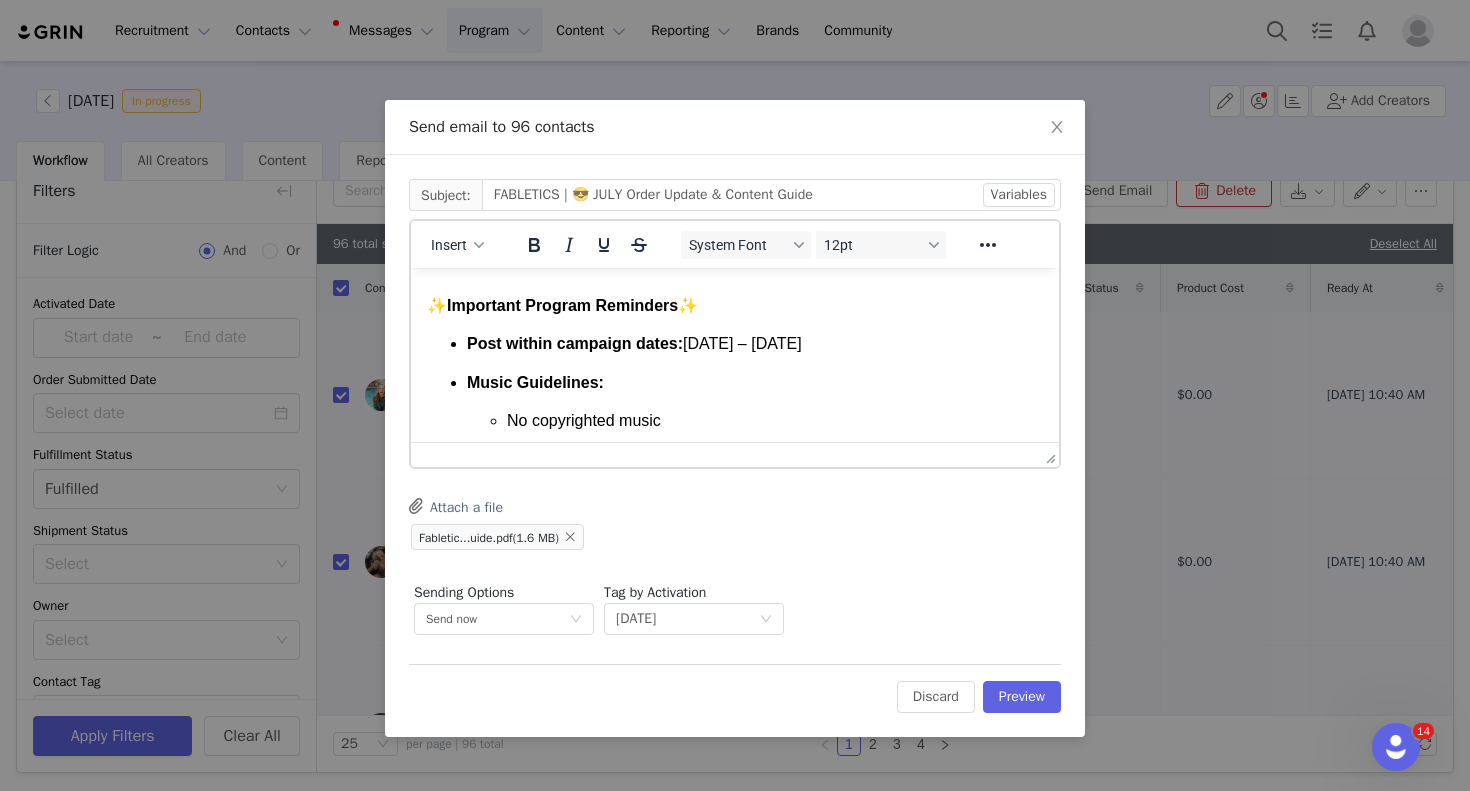 scroll, scrollTop: 0, scrollLeft: 0, axis: both 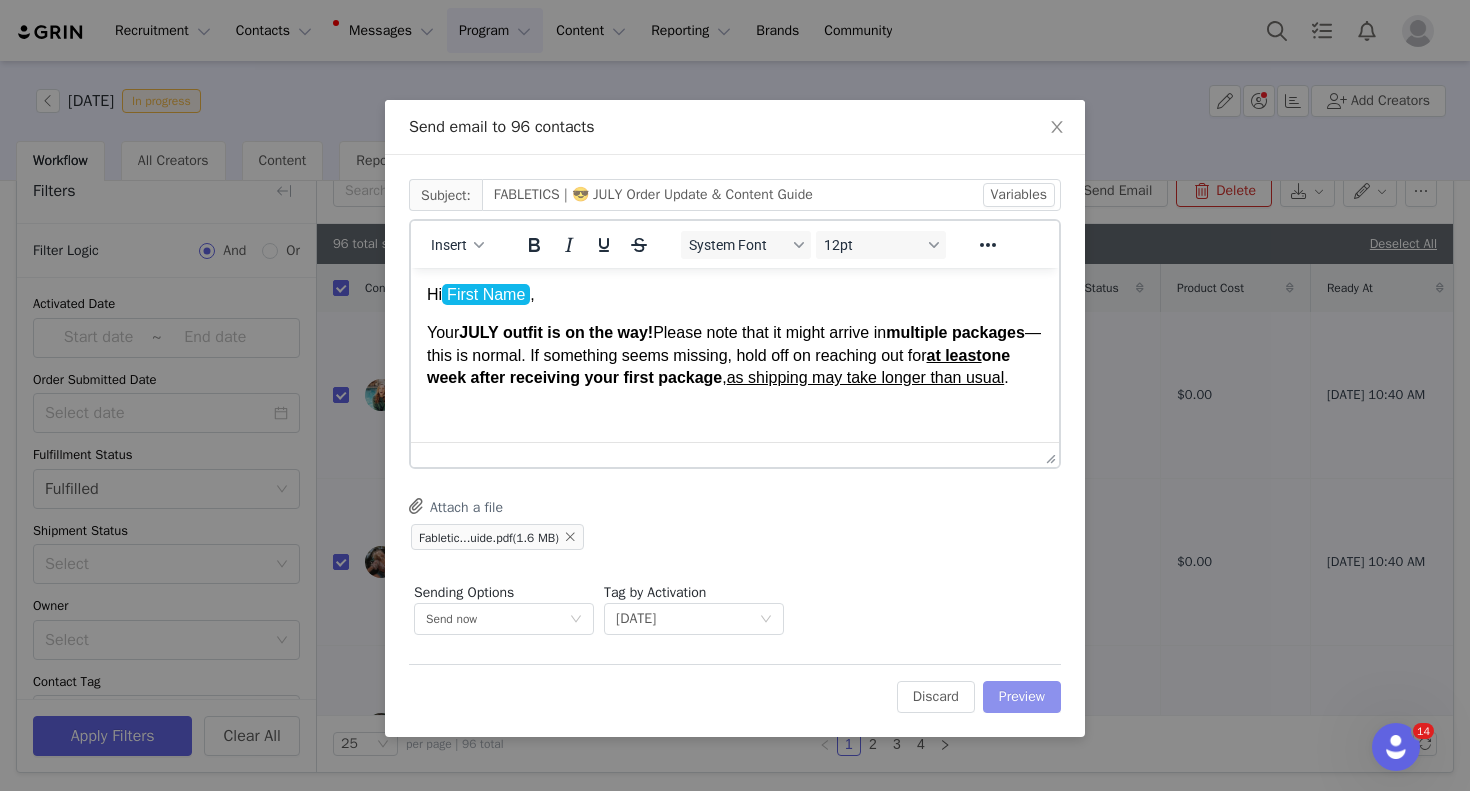 click on "Preview" at bounding box center [1022, 697] 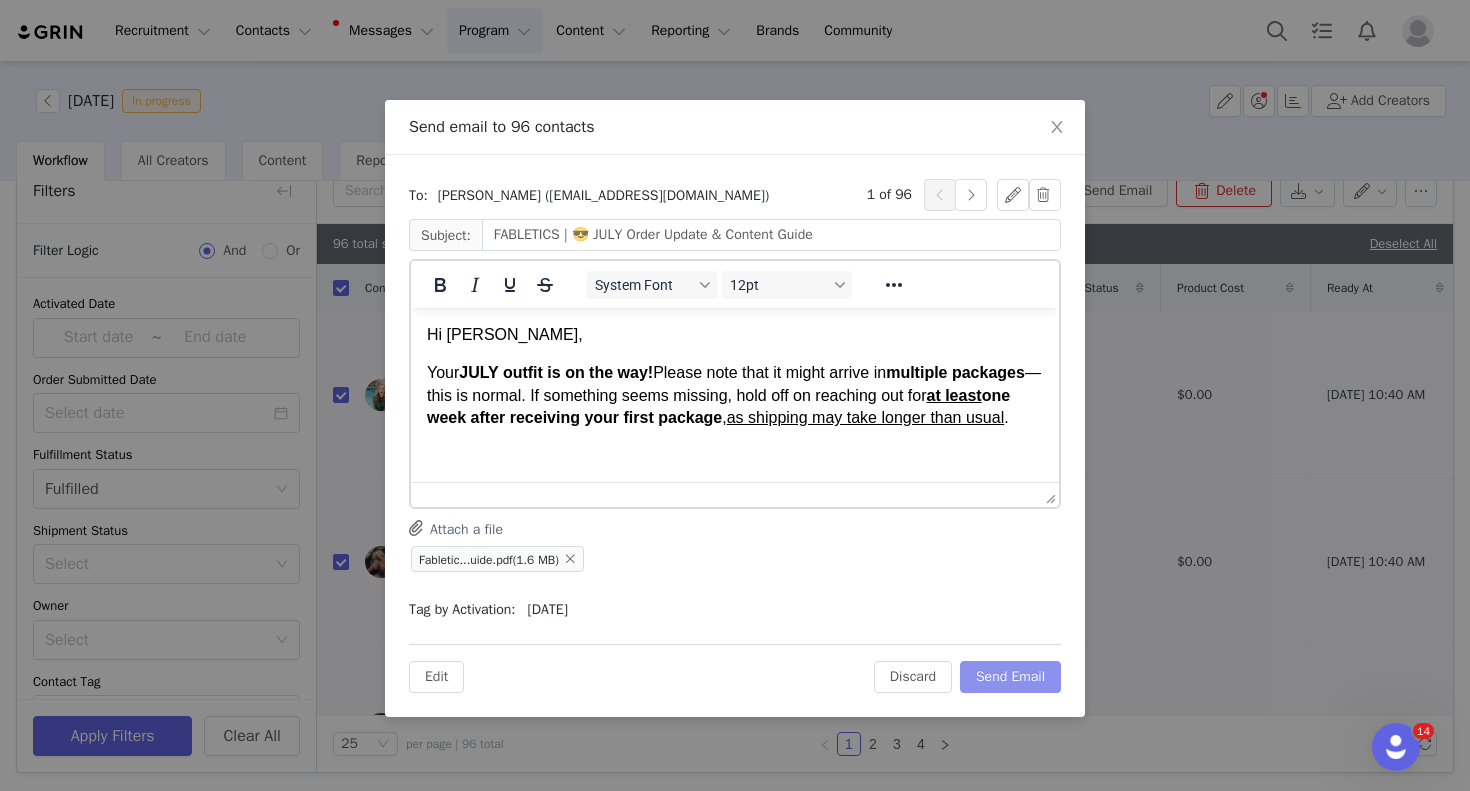 scroll, scrollTop: 0, scrollLeft: 0, axis: both 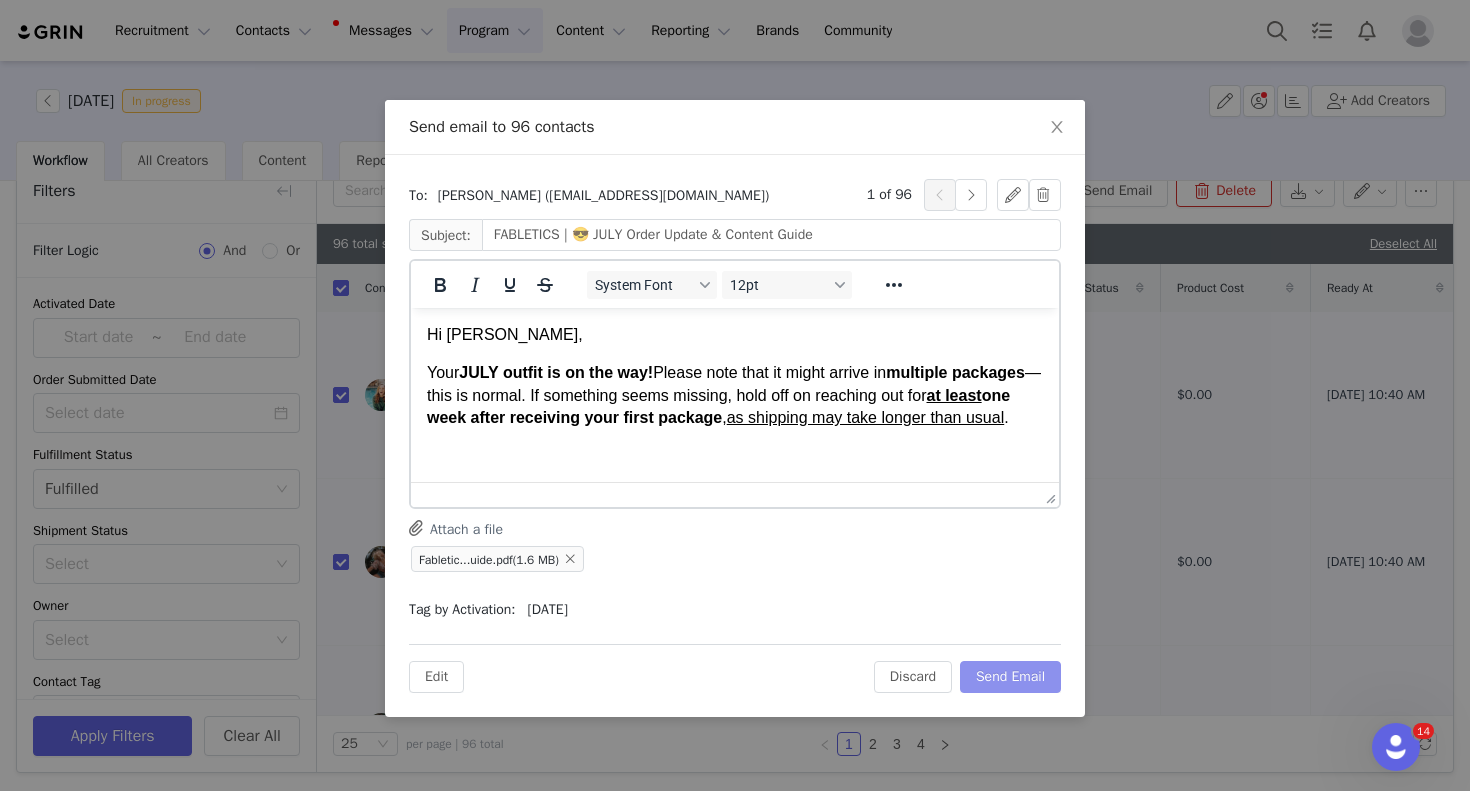 click on "Send Email" at bounding box center (1010, 677) 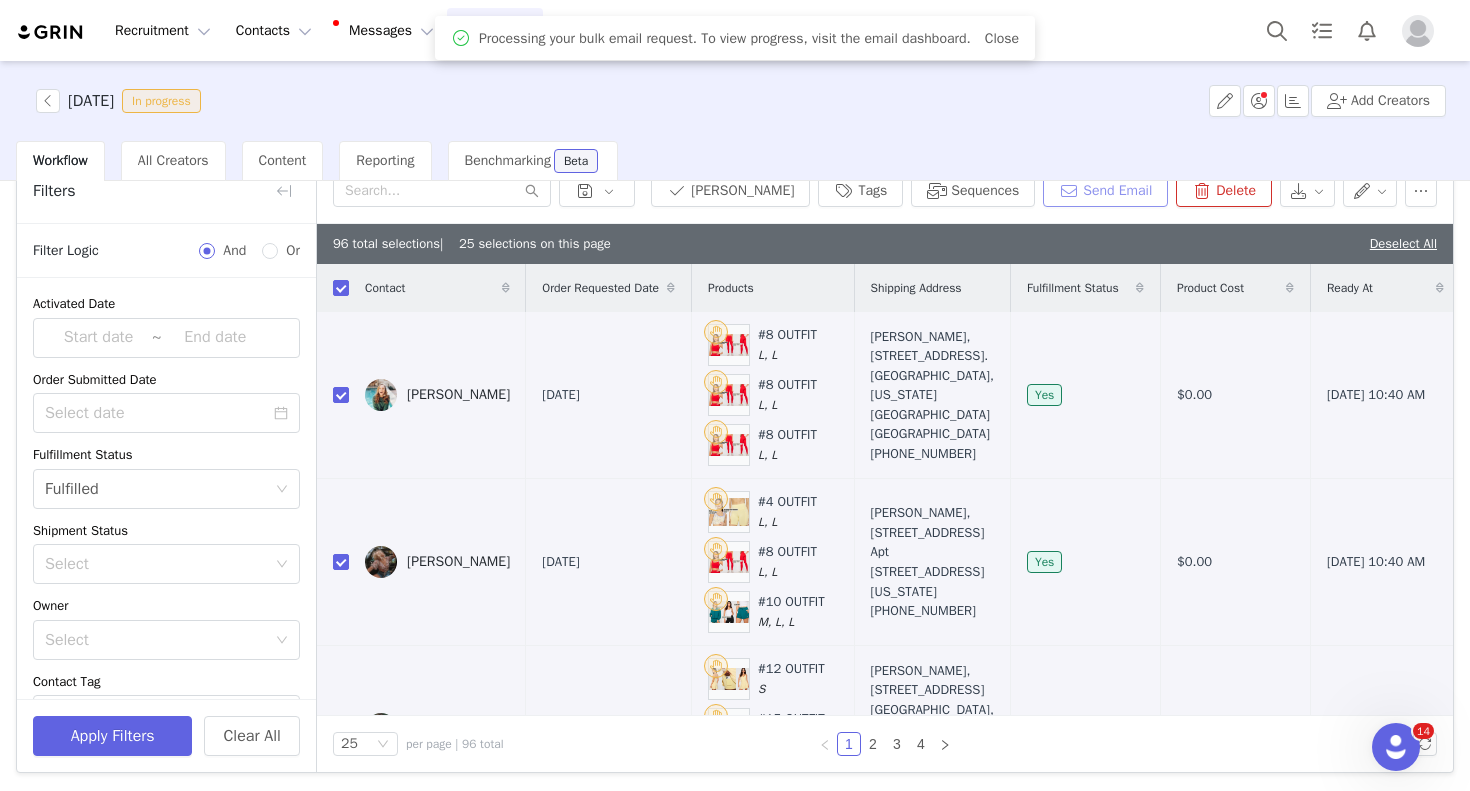 scroll, scrollTop: 88, scrollLeft: 0, axis: vertical 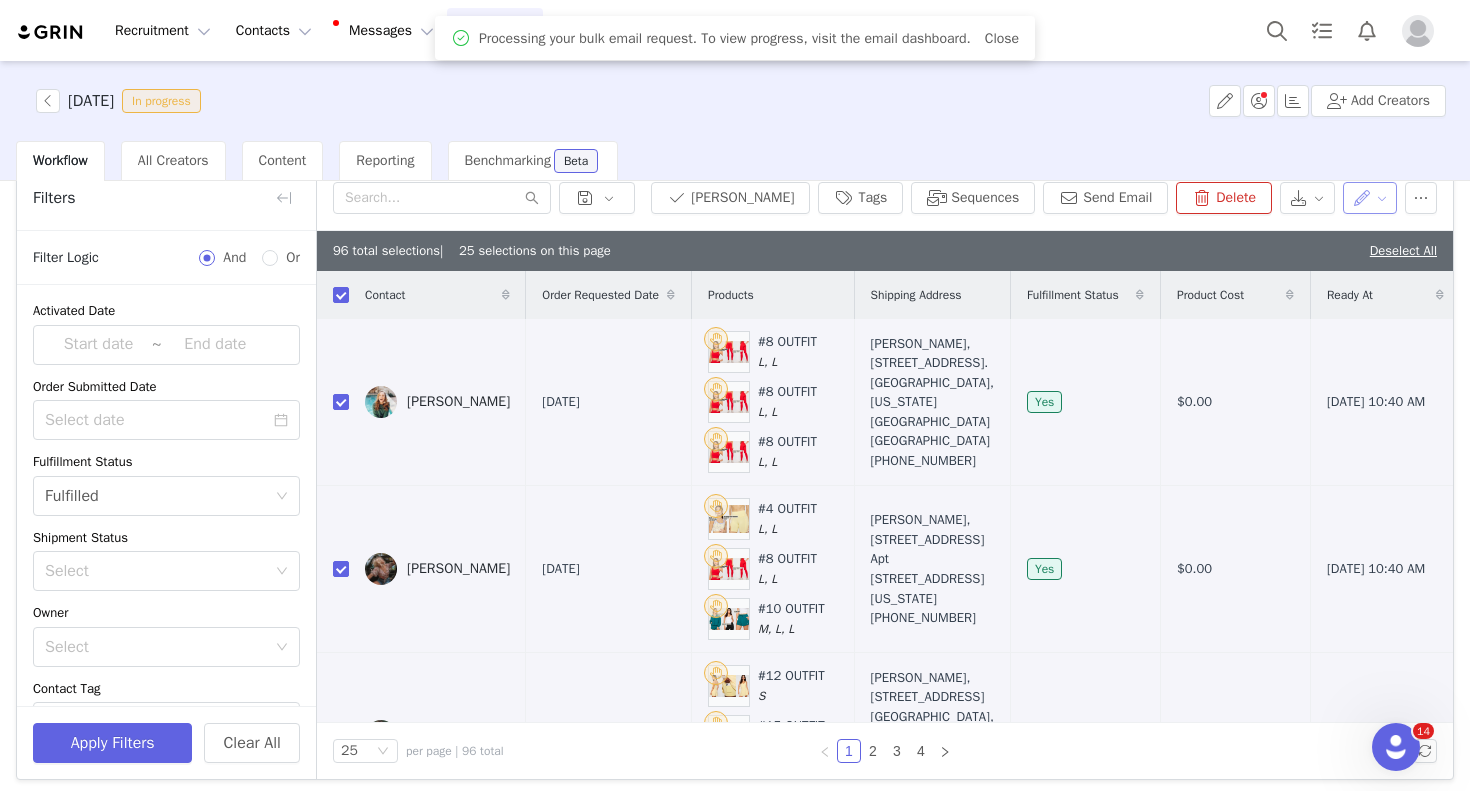 click at bounding box center [1370, 198] 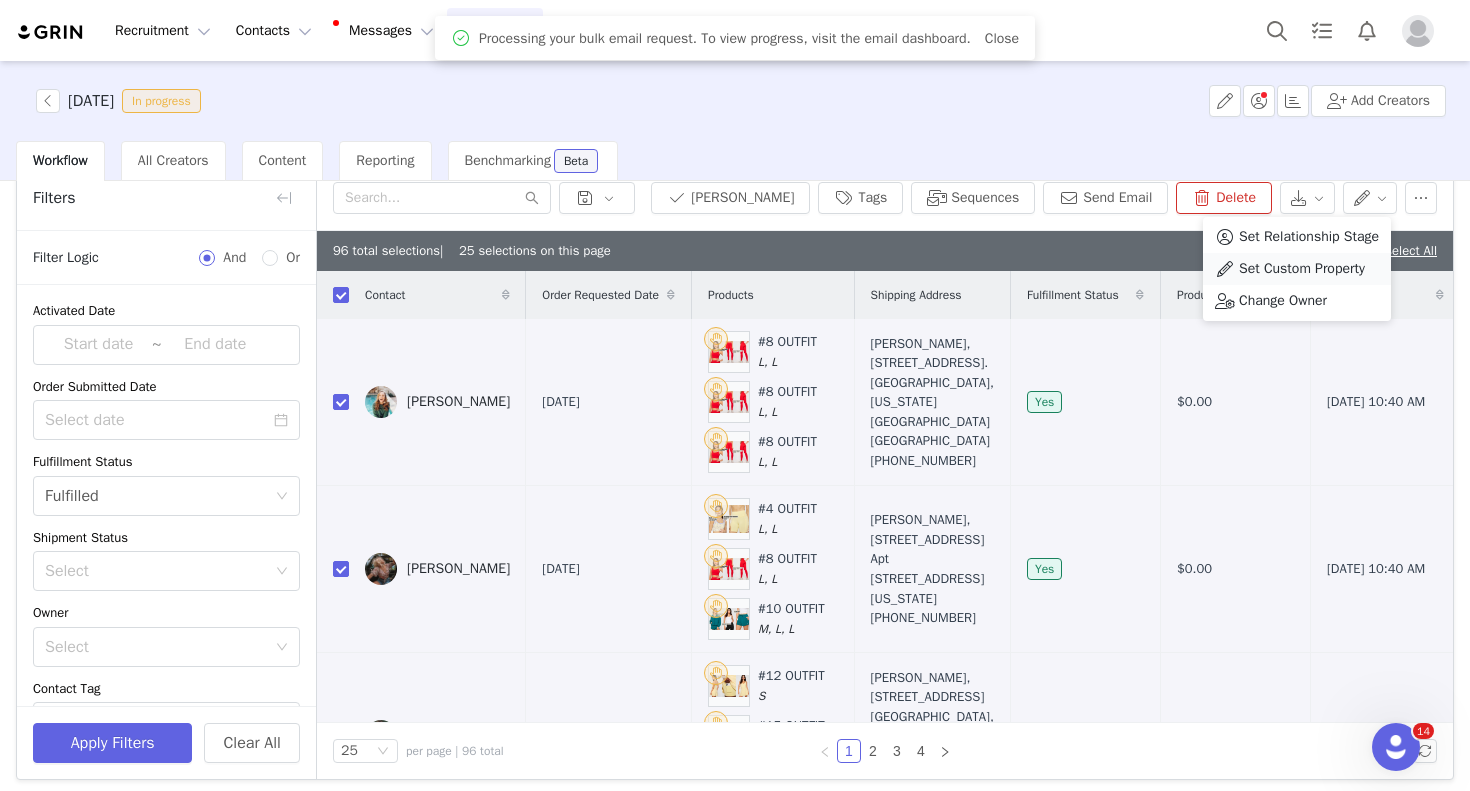 click on "Set Custom Property" at bounding box center [1297, 269] 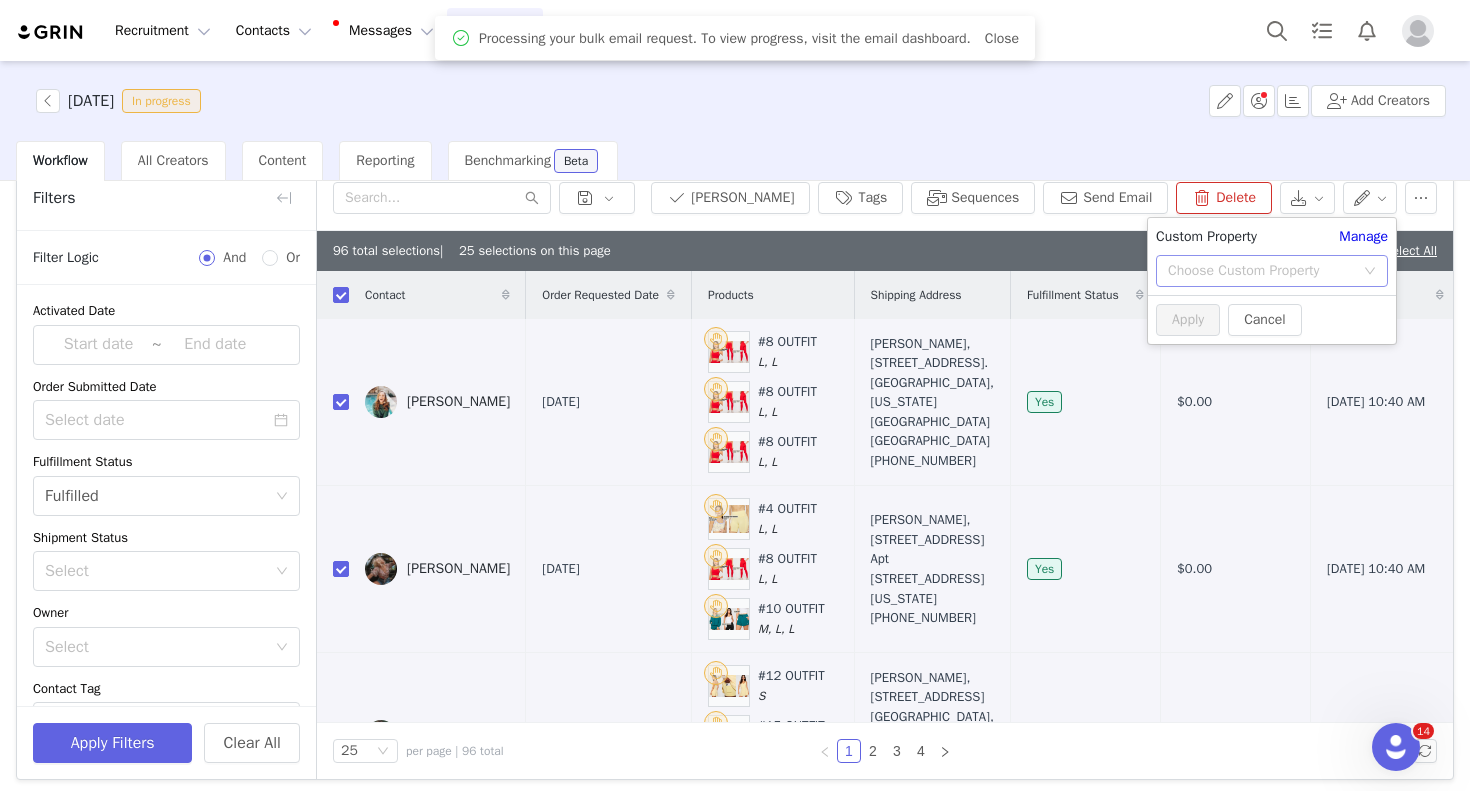 click on "Choose Custom Property" at bounding box center (1261, 271) 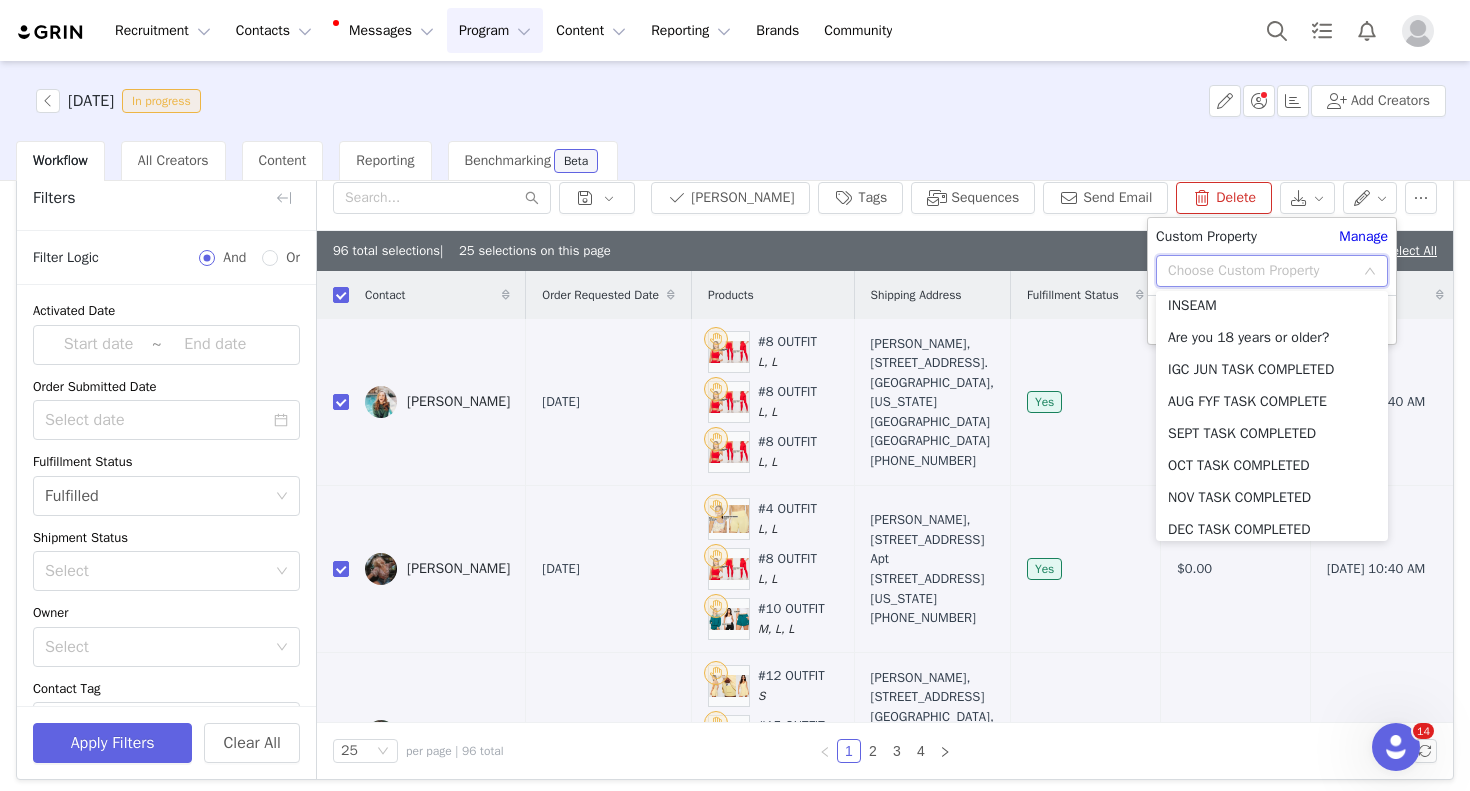 scroll, scrollTop: 1230, scrollLeft: 0, axis: vertical 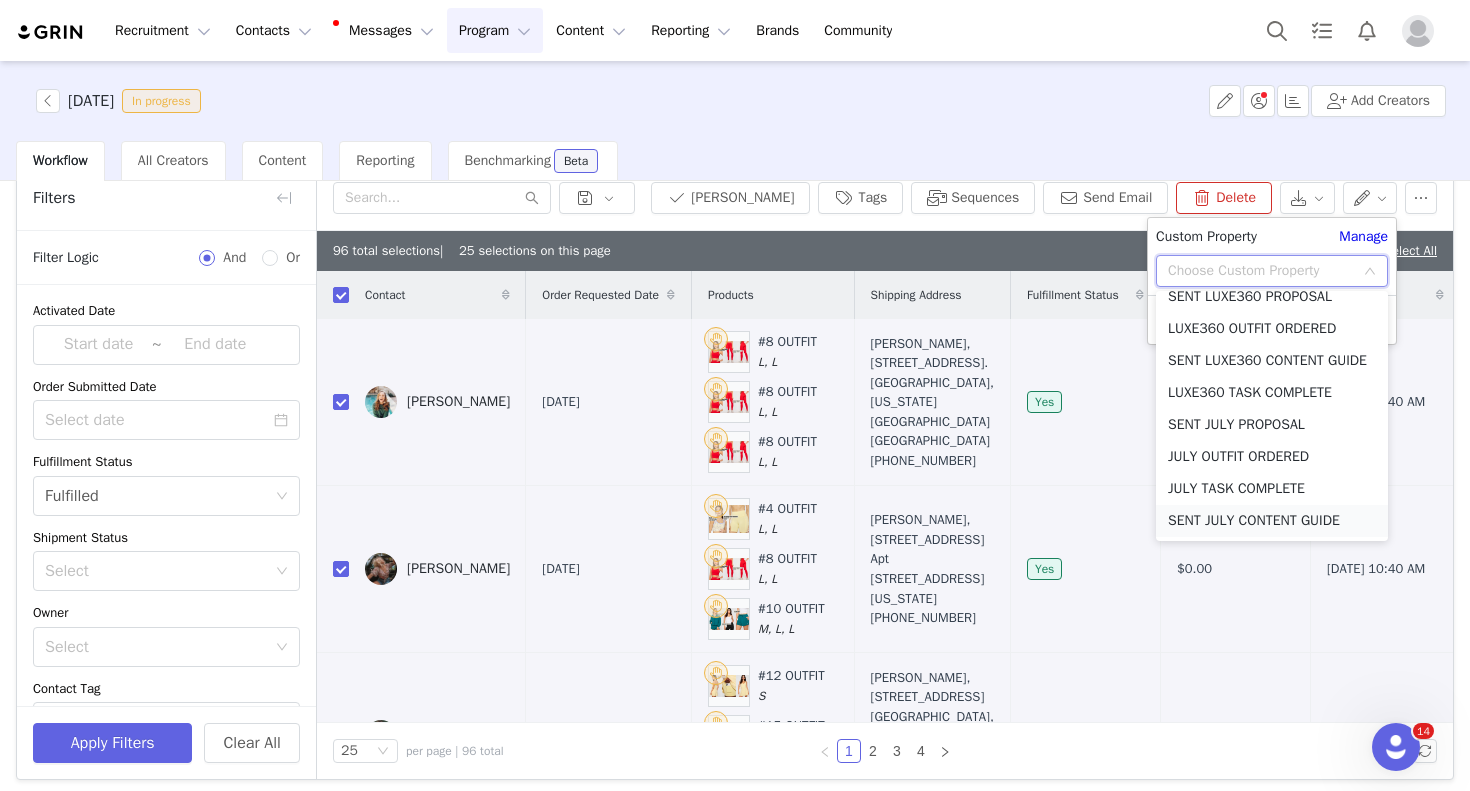 click on "SENT JULY CONTENT GUIDE" at bounding box center (1272, 521) 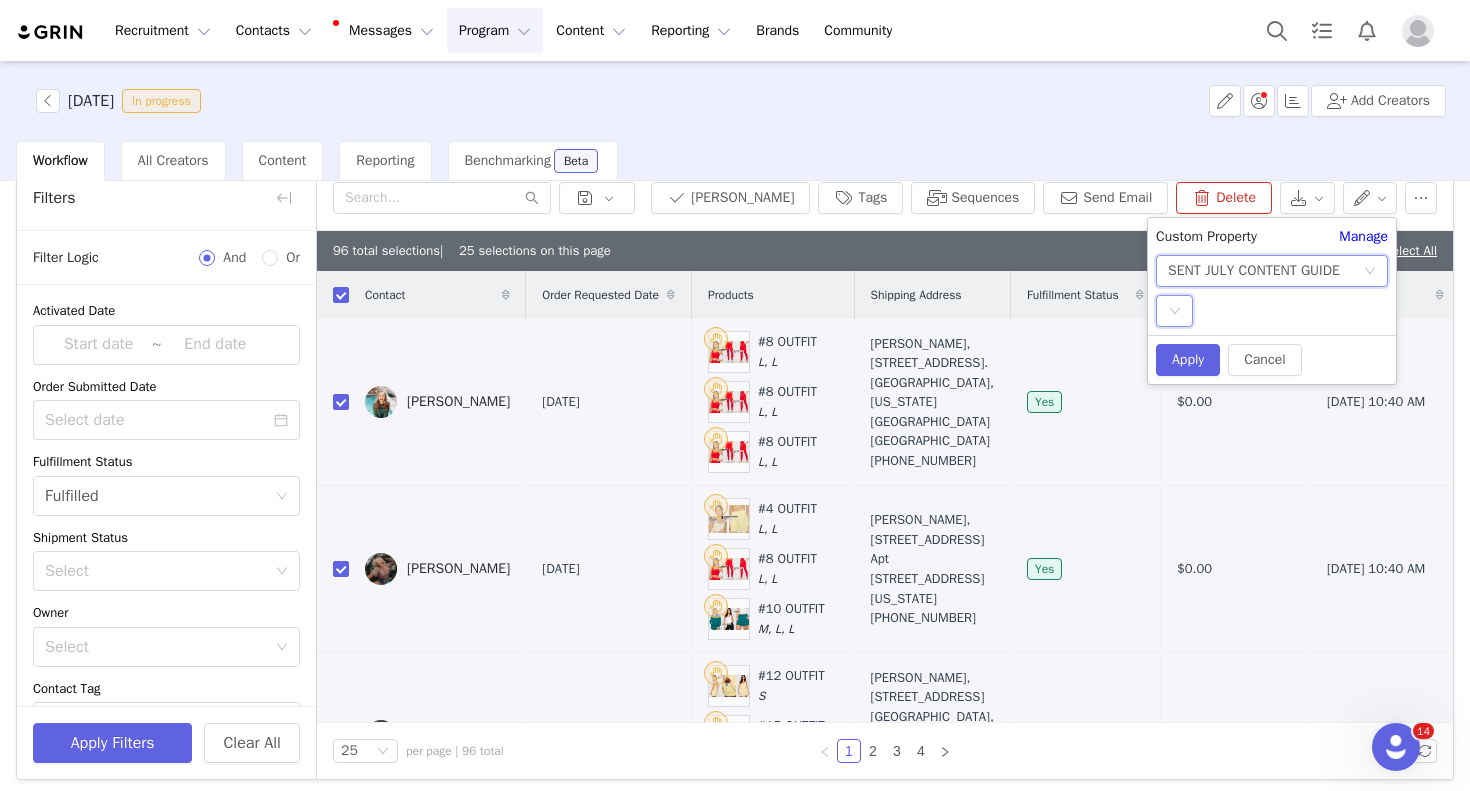 click 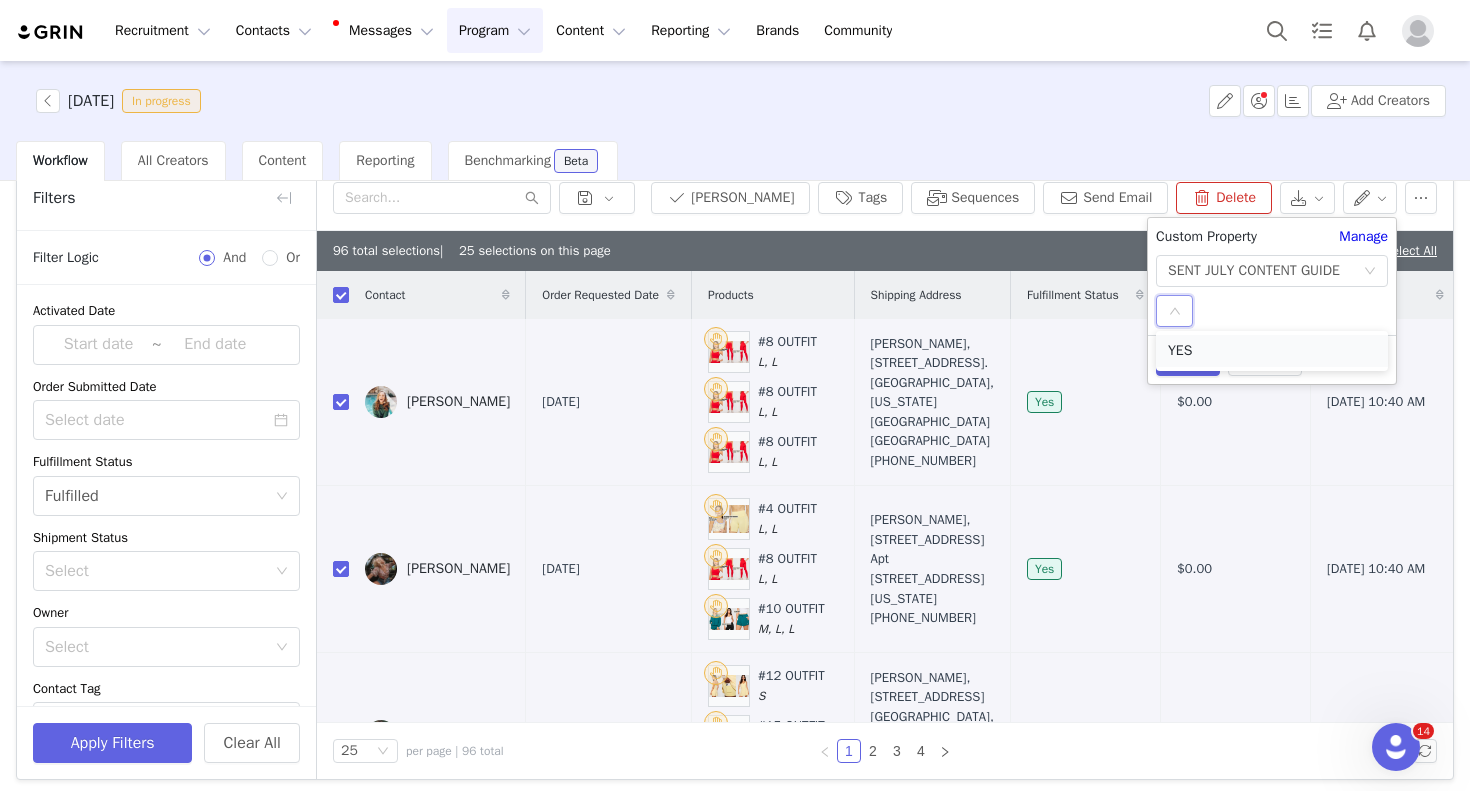 click on "YES" at bounding box center [1272, 351] 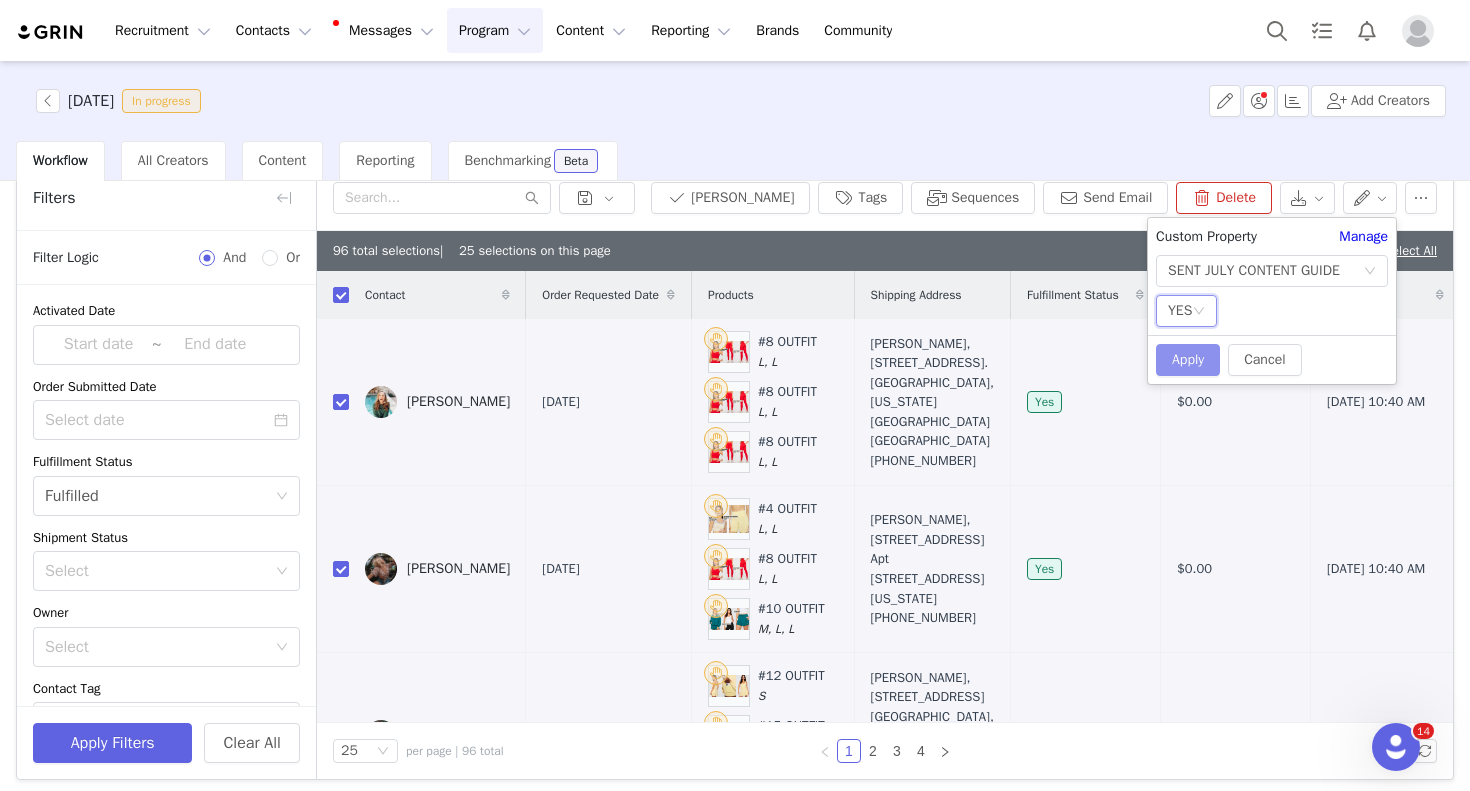 click on "Apply" at bounding box center [1188, 360] 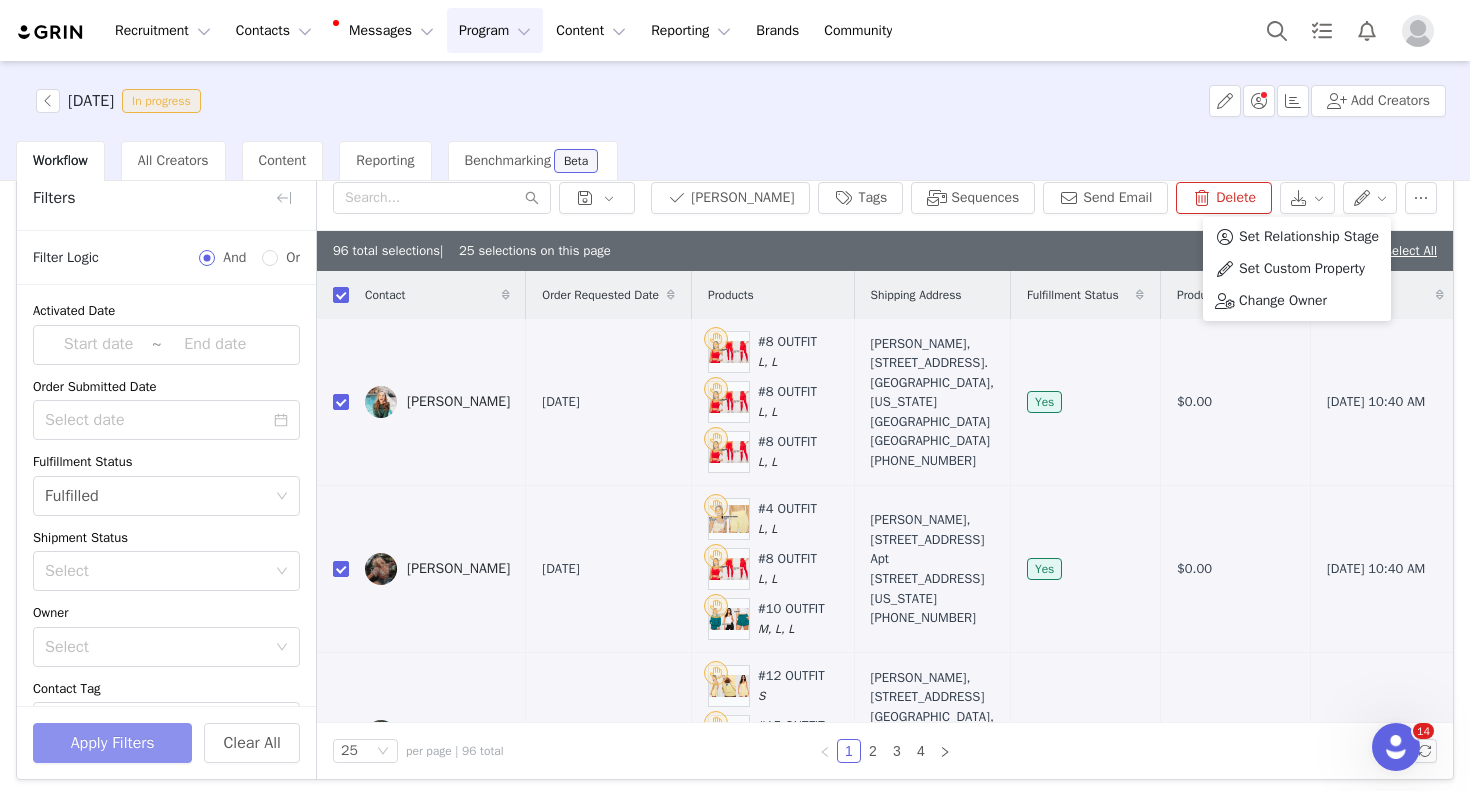 click on "Apply Filters" at bounding box center [112, 743] 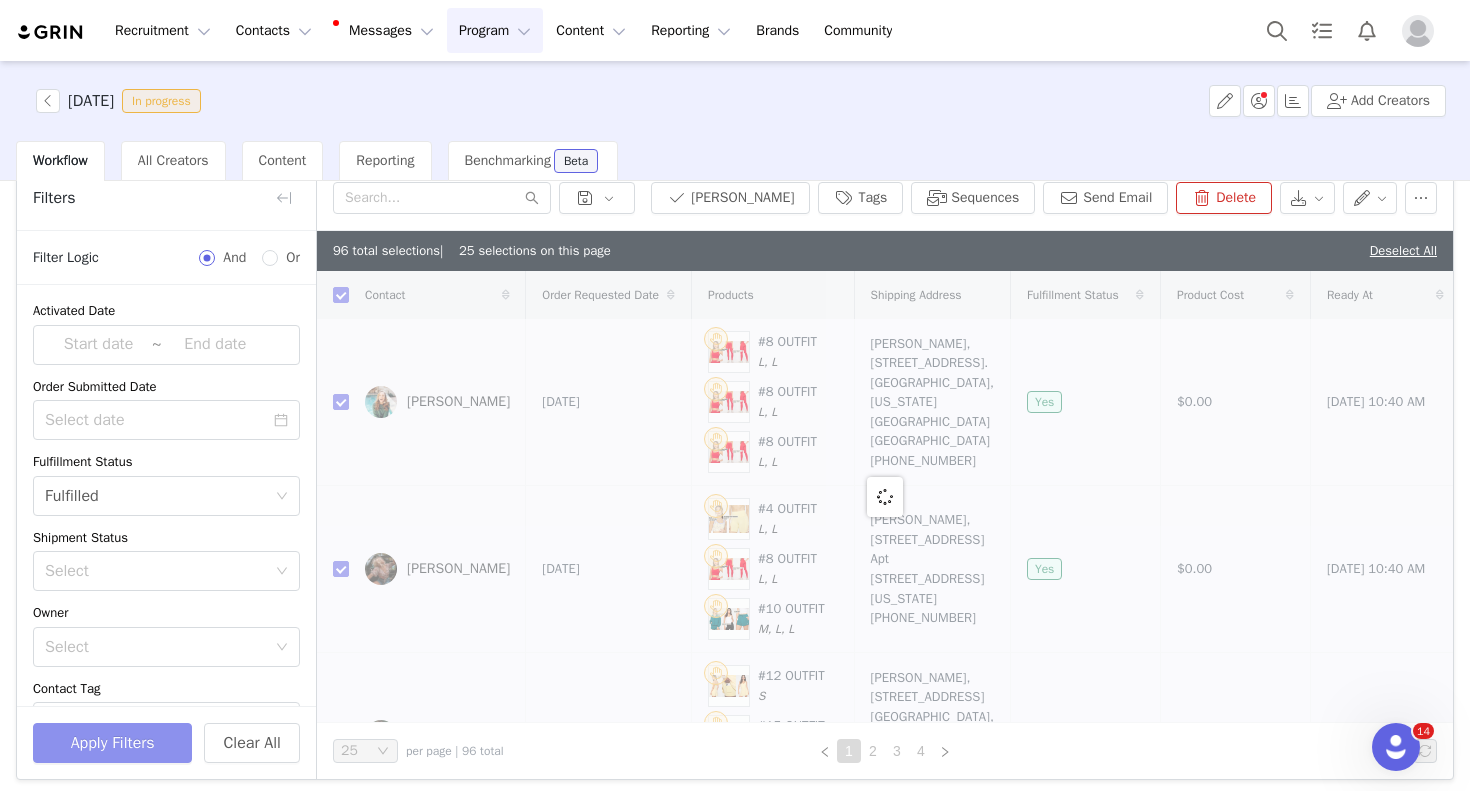 checkbox on "false" 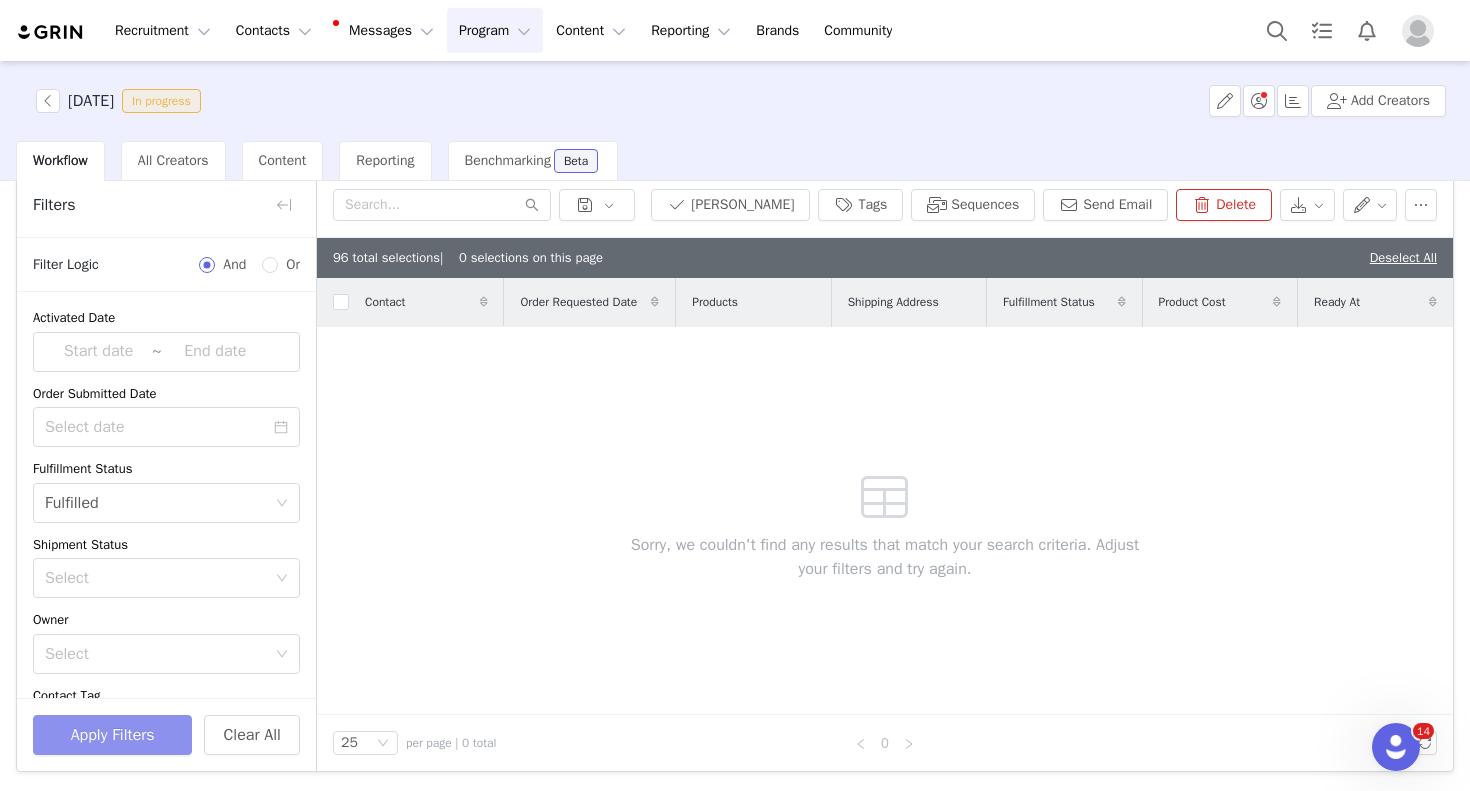 scroll, scrollTop: 80, scrollLeft: 0, axis: vertical 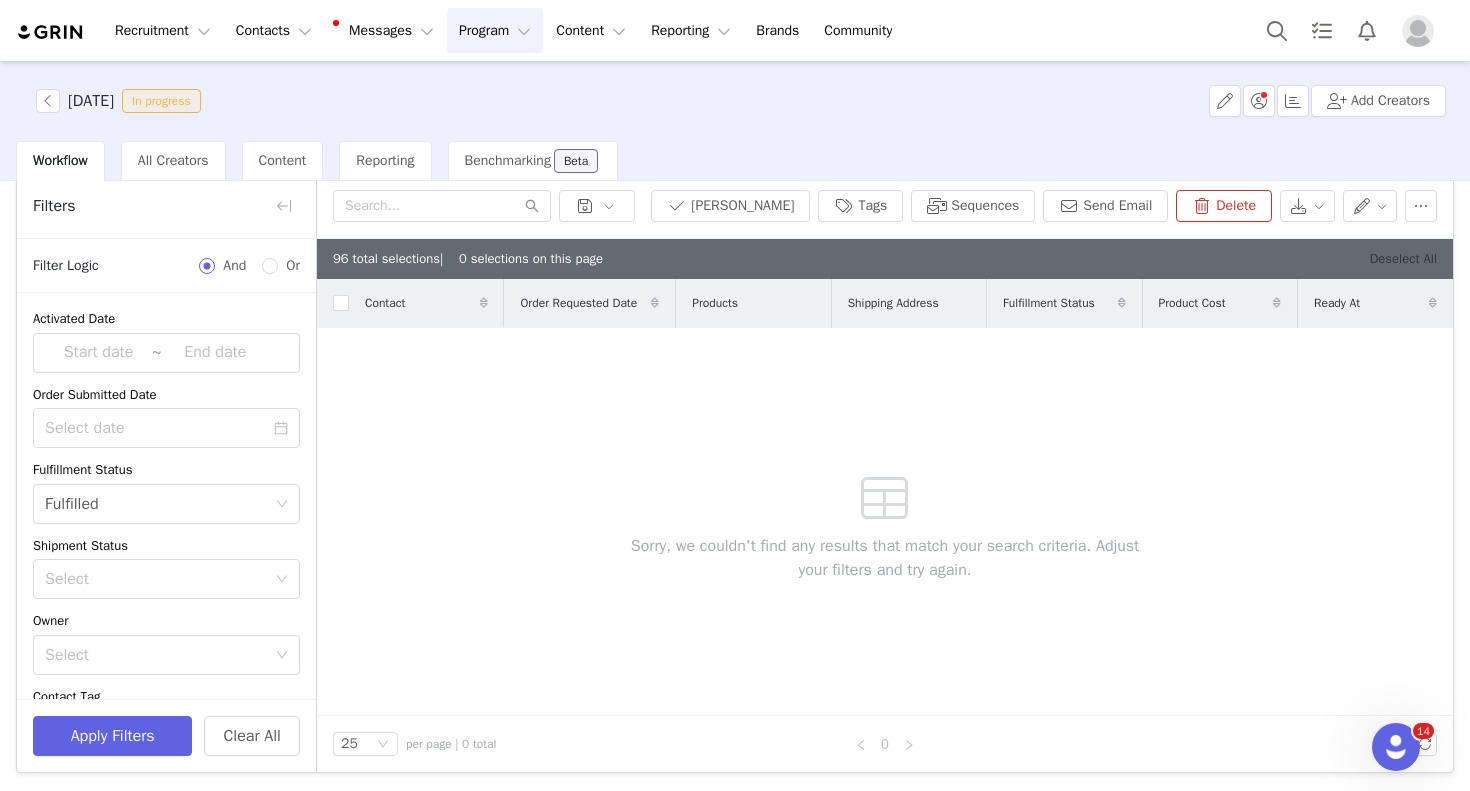 click on "Deselect All" at bounding box center [1403, 258] 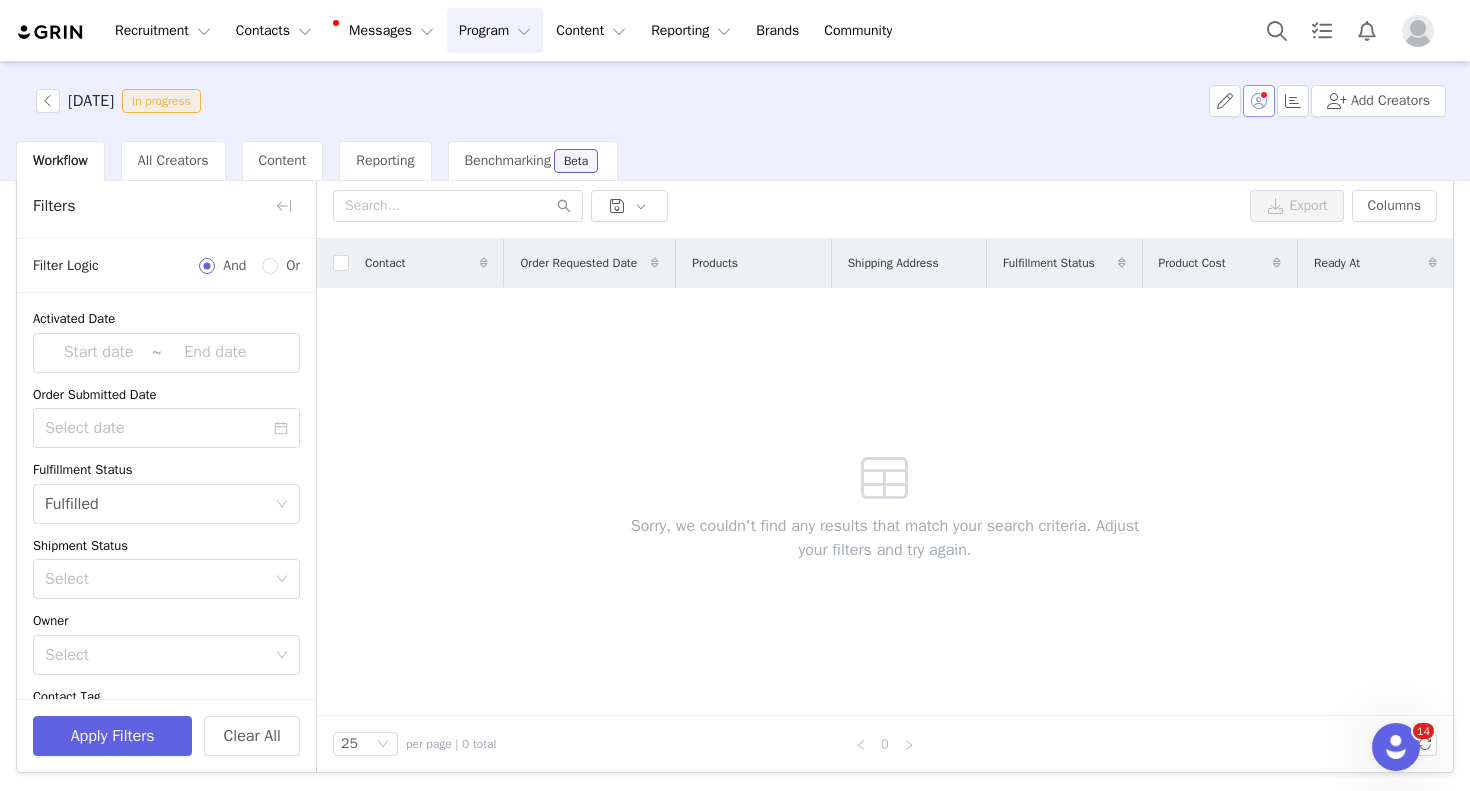 click at bounding box center (1259, 101) 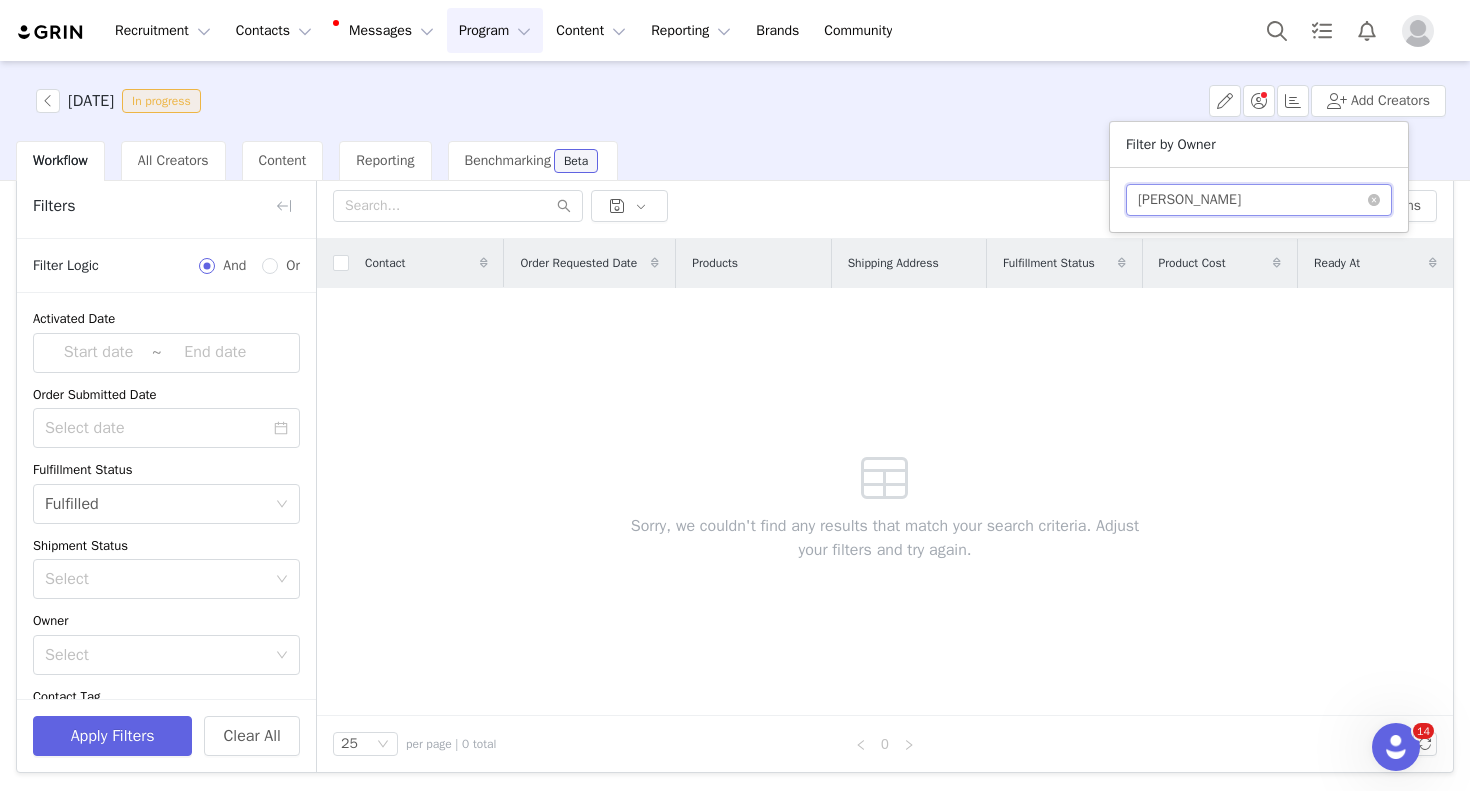 click on "[PERSON_NAME]" at bounding box center [1189, 200] 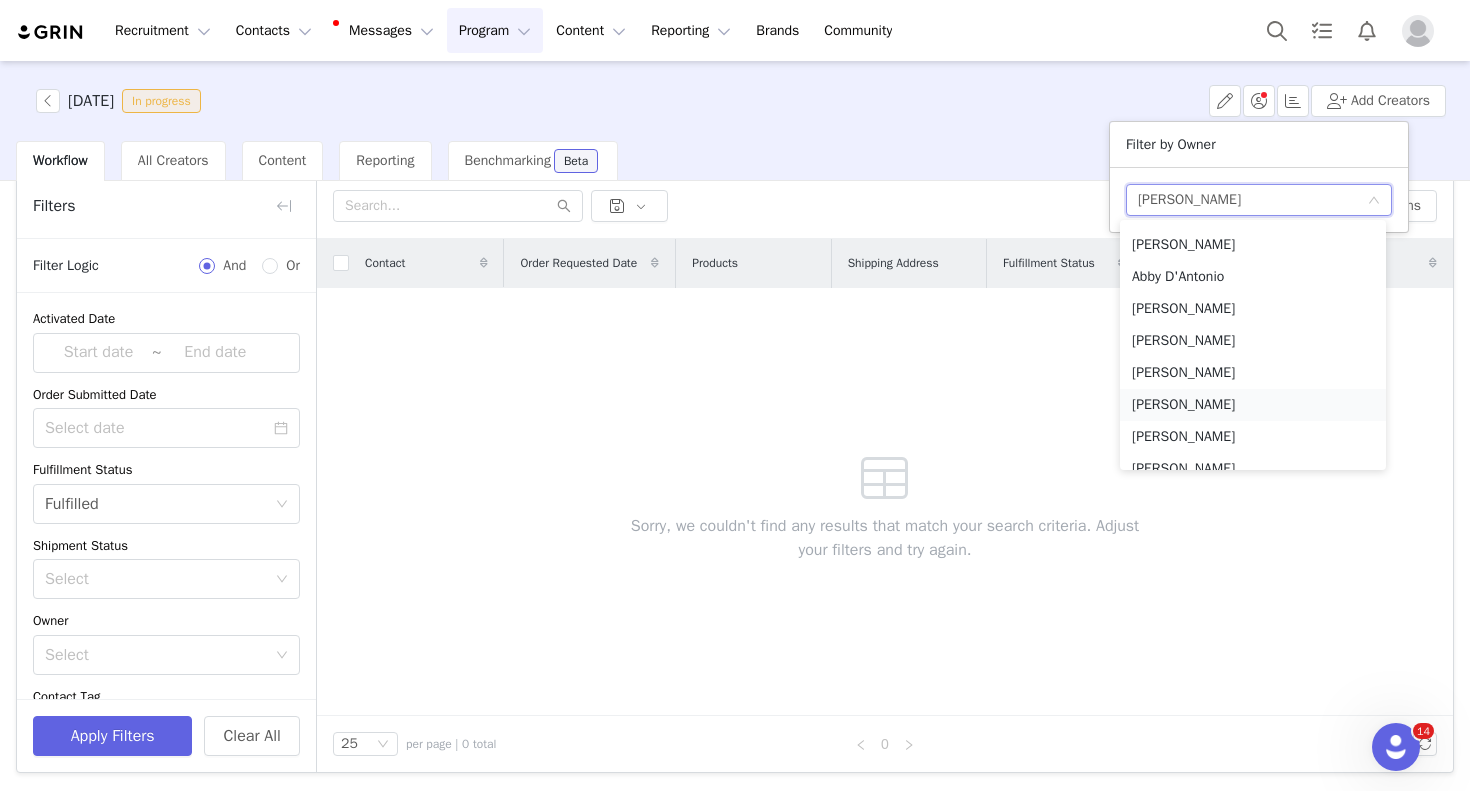scroll, scrollTop: 386, scrollLeft: 0, axis: vertical 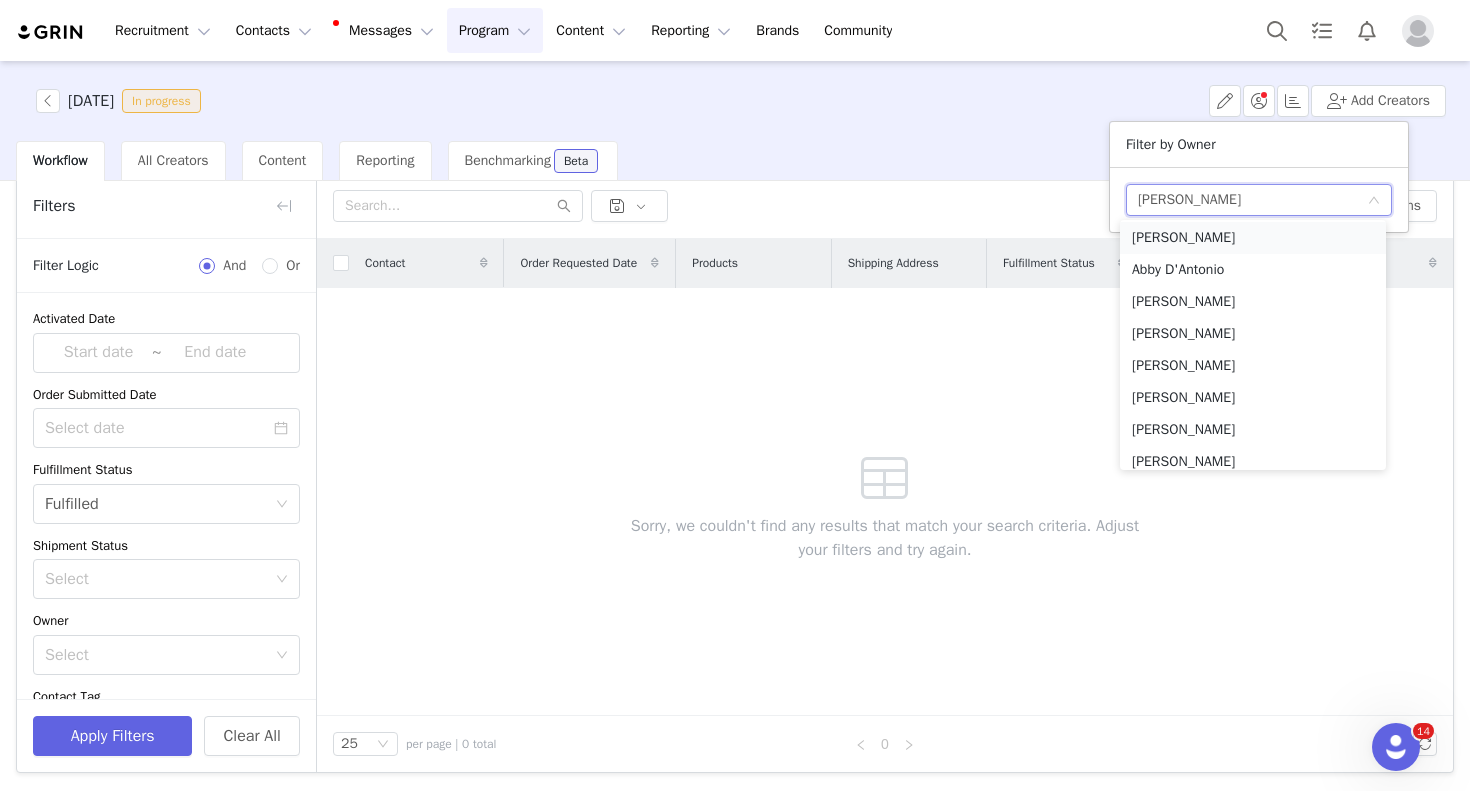 click on "[PERSON_NAME]" at bounding box center [1253, 238] 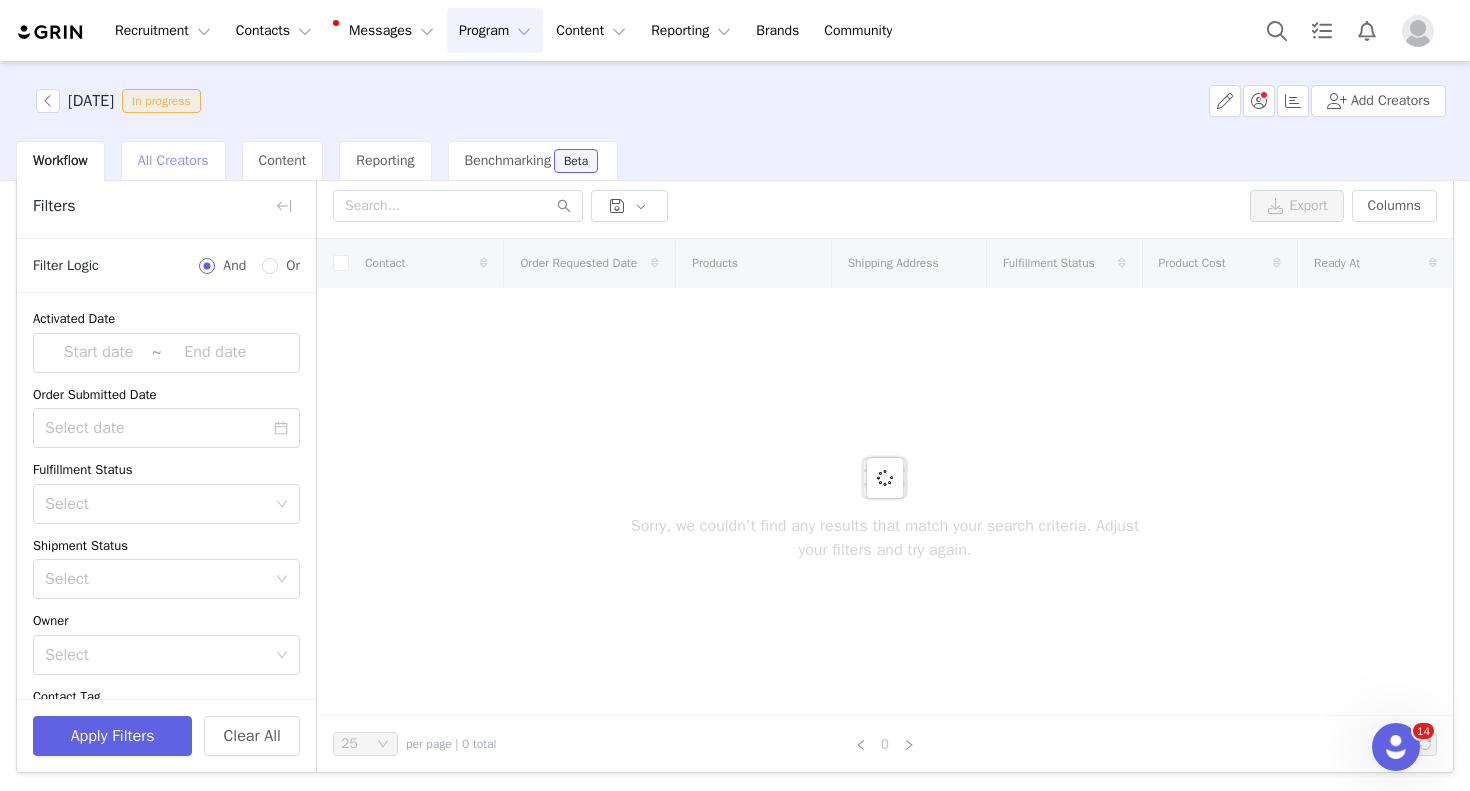 click on "All Creators" at bounding box center [173, 160] 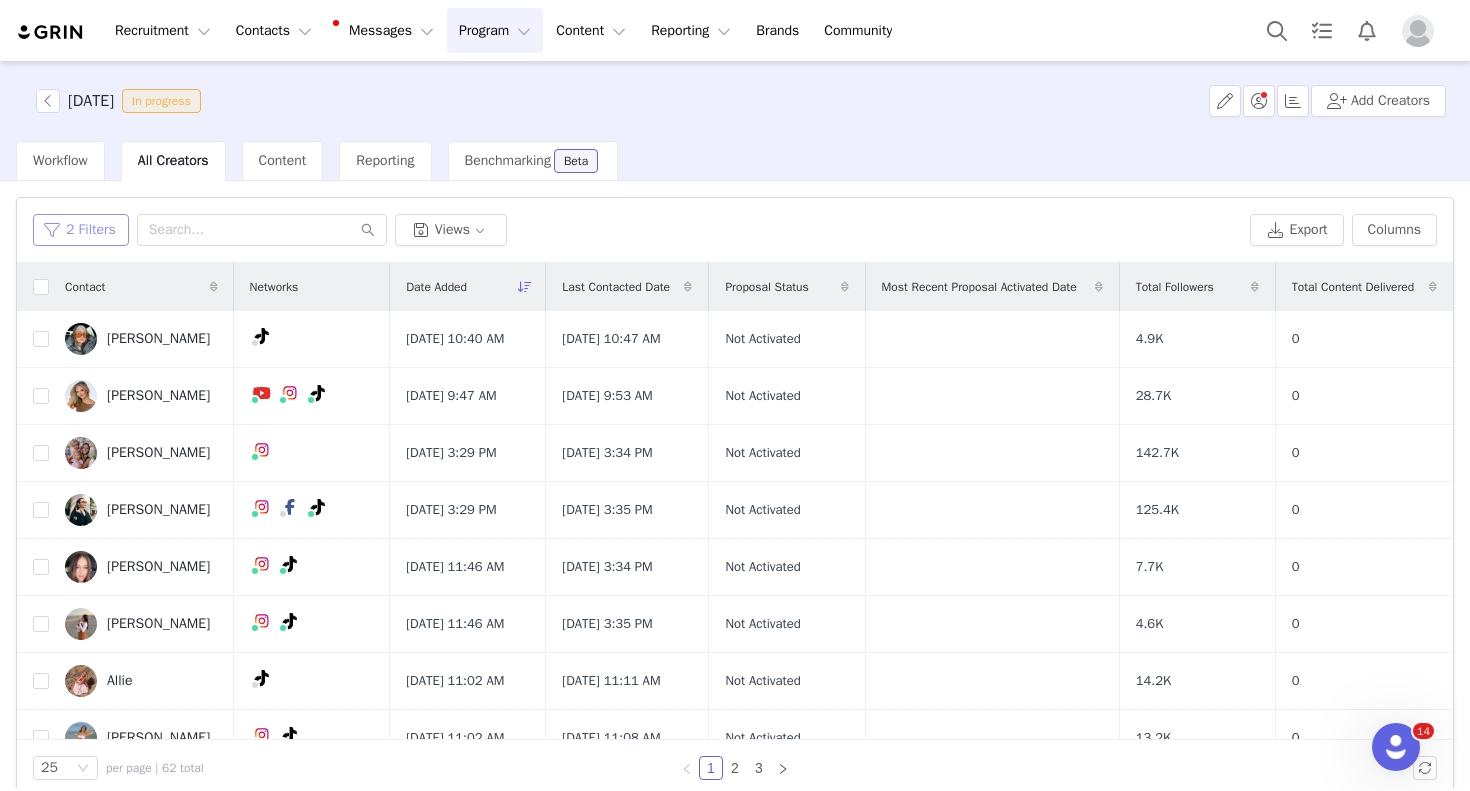 click on "2 Filters" at bounding box center [81, 230] 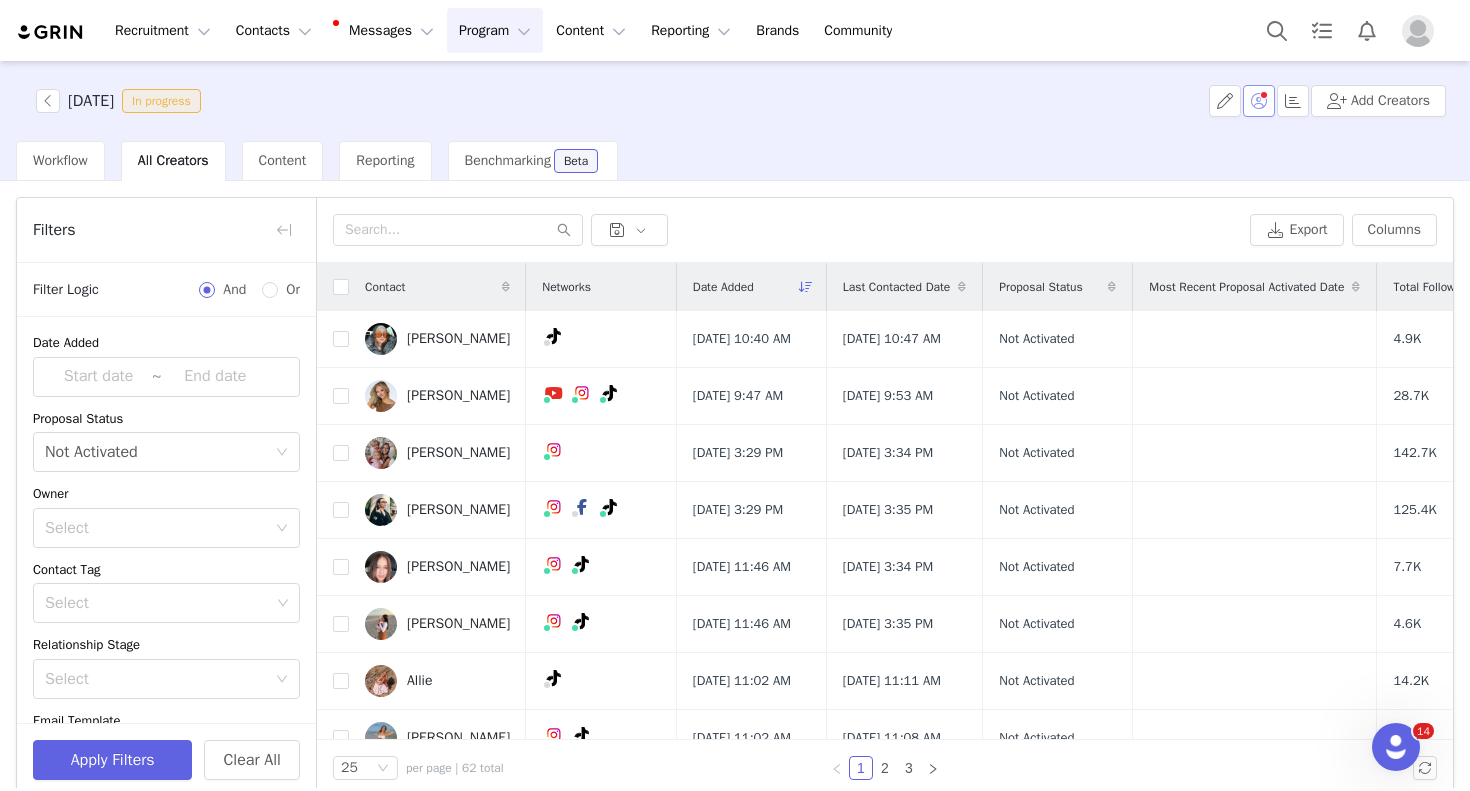 click at bounding box center (1259, 101) 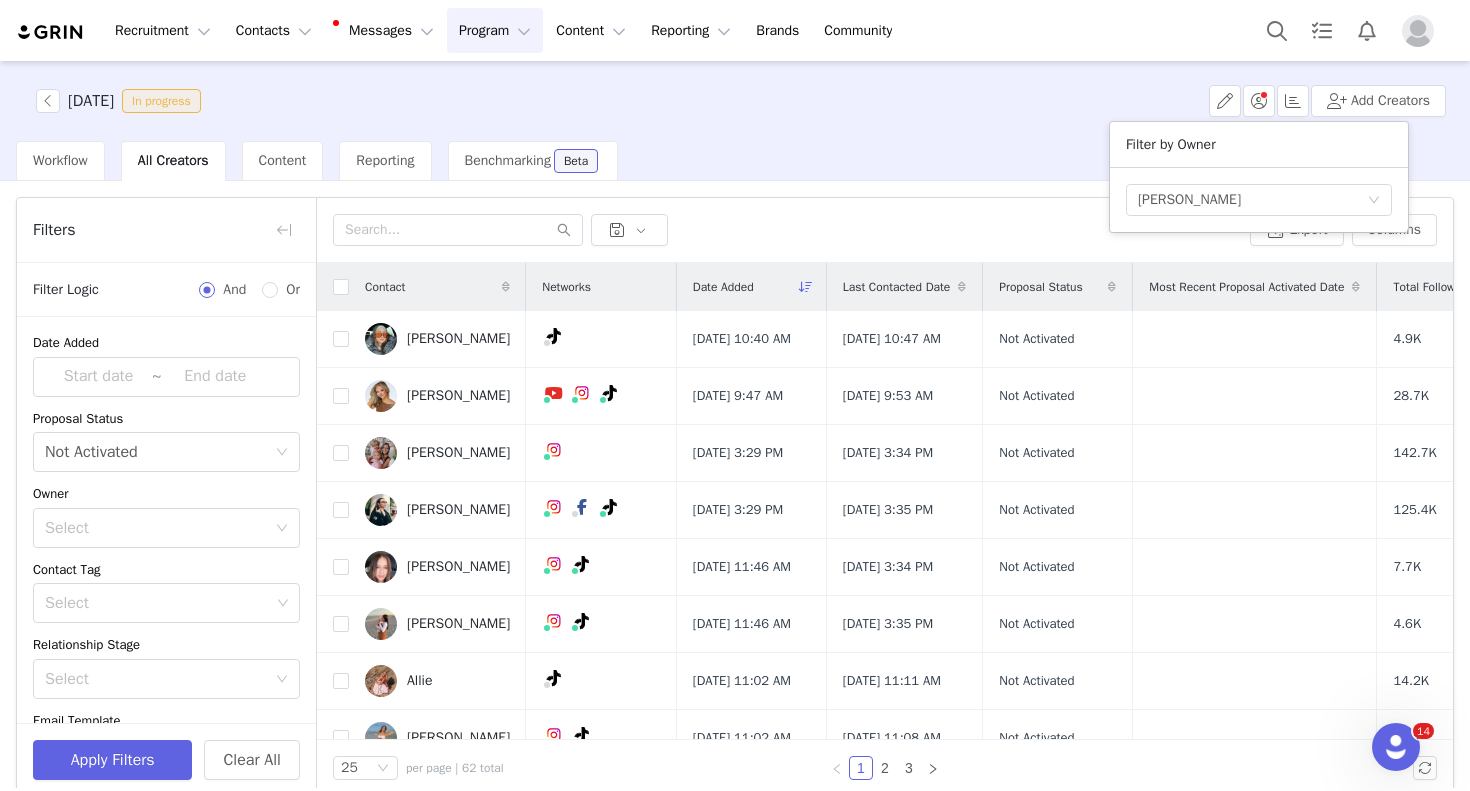 click on "[DATE] In progress     Add Creators Filter by Owner Select Owner  [PERSON_NAME]" at bounding box center (735, 101) 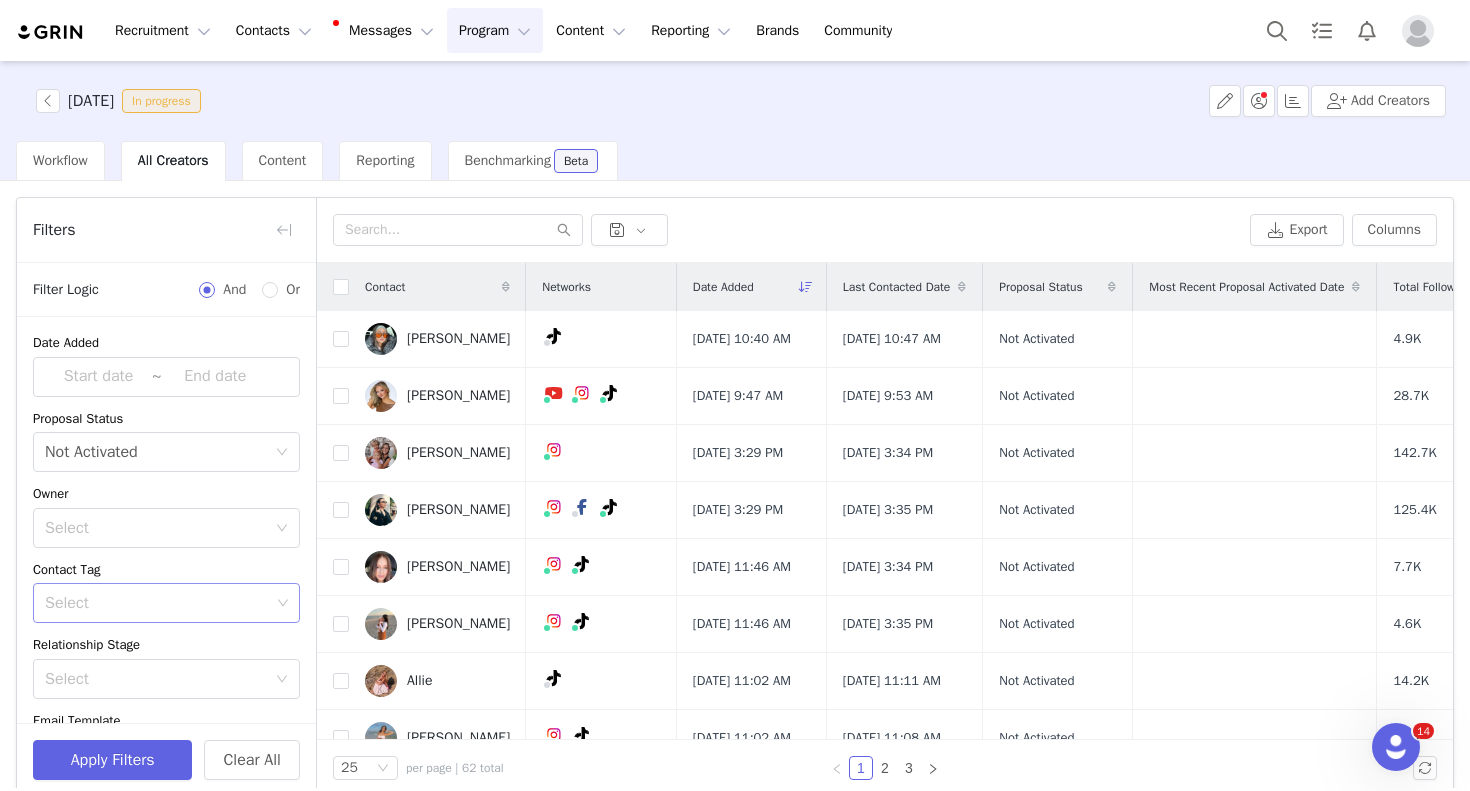 scroll, scrollTop: 207, scrollLeft: 0, axis: vertical 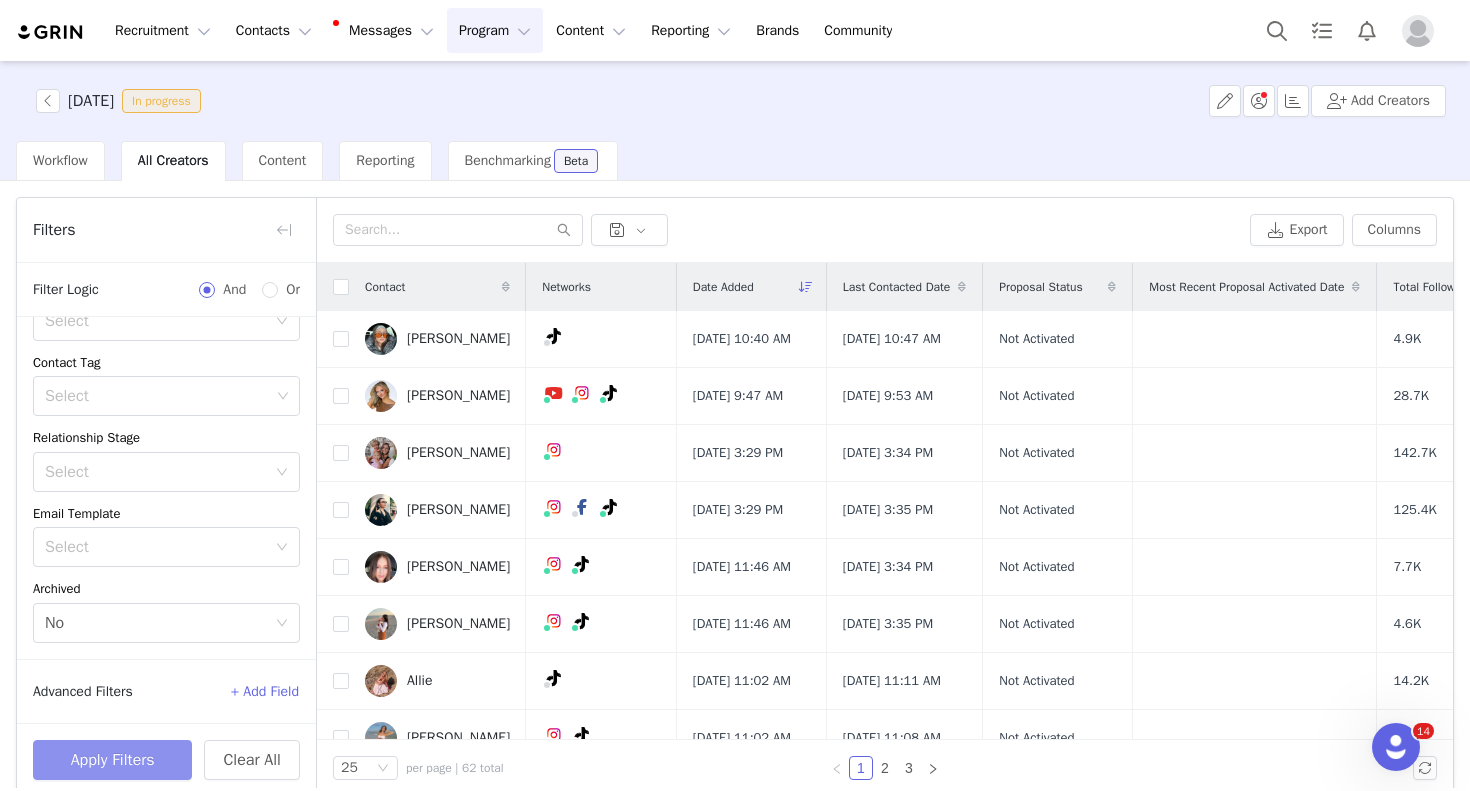 click on "Apply Filters" at bounding box center [112, 760] 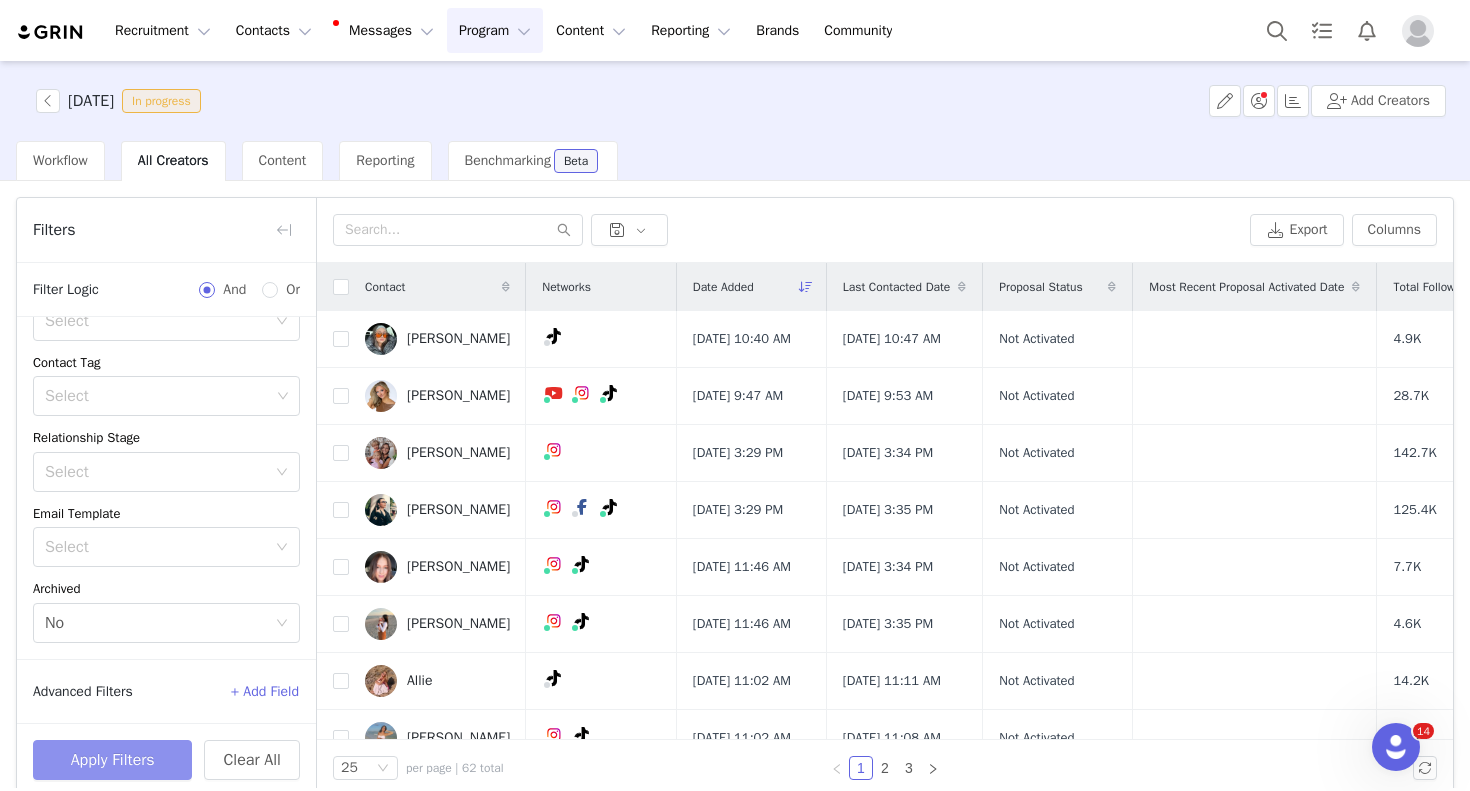 scroll, scrollTop: 0, scrollLeft: 0, axis: both 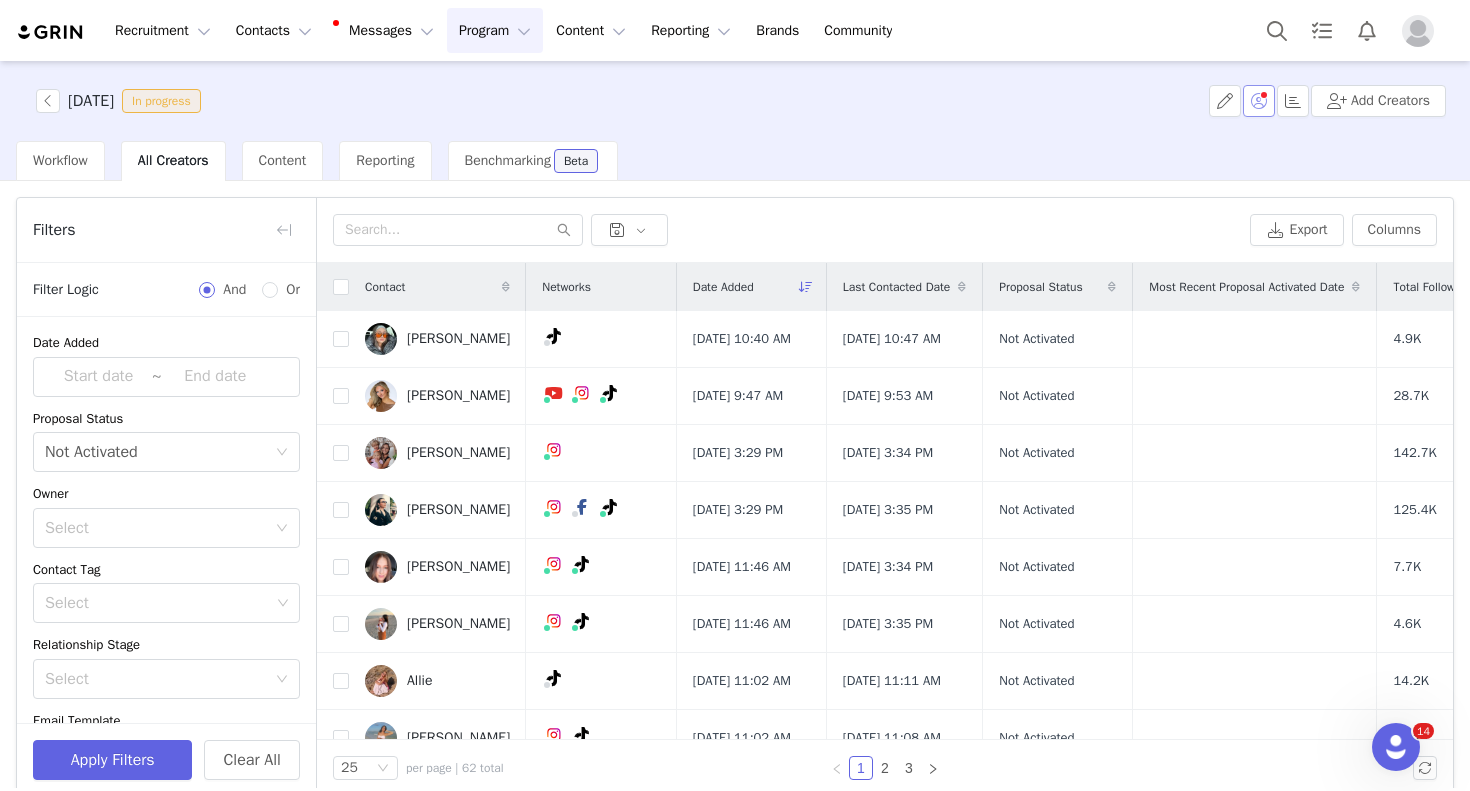click at bounding box center (1259, 101) 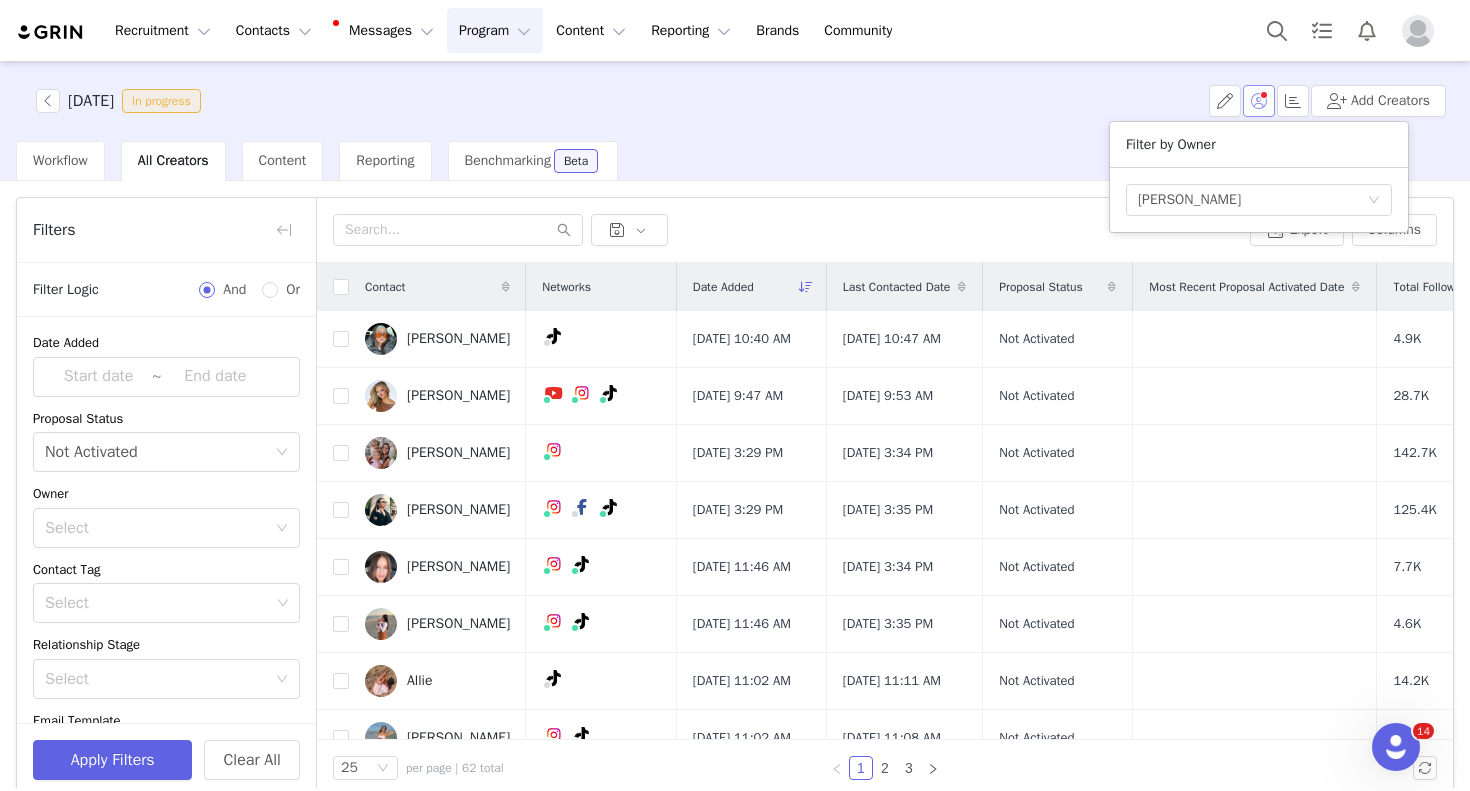 type 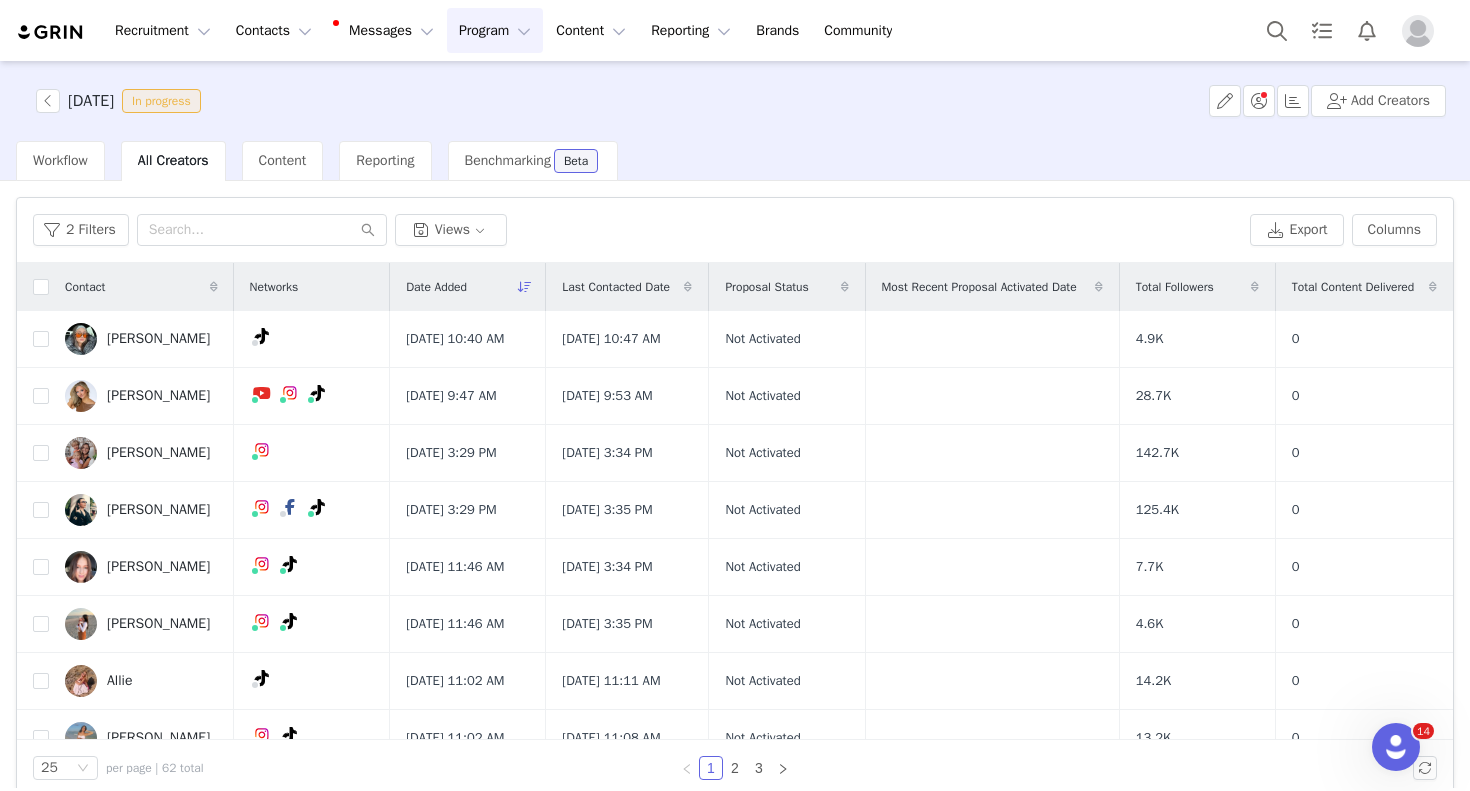 scroll, scrollTop: 0, scrollLeft: 0, axis: both 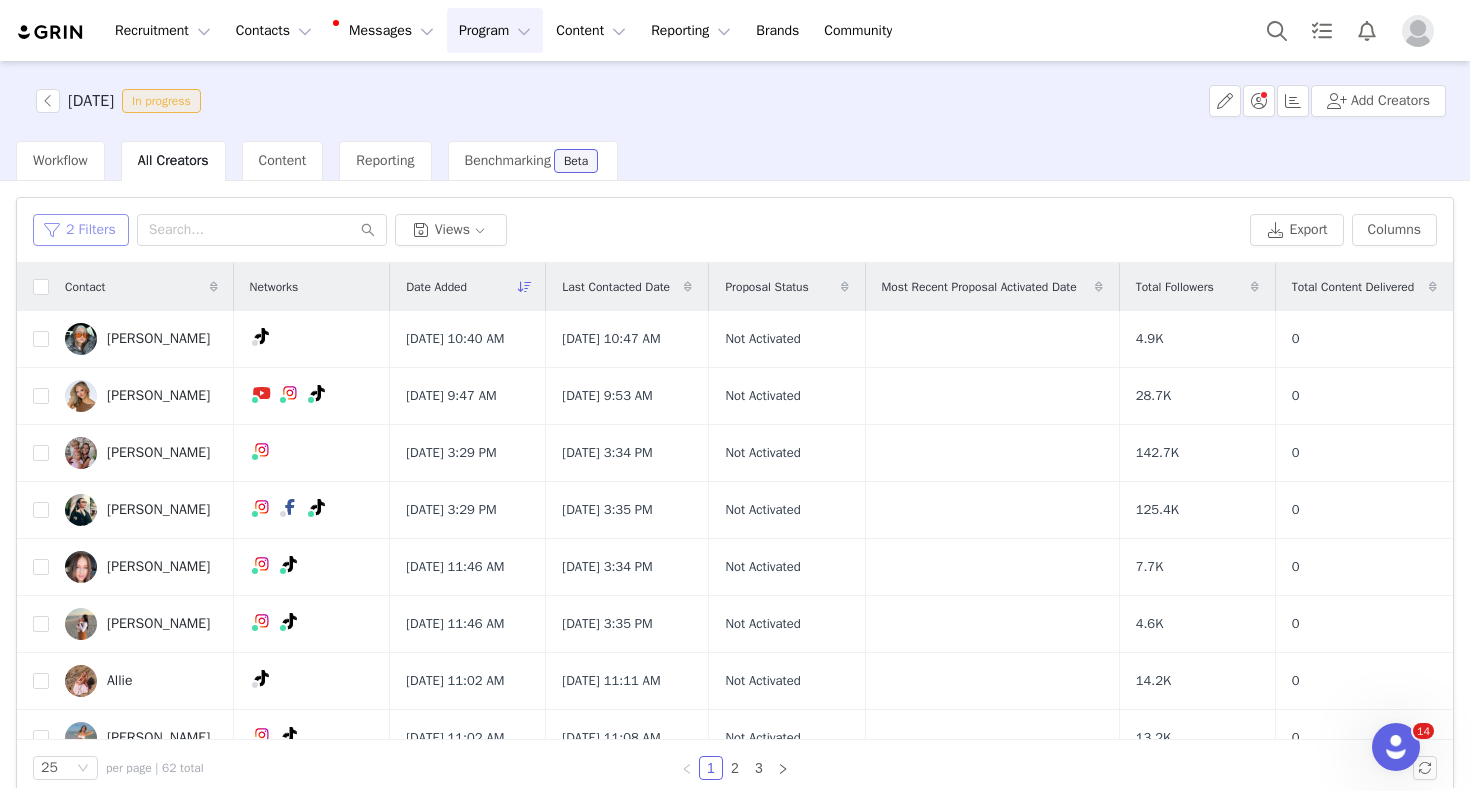 click on "2 Filters" at bounding box center (81, 230) 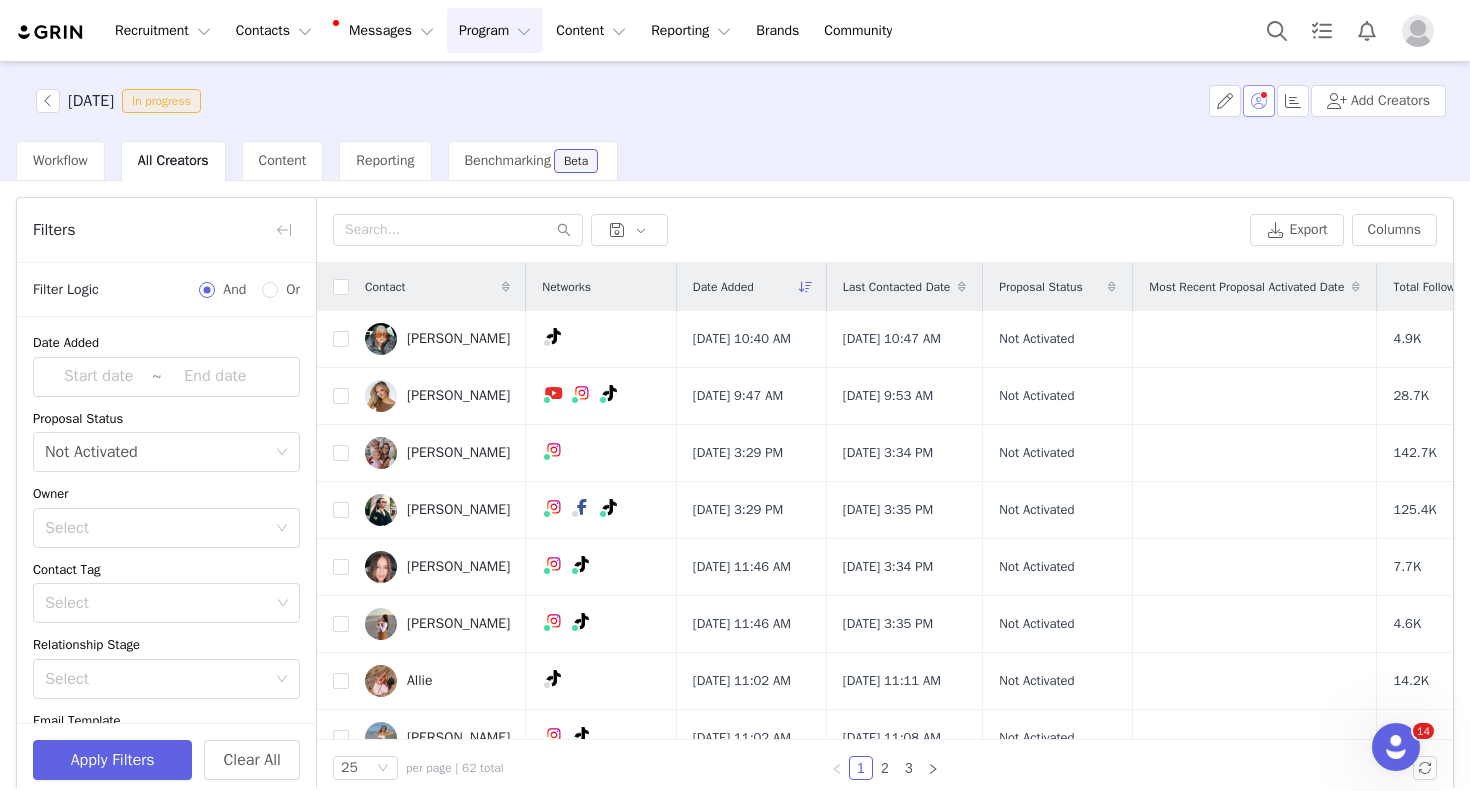 click at bounding box center [1259, 101] 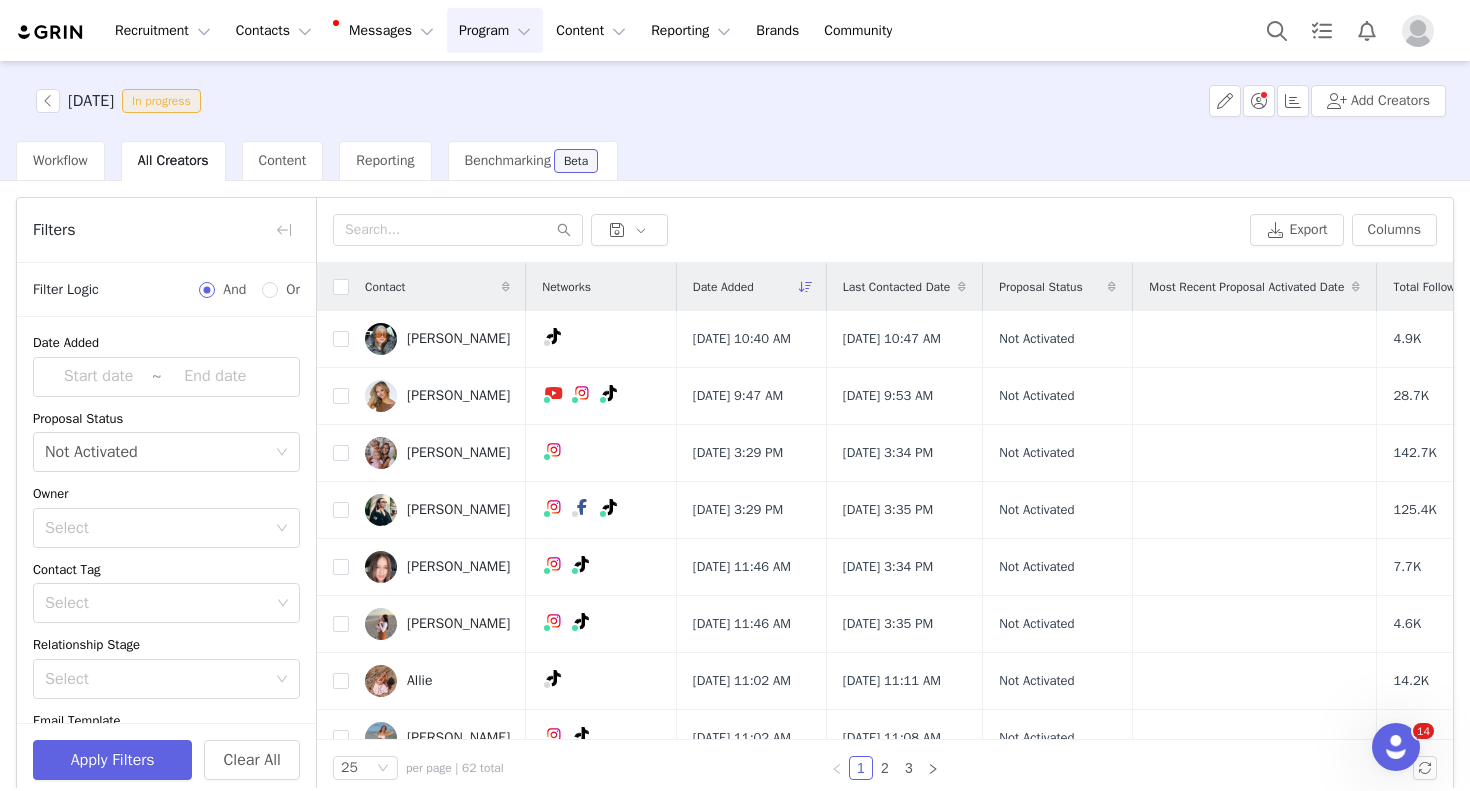 click on "Workflow All Creators Content Reporting Benchmarking Beta" at bounding box center [743, 161] 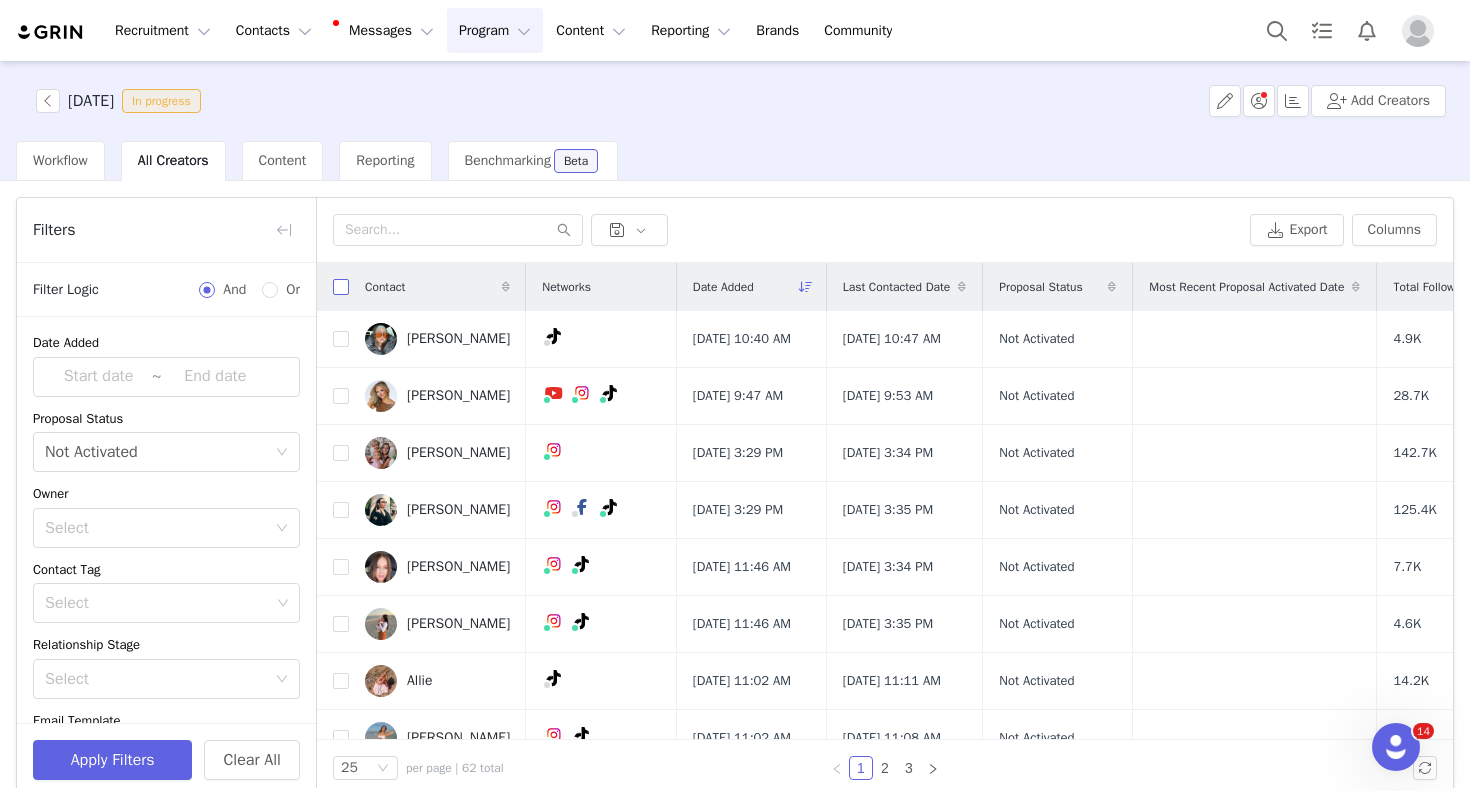 click at bounding box center [341, 287] 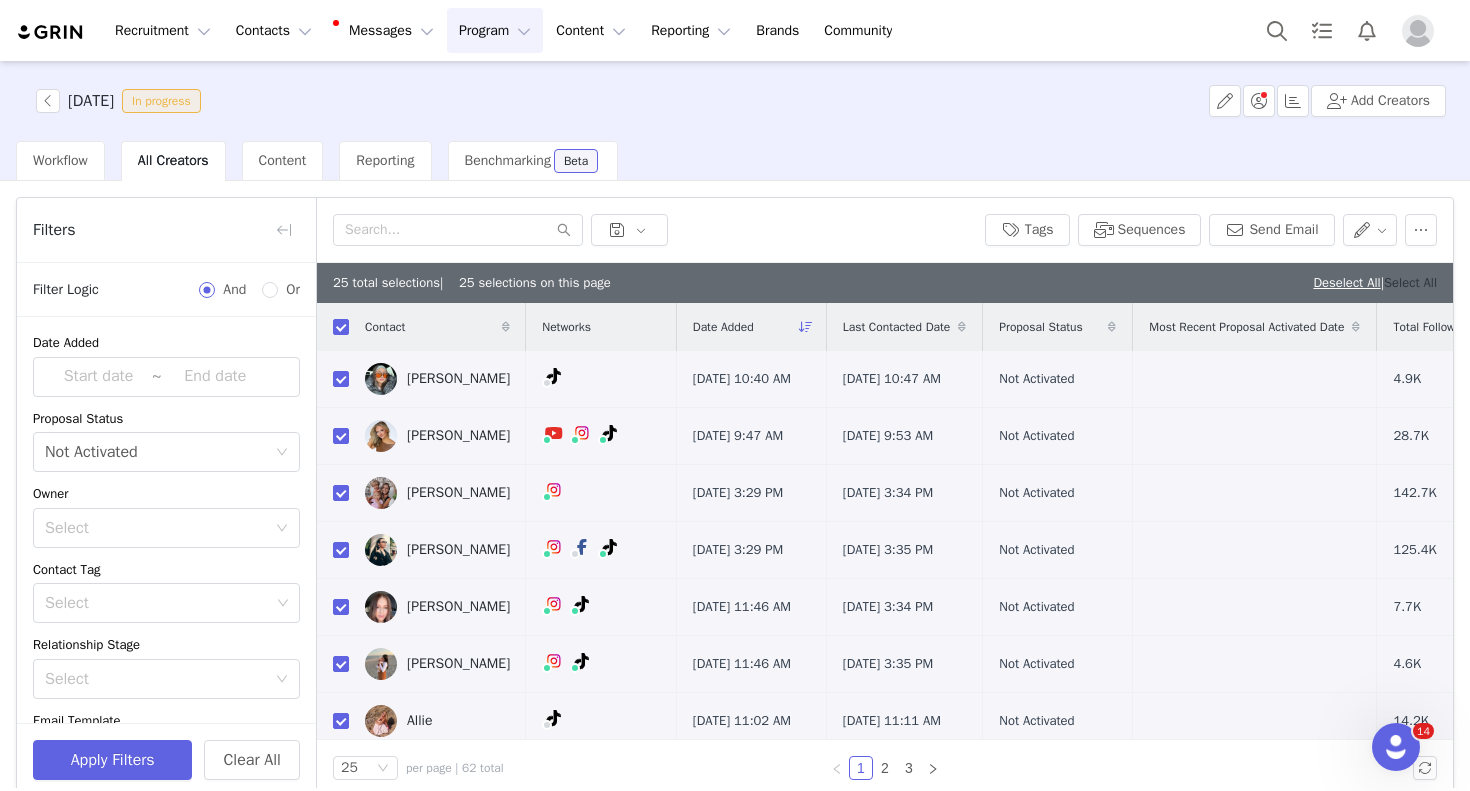 click on "Select All" at bounding box center [1410, 282] 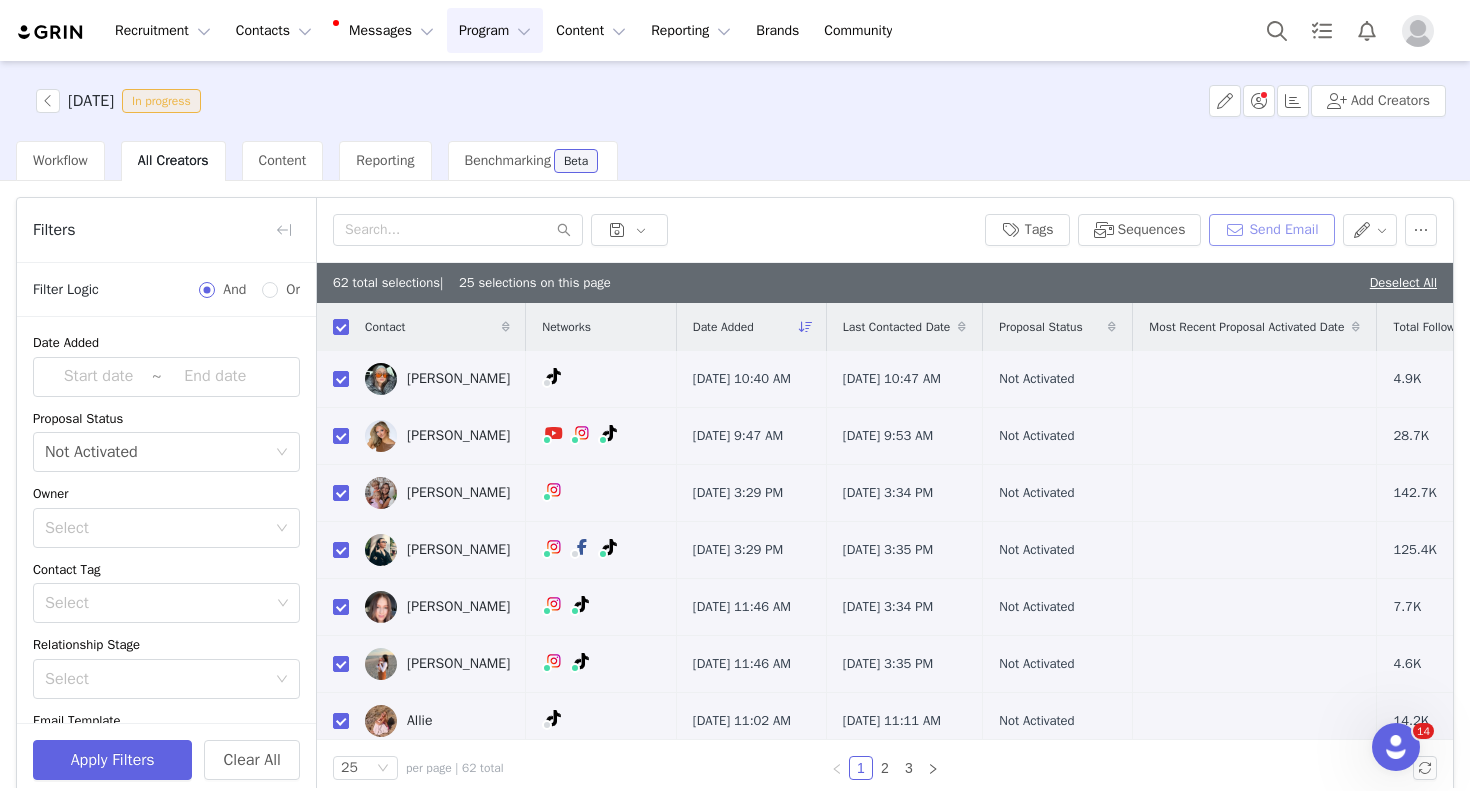 click on "Send Email" at bounding box center [1271, 230] 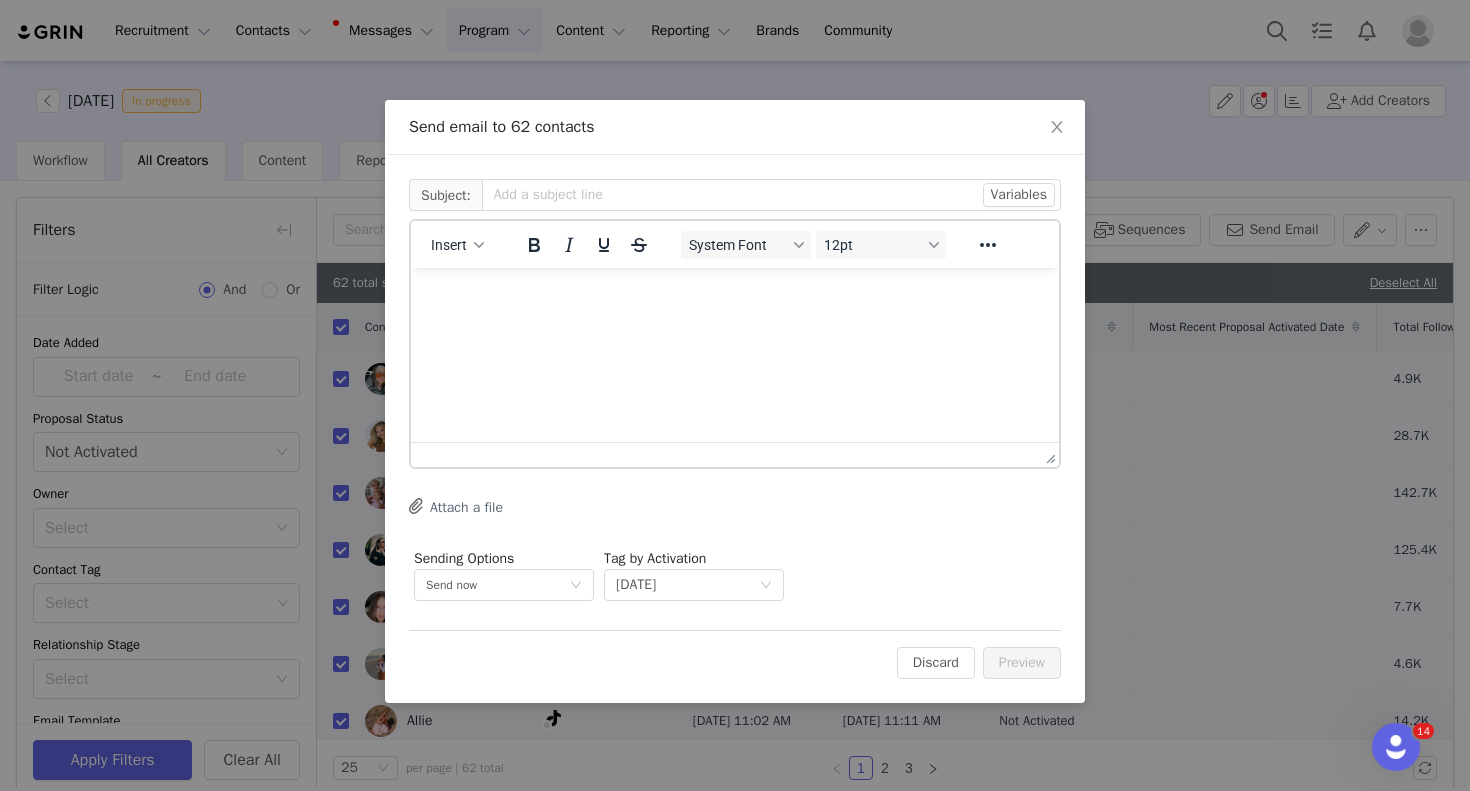 scroll, scrollTop: 0, scrollLeft: 0, axis: both 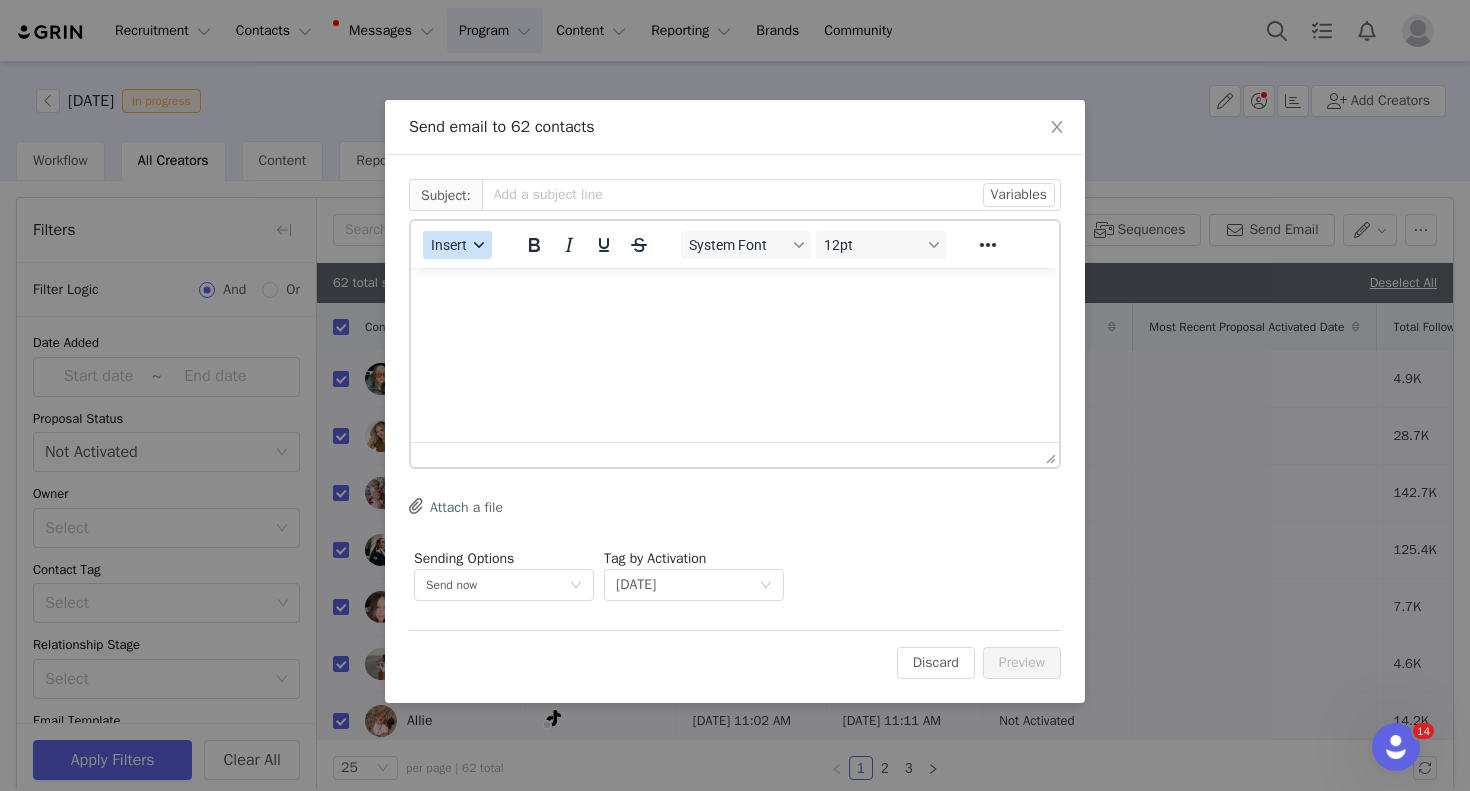 click on "Insert" at bounding box center [449, 245] 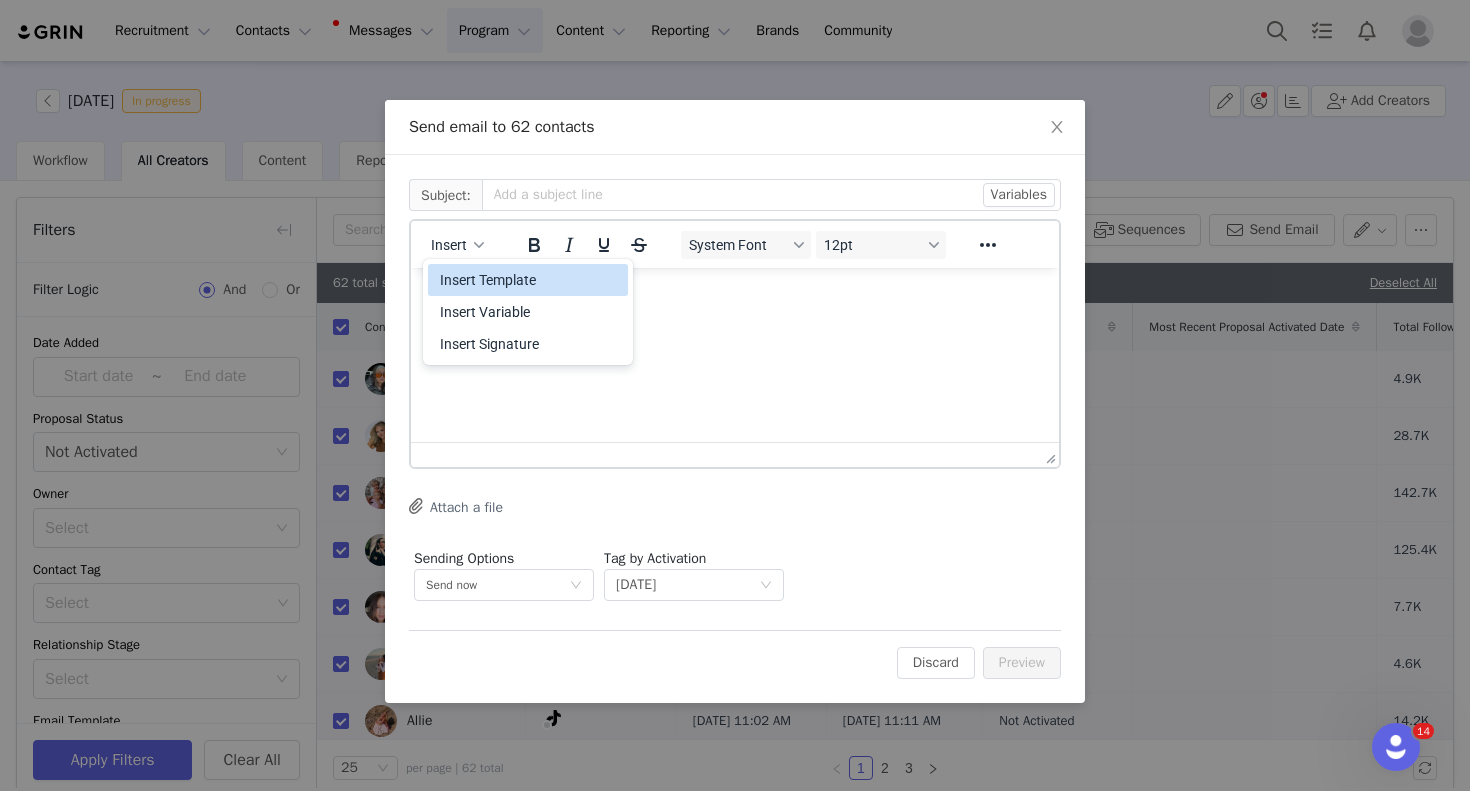 click on "Insert Template" at bounding box center [530, 280] 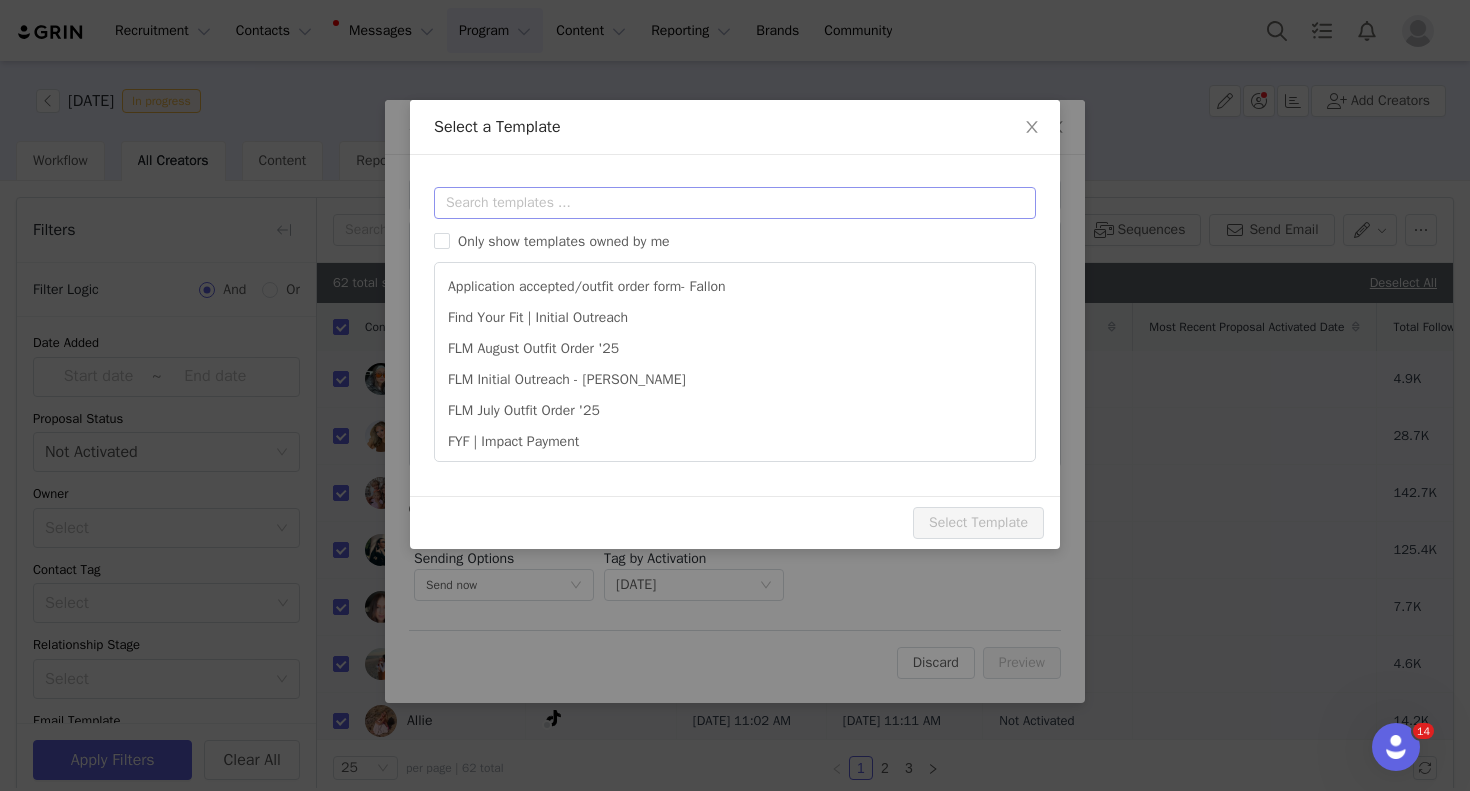 scroll, scrollTop: 0, scrollLeft: 0, axis: both 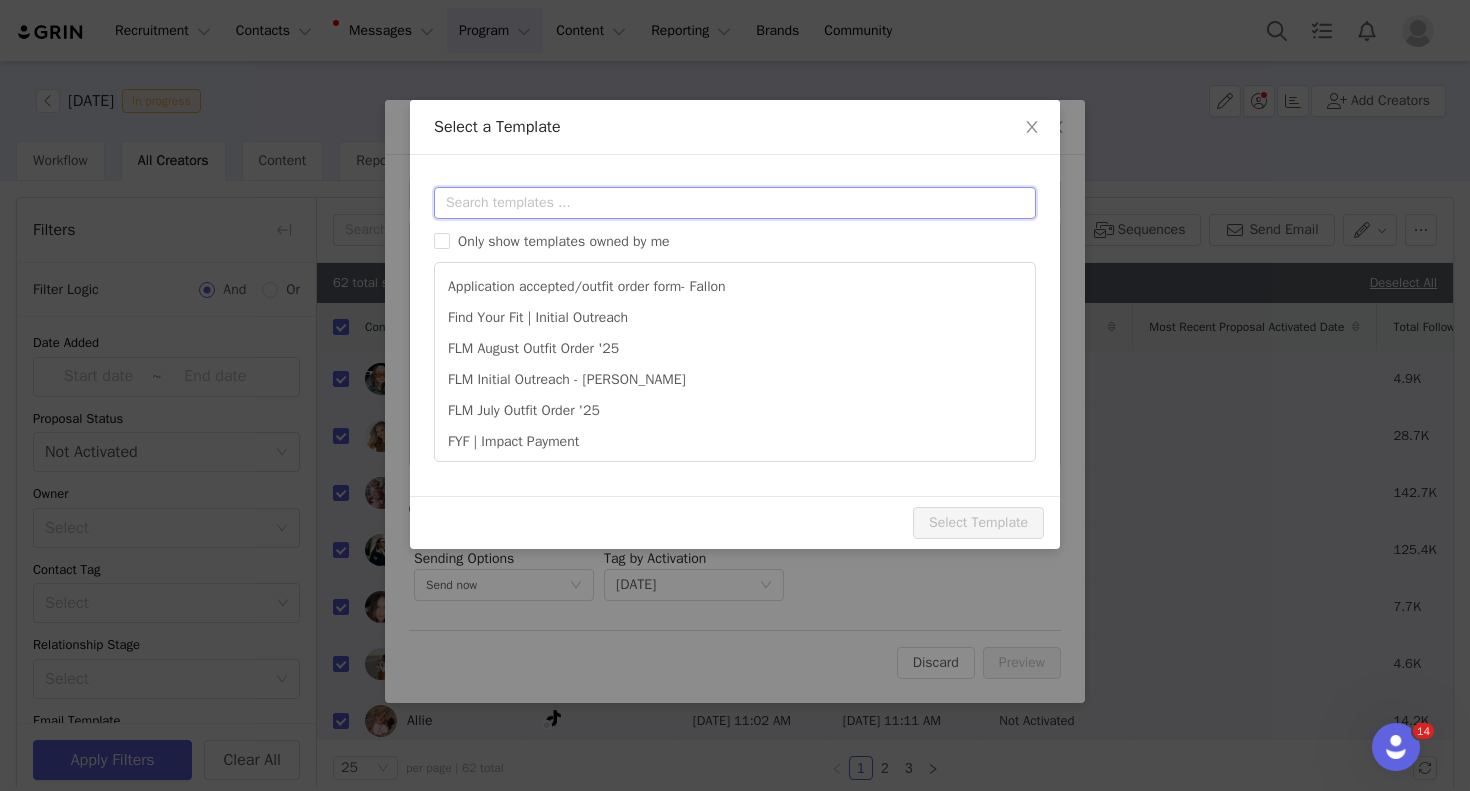 click at bounding box center (735, 203) 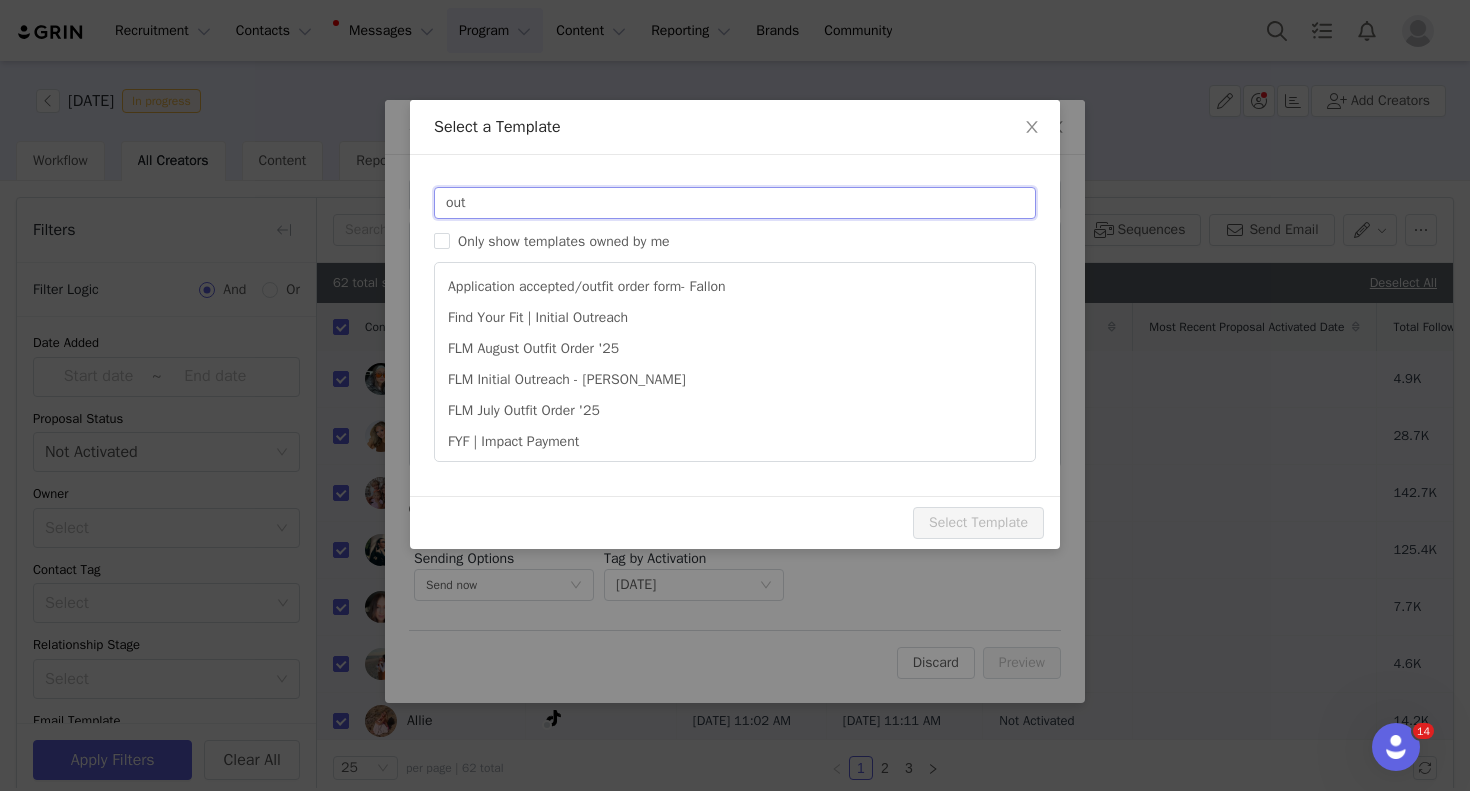 type on "outf" 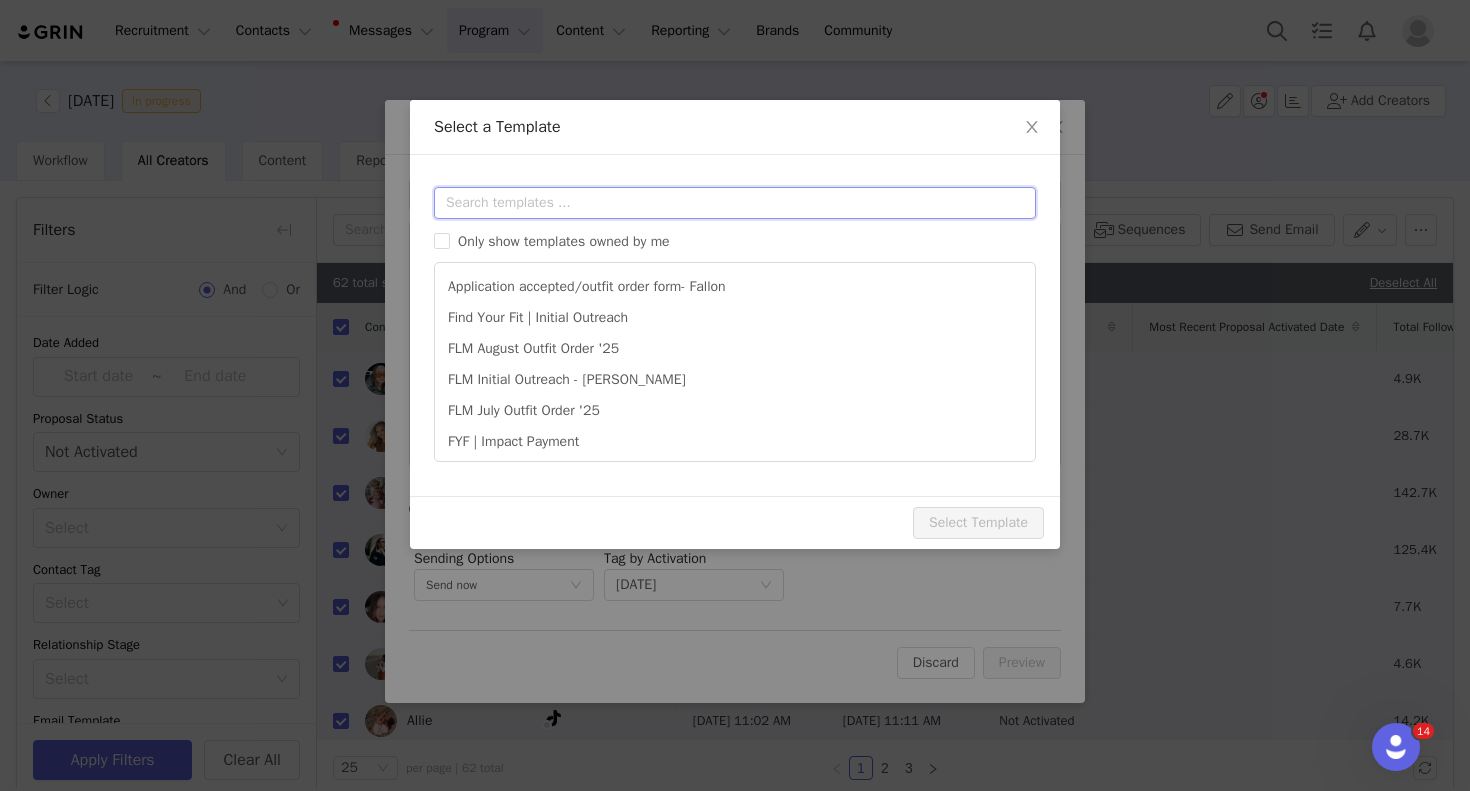 type on "e" 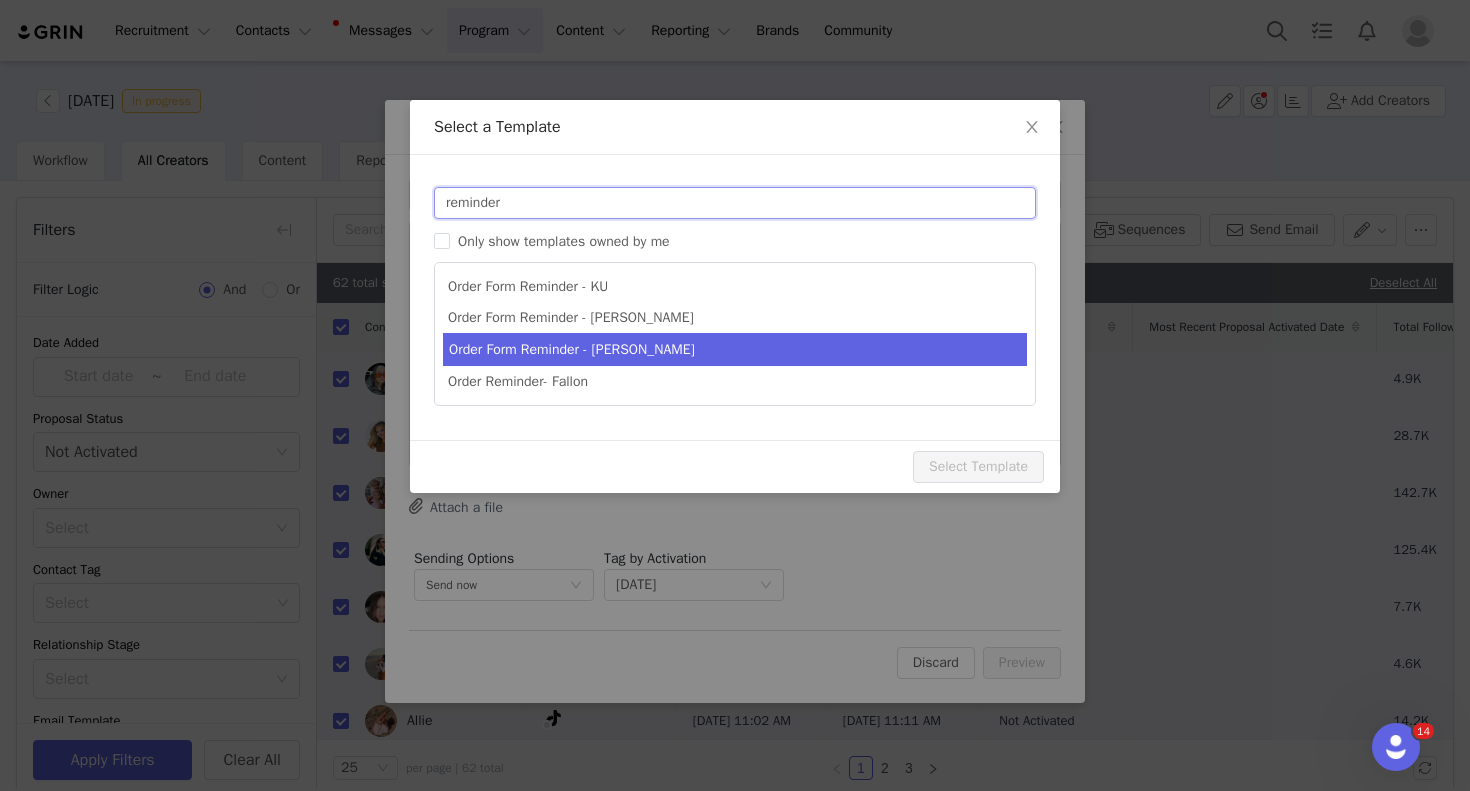 type on "reminder" 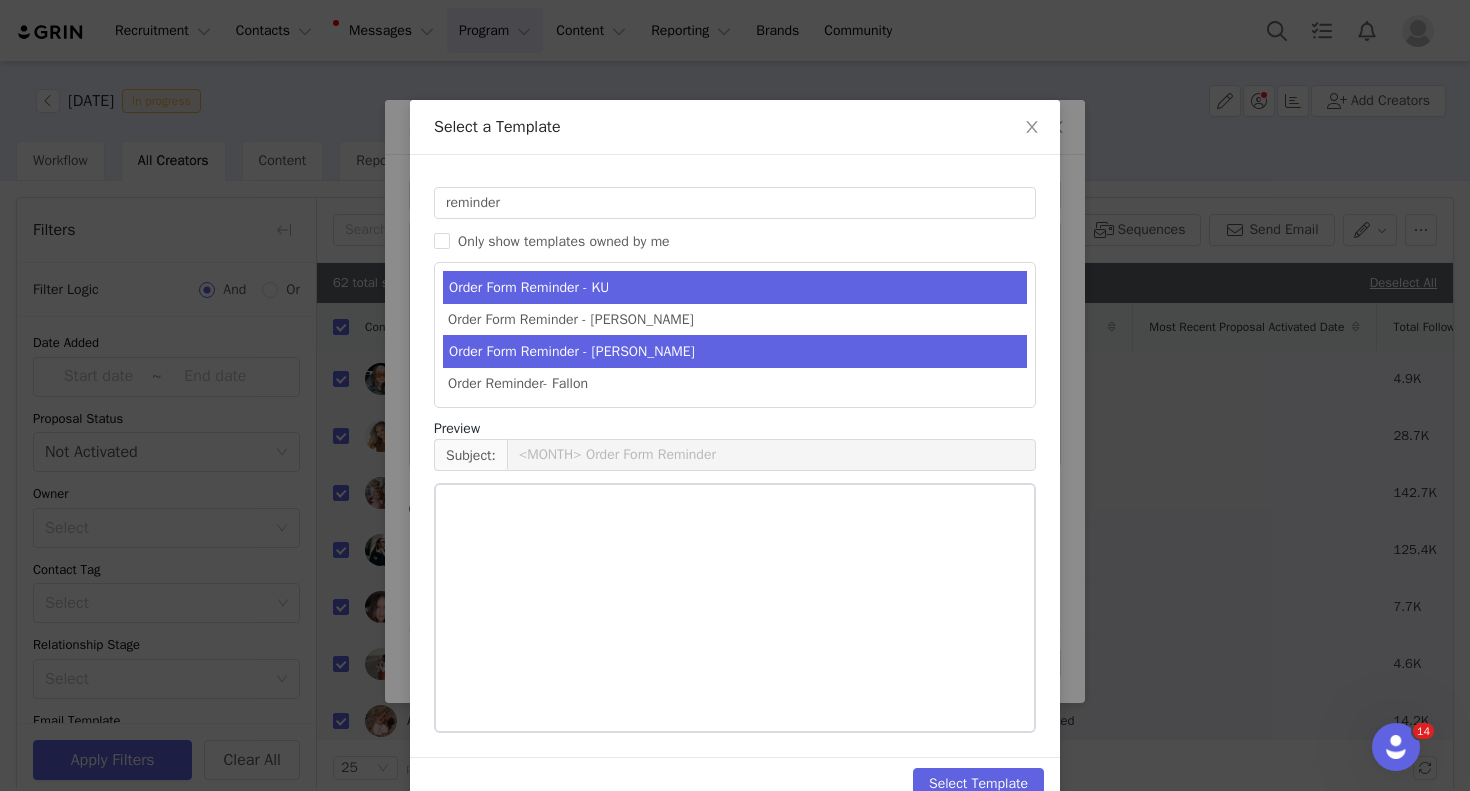 click on "Order Form Reminder - Sandra" at bounding box center [735, 351] 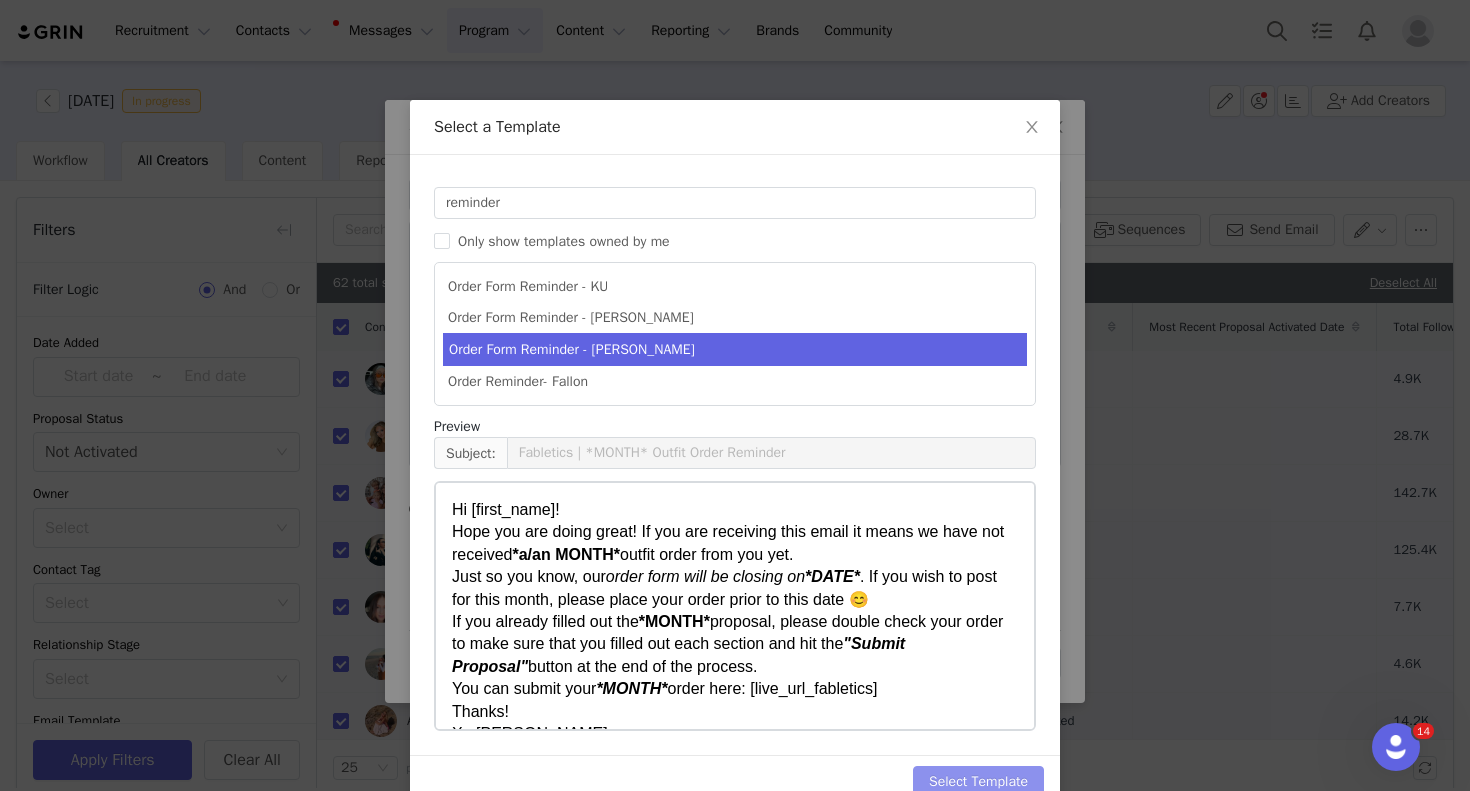 click on "Select Template" at bounding box center [978, 782] 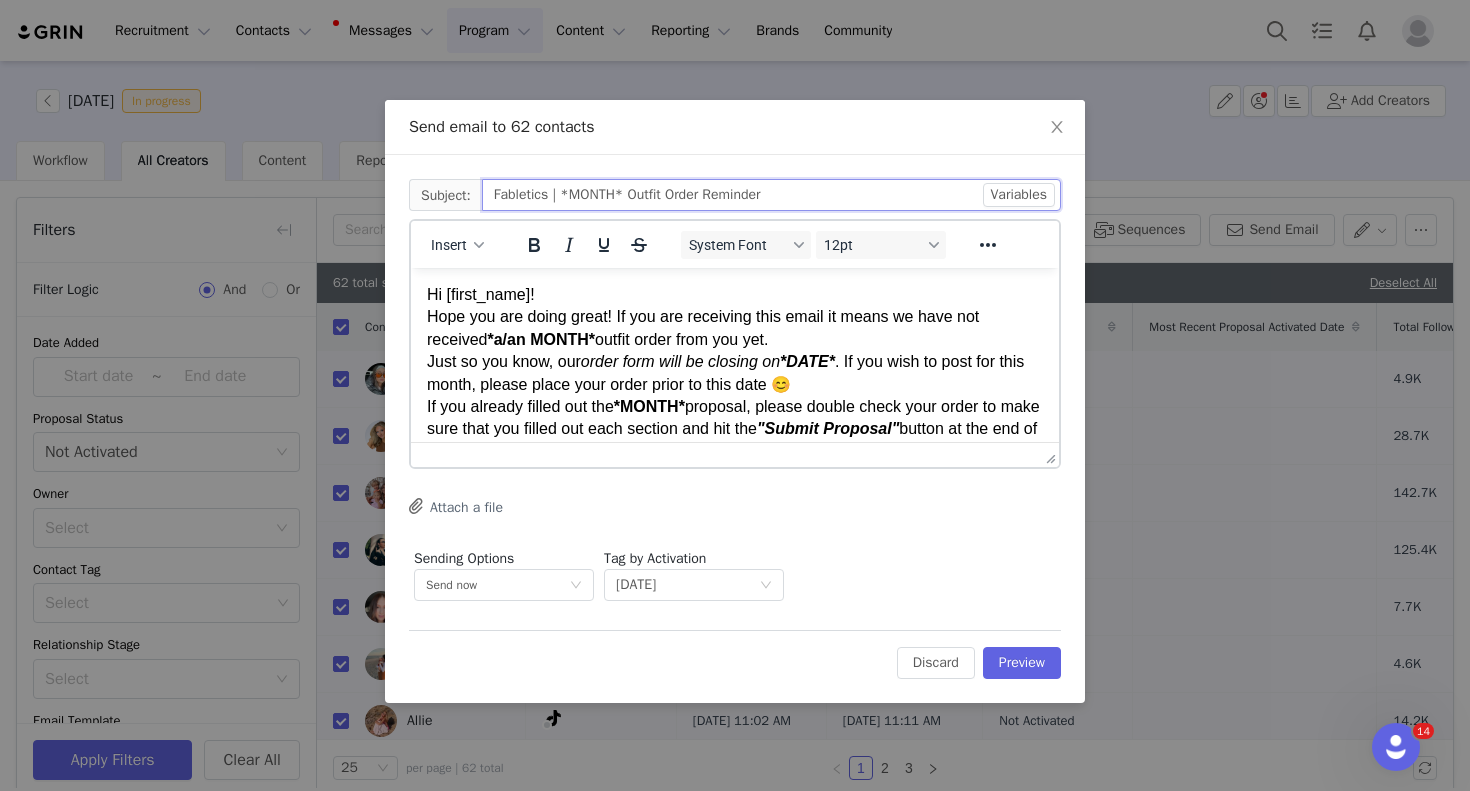 drag, startPoint x: 634, startPoint y: 191, endPoint x: 567, endPoint y: 190, distance: 67.00746 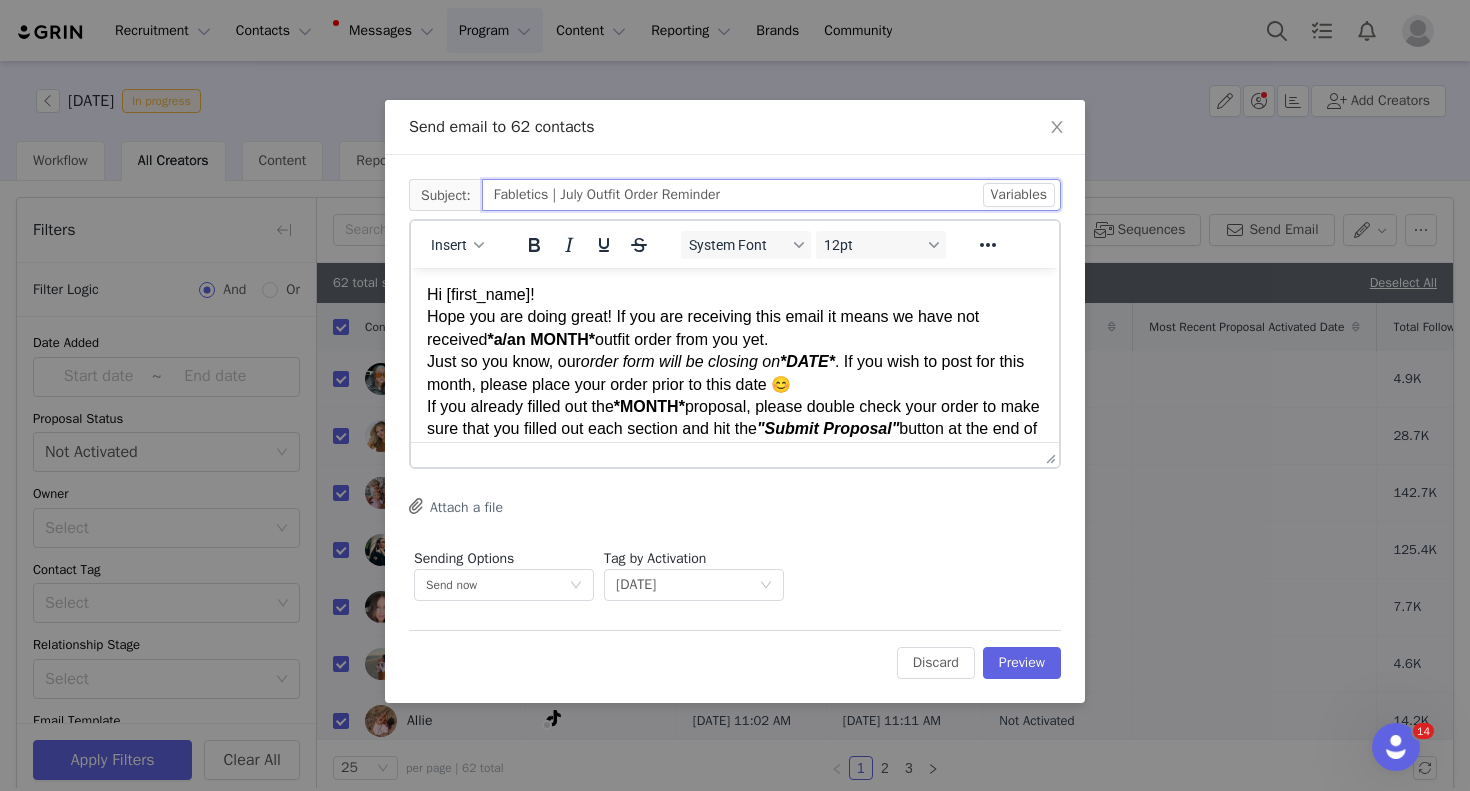 type on "Fabletics | July Outfit Order Reminder" 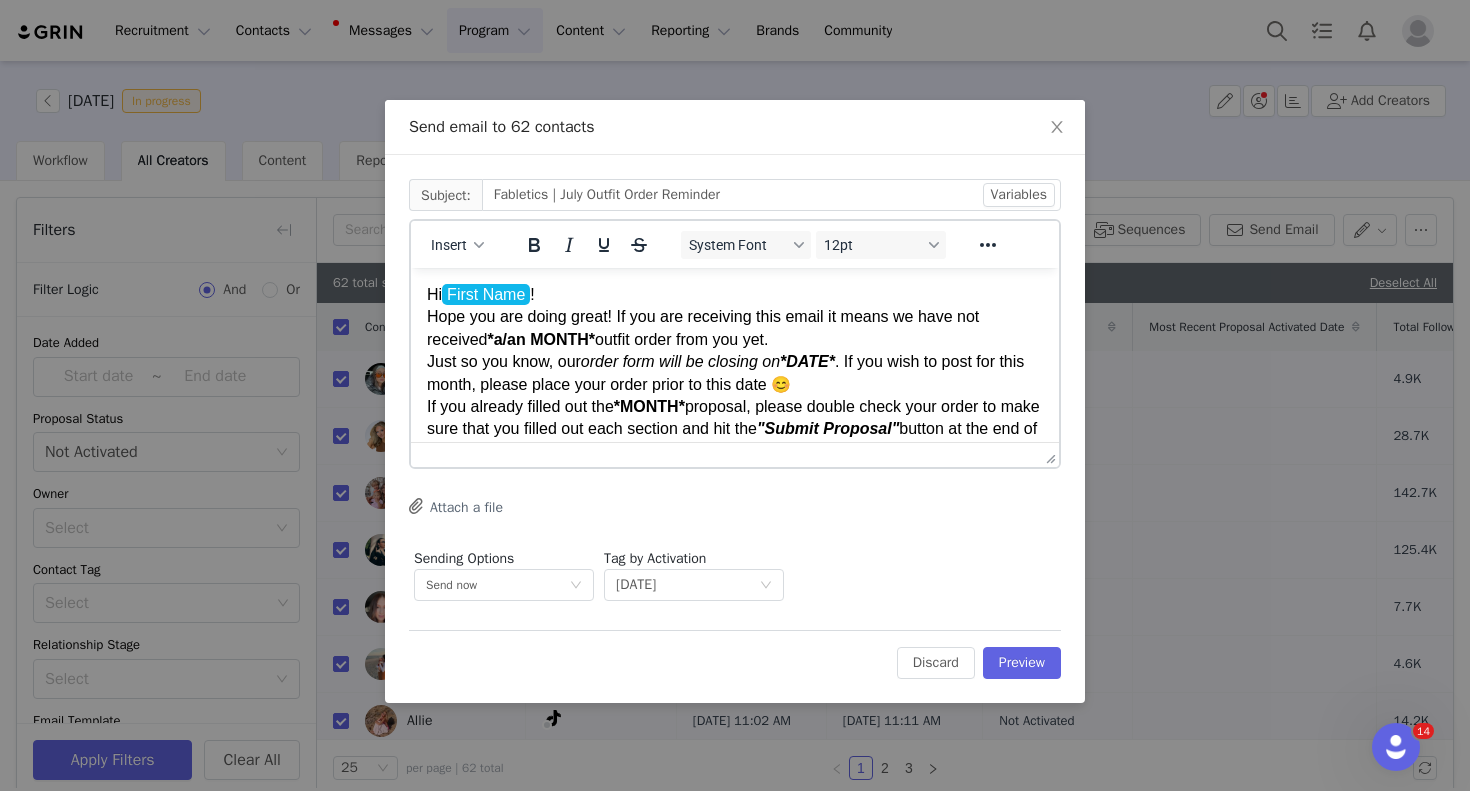 click on "Hi  First Name ! Hope you are doing great! If you are receiving this email it means we have not received  *a/an MONTH*  outfit order from you yet. Just so you know, our  order form will be closing on  *DATE* . If you wish to post for this month, please place your order prior to this date 😊 If you already filled out the  *MONTH*  proposal, please double check your order to make sure that you filled out each section and hit the  "Submit Proposal"  button at the end of the process.  You can submit your  *MONTH*  order here:  Live Url: fabletics.grin.live ﻿ Thanks! Xo Sandra" at bounding box center (735, 407) 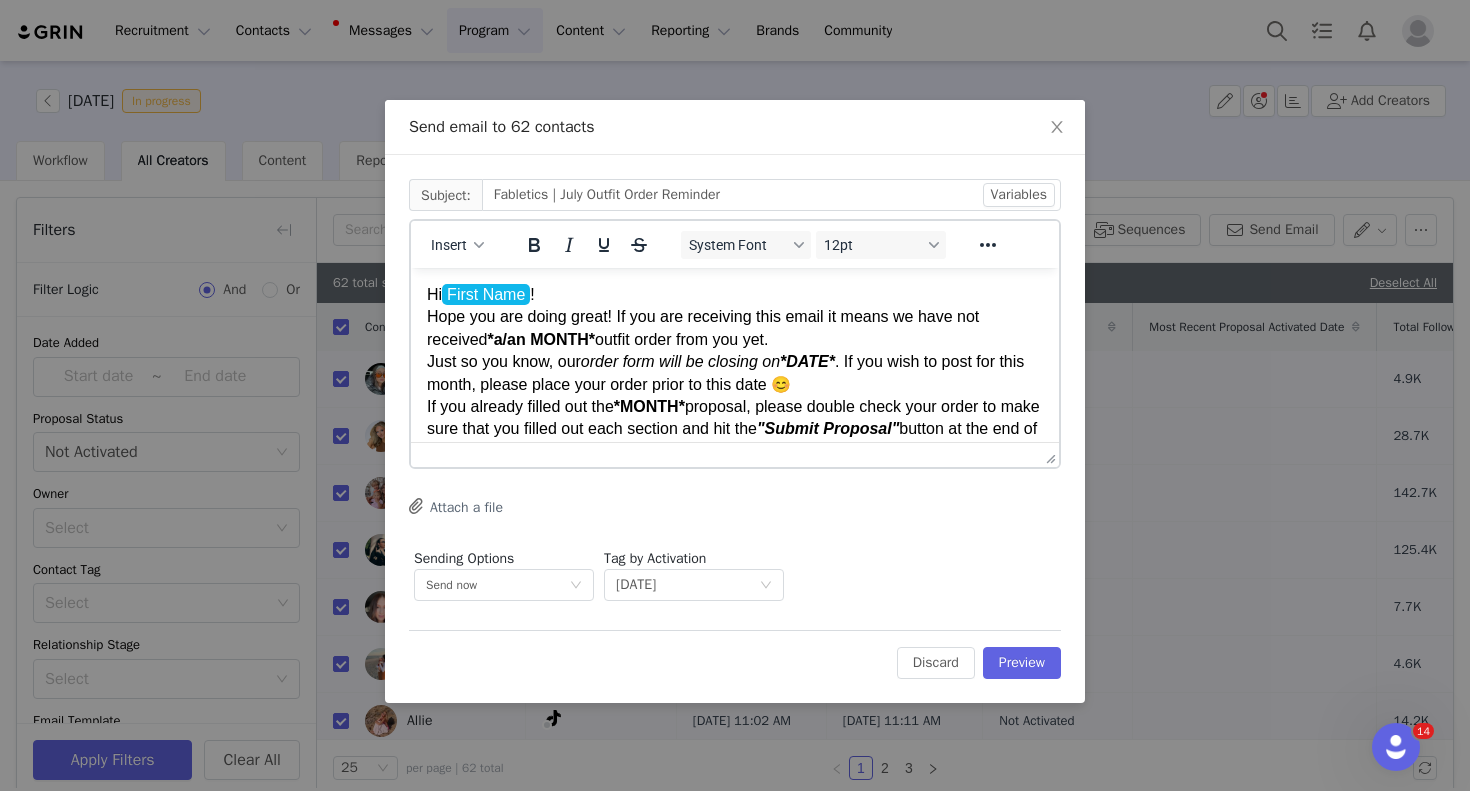 click on "Hi  First Name ! Hope you are doing great! If you are receiving this email it means we have not received  *a/an MONTH*  outfit order from you yet. Just so you know, our  order form will be closing on  *DATE* . If you wish to post for this month, please place your order prior to this date 😊 If you already filled out the  *MONTH*  proposal, please double check your order to make sure that you filled out each section and hit the  "Submit Proposal"  button at the end of the process.  You can submit your  *MONTH*  order here:  Live Url: fabletics.grin.live ﻿ Thanks! Xo Sandra" at bounding box center [735, 407] 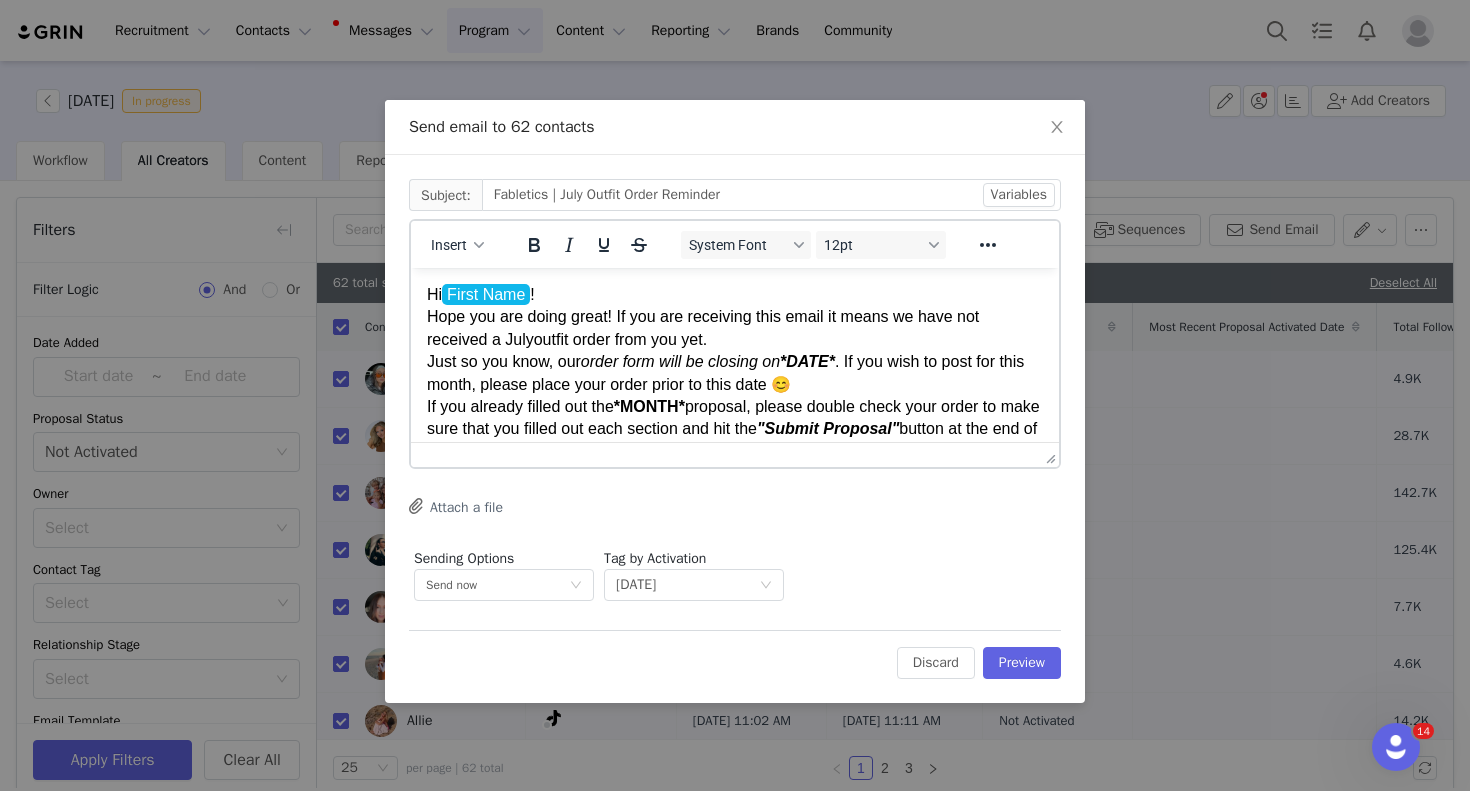 click on "order form will be closing on  *DATE*" at bounding box center [708, 361] 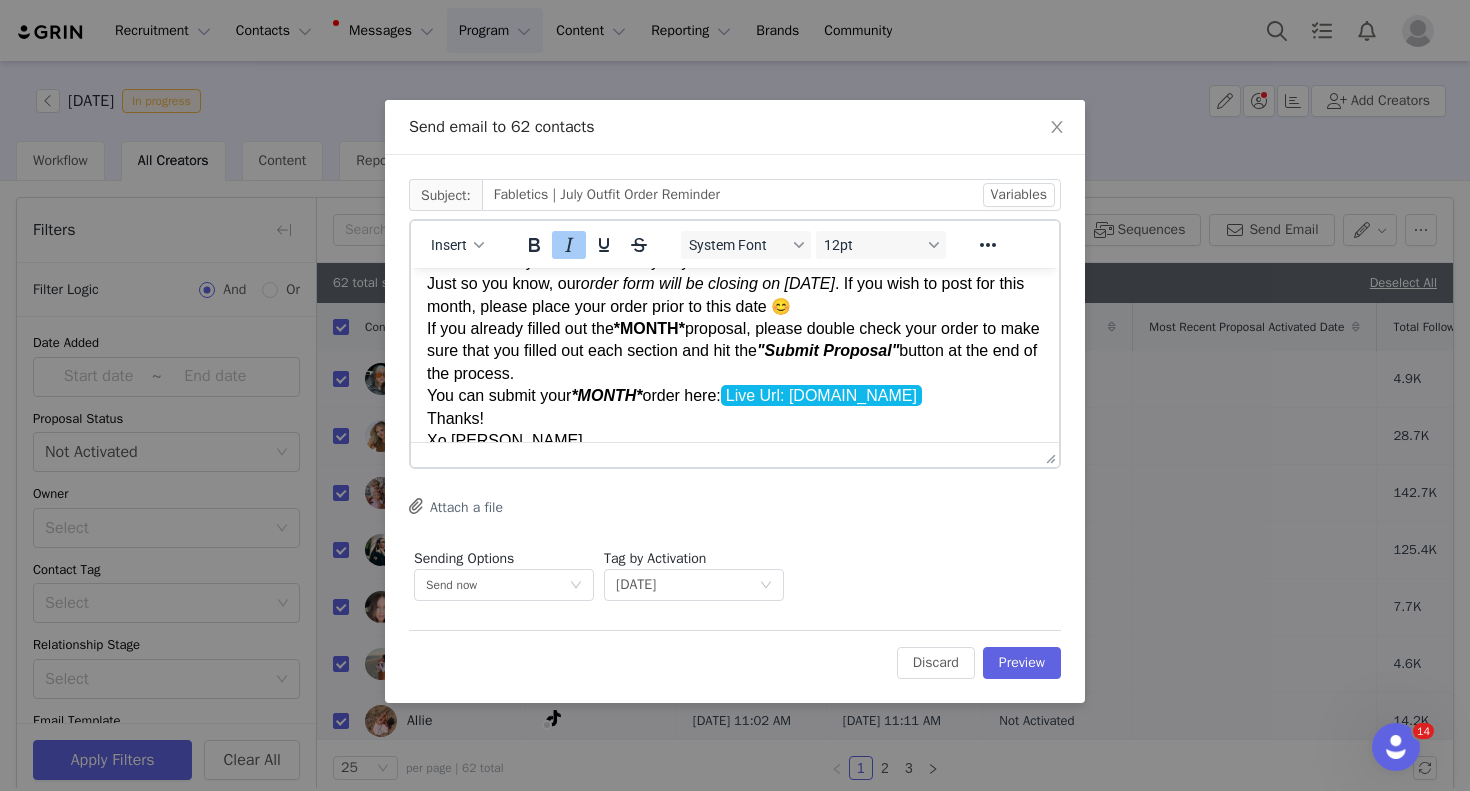 scroll, scrollTop: 102, scrollLeft: 0, axis: vertical 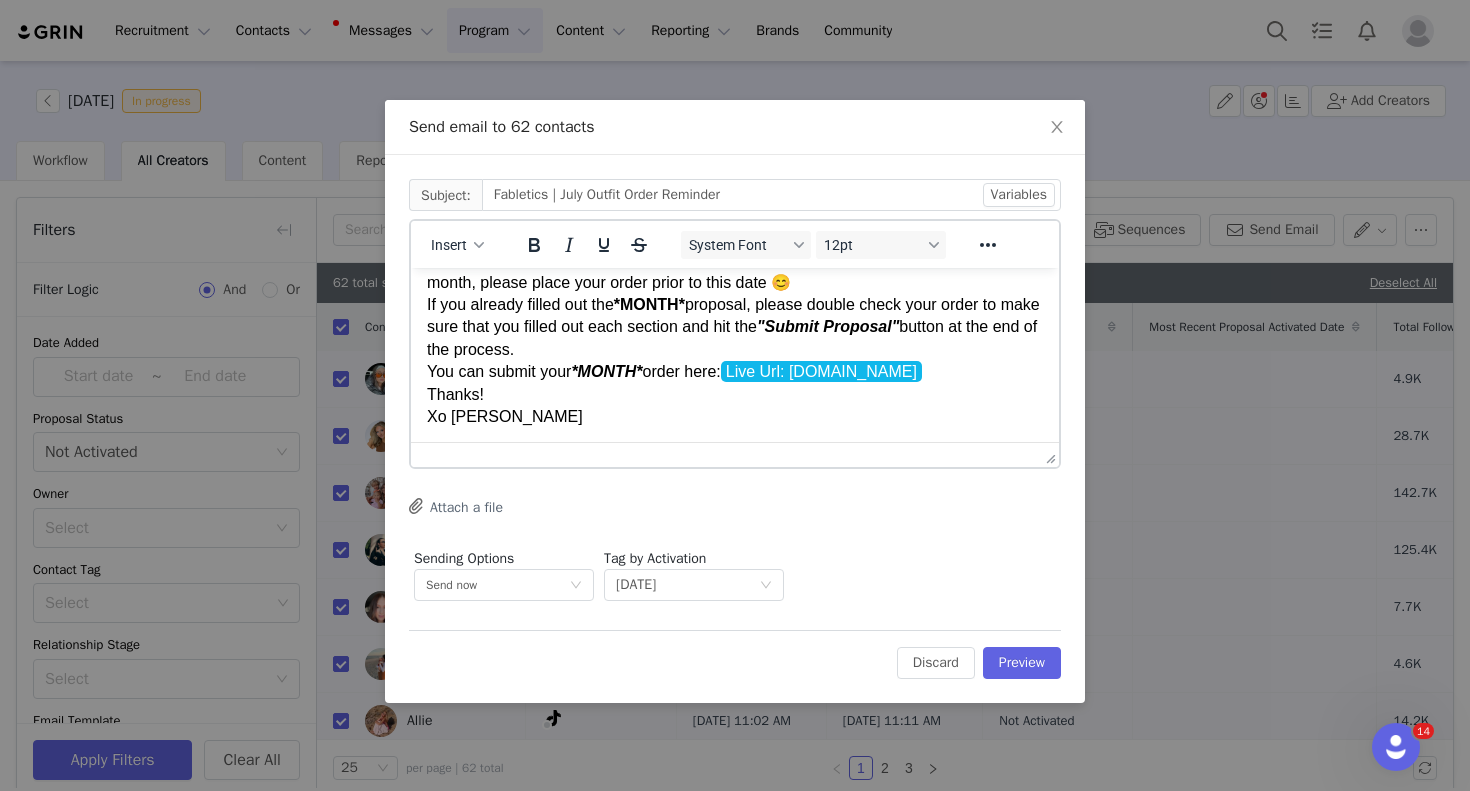 click on "Hi  First Name ! Hope you are doing great! If you are receiving this email it means we have not received a July  outfit order from you yet. Just so you know, our  order form will be closing on July 11th . If you wish to post for this month, please place your order prior to this date 😊 If you already filled out the  *MONTH*  proposal, please double check your order to make sure that you filled out each section and hit the  "Submit Proposal"  button at the end of the process.  You can submit your  *MONTH*  order here:  Live Url: fabletics.grin.live Thanks! Xo Sandra" at bounding box center (735, 305) 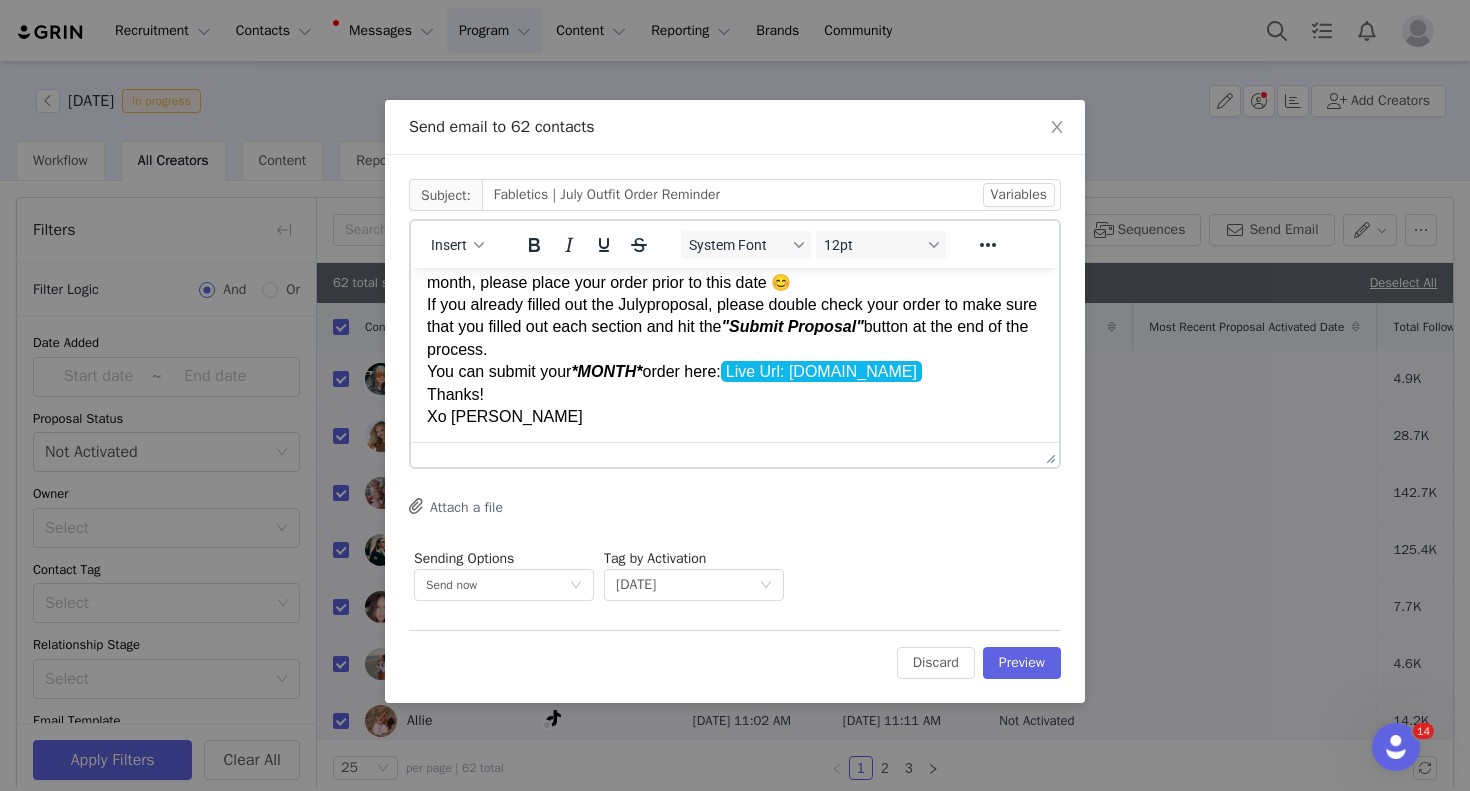 click on "Hi  First Name ! Hope you are doing great! If you are receiving this email it means we have not received a July  outfit order from you yet. Just so you know, our  order form will be closing on July 11th . If you wish to post for this month, please place your order prior to this date 😊 If you already filled out the July  proposal, please double check your order to make sure that you filled out each section and hit the  "Submit Proposal"  button at the end of the process.  You can submit your  *MONTH*  order here:  Live Url: fabletics.grin.live Thanks! Xo Sandra" at bounding box center (735, 305) 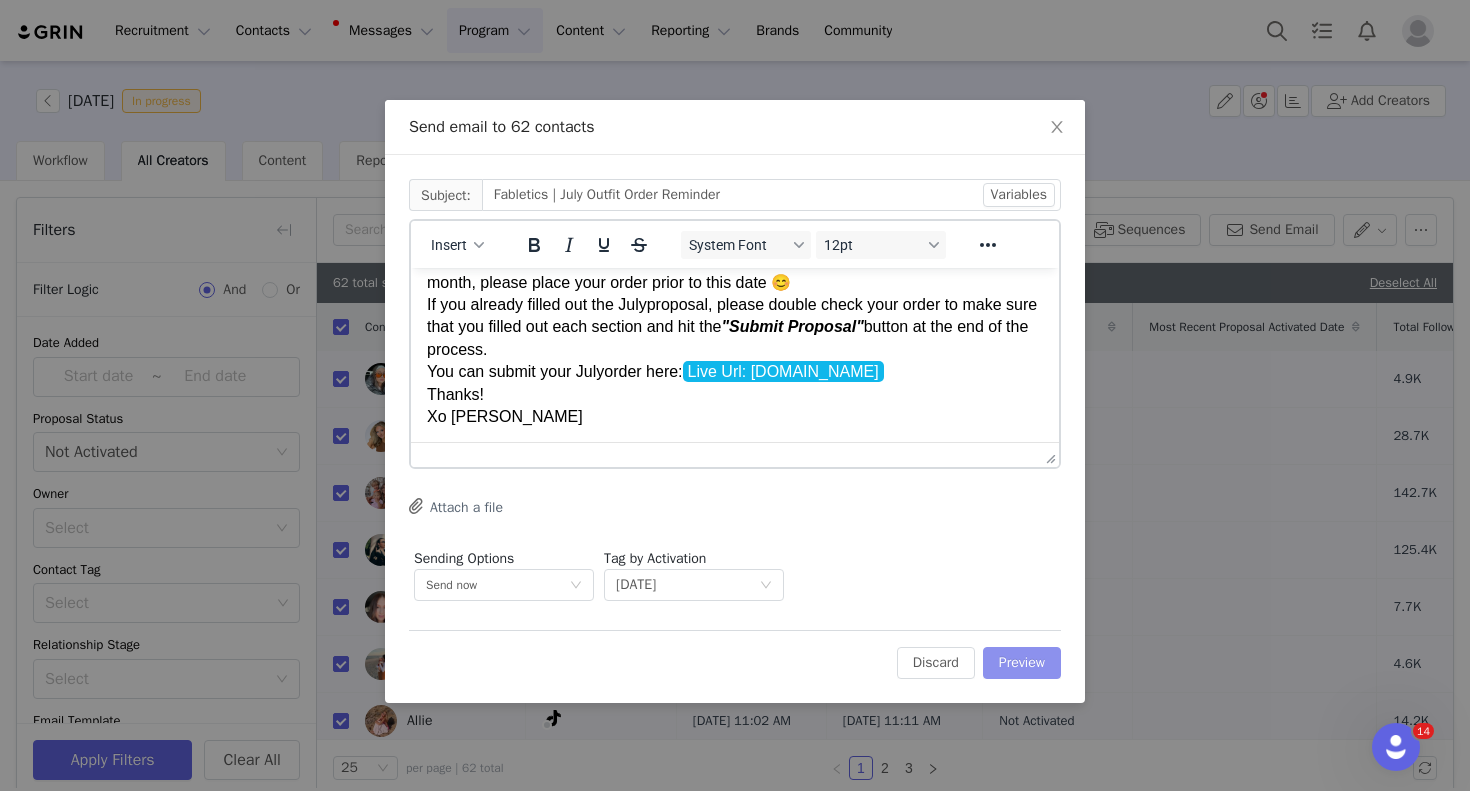 click on "Preview" at bounding box center (1022, 663) 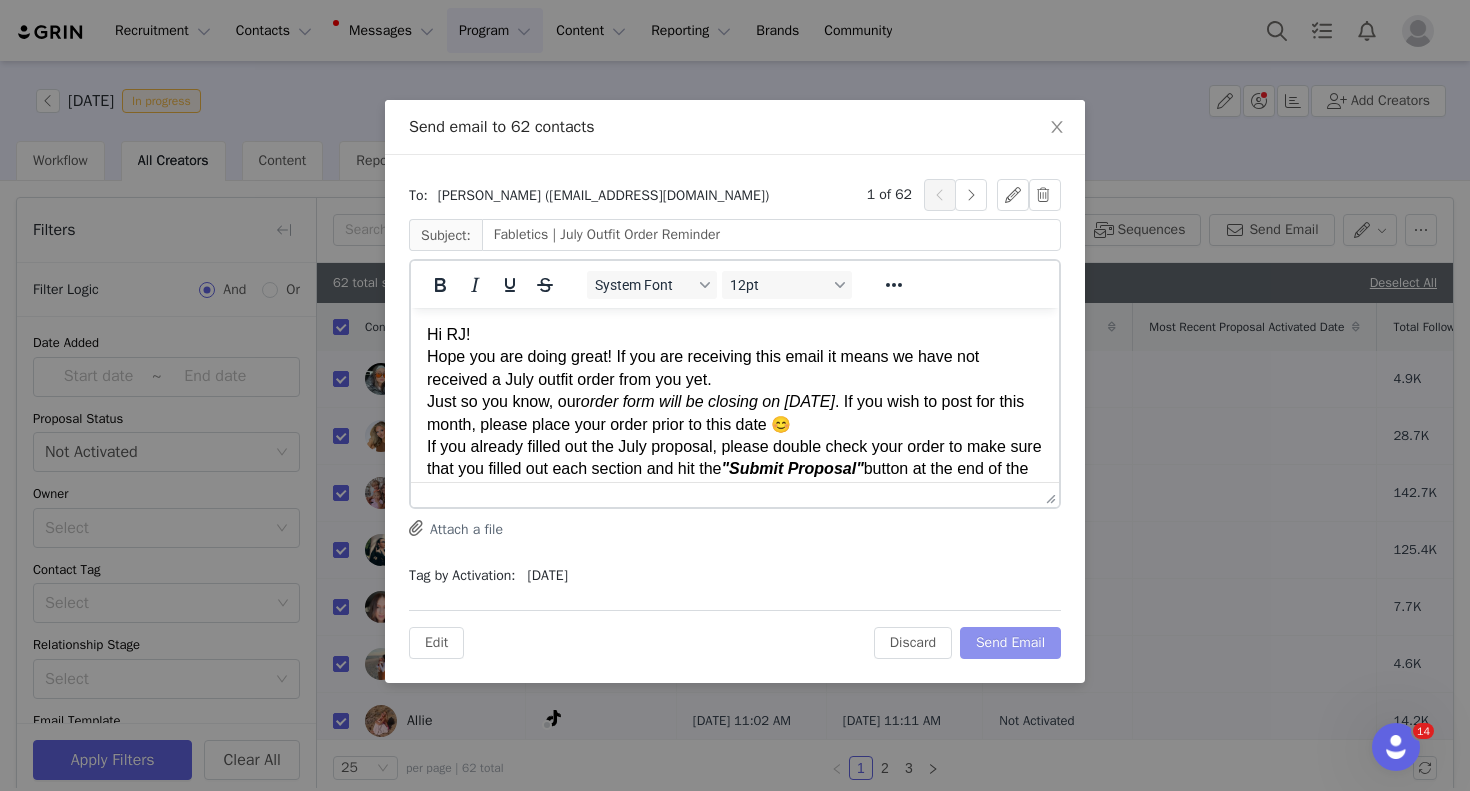 scroll, scrollTop: 0, scrollLeft: 0, axis: both 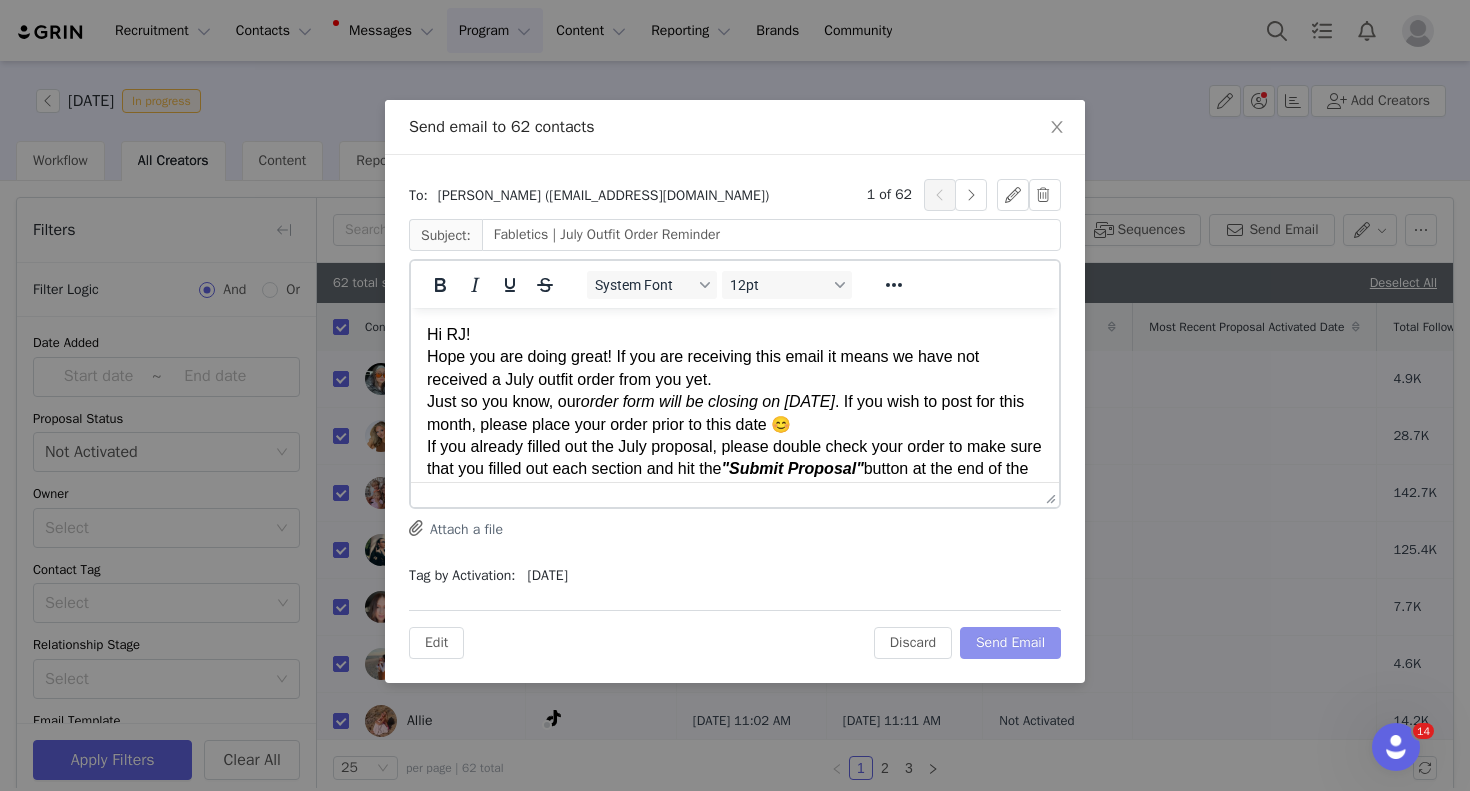 click on "Send Email" at bounding box center (1010, 643) 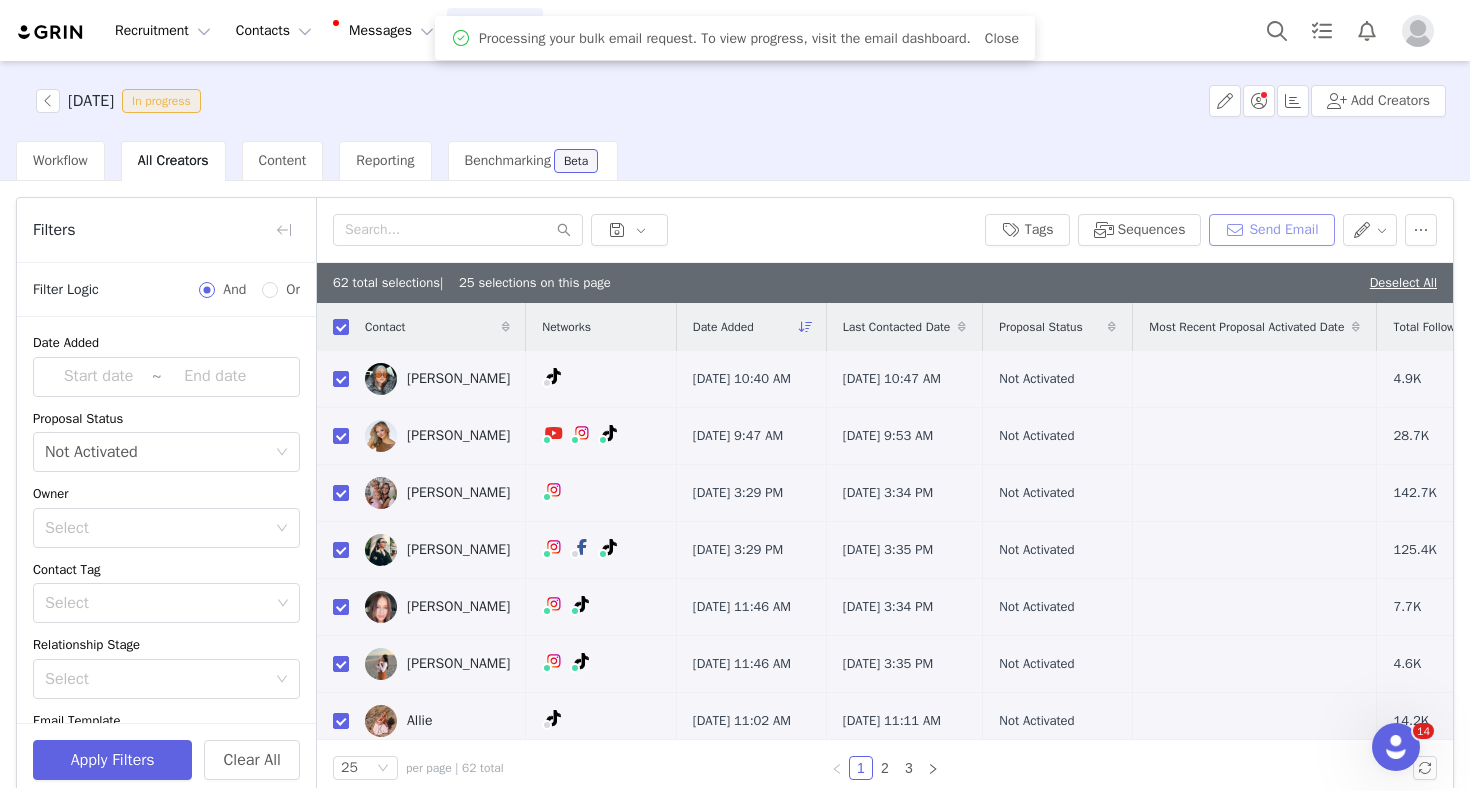 scroll, scrollTop: 0, scrollLeft: 0, axis: both 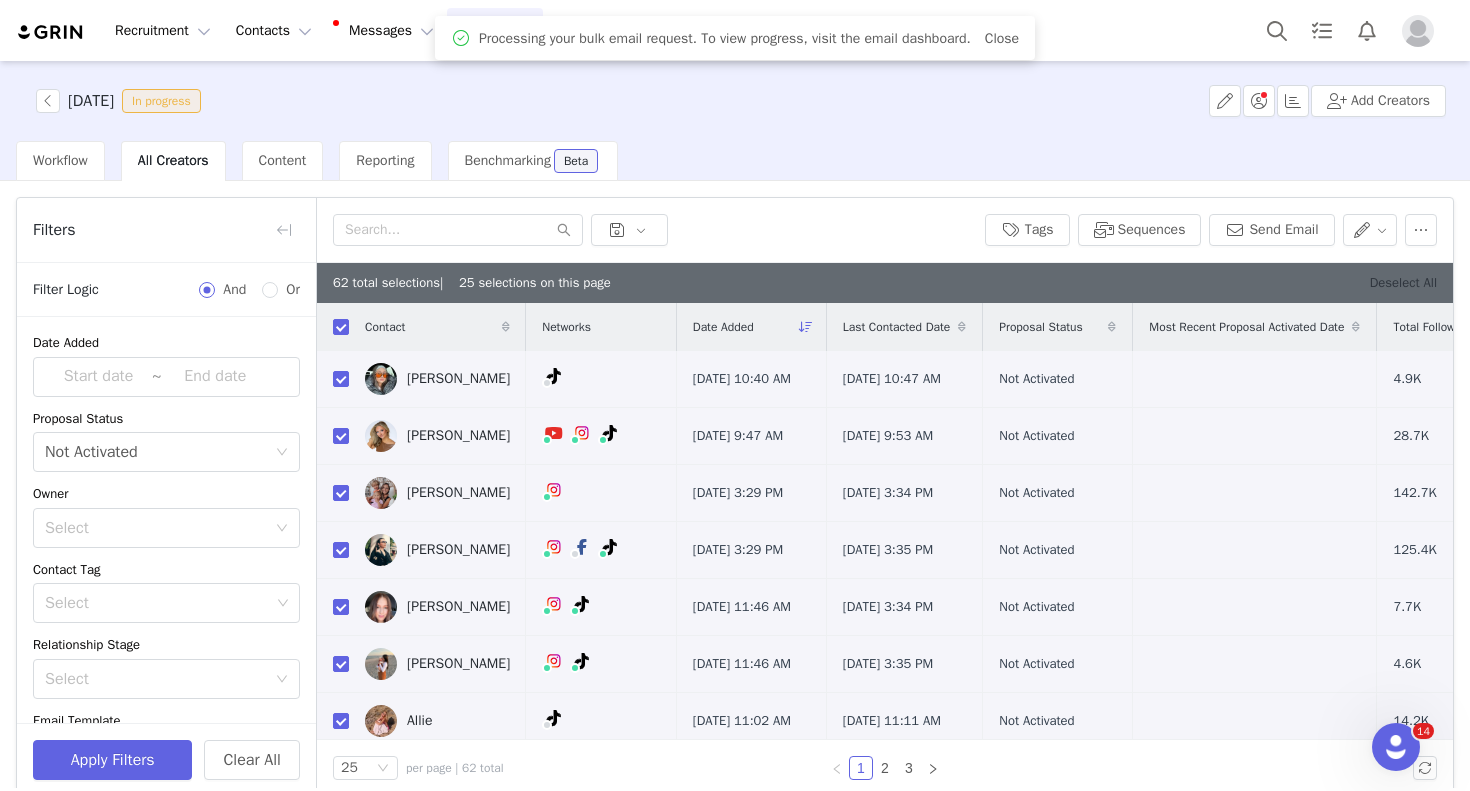 click on "Deselect All" at bounding box center (1403, 282) 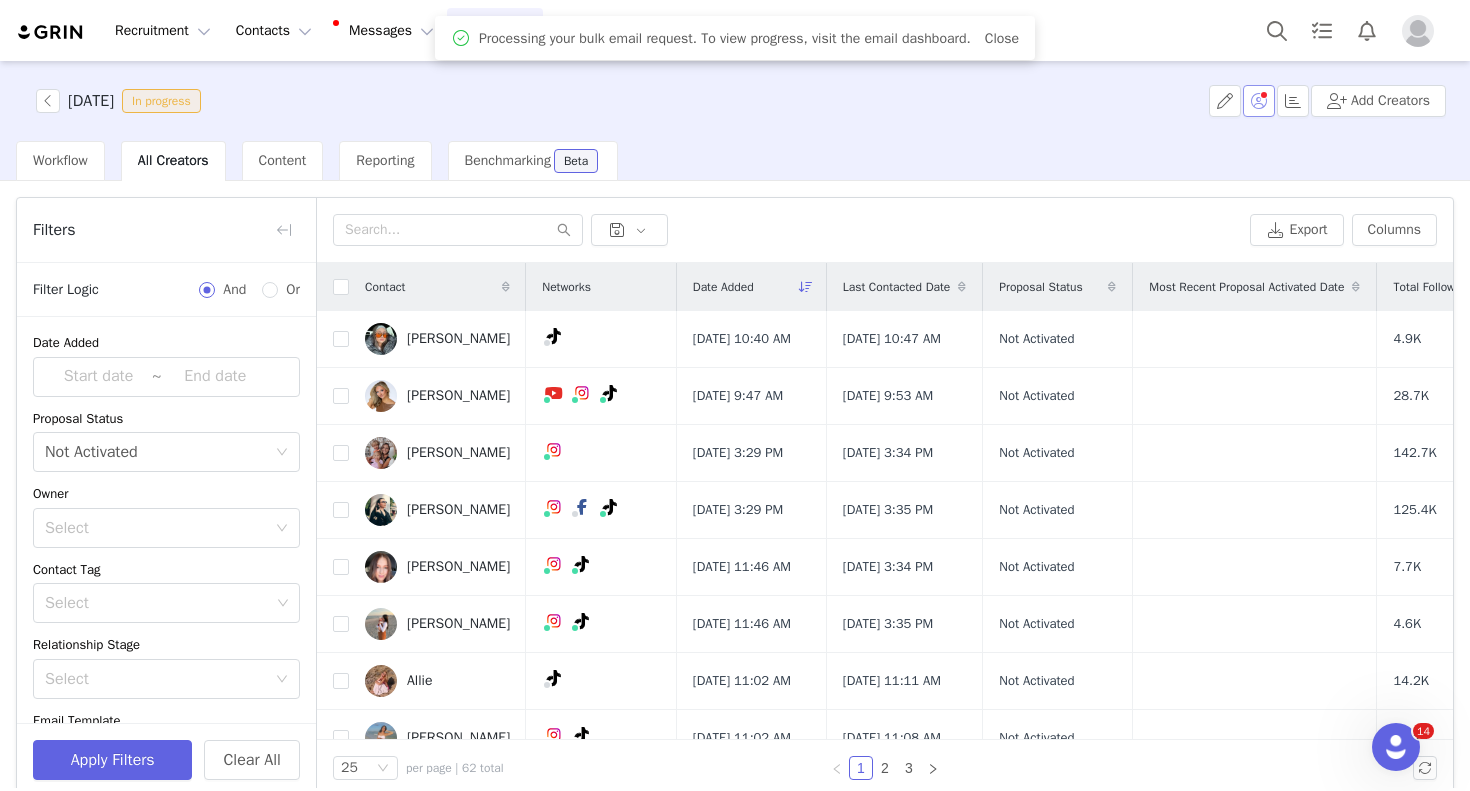 click at bounding box center (1259, 101) 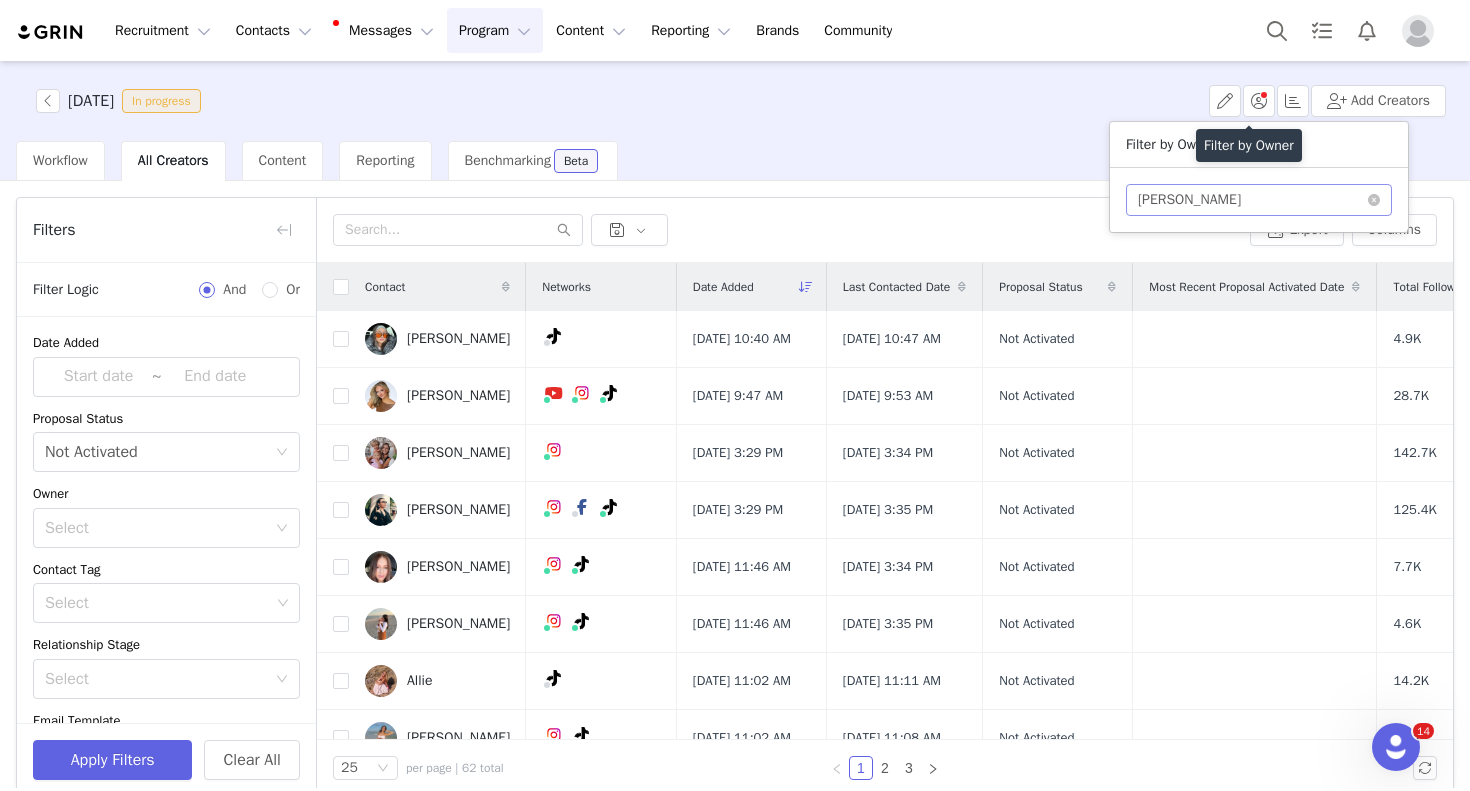 click on "Select Owner  Kylie Lau" at bounding box center [1252, 200] 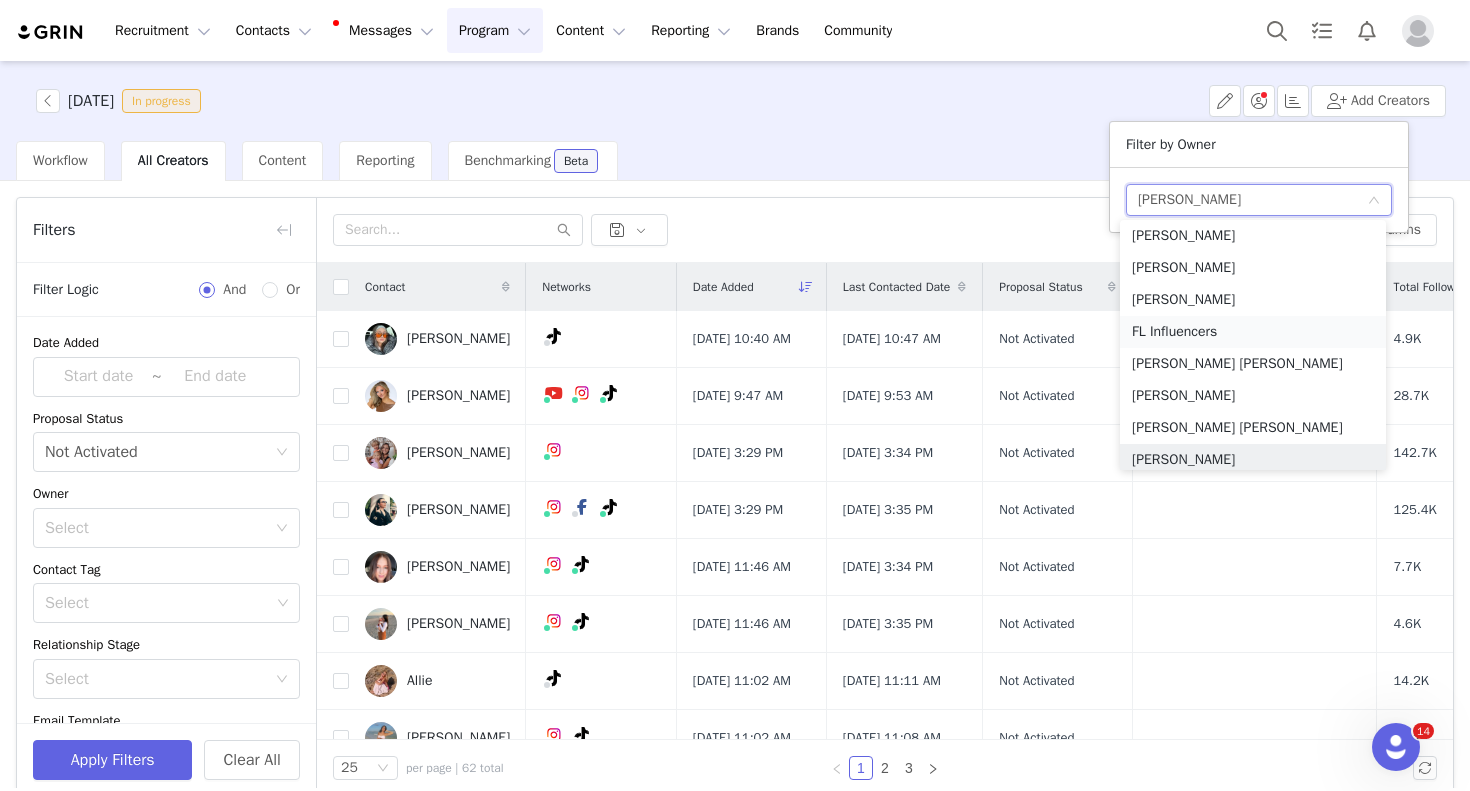 scroll, scrollTop: 0, scrollLeft: 0, axis: both 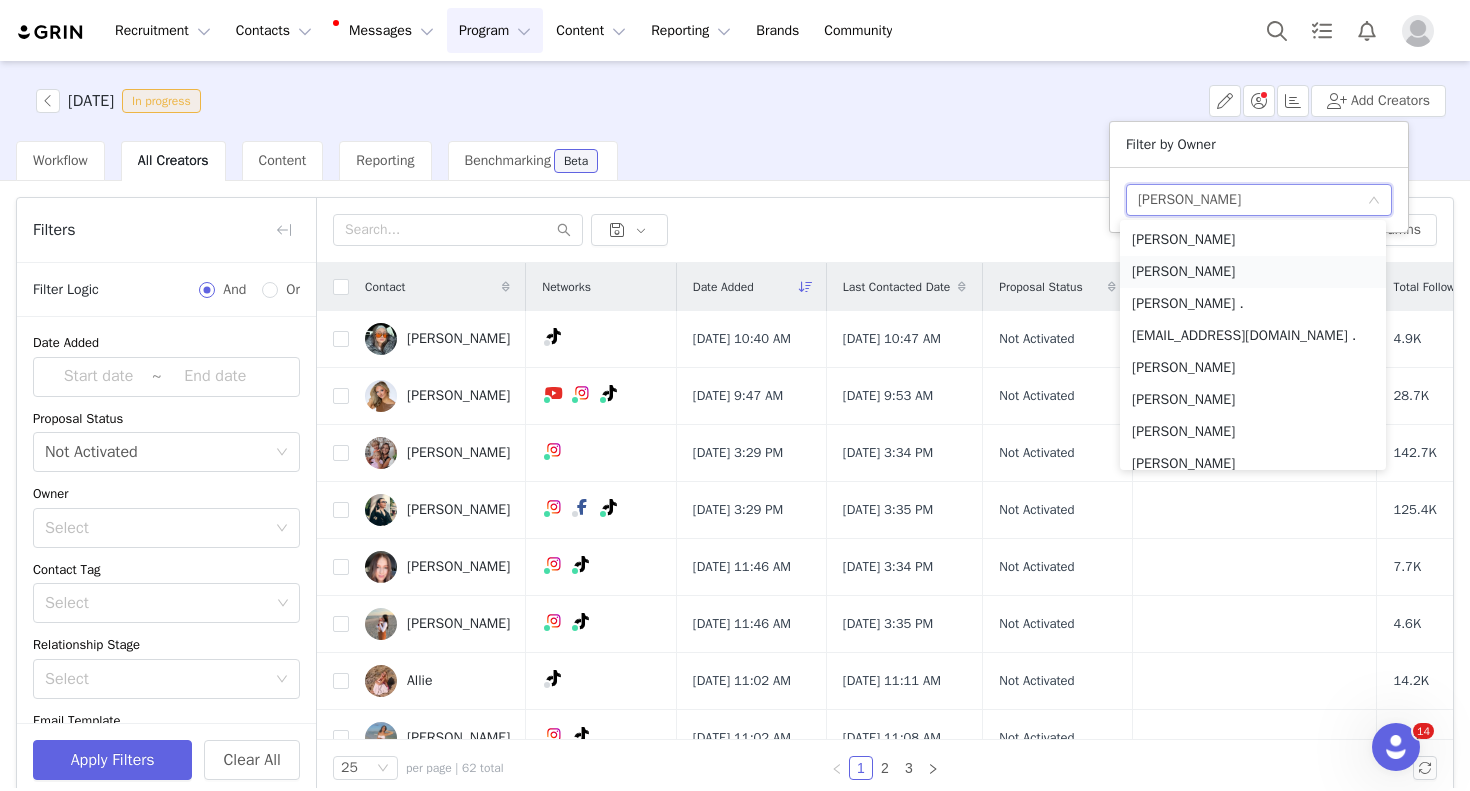 click on "[PERSON_NAME]" at bounding box center (1253, 272) 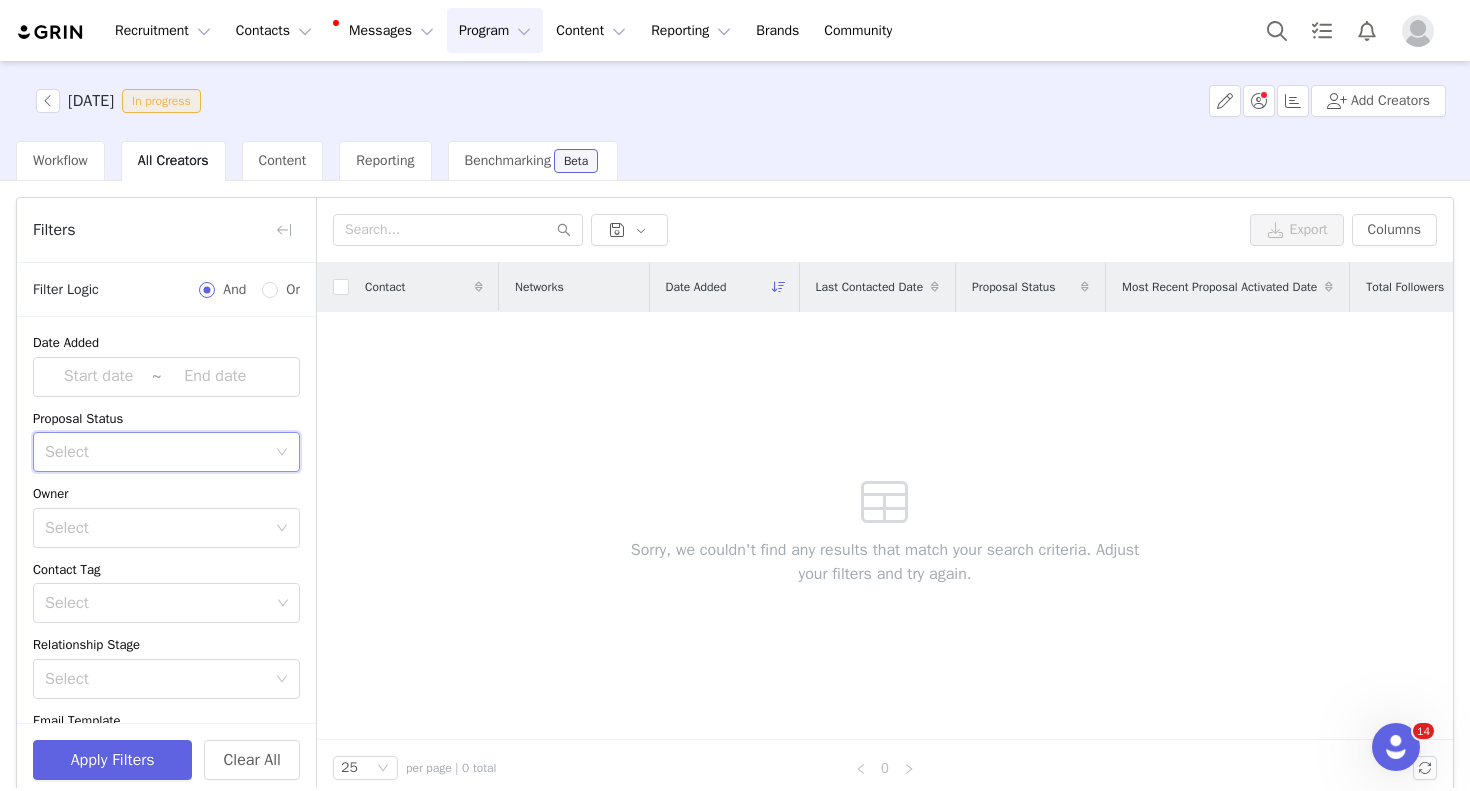 click on "Select" at bounding box center (160, 452) 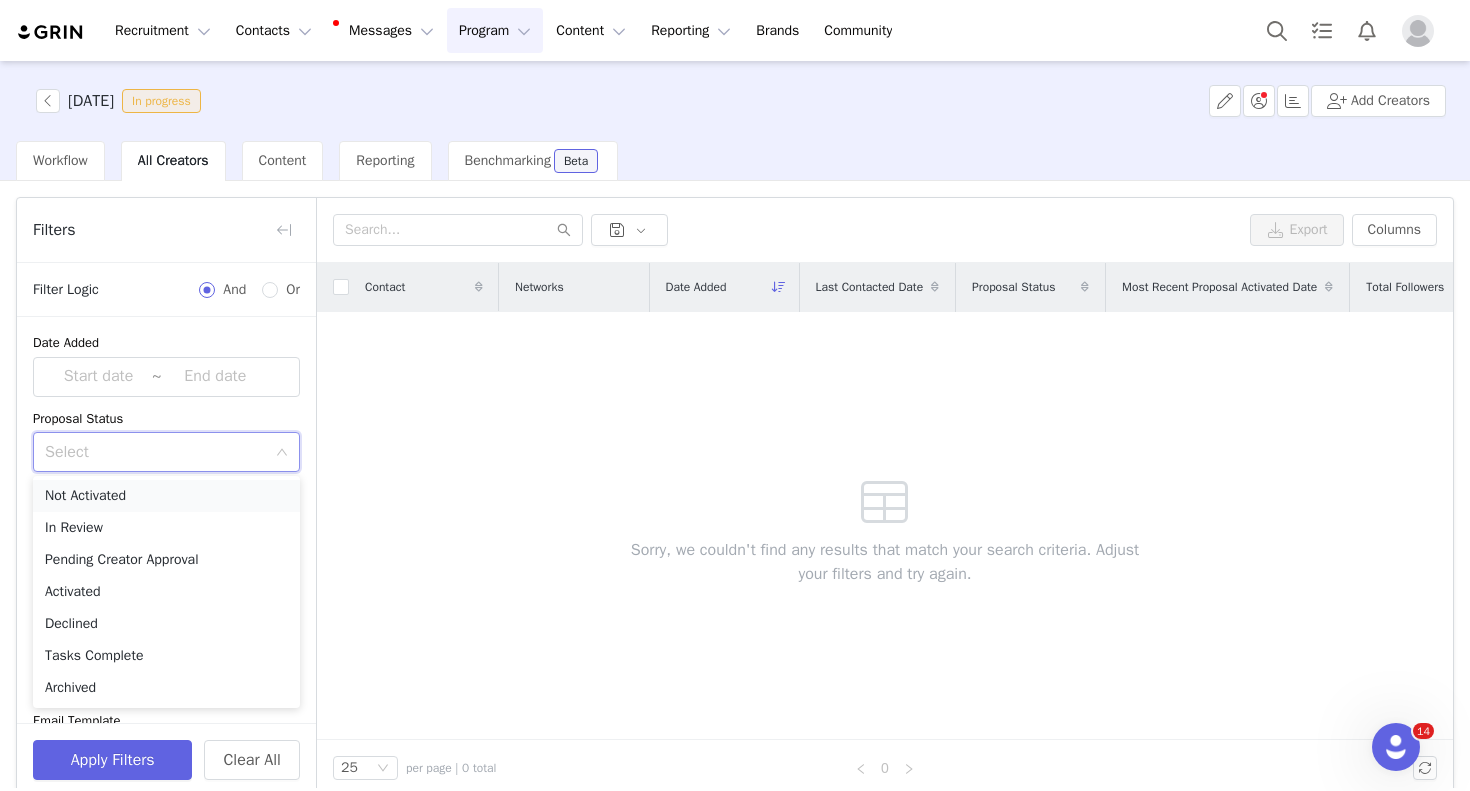 click on "Not Activated" at bounding box center [166, 496] 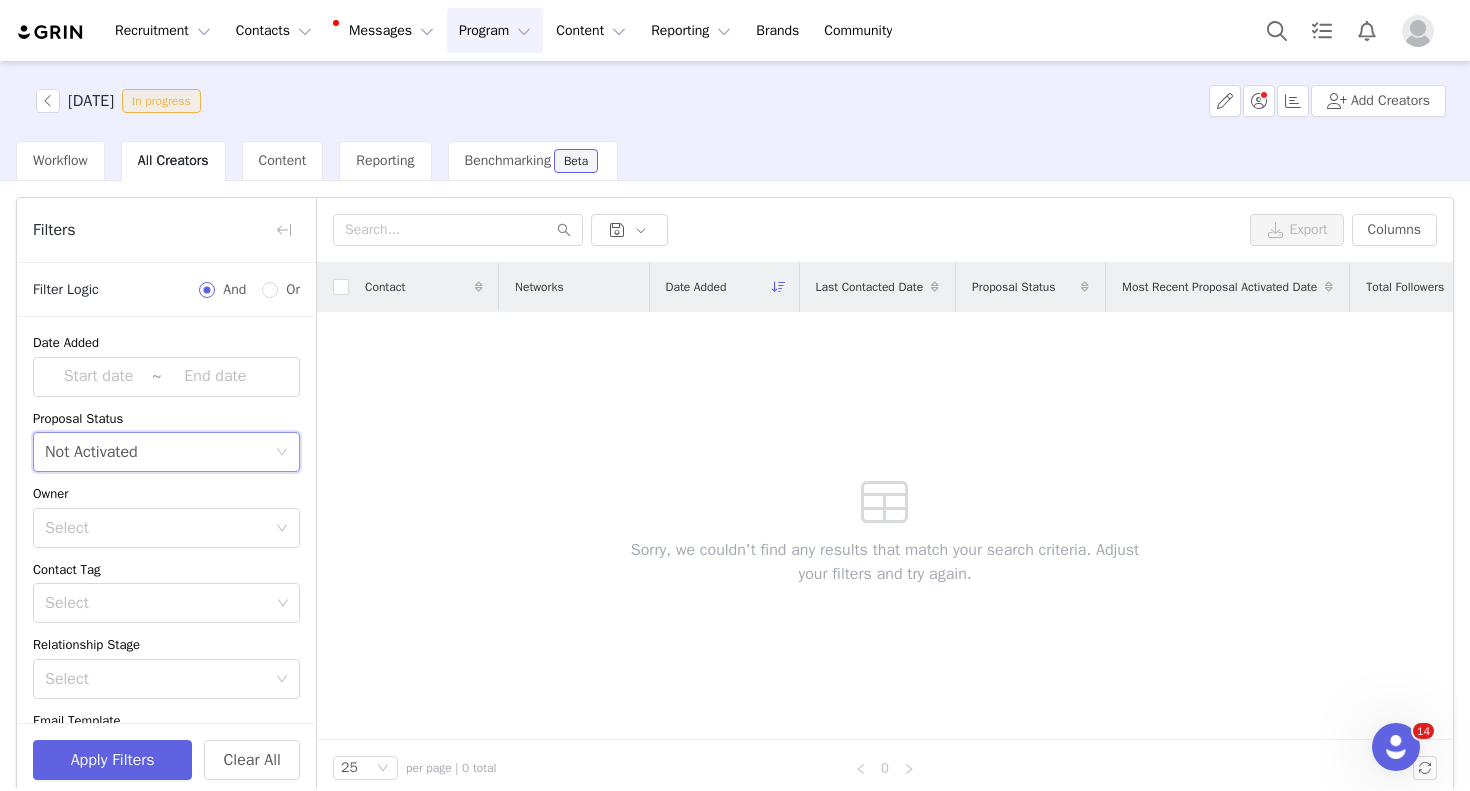 scroll, scrollTop: 207, scrollLeft: 0, axis: vertical 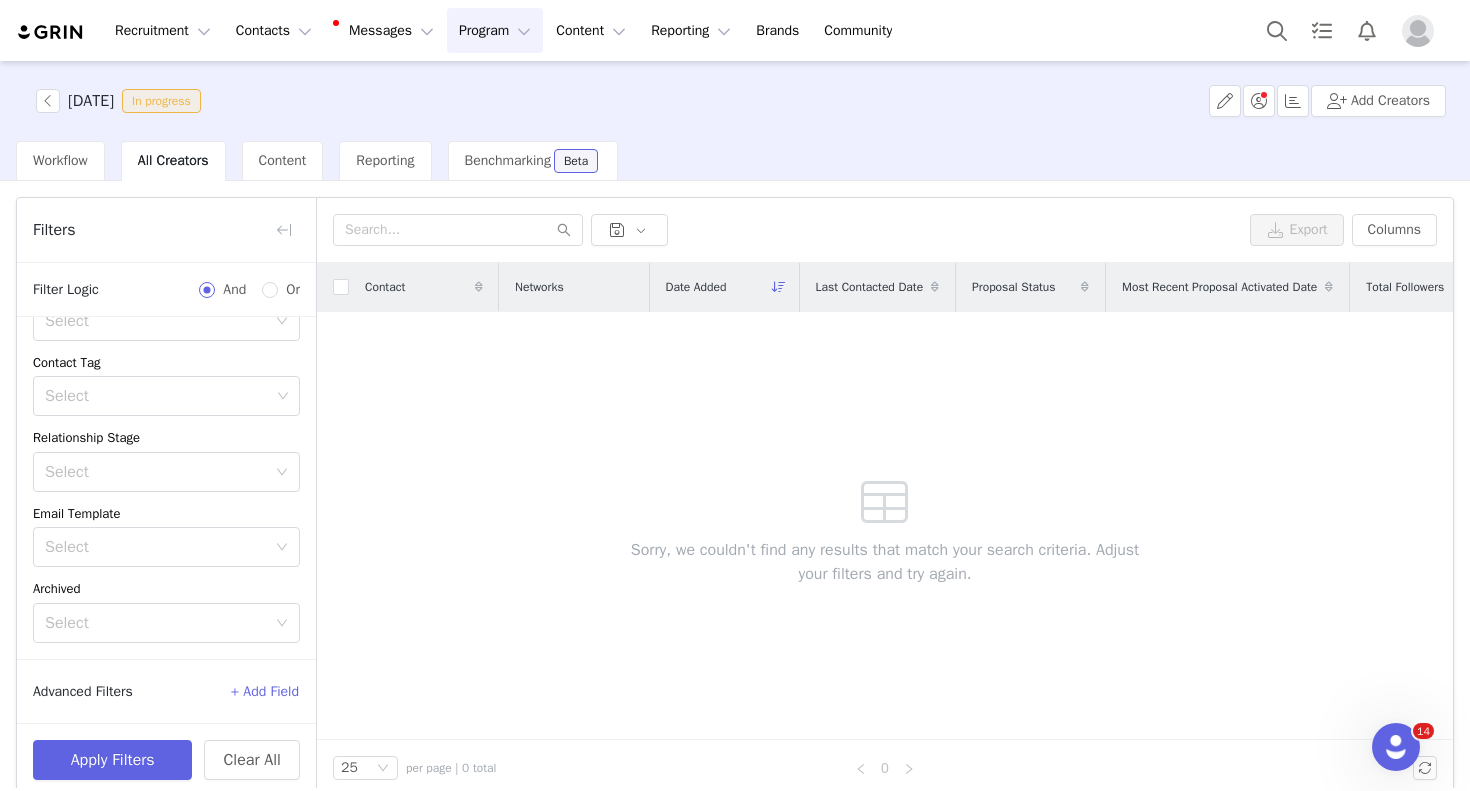 click on "Apply Filters Clear All" at bounding box center (166, 759) 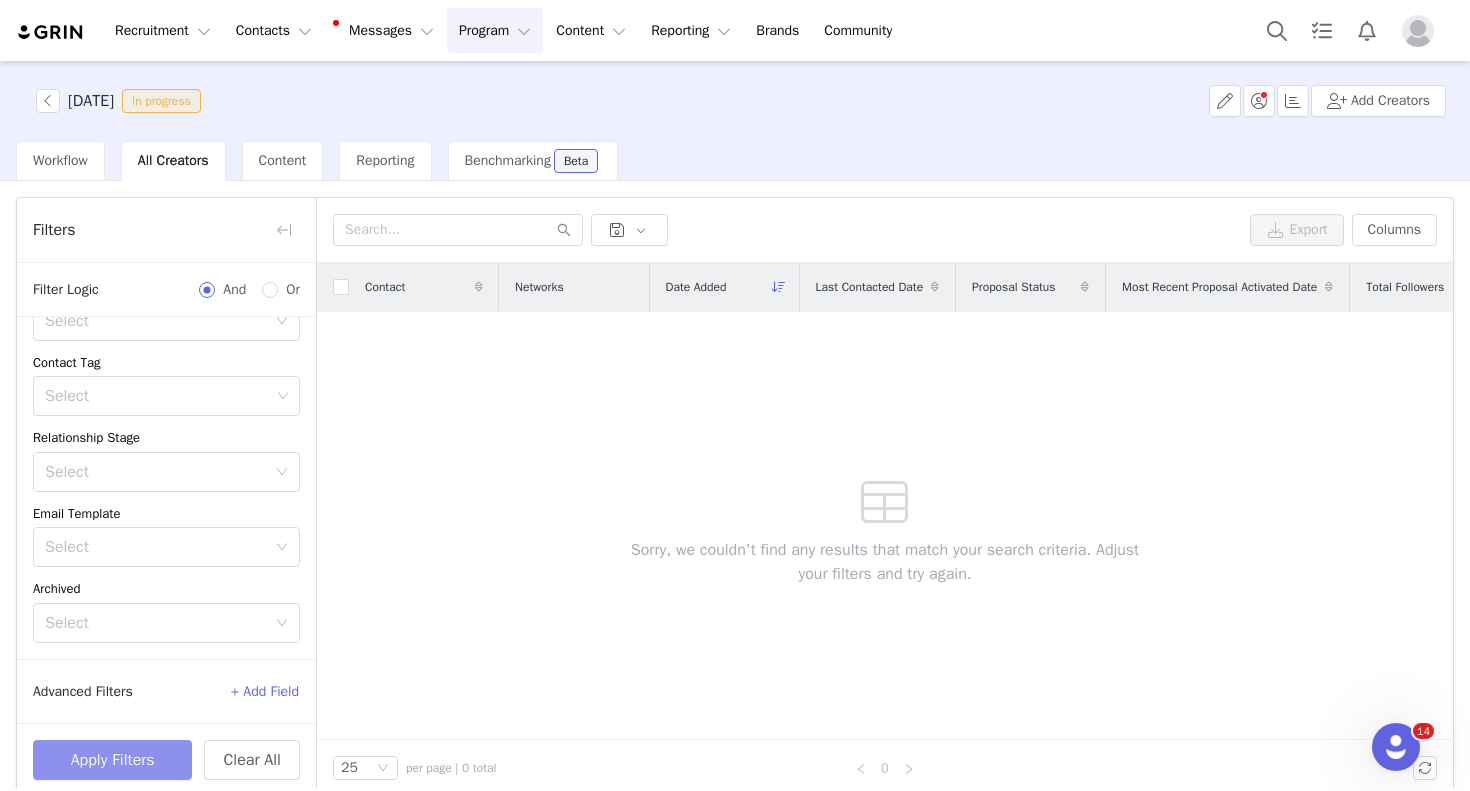 click on "Apply Filters" at bounding box center (112, 760) 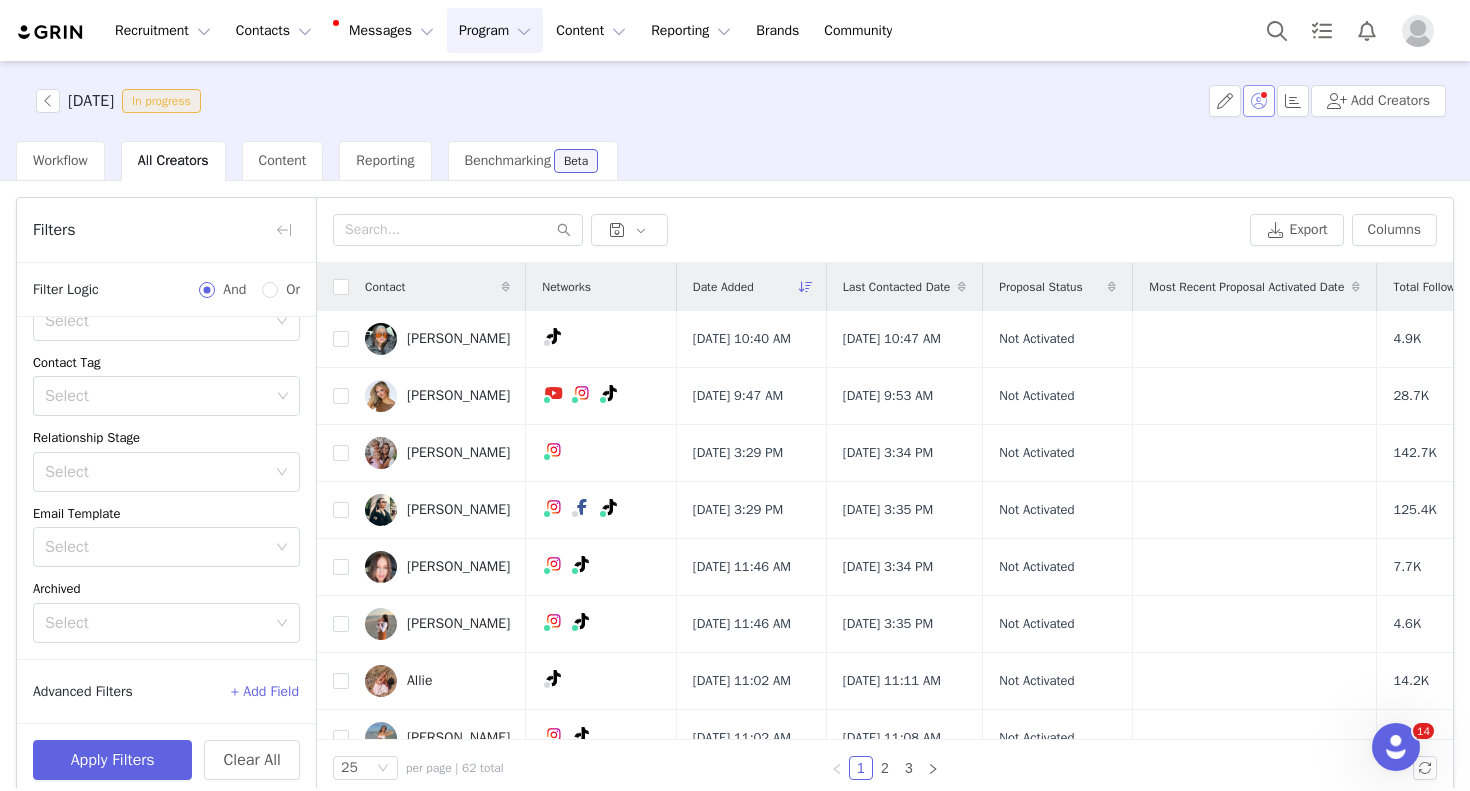 click at bounding box center [1259, 101] 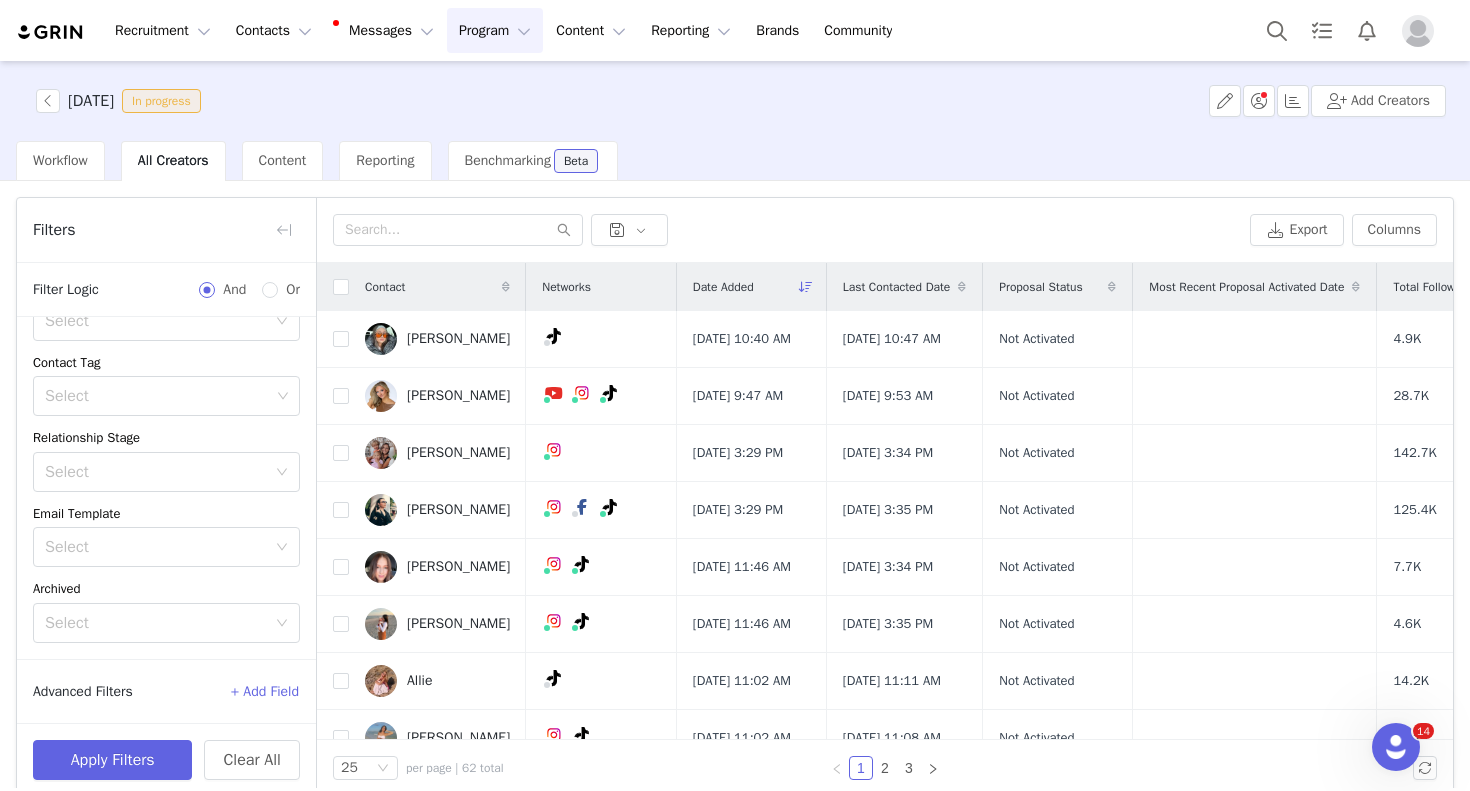 click on "Workflow All Creators Content Reporting Benchmarking Beta" at bounding box center [743, 161] 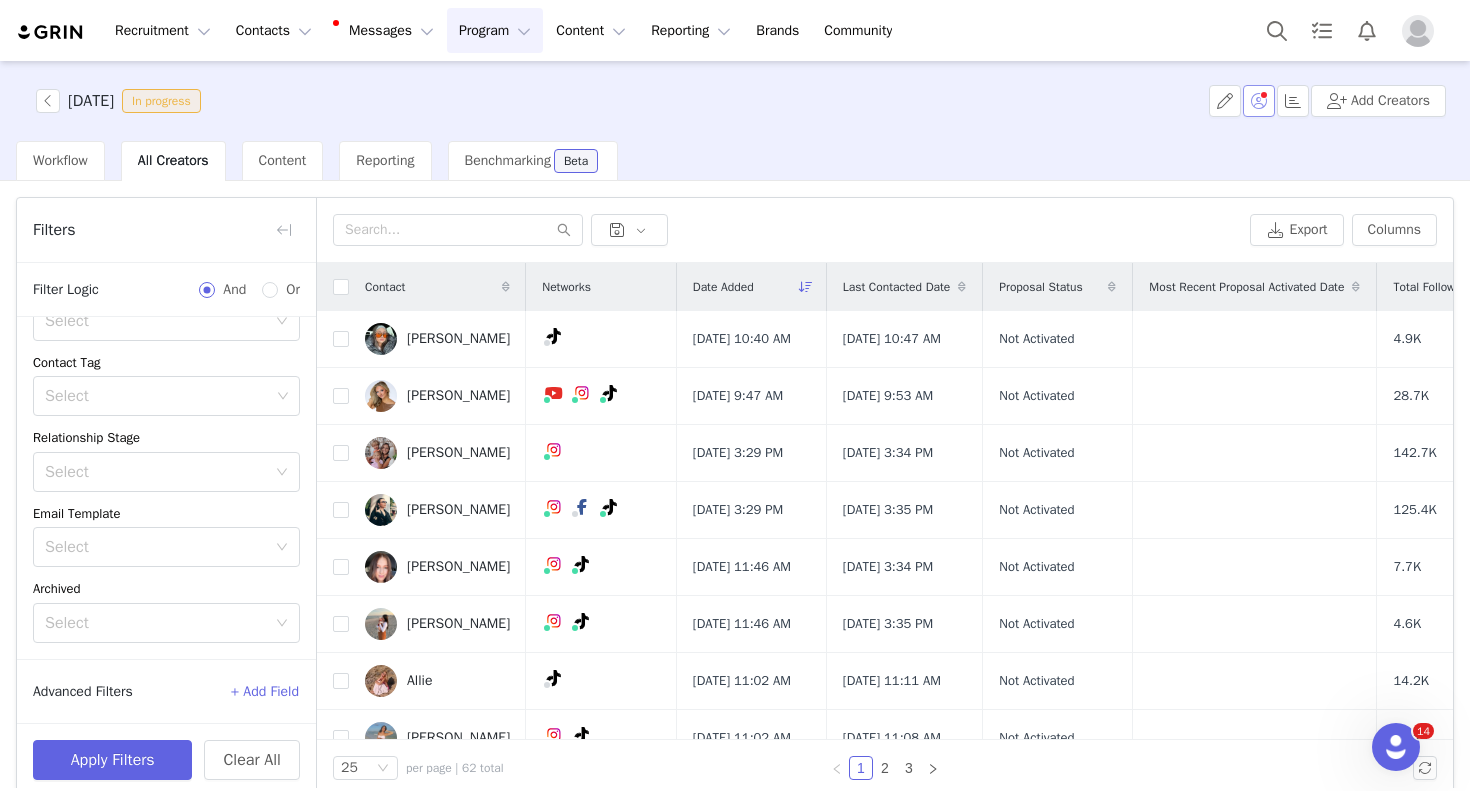 click at bounding box center [1259, 101] 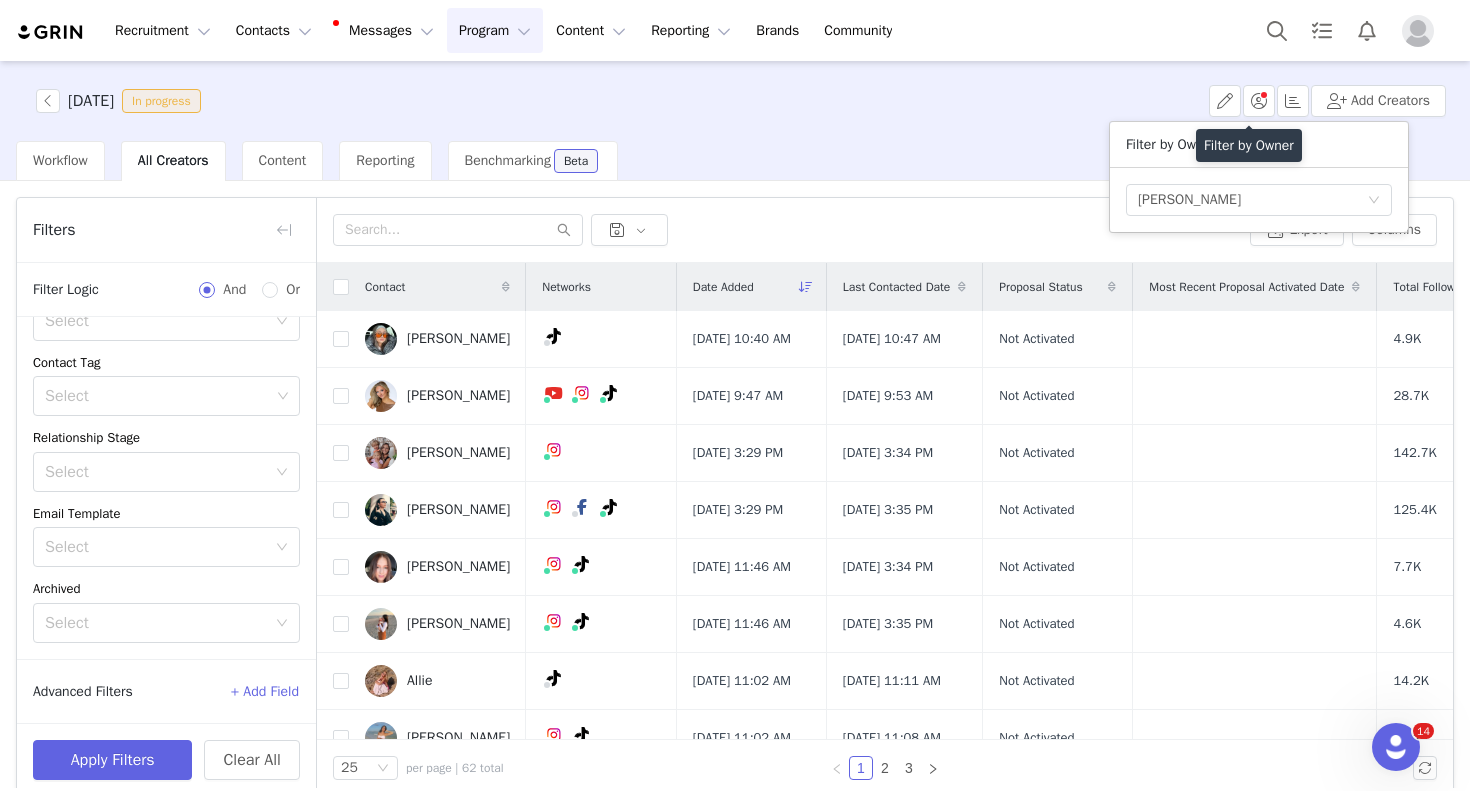 click on "Export     Columns" at bounding box center (885, 230) 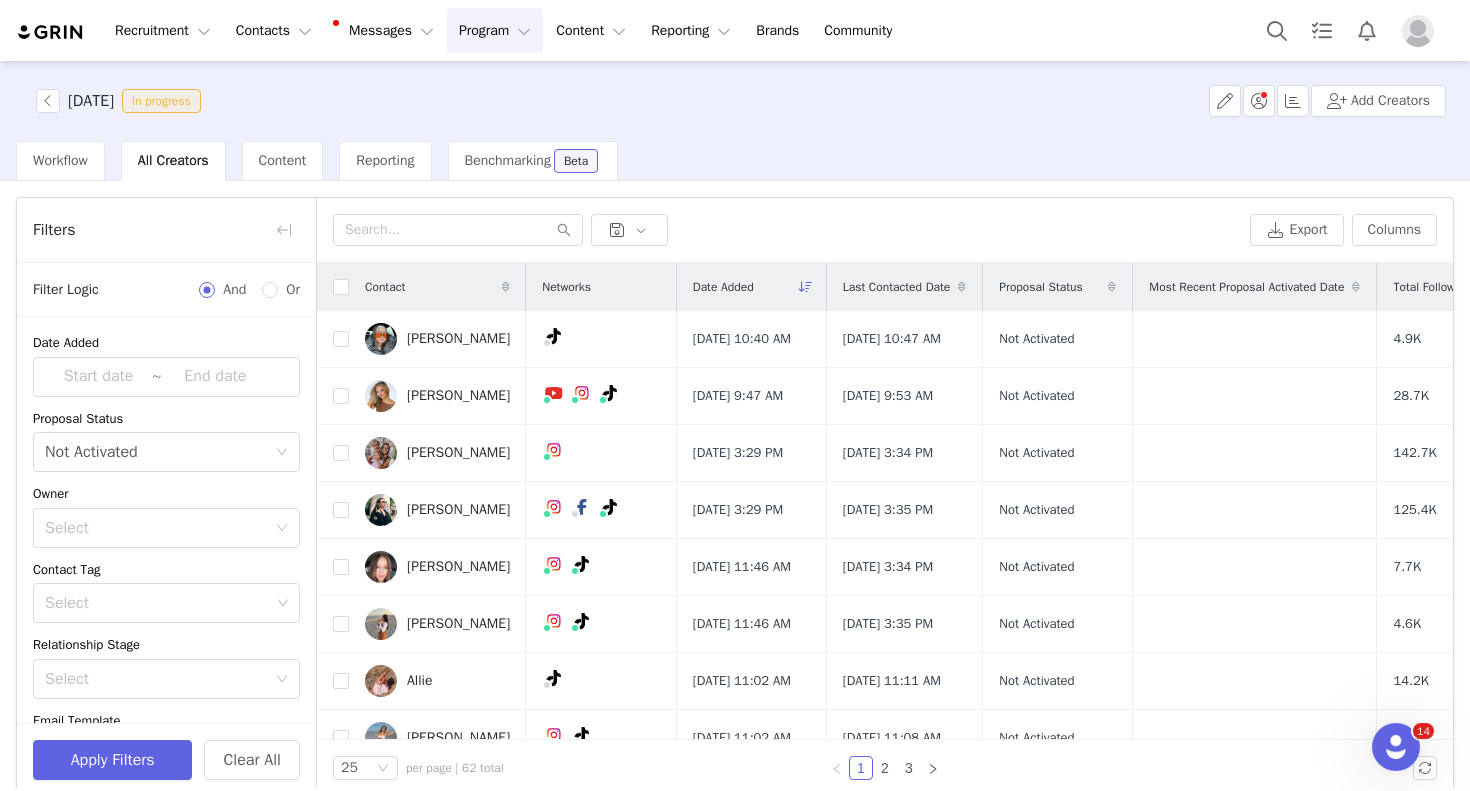 scroll, scrollTop: 207, scrollLeft: 0, axis: vertical 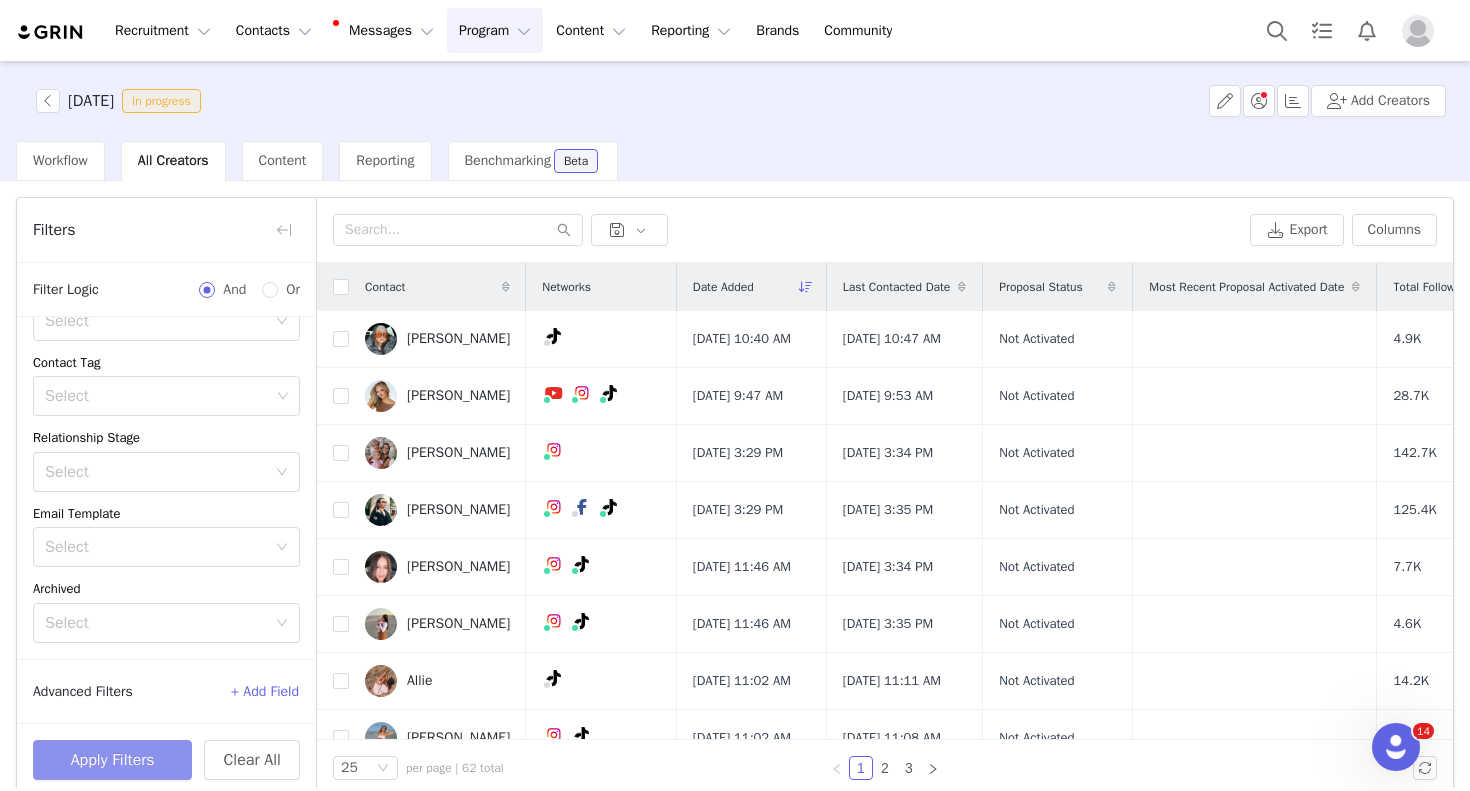 click on "Apply Filters" at bounding box center [112, 760] 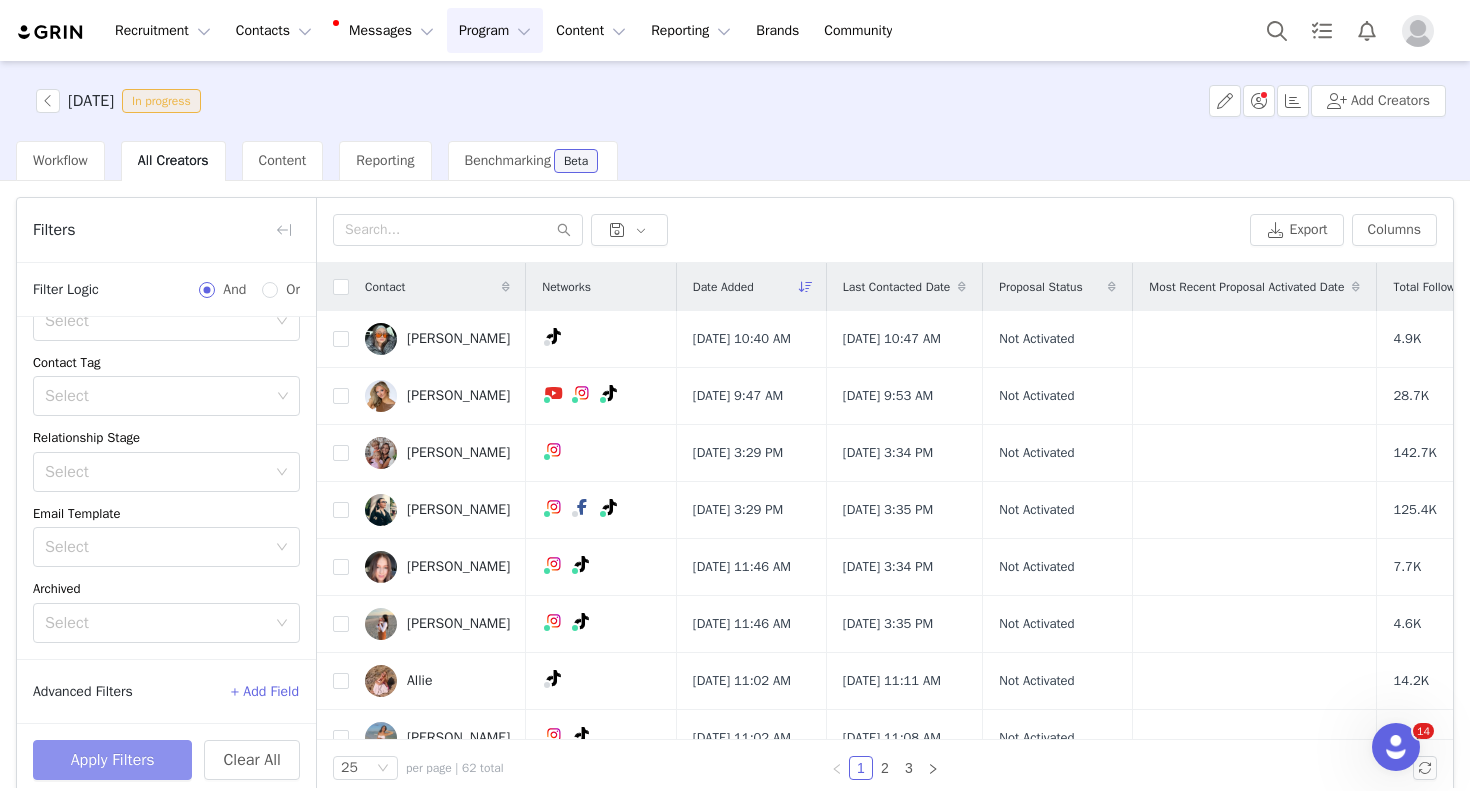 type 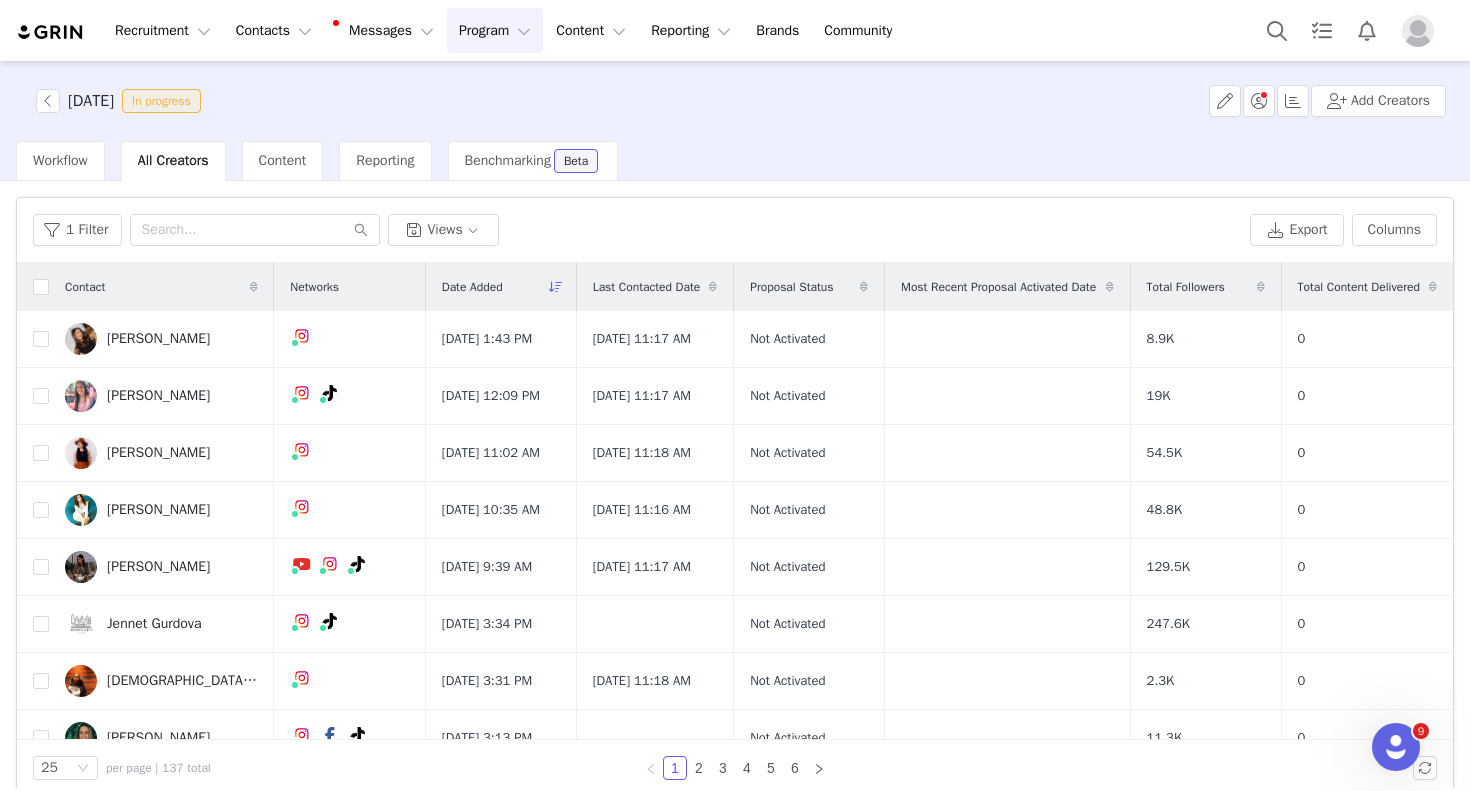 scroll, scrollTop: 0, scrollLeft: 0, axis: both 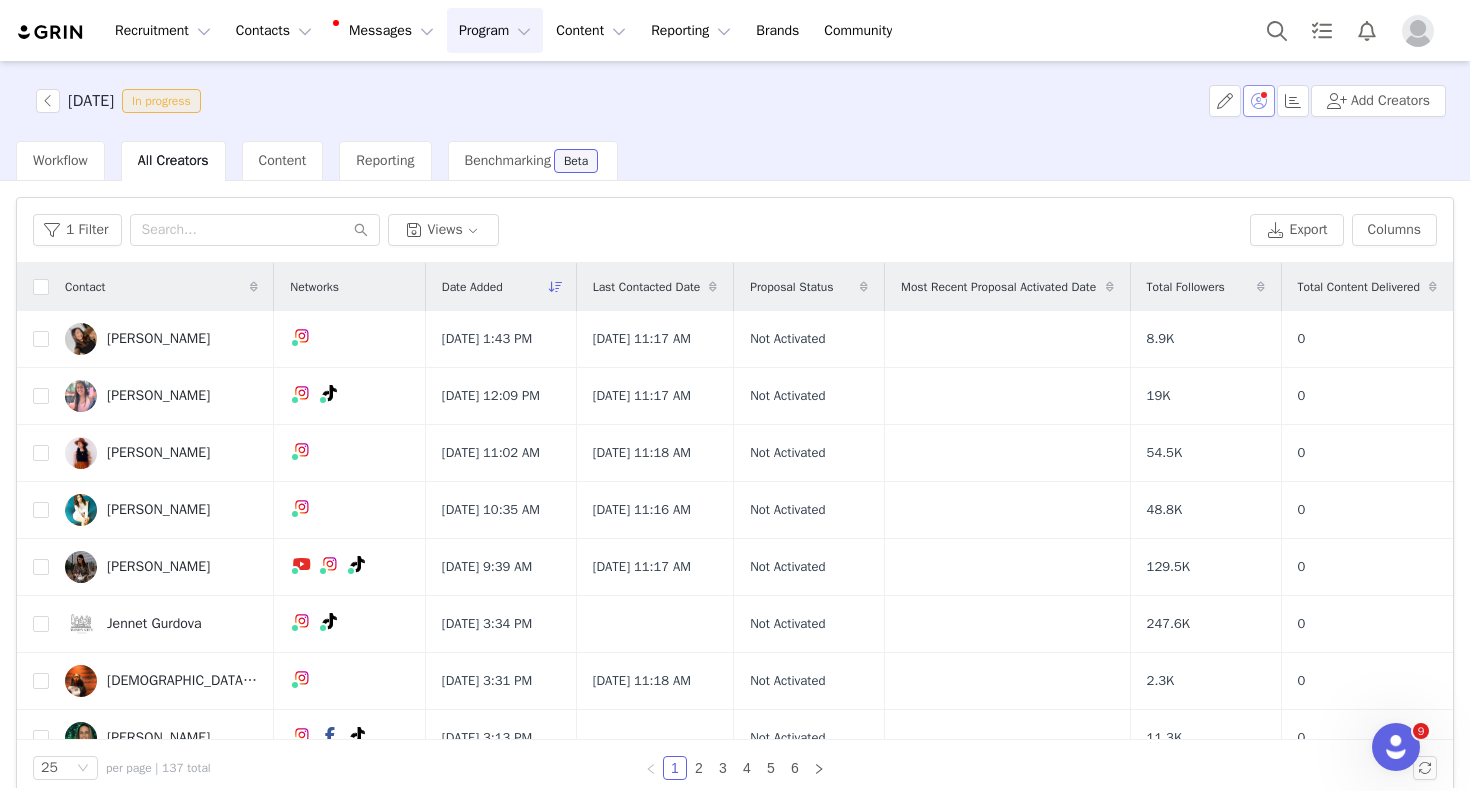 click at bounding box center [1259, 101] 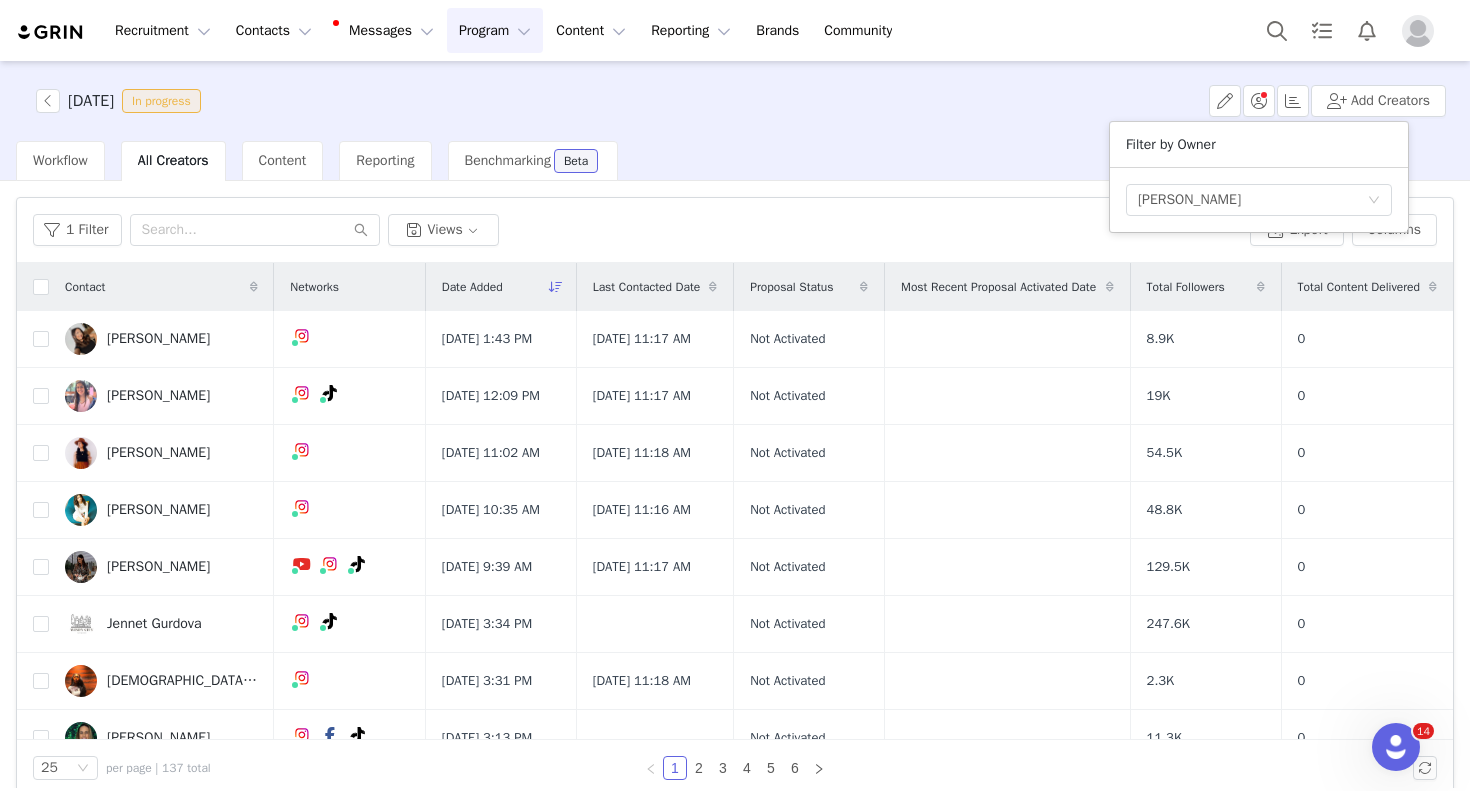 click on "Workflow All Creators Content Reporting Benchmarking Beta" at bounding box center (743, 161) 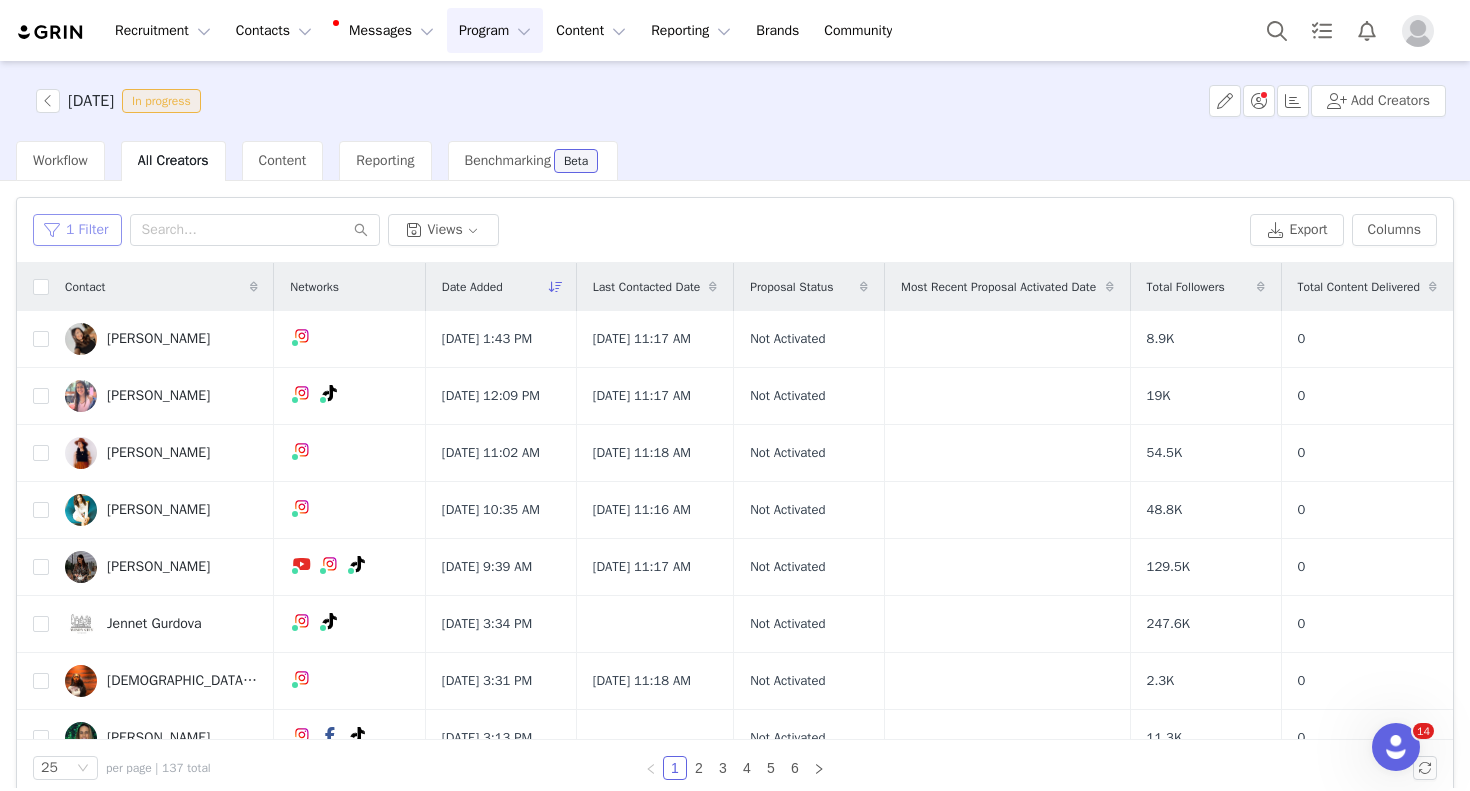 click on "1 Filter" at bounding box center (77, 230) 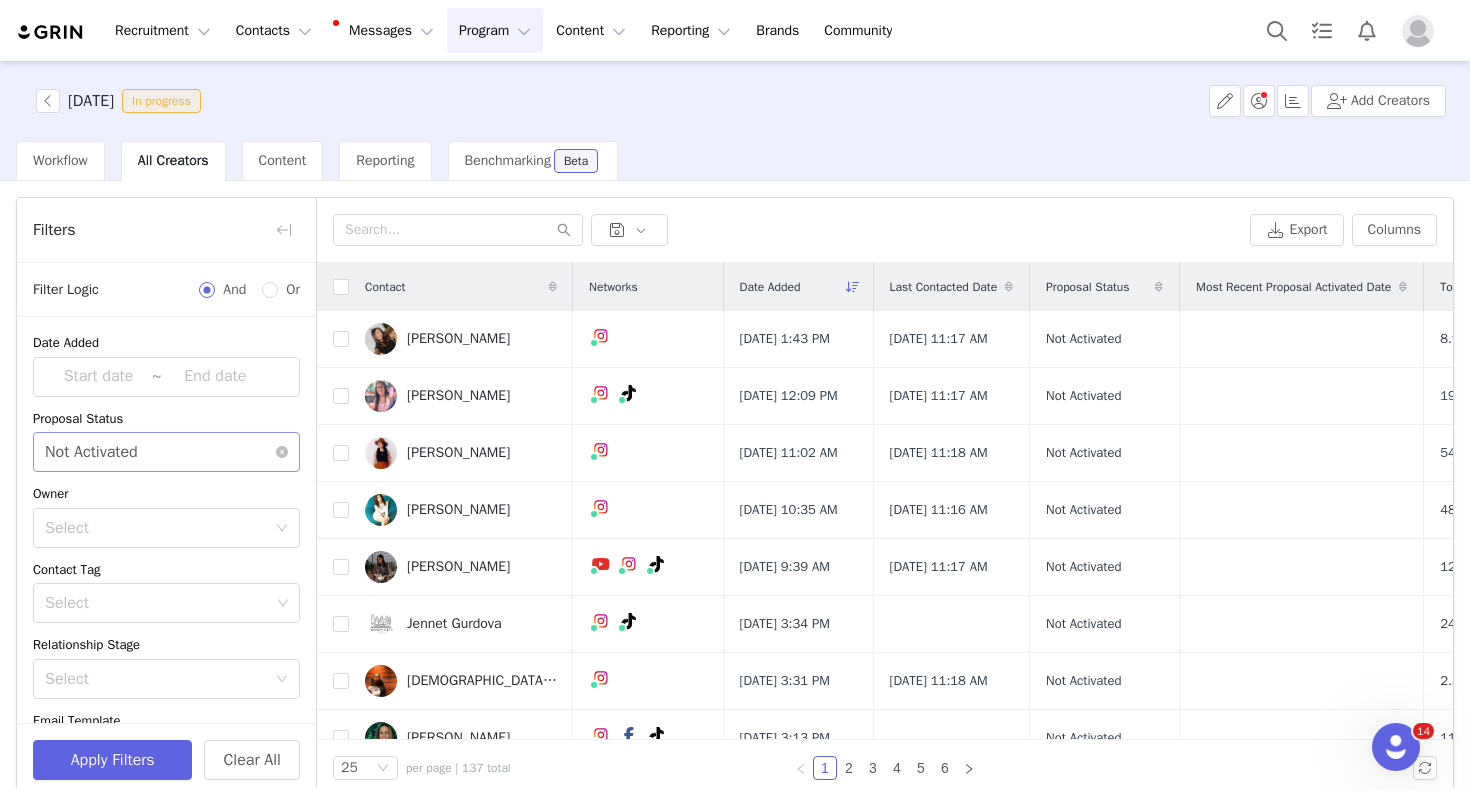 scroll, scrollTop: 207, scrollLeft: 0, axis: vertical 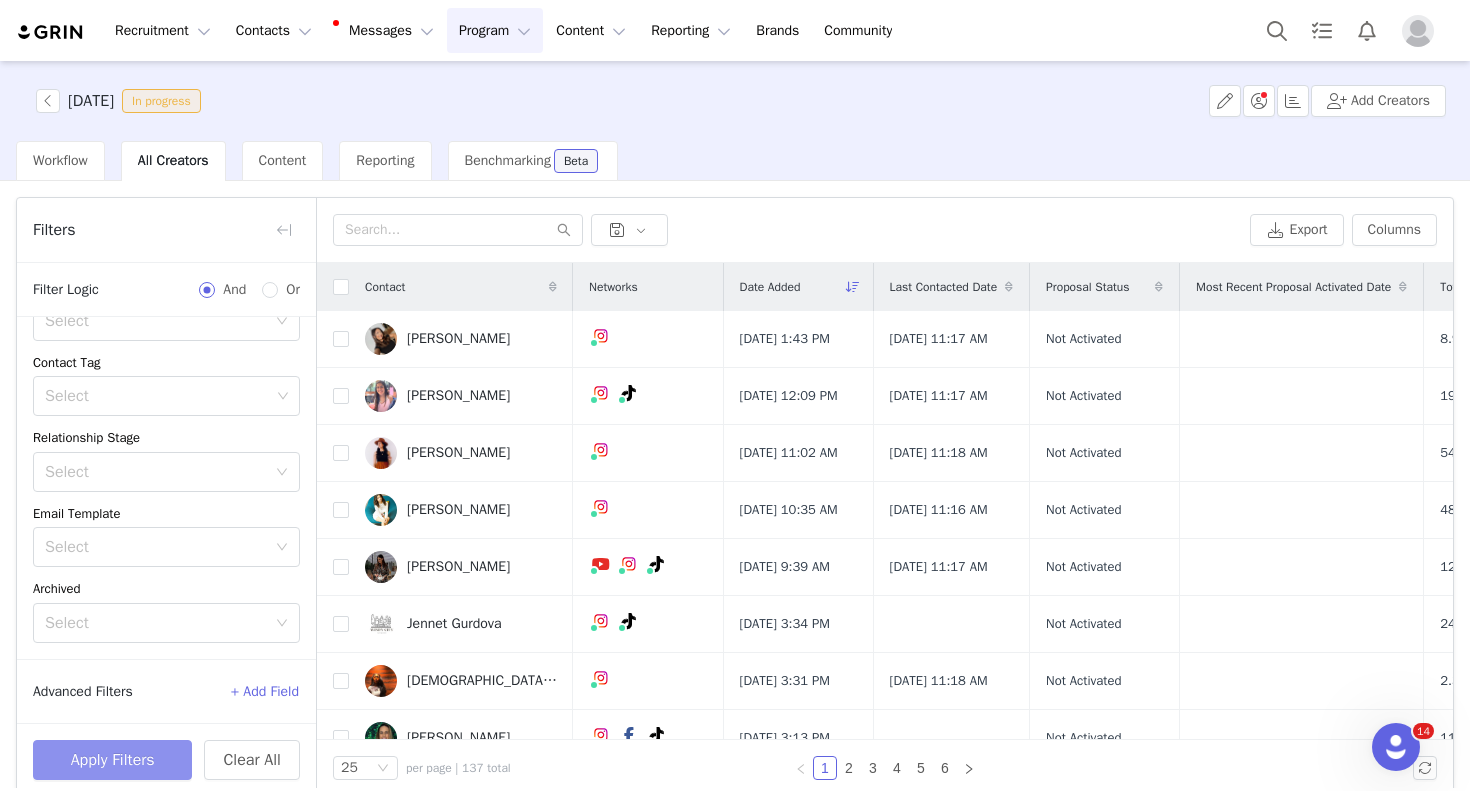 click on "Apply Filters" at bounding box center (112, 760) 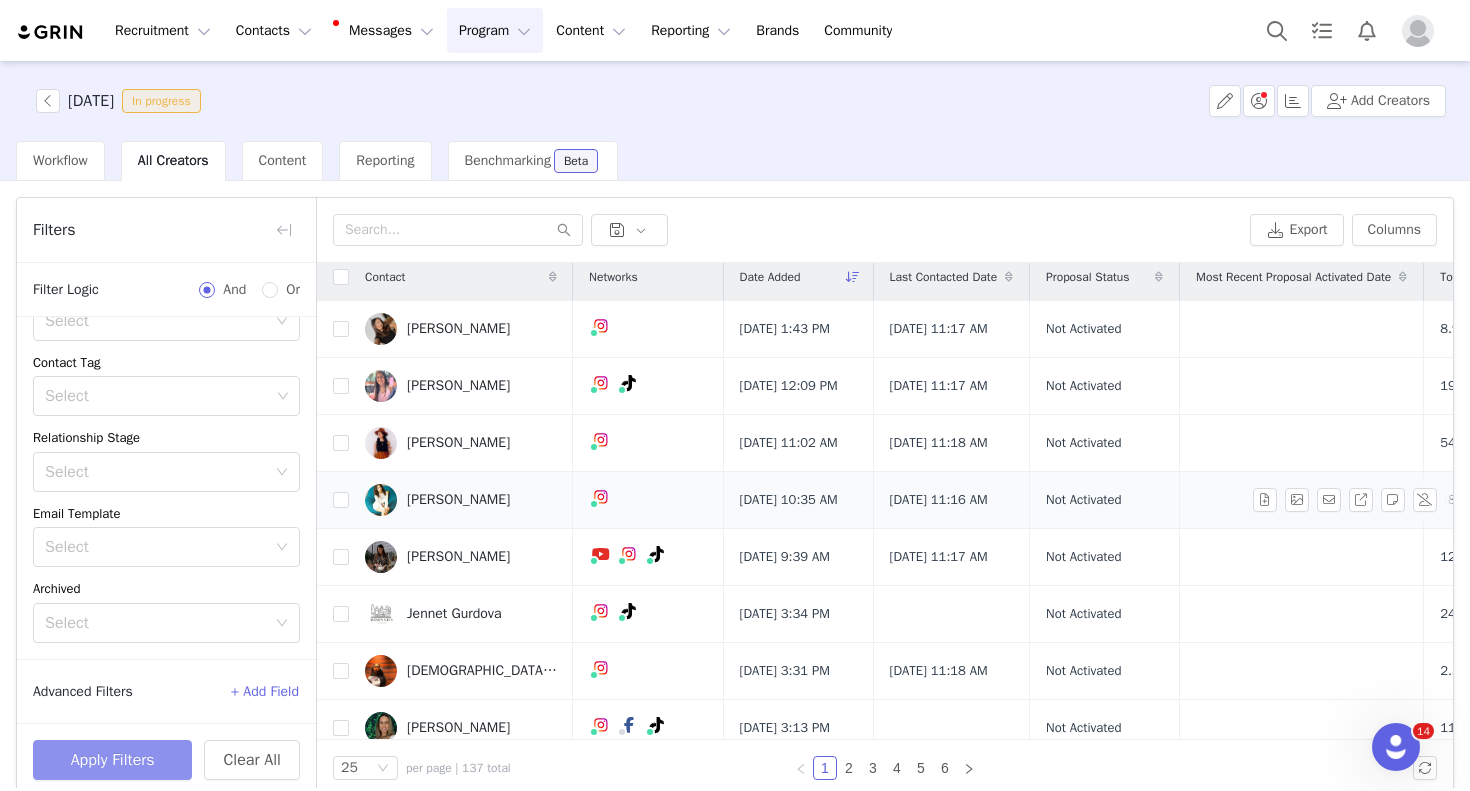 scroll, scrollTop: 12, scrollLeft: 0, axis: vertical 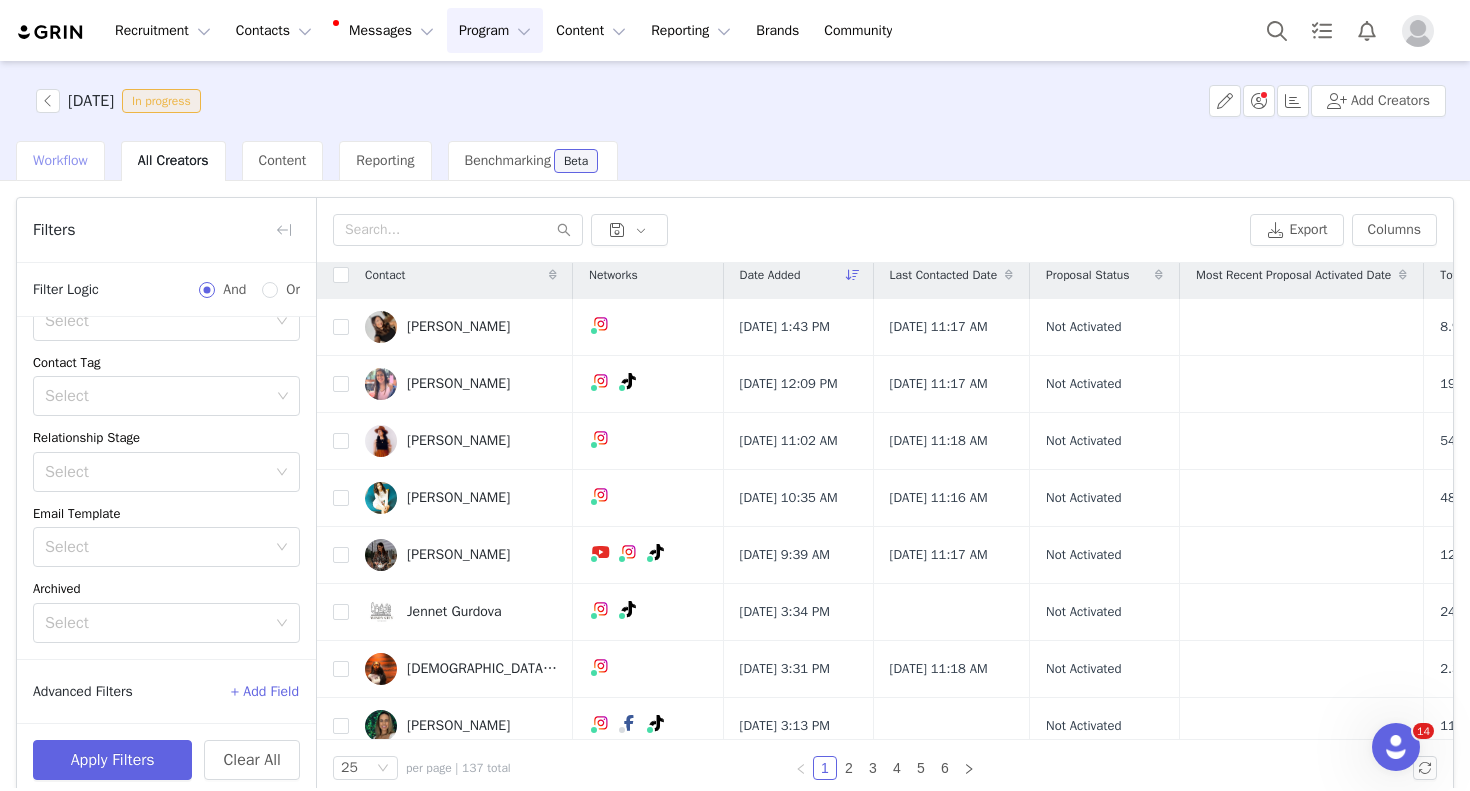 click on "Workflow" at bounding box center [60, 160] 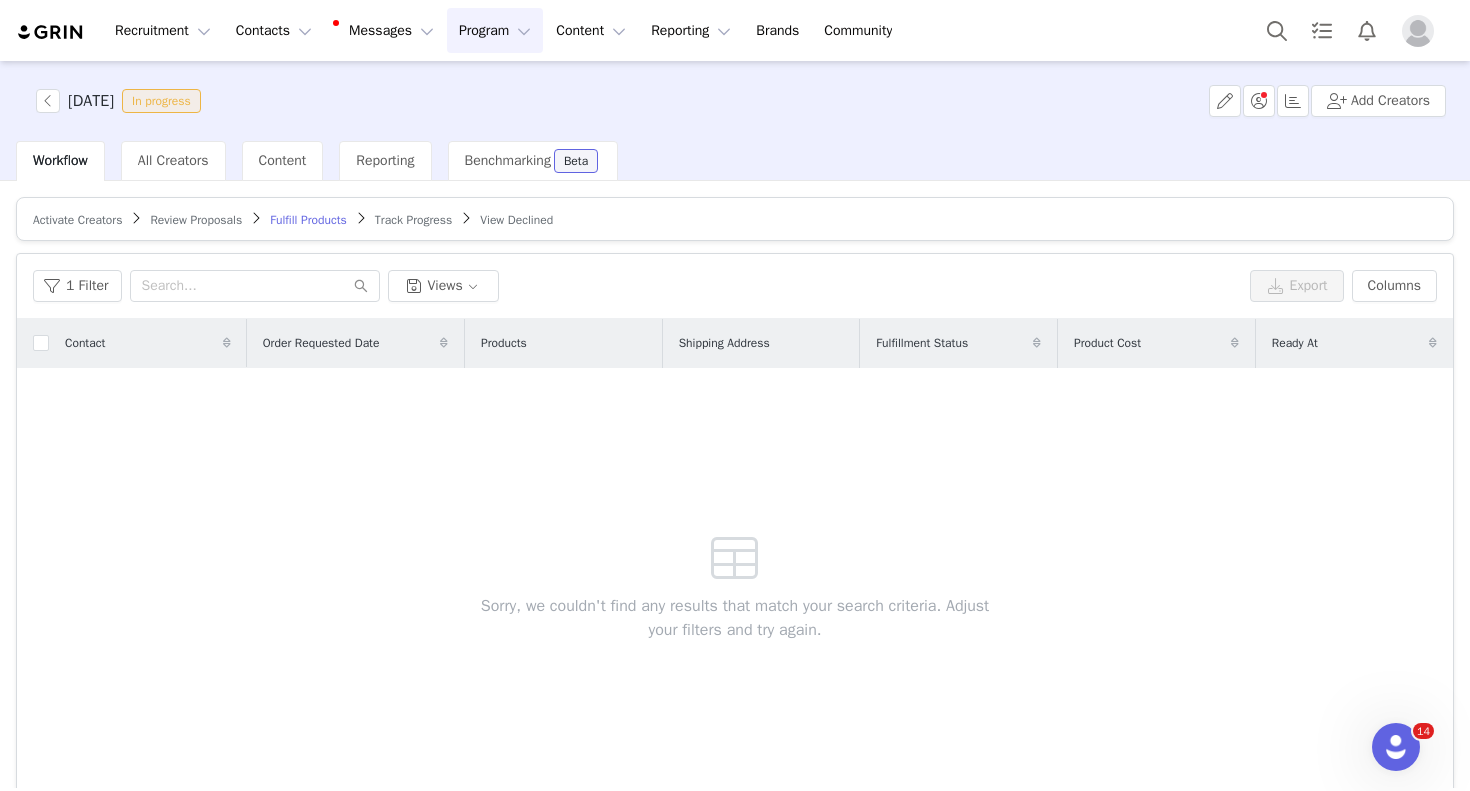 click on "Activate Creators" at bounding box center [77, 220] 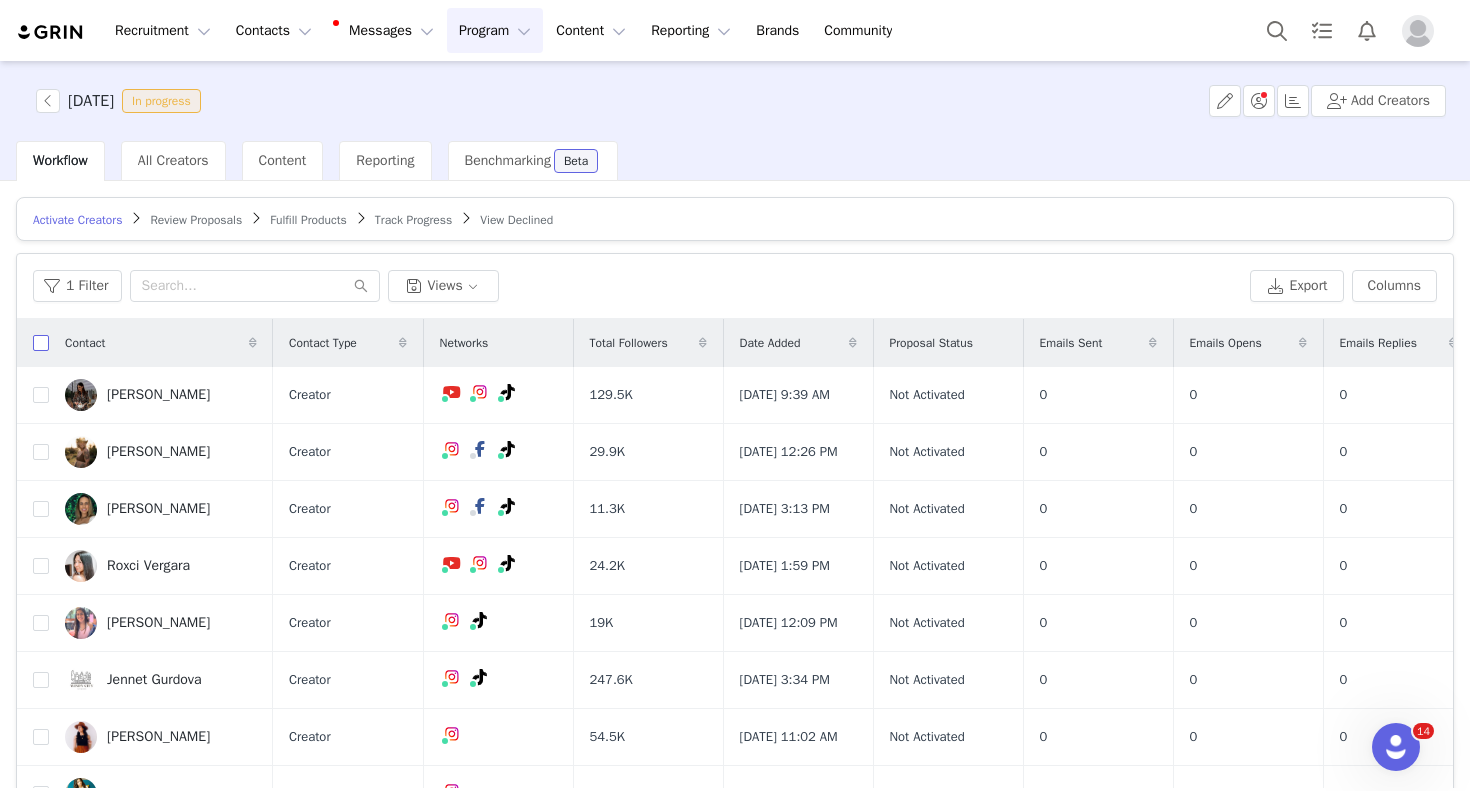 click at bounding box center (41, 343) 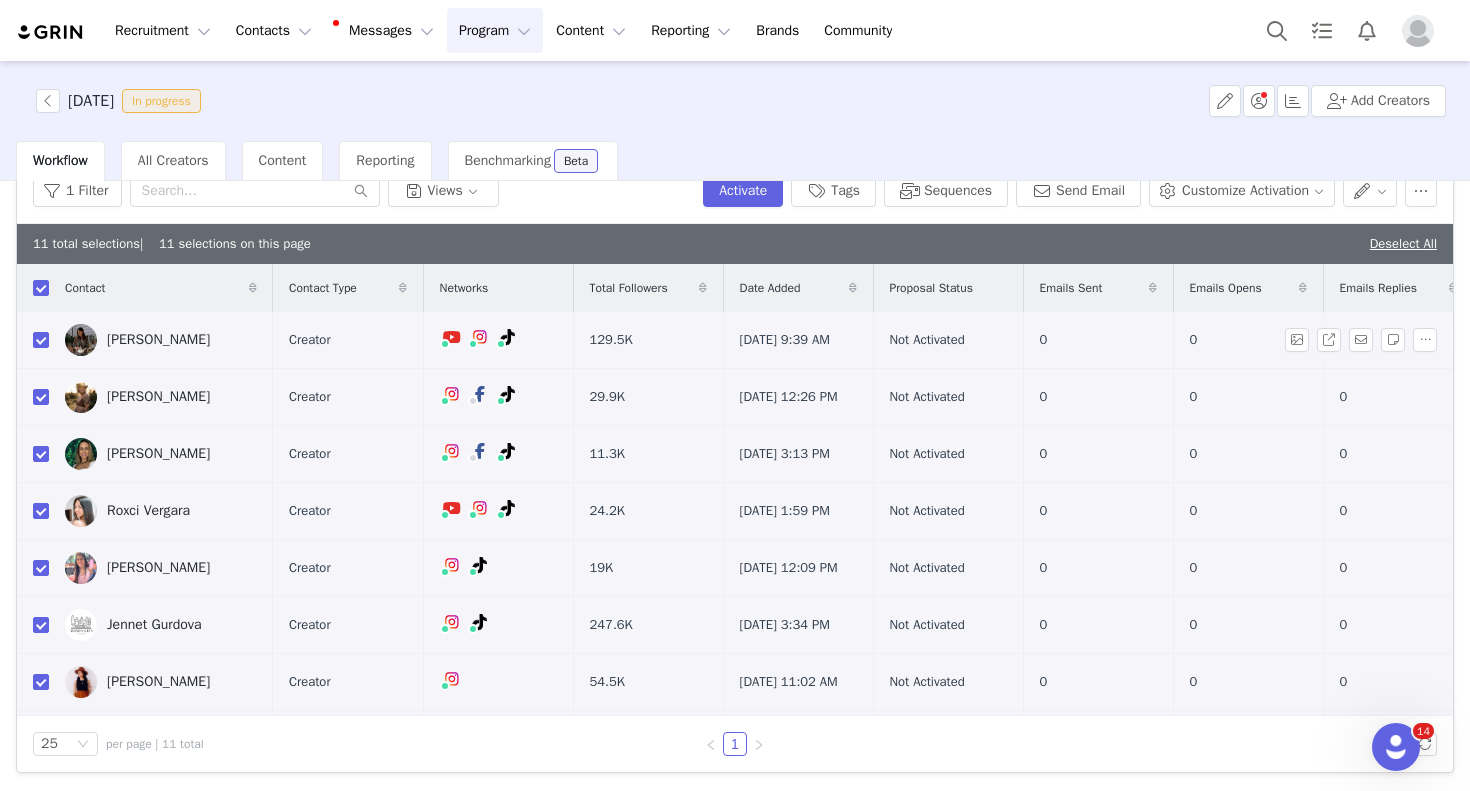 scroll, scrollTop: 48, scrollLeft: 0, axis: vertical 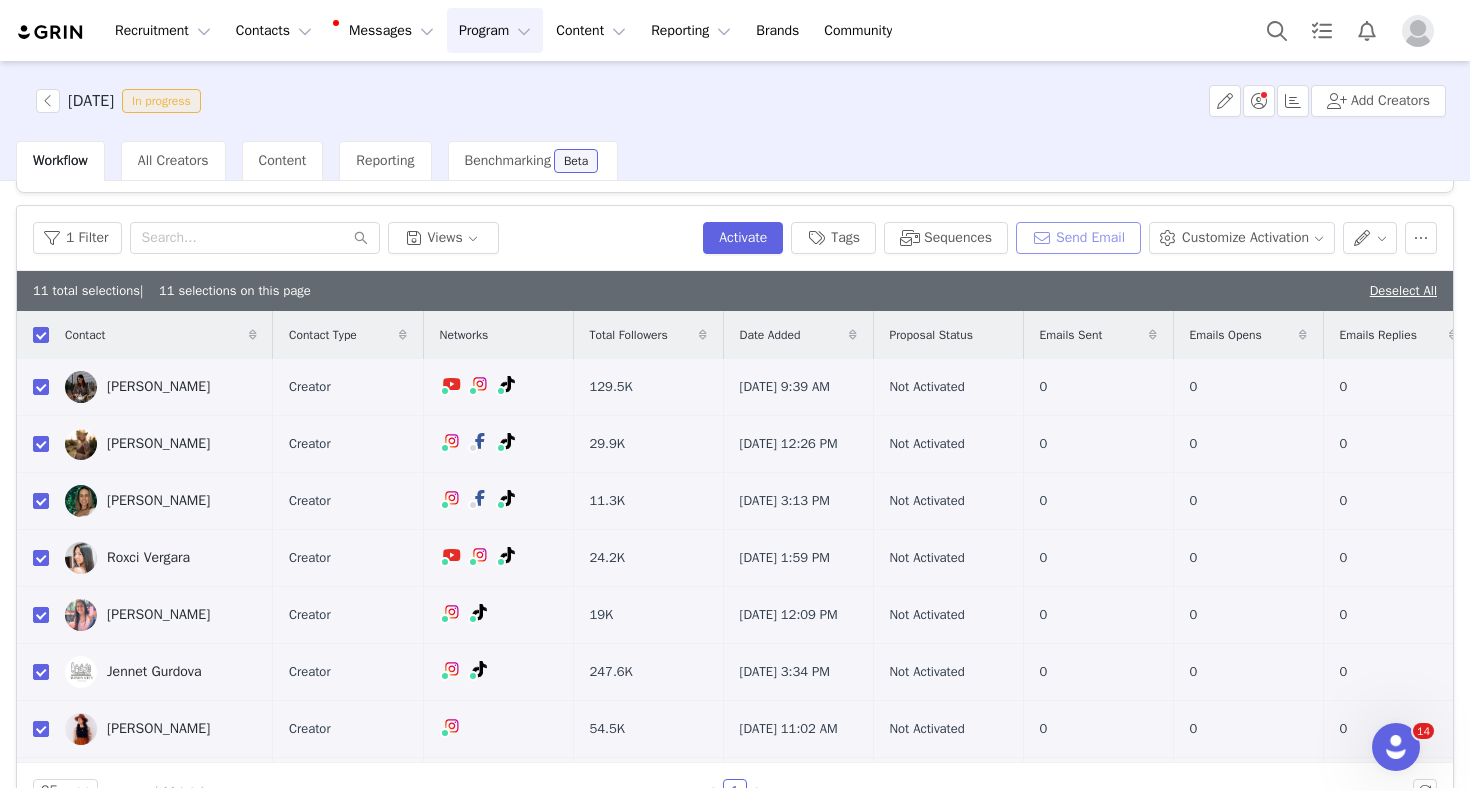 click on "Send Email" at bounding box center (1078, 238) 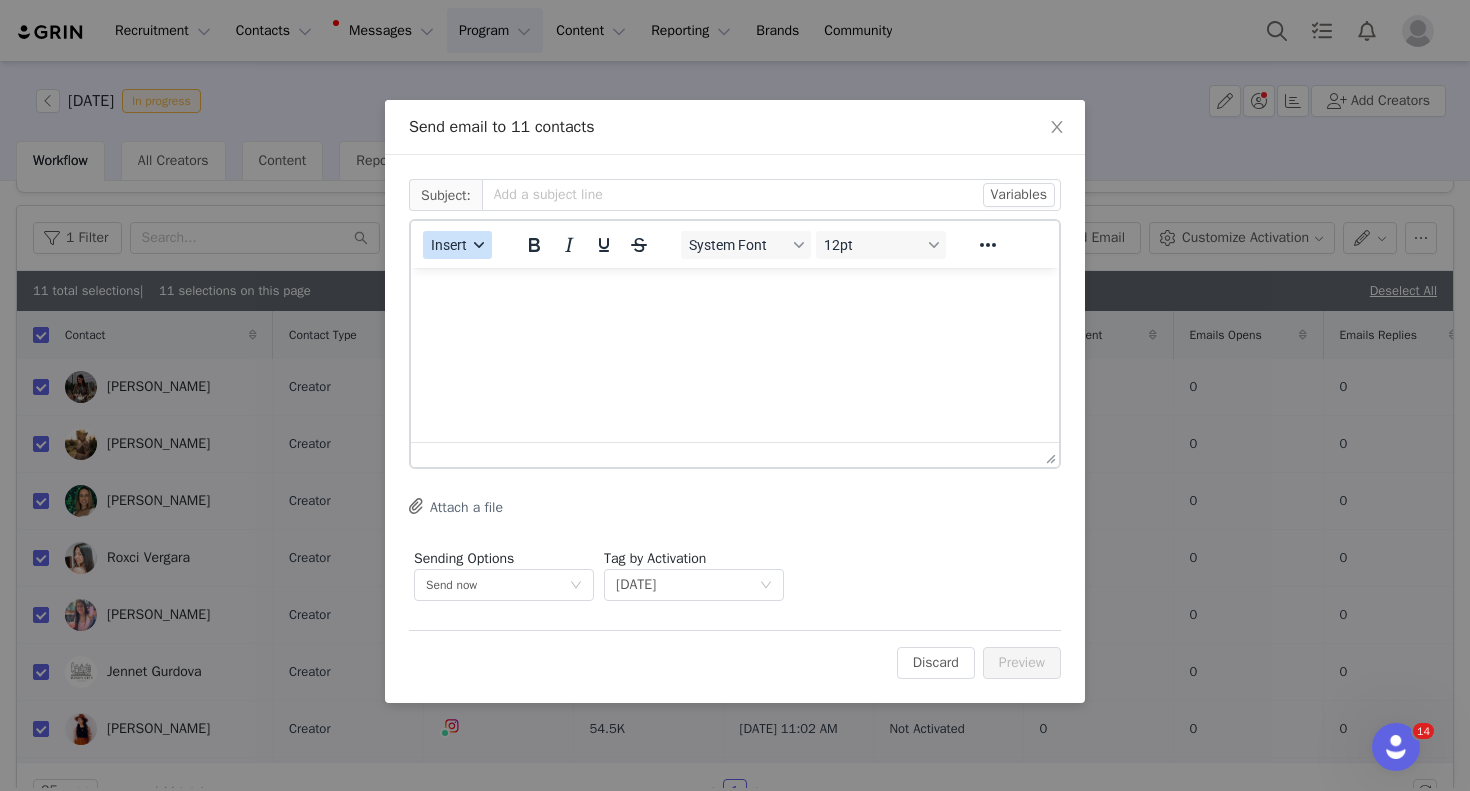 scroll, scrollTop: 0, scrollLeft: 0, axis: both 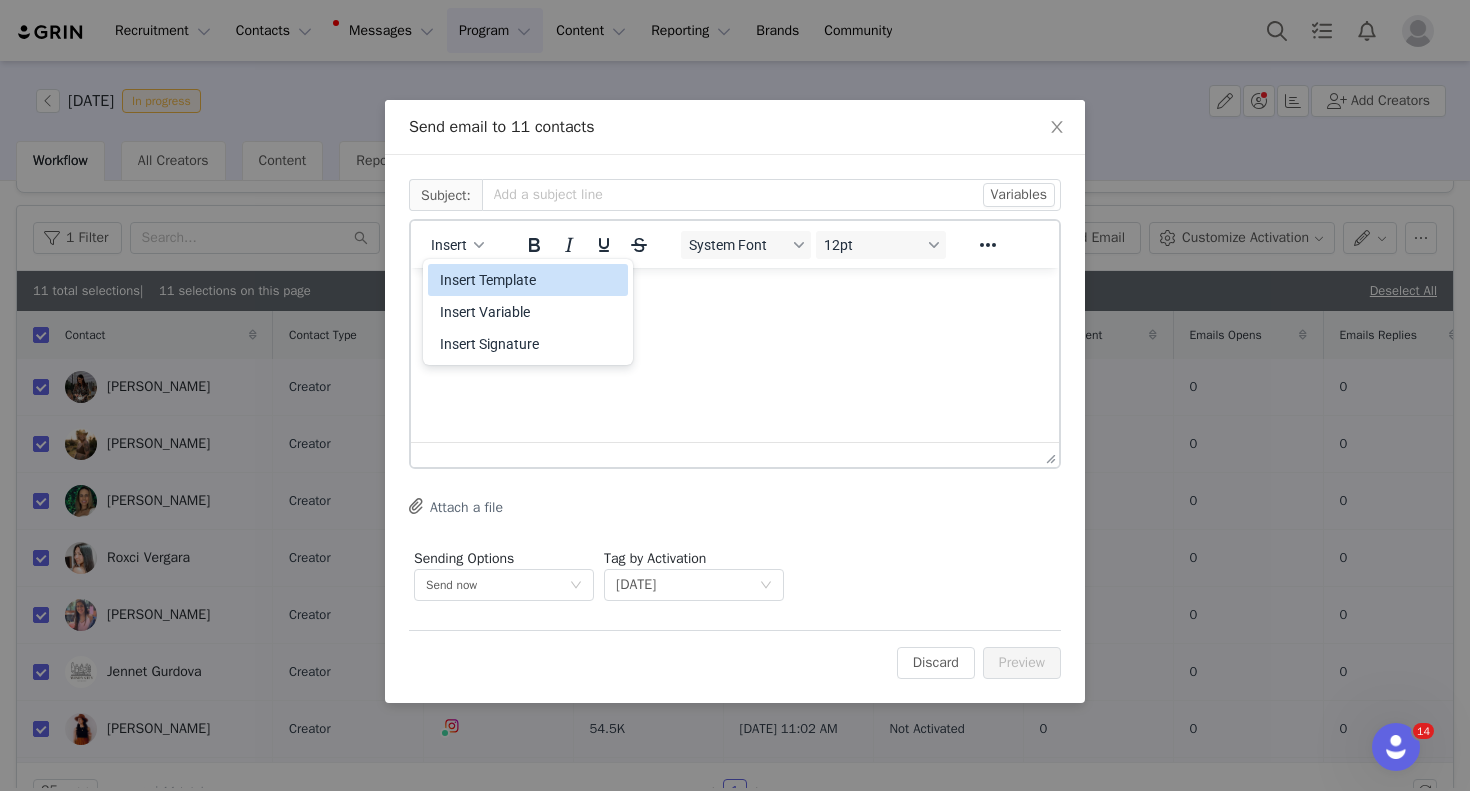 click on "Insert Template" at bounding box center [530, 280] 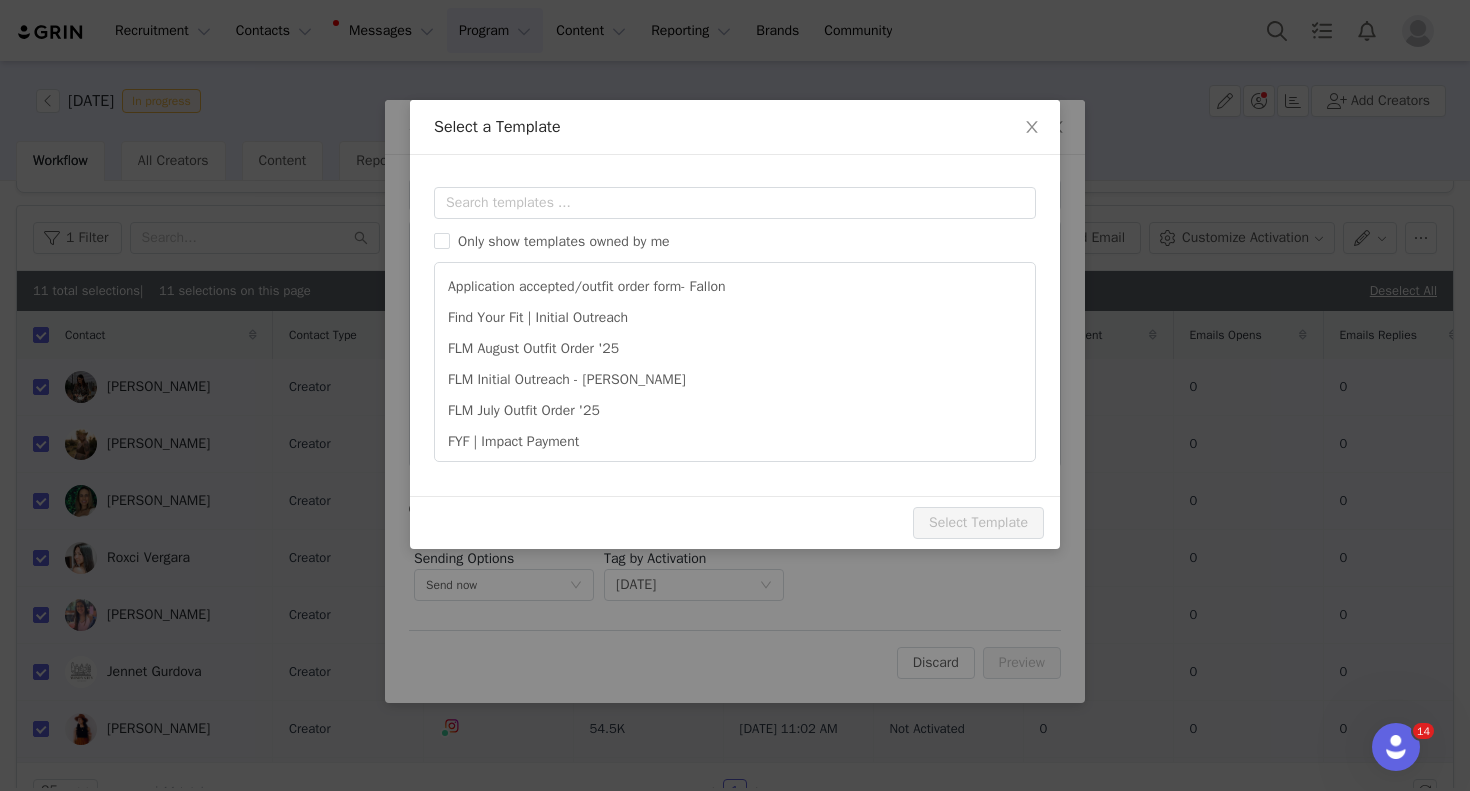 scroll, scrollTop: 0, scrollLeft: 0, axis: both 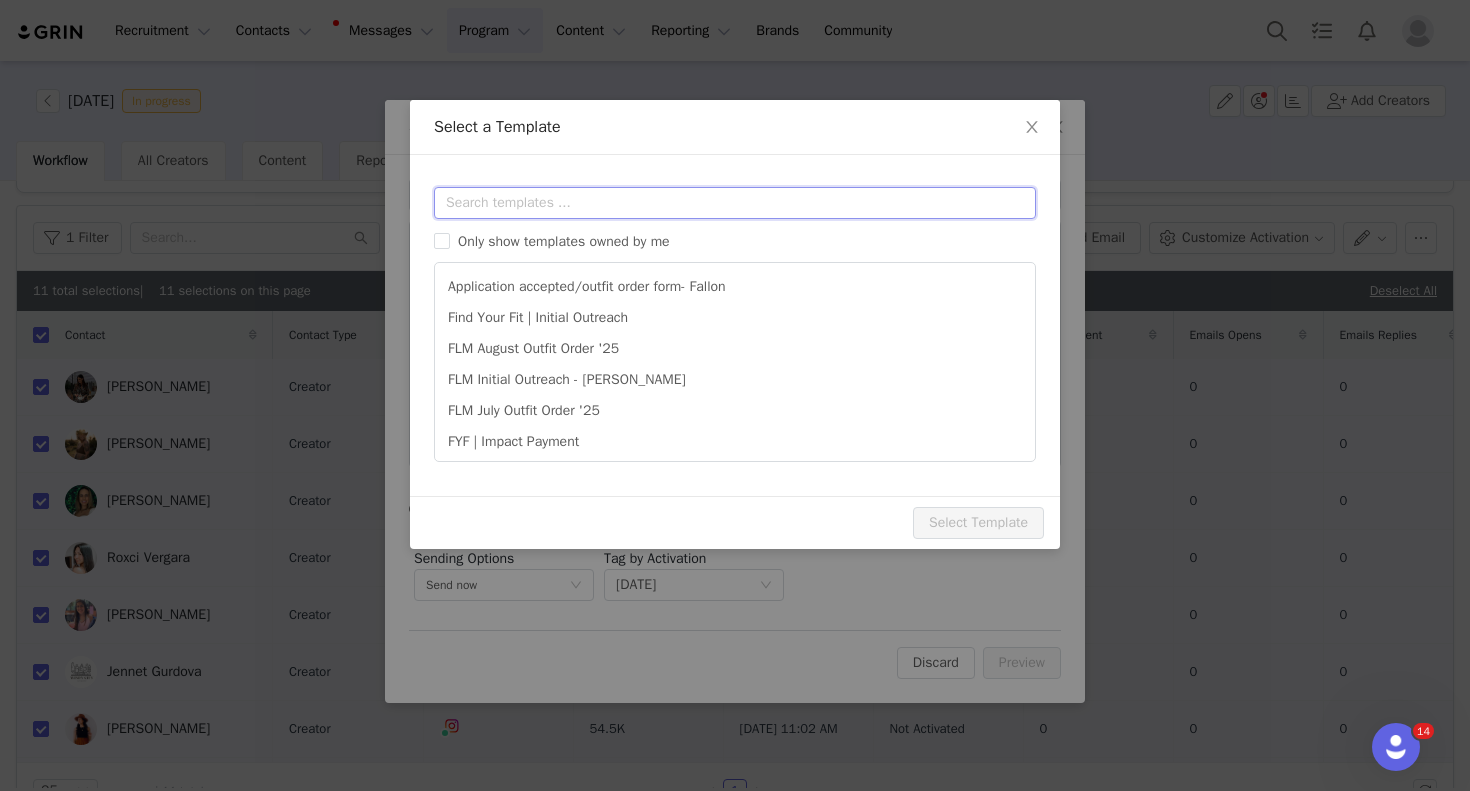 click at bounding box center [735, 203] 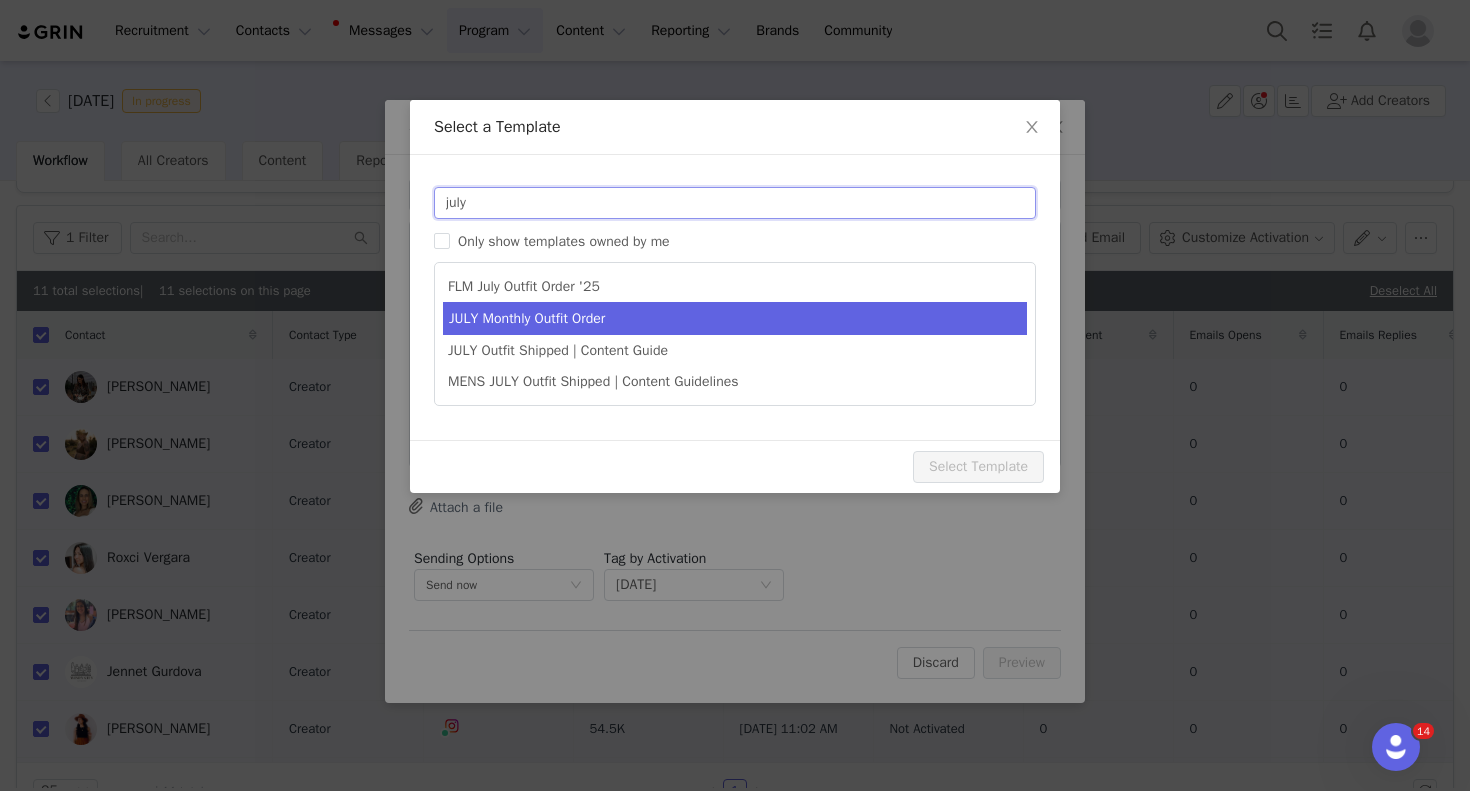 type on "july" 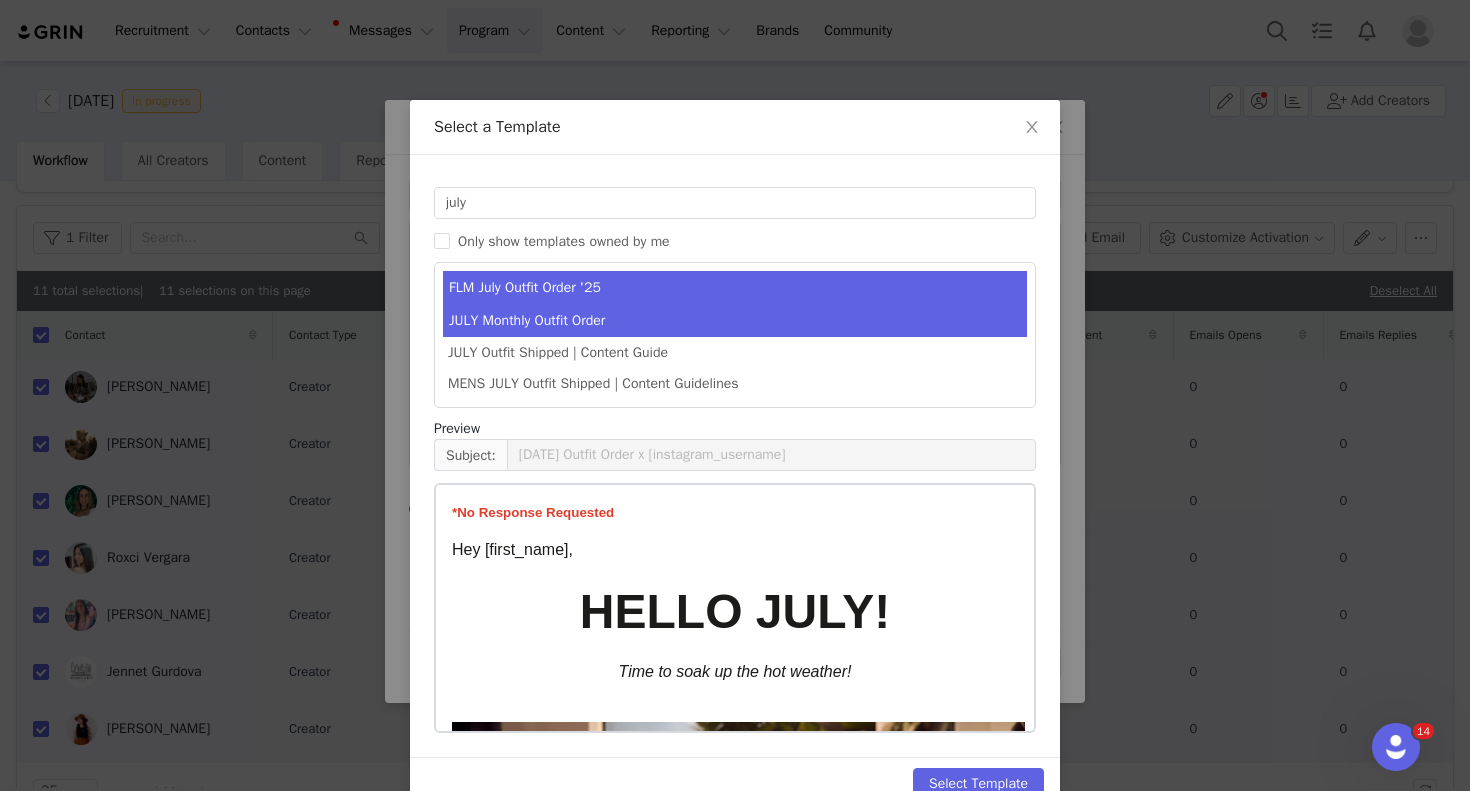 click on "JULY Monthly Outfit Order" at bounding box center [735, 320] 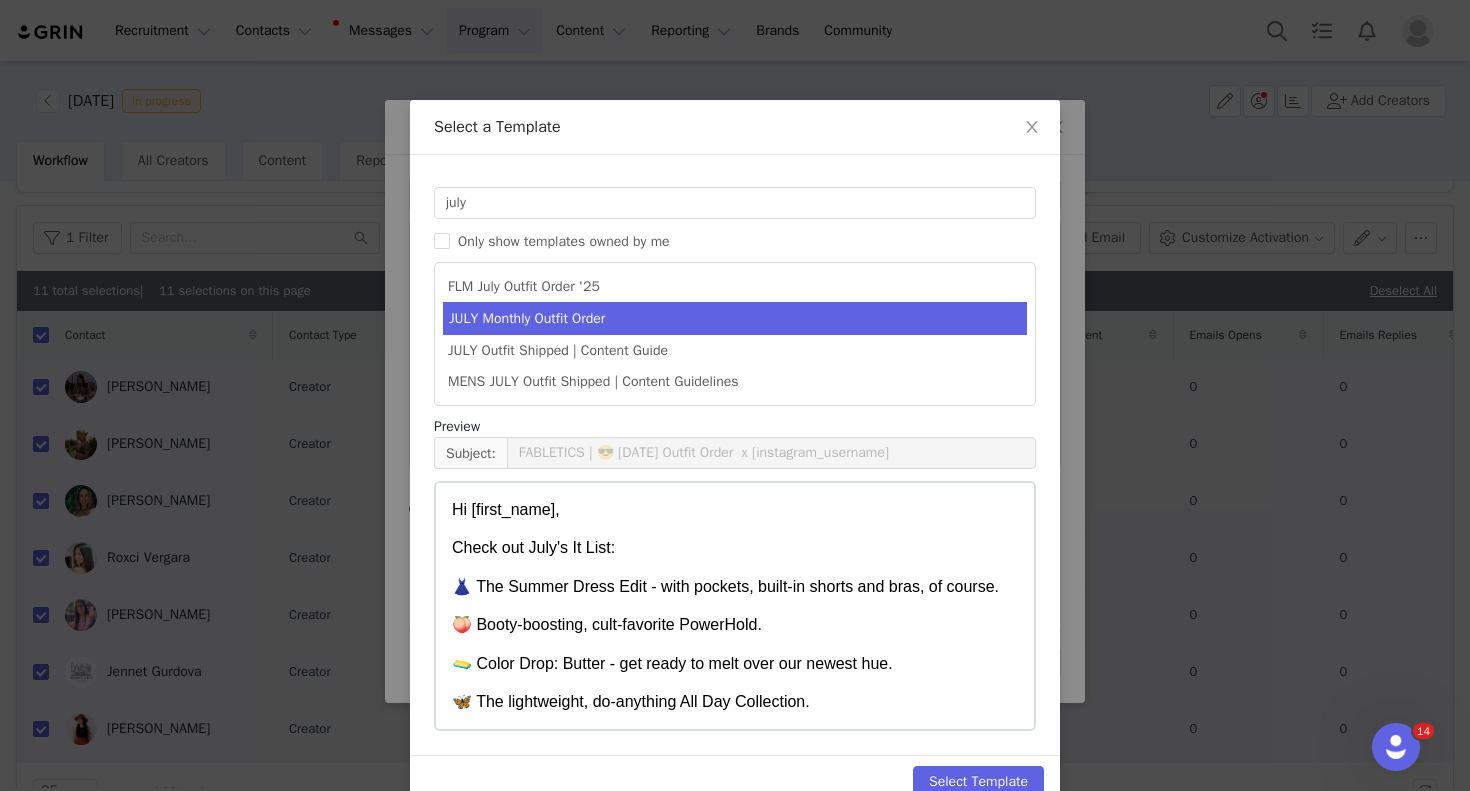 click on "Check out July's It List: 👗 The Summer Dress Edit - with pockets, built-in shorts and bras, of course. 🍑 Booty-boosting, cult-favorite PowerHold. 🧈 Color Drop: Butter - get ready to melt over our newest hue. 🦋 The lightweight, do-anything All Day Collection. Please read the following prior to placing your order: After selecting your outfits and accepting the terms, please make sure you scroll down to the bottom of the form and click   the   " SUBMIT PROPOSAL "   button .   We will not receive your outfit order, unless you click that button . It can take several weeks to fulfill orders, we will be in touch once your outfit ships. Please do not reach out to us regarding shipping  until   after JULY 15th . Please post within the campaign timeline  7/ 1 -7/31 , tag  @Fabletics  and add  #FableticsPartner  in the caption (this is an   FTC requirement). Please place your  JULY" at bounding box center (735, 1057) 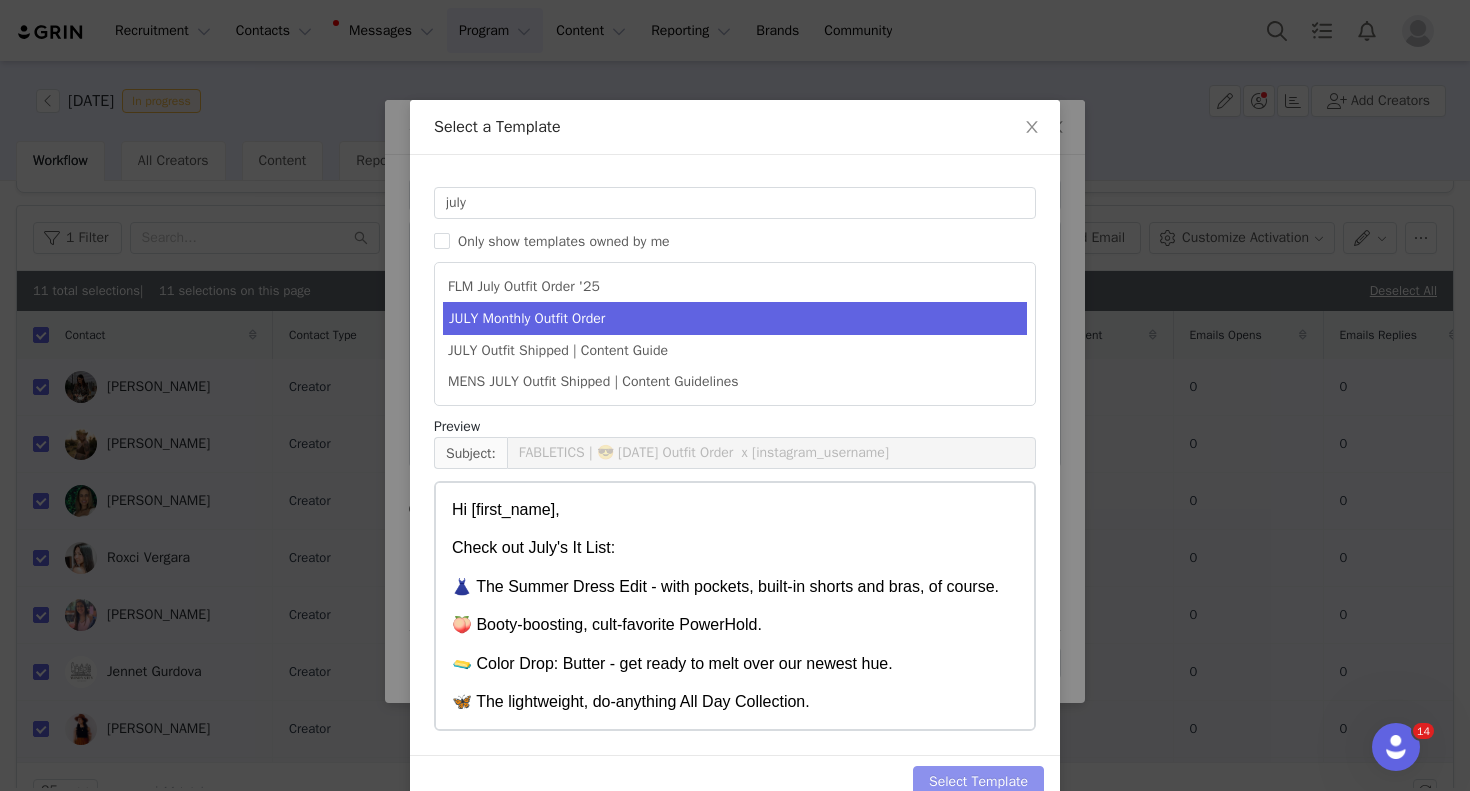 click on "Select Template" at bounding box center [978, 782] 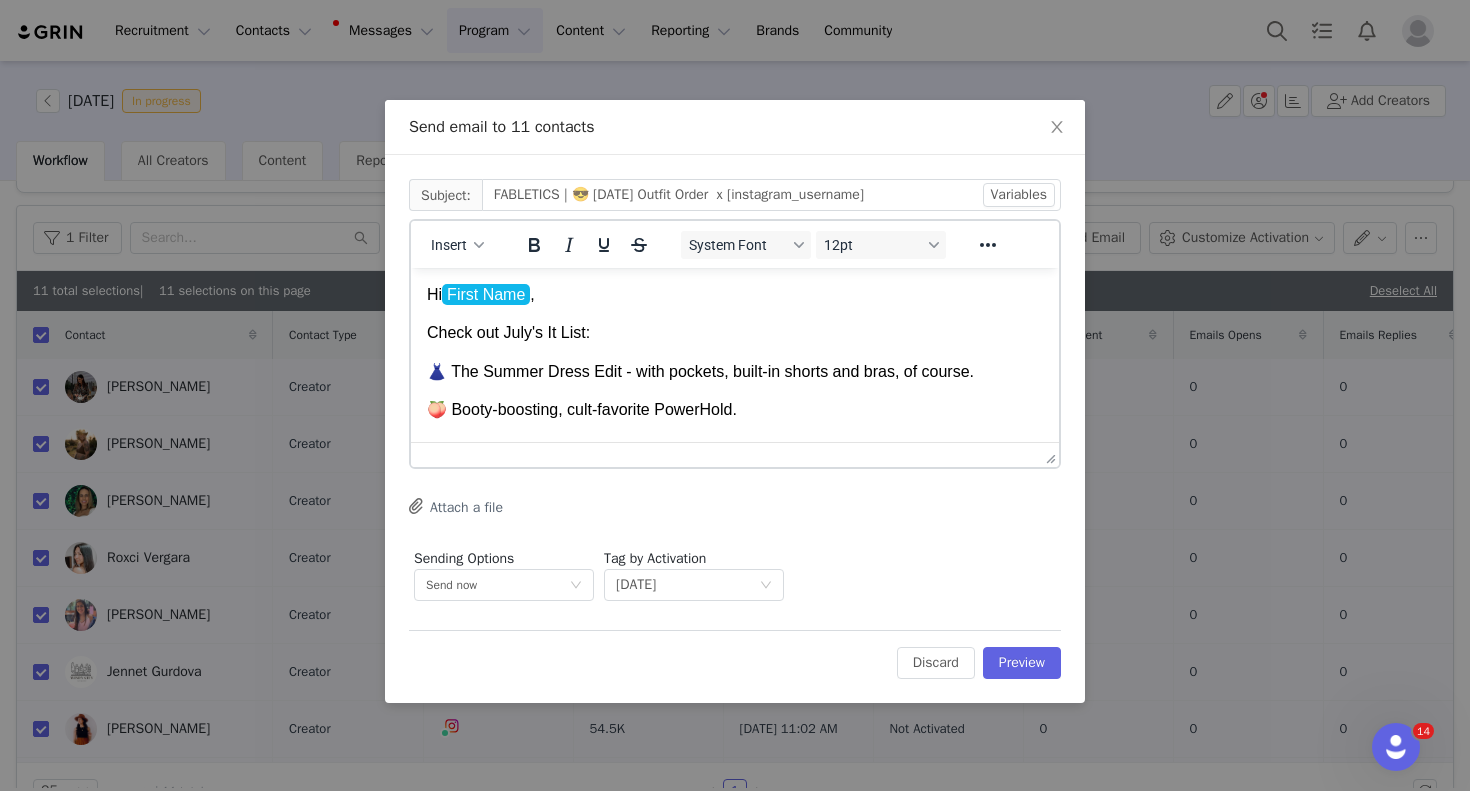click on "Check out July's It List: 👗 The Summer Dress Edit - with pockets, built-in shorts and bras, of course. 🍑 Booty-boosting, cult-favorite PowerHold. 🧈 Color Drop: Butter - get ready to melt over our newest hue. 🦋 The lightweight, do-anything All Day Collection. Please read the following prior to placing your order: After selecting your outfits and accepting the terms, please make sure you scroll down to the bottom of the form and click   the   " SUBMIT PROPOSAL "   button .   We will not receive your outfit order, unless you click that button . It can take several weeks to fulfill orders, we will be in touch once your outfit ships. Please do not reach out to us regarding shipping  until   after JULY 15th . Please post within the campaign timeline  7/ 1 -7/31 , tag  @Fabletics  and add  #FableticsPartner  in the caption (this is an   FTC requirement). Please place your  JULY  outfit order here:  Live Url: fabletics.grin.live ﻿" at bounding box center (735, 816) 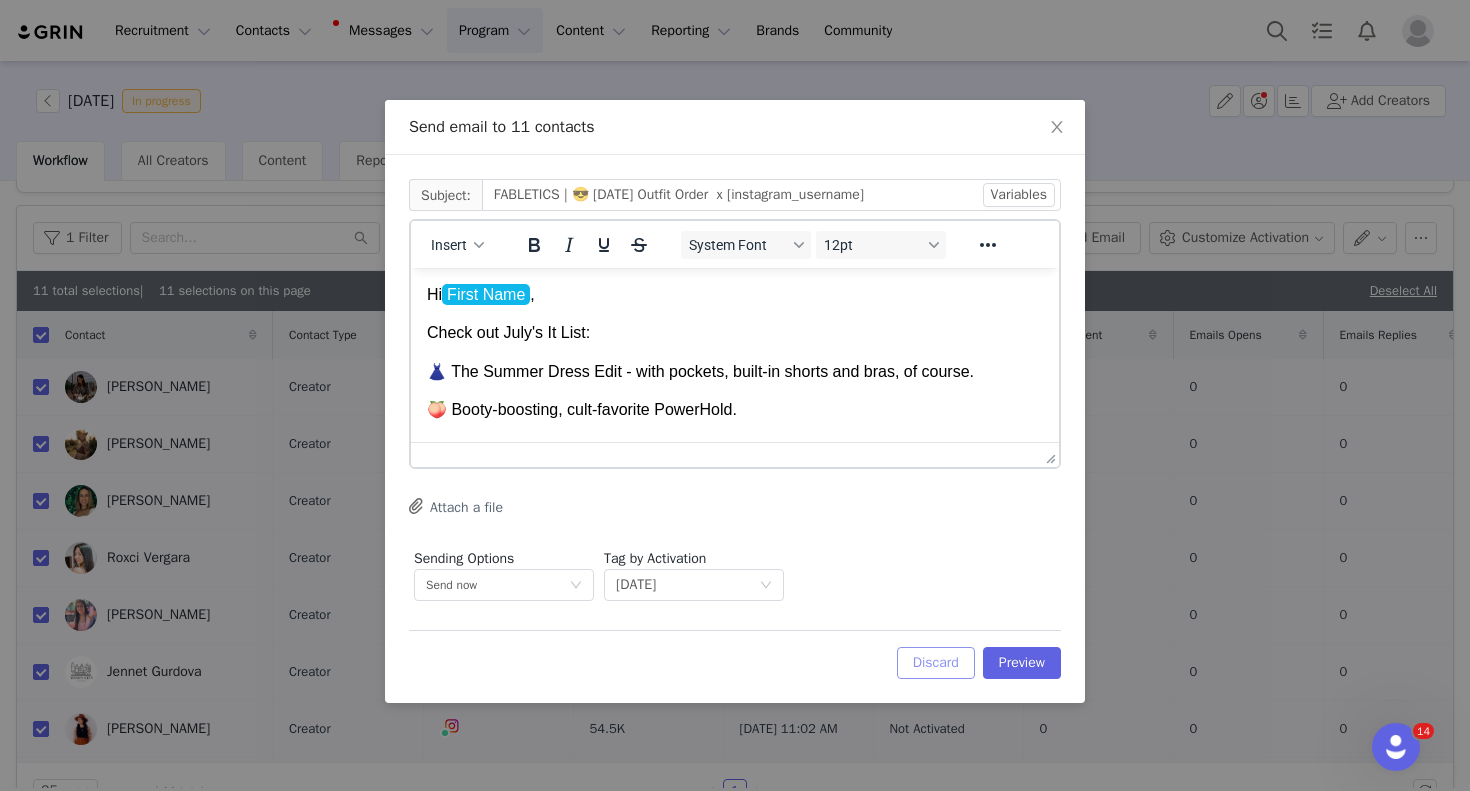 click on "Discard" at bounding box center (936, 663) 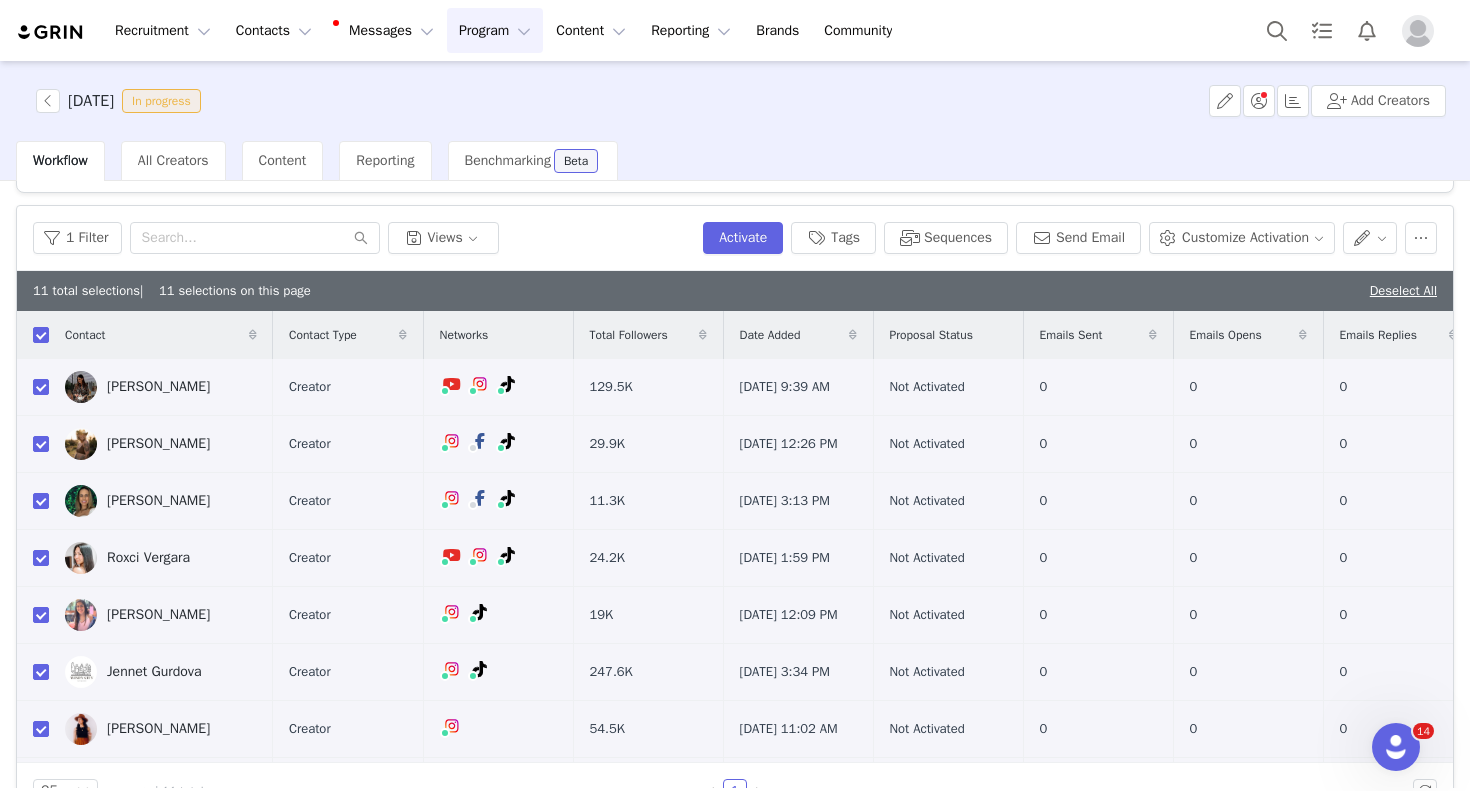click on "Not Activated" at bounding box center (948, 672) 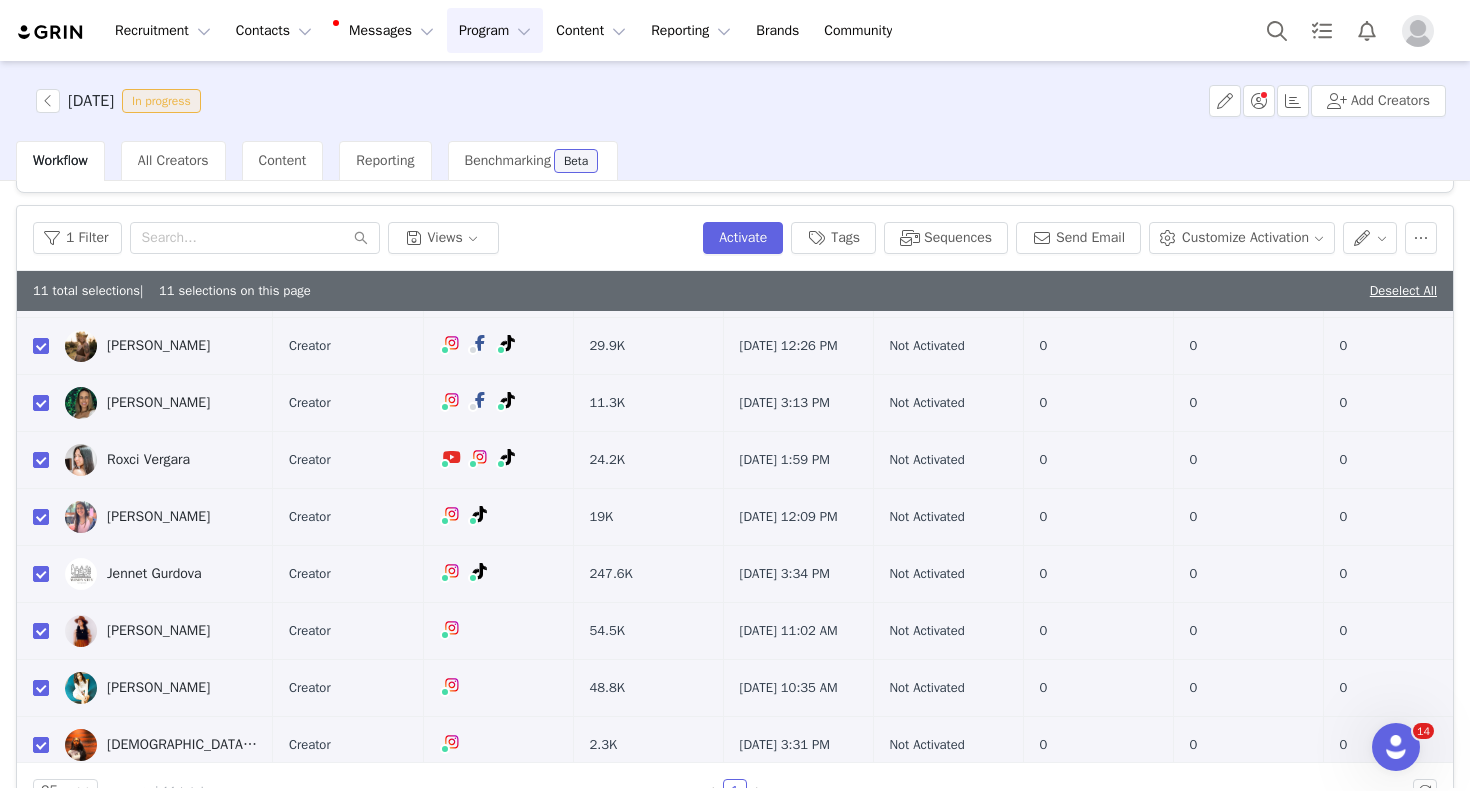 scroll, scrollTop: 251, scrollLeft: 0, axis: vertical 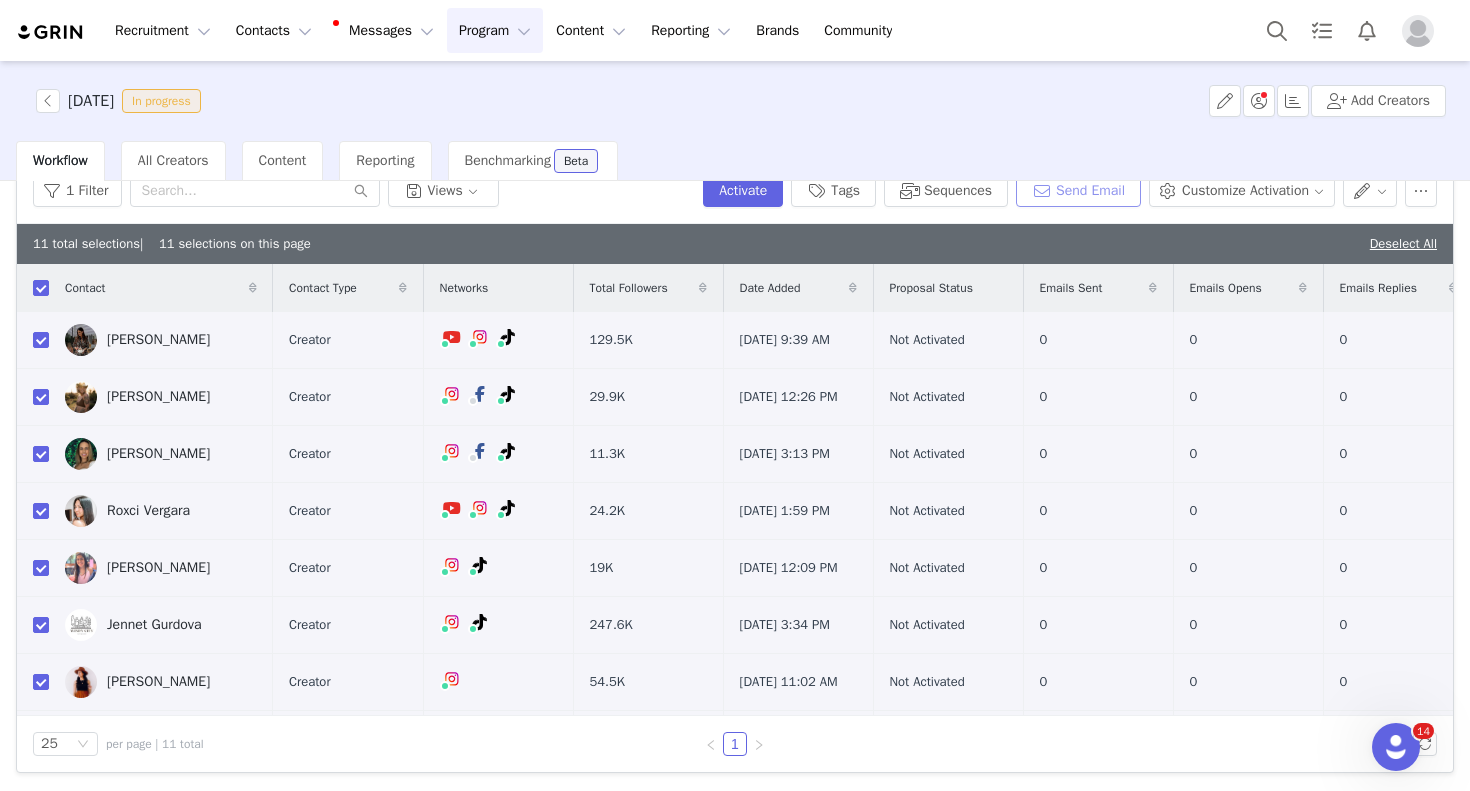 click on "Send Email" at bounding box center [1078, 191] 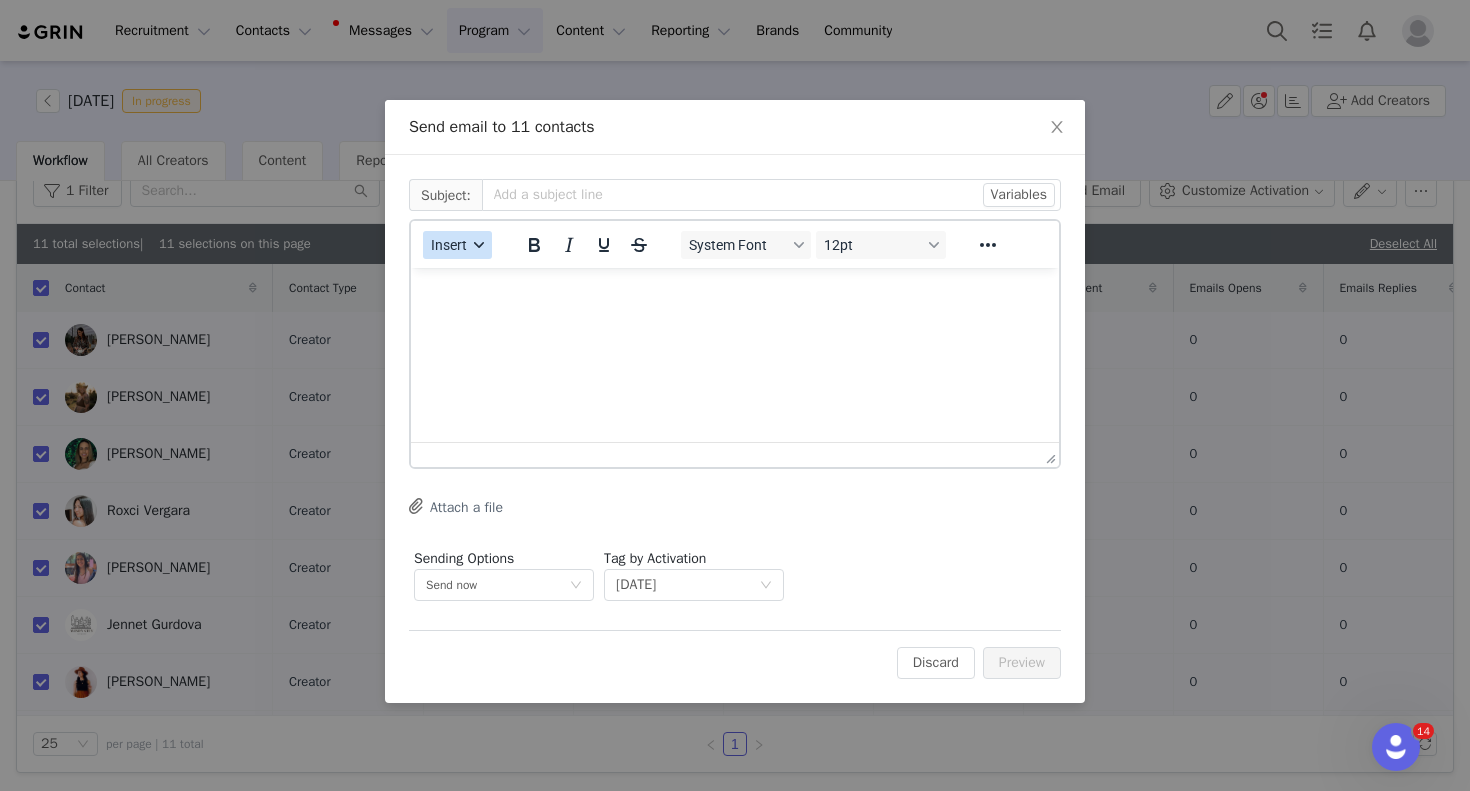 scroll, scrollTop: 0, scrollLeft: 0, axis: both 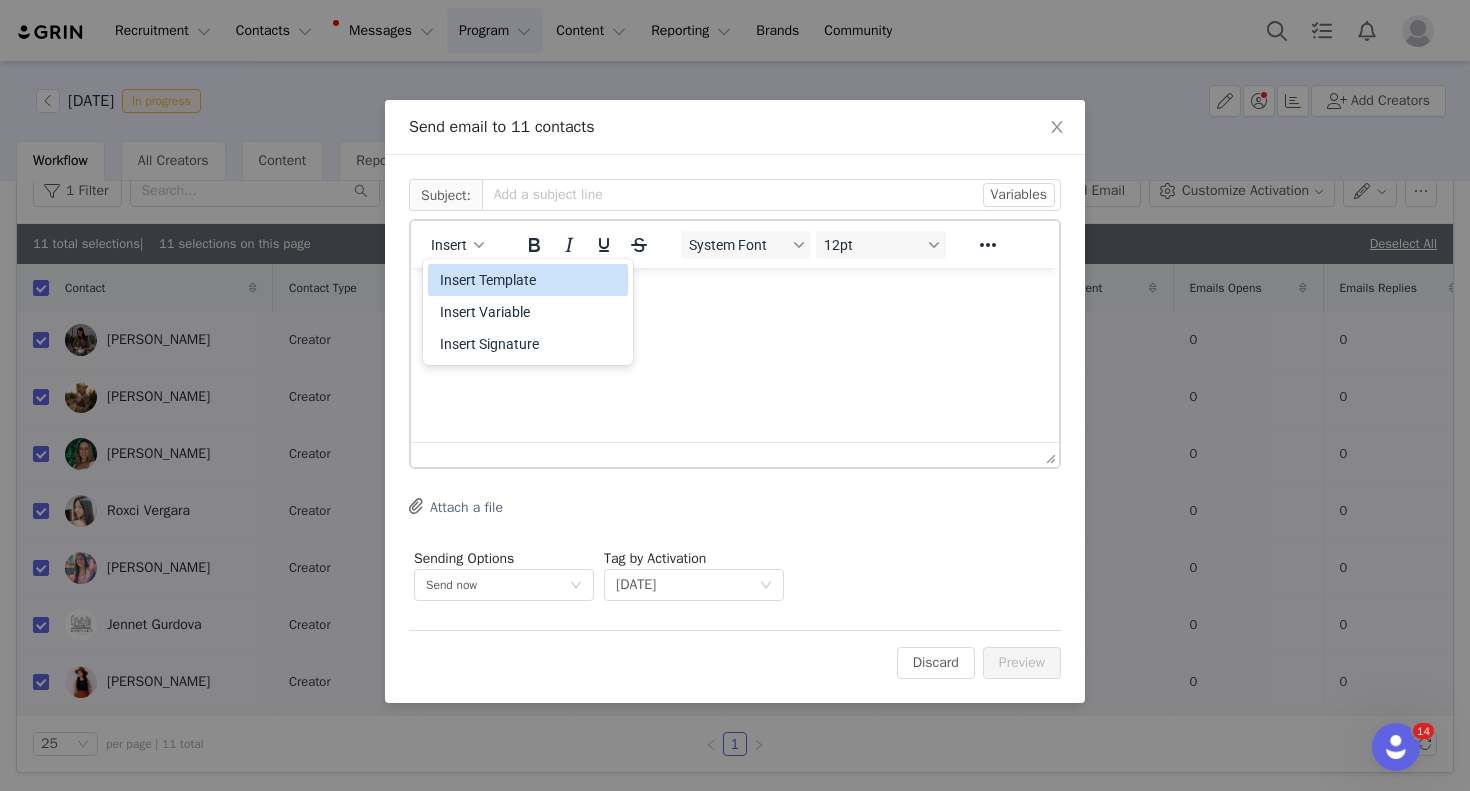 click on "Insert Template" at bounding box center (530, 280) 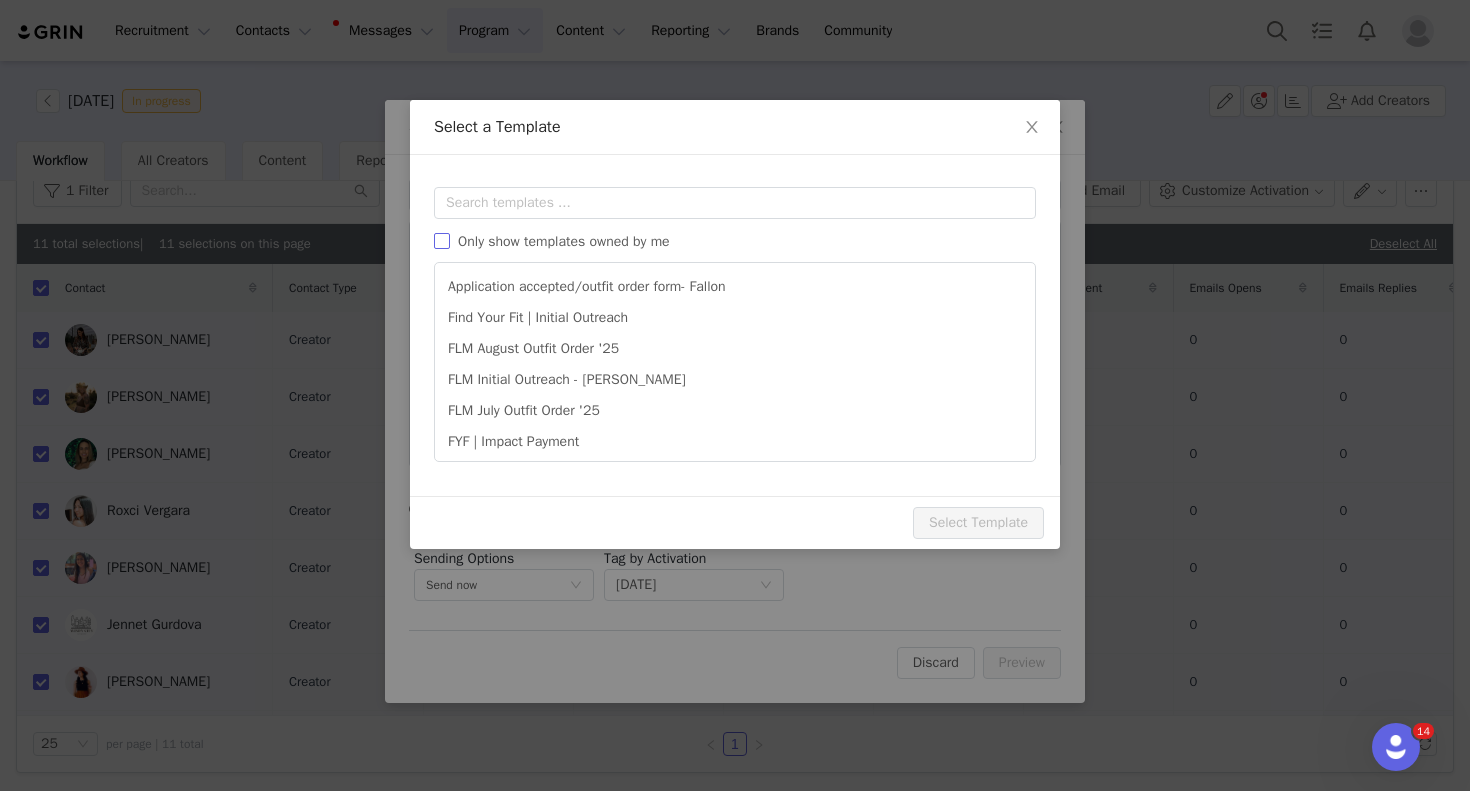 scroll, scrollTop: 0, scrollLeft: 0, axis: both 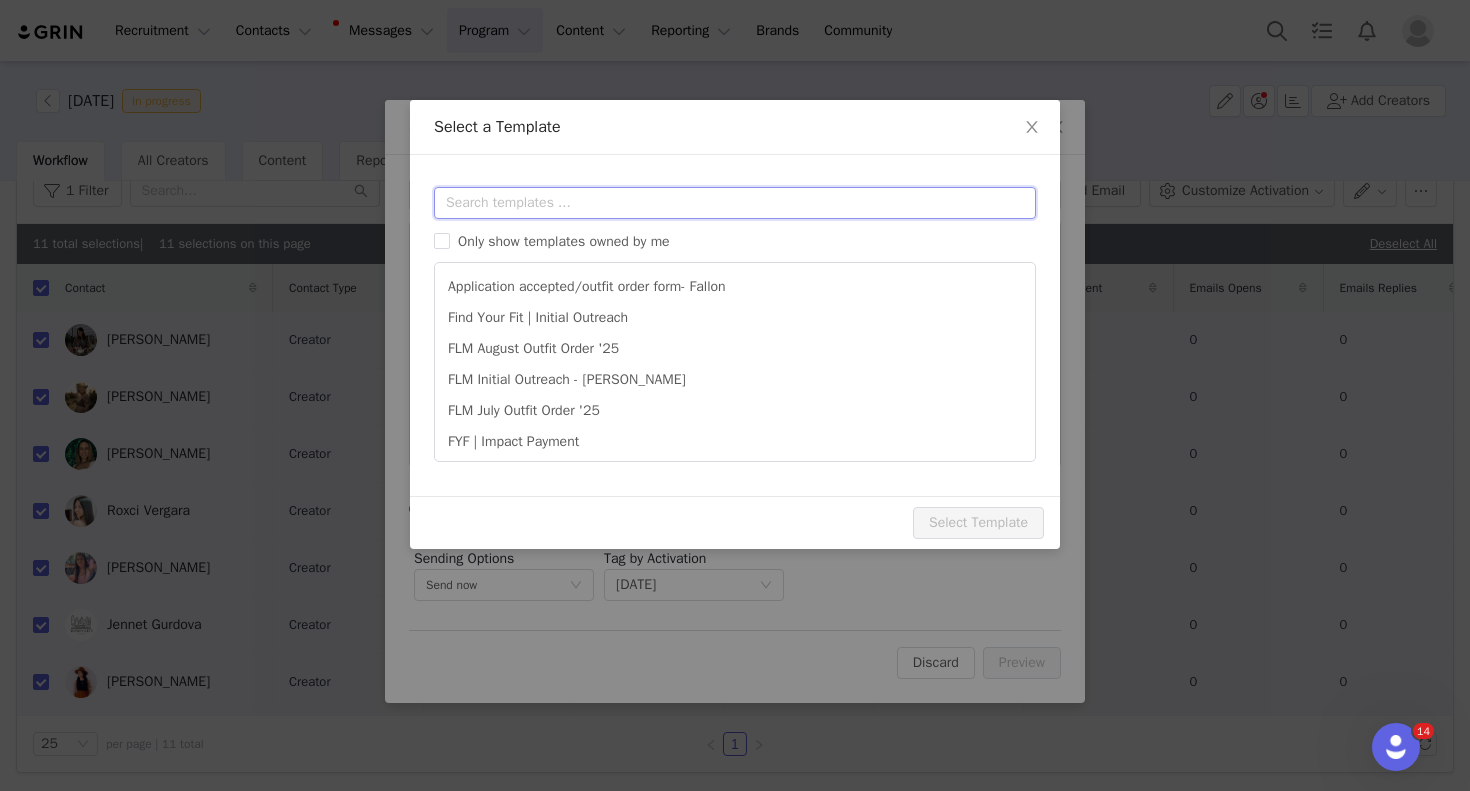 click at bounding box center [735, 203] 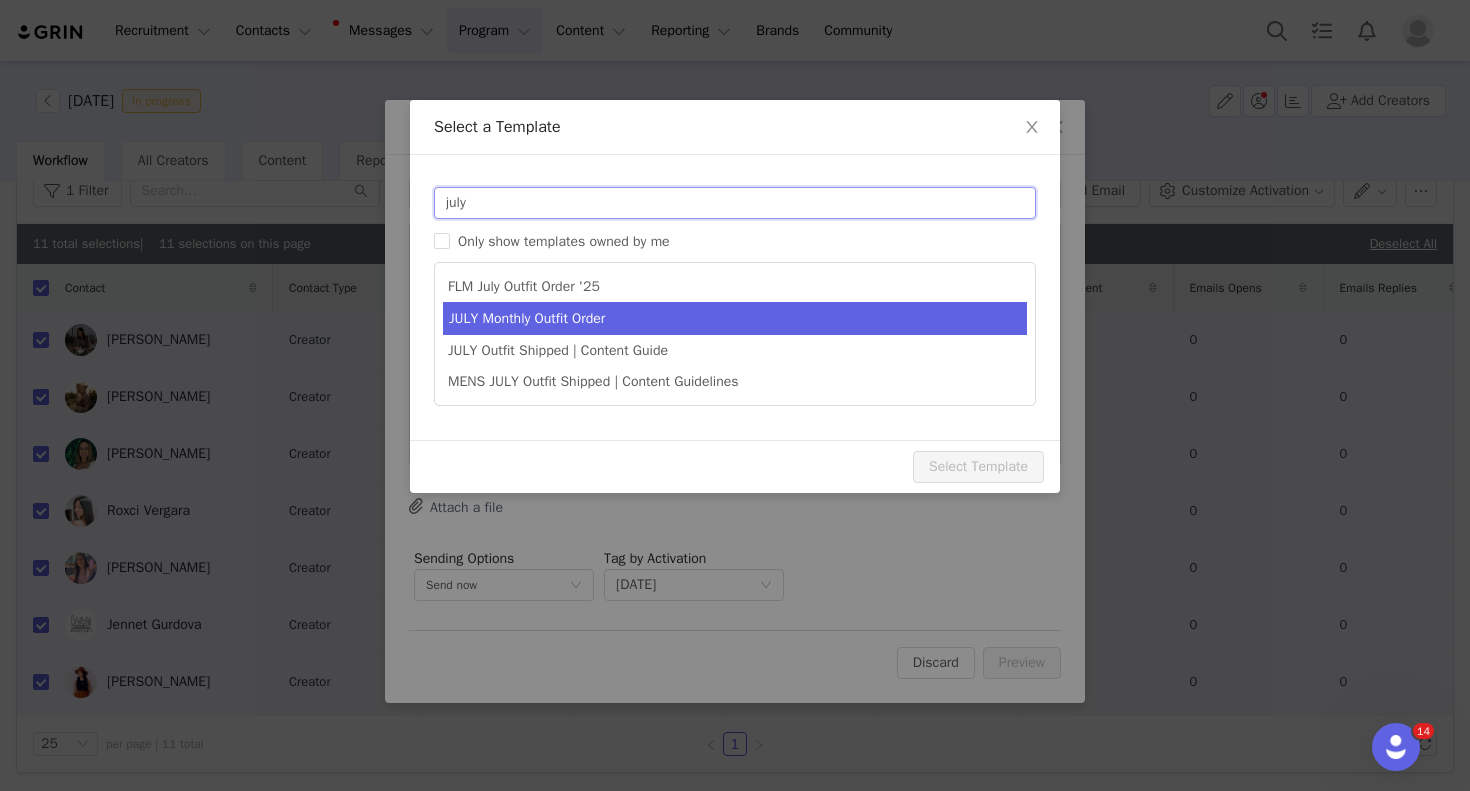 type on "july" 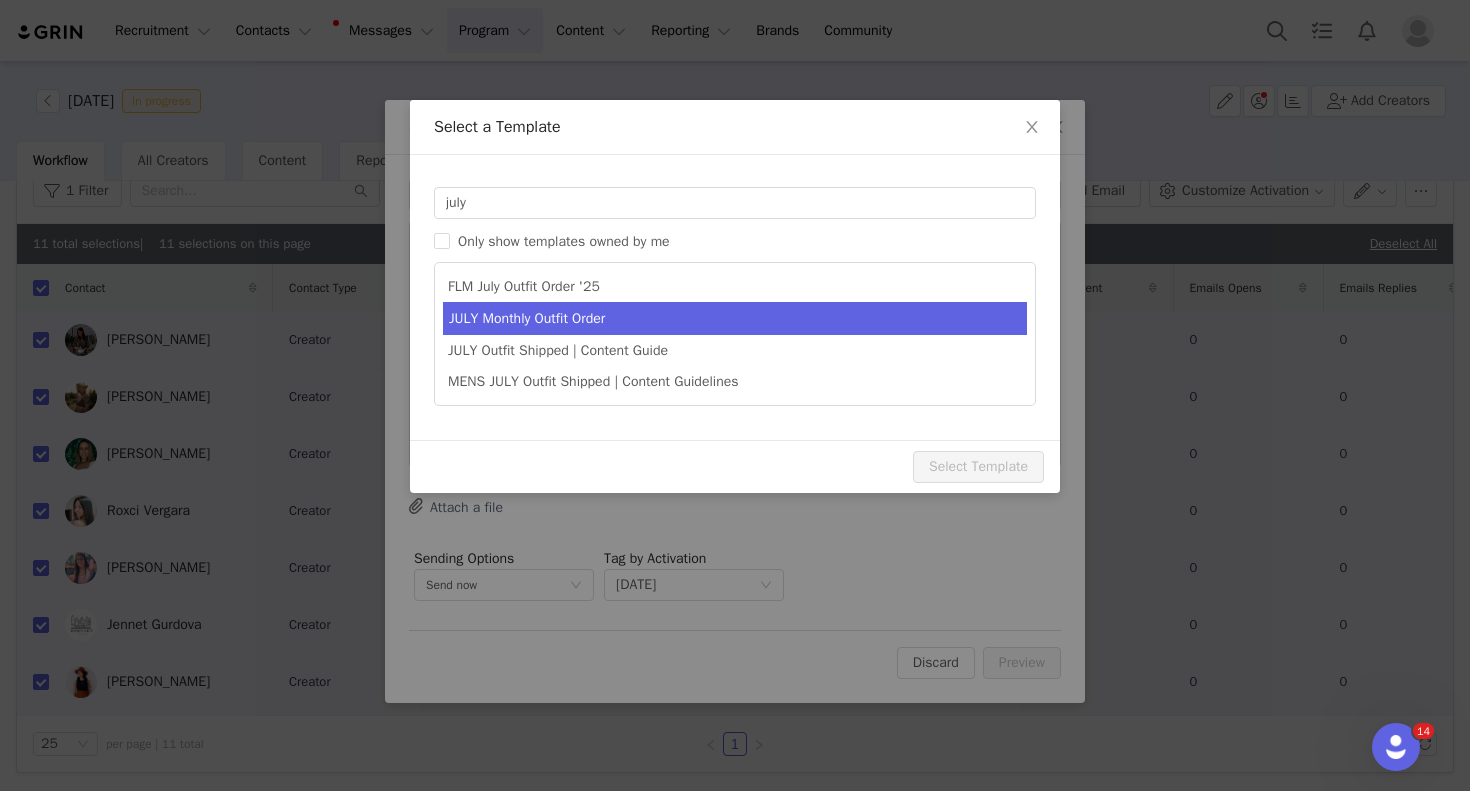 click on "JULY Monthly Outfit Order" at bounding box center [735, 318] 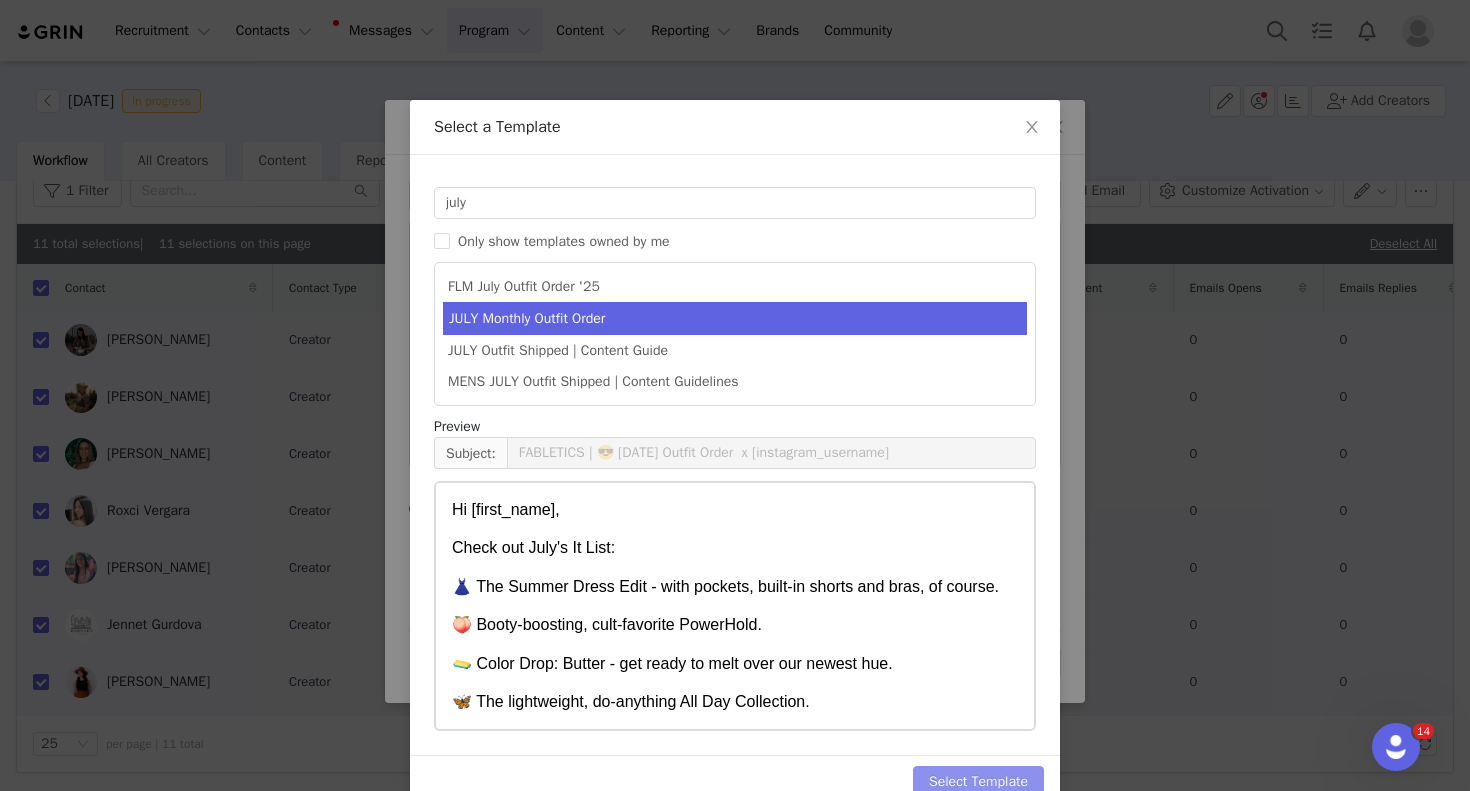 click on "Select Template" at bounding box center [978, 782] 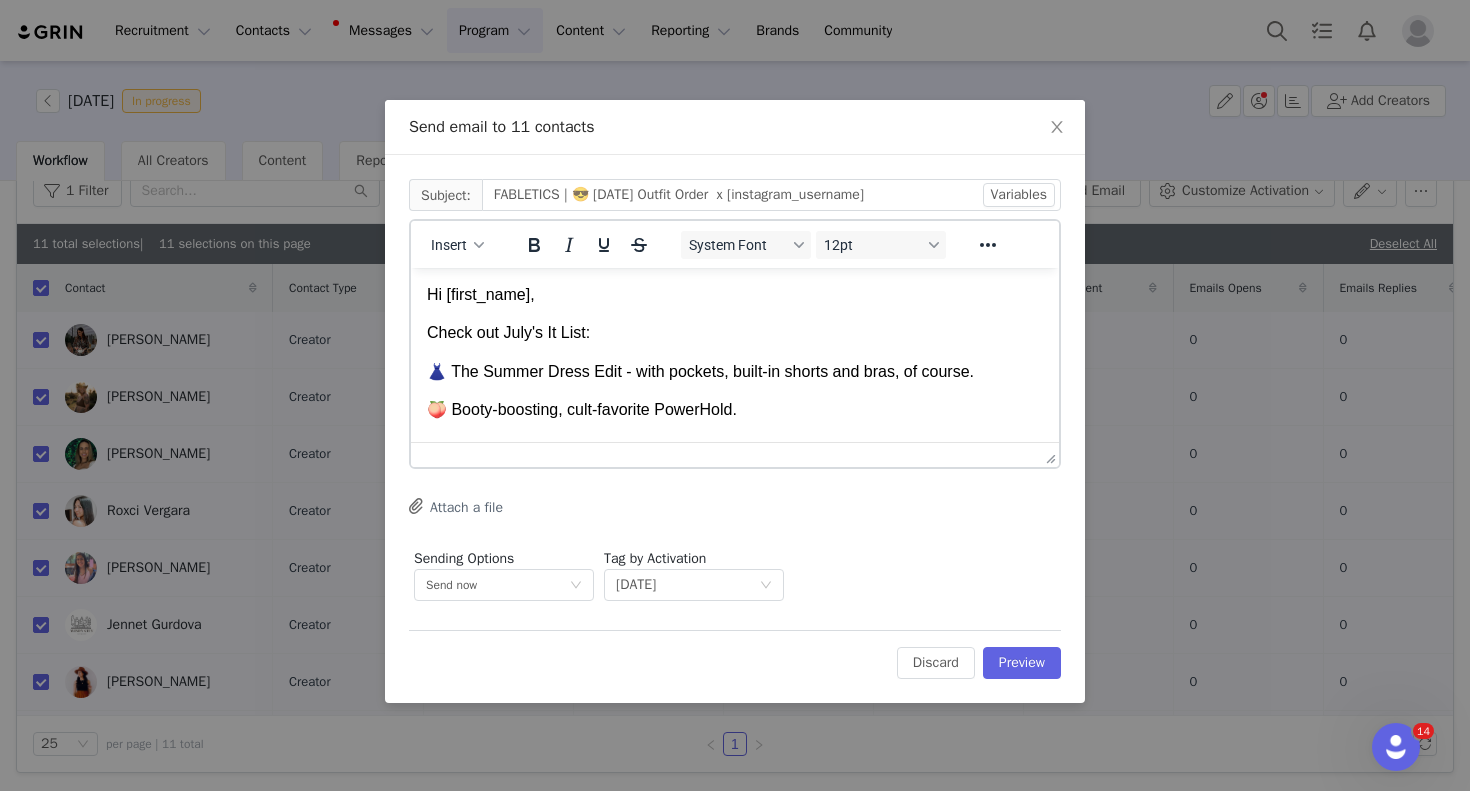 click on "Check out July's It List: 👗 The Summer Dress Edit - with pockets, built-in shorts and bras, of course. 🍑 Booty-boosting, cult-favorite PowerHold. 🧈 Color Drop: Butter - get ready to melt over our newest hue. 🦋 The lightweight, do-anything All Day Collection. Please read the following prior to placing your order: After selecting your outfits and accepting the terms, please make sure you scroll down to the bottom of the form and click   the   " SUBMIT PROPOSAL "   button .   We will not receive your outfit order, unless you click that button . It can take several weeks to fulfill orders, we will be in touch once your outfit ships. Please do not reach out to us regarding shipping  until   after JULY 15th . Please post within the campaign timeline  7/ 1 -7/31 , tag  @Fabletics  and add  #FableticsPartner  in the caption (this is an   FTC requirement). Please place your  JULY" at bounding box center [735, 804] 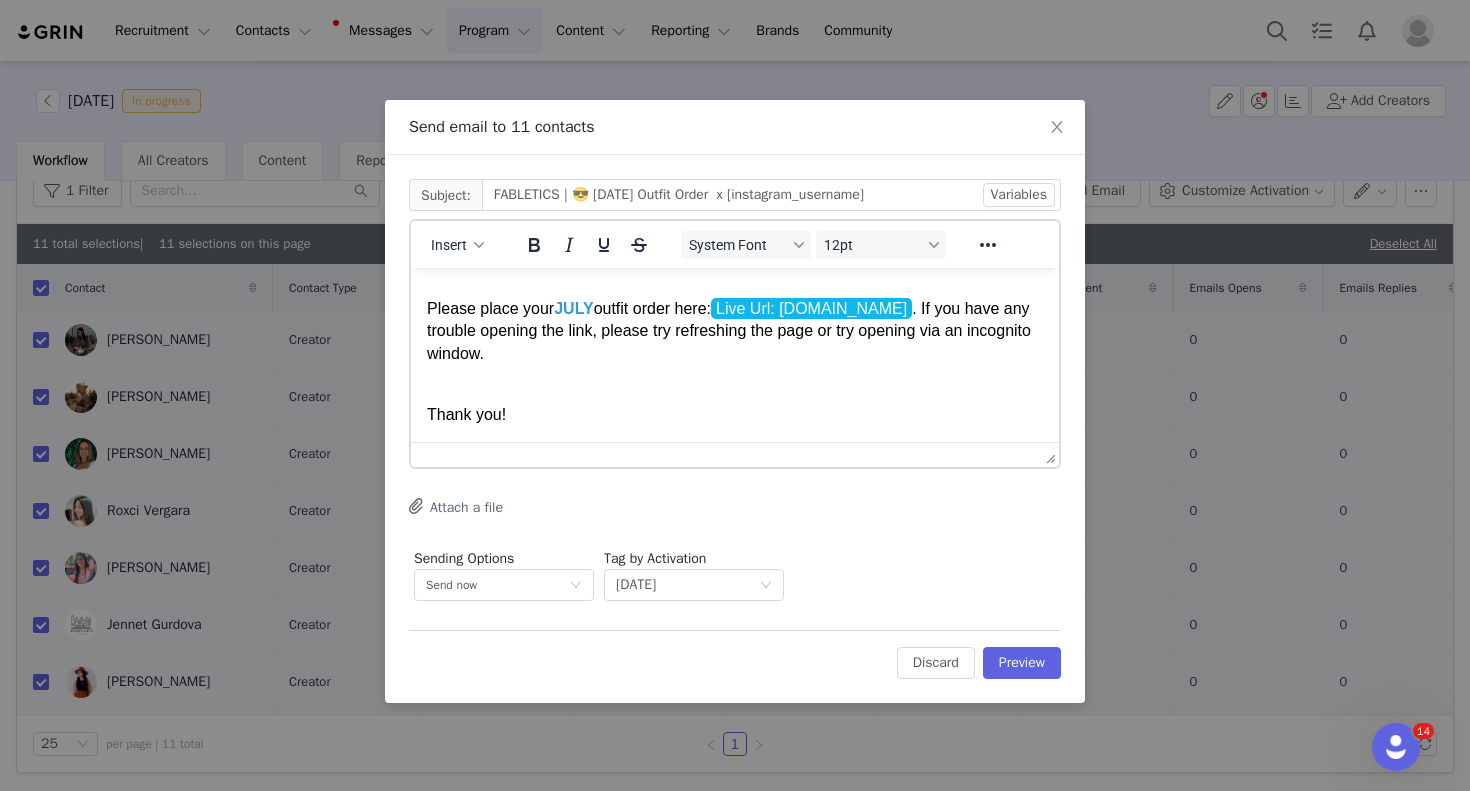 click on "Thank you!" at bounding box center [735, 415] 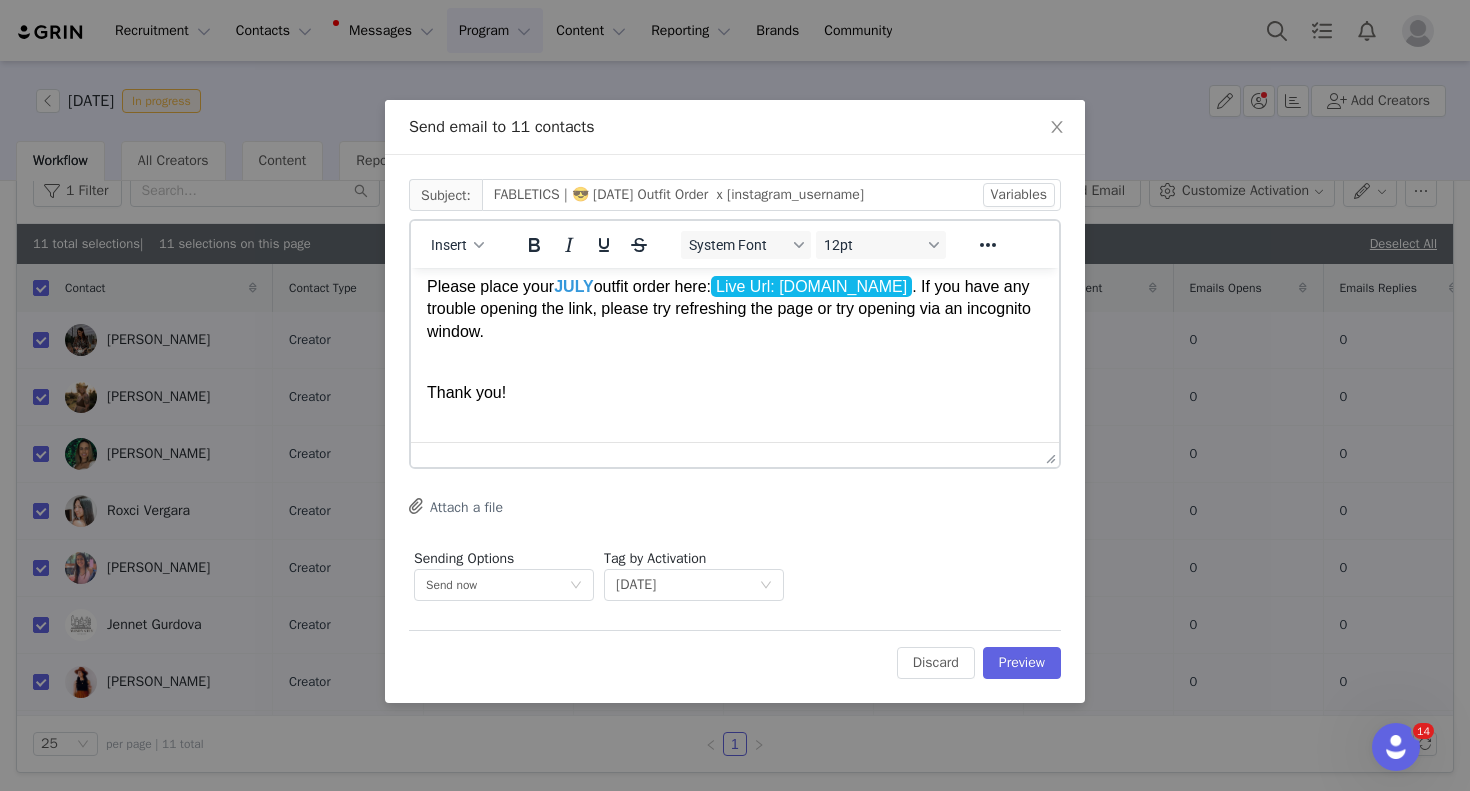 scroll, scrollTop: 976, scrollLeft: 0, axis: vertical 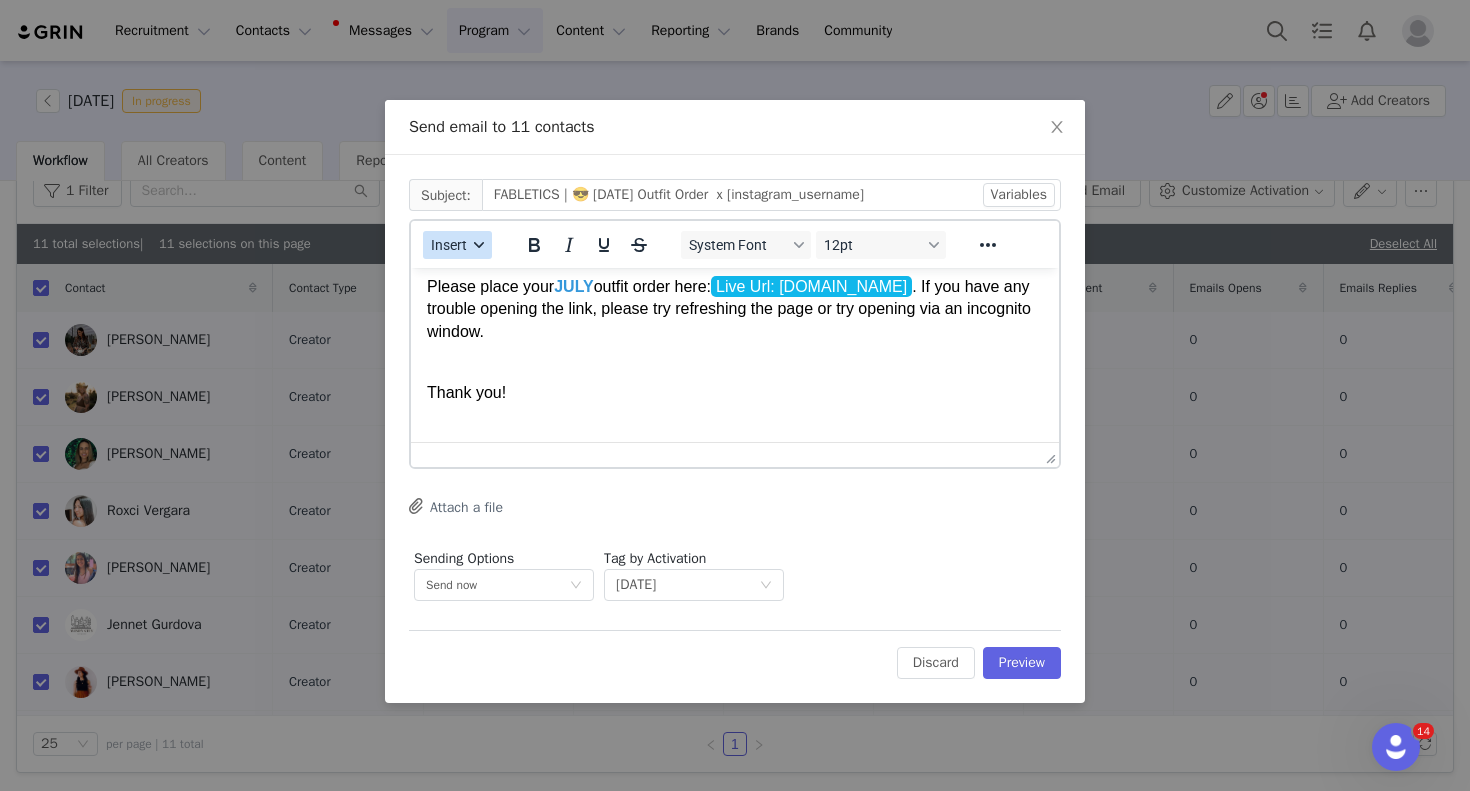 click on "Insert" at bounding box center [457, 245] 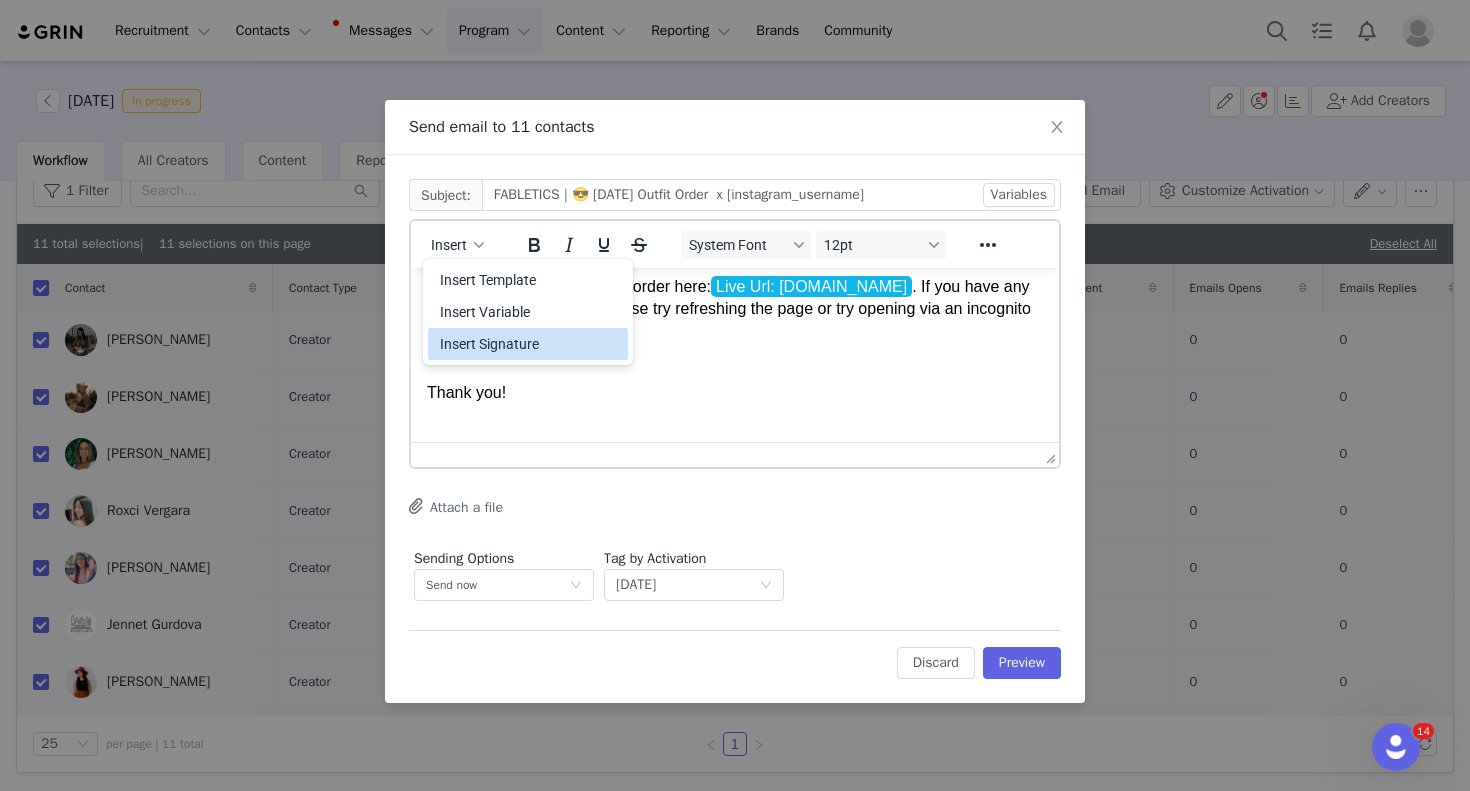 click on "Insert Signature" at bounding box center [530, 344] 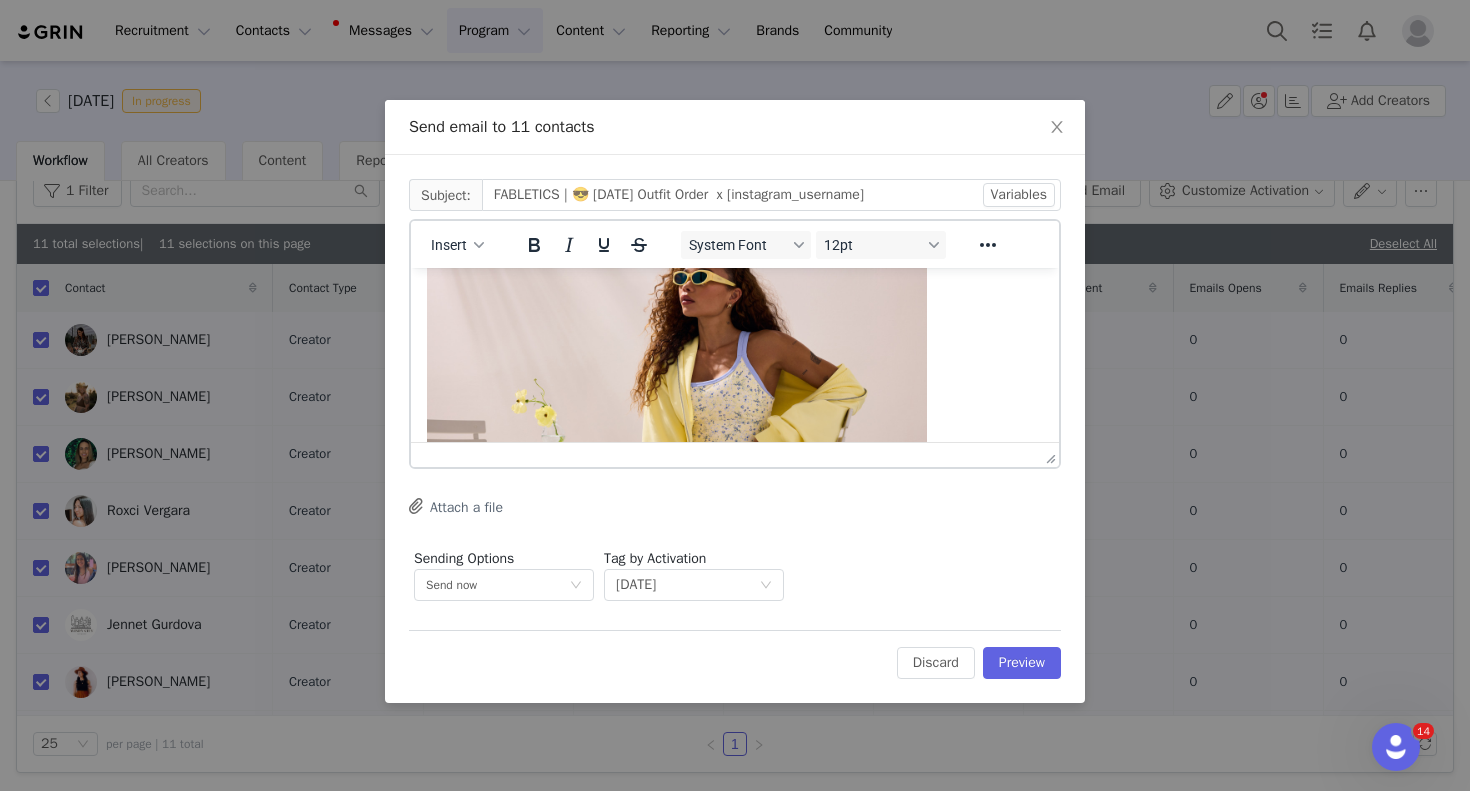 scroll, scrollTop: 0, scrollLeft: 0, axis: both 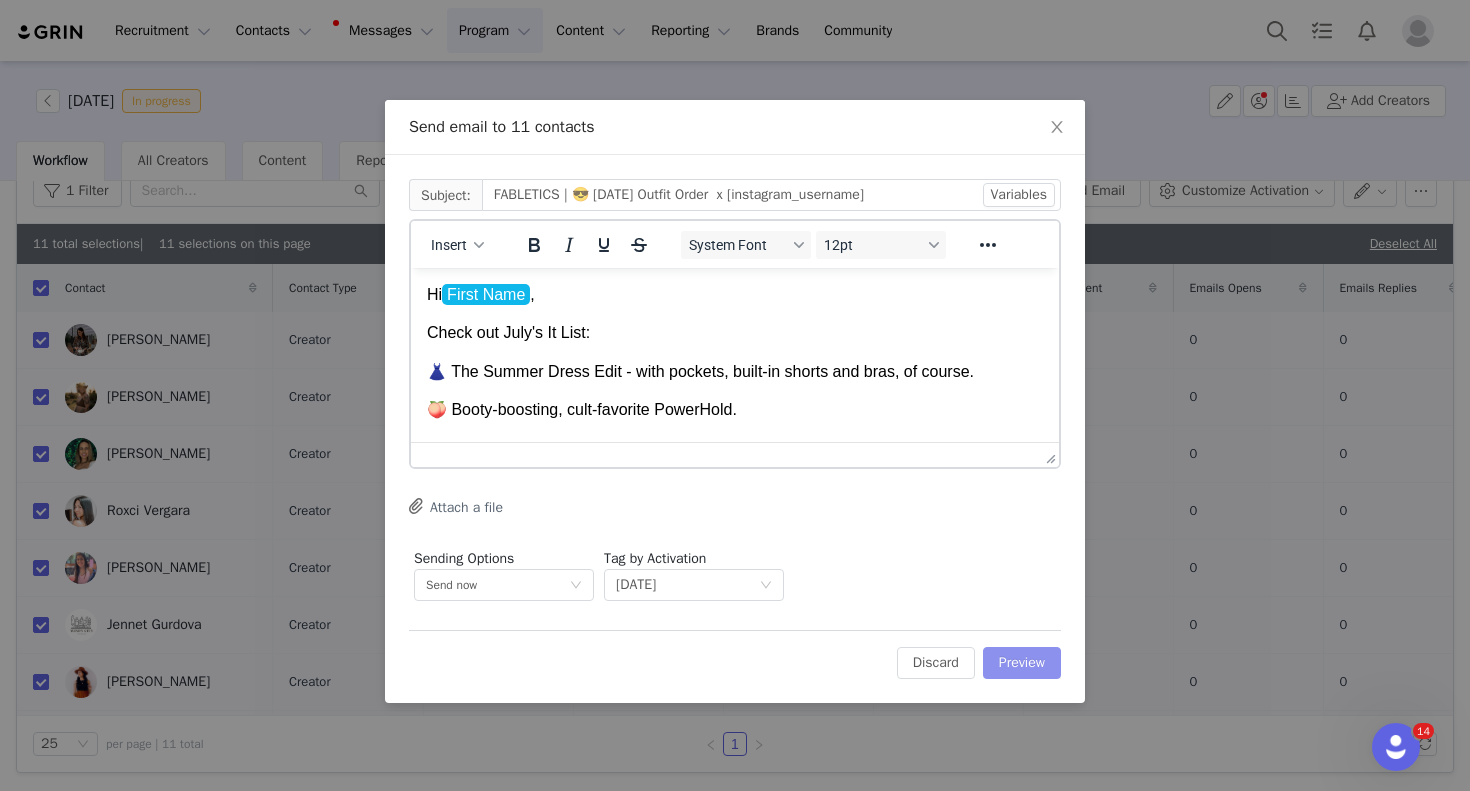 click on "Preview" at bounding box center [1022, 663] 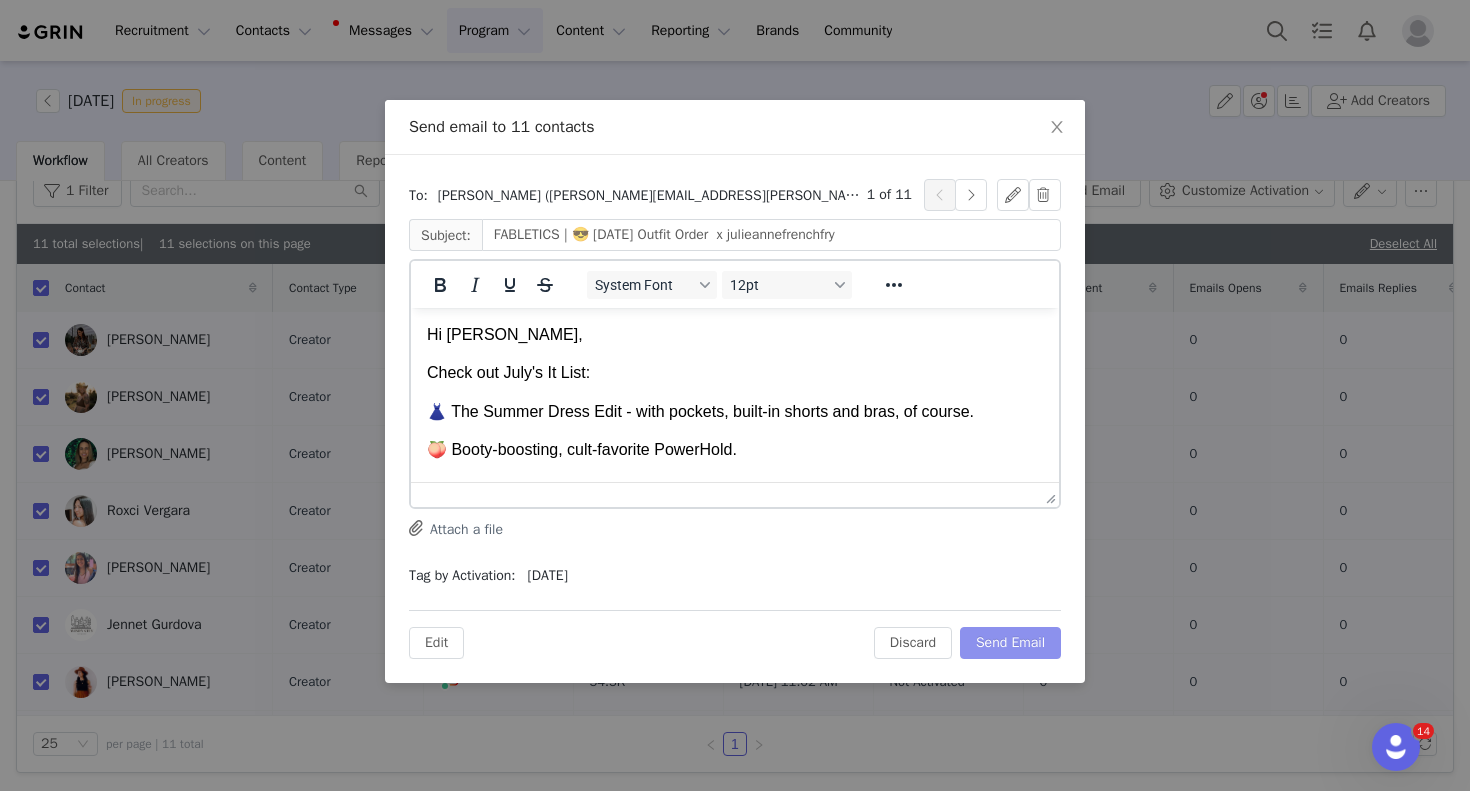 scroll, scrollTop: 0, scrollLeft: 0, axis: both 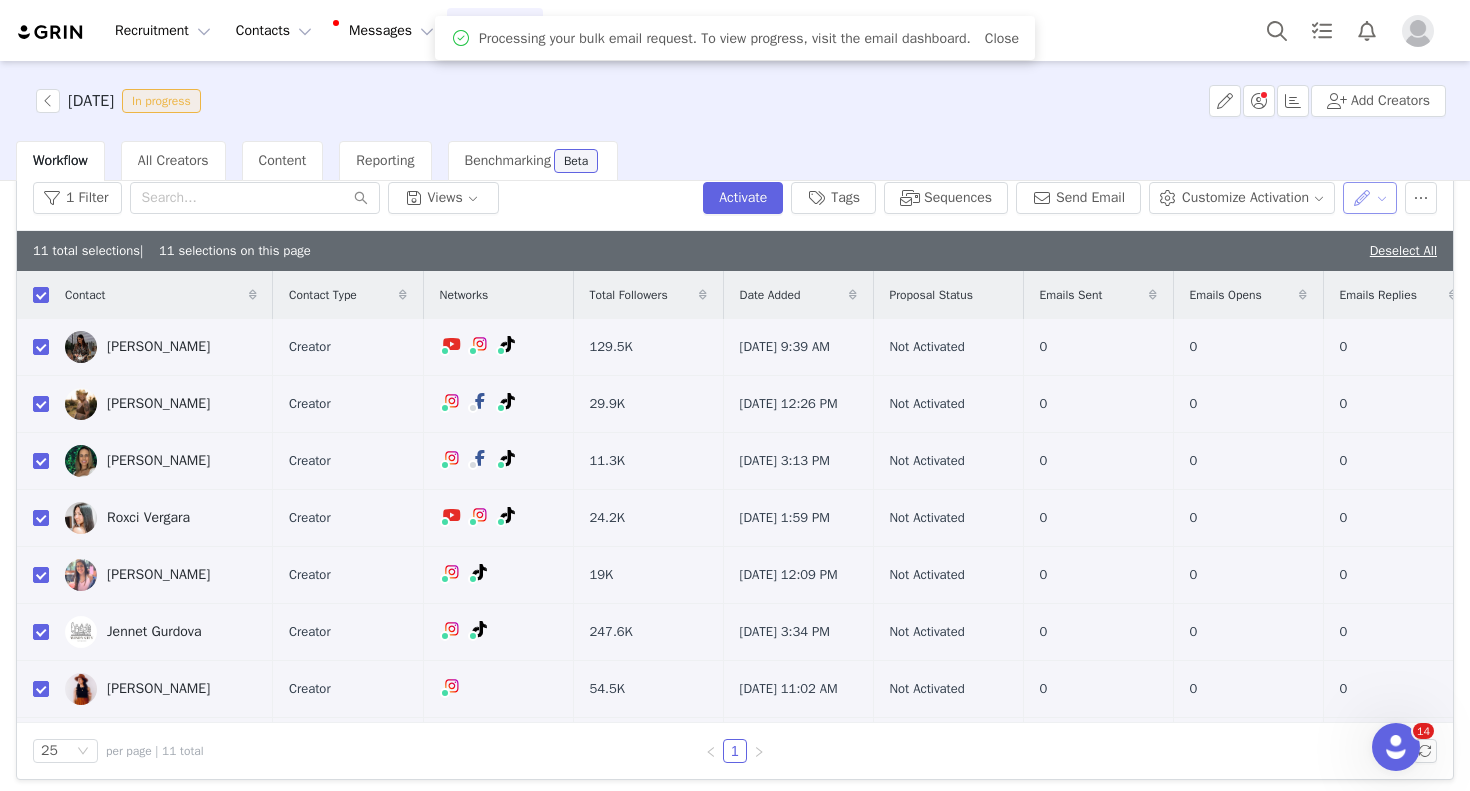 click at bounding box center (1370, 198) 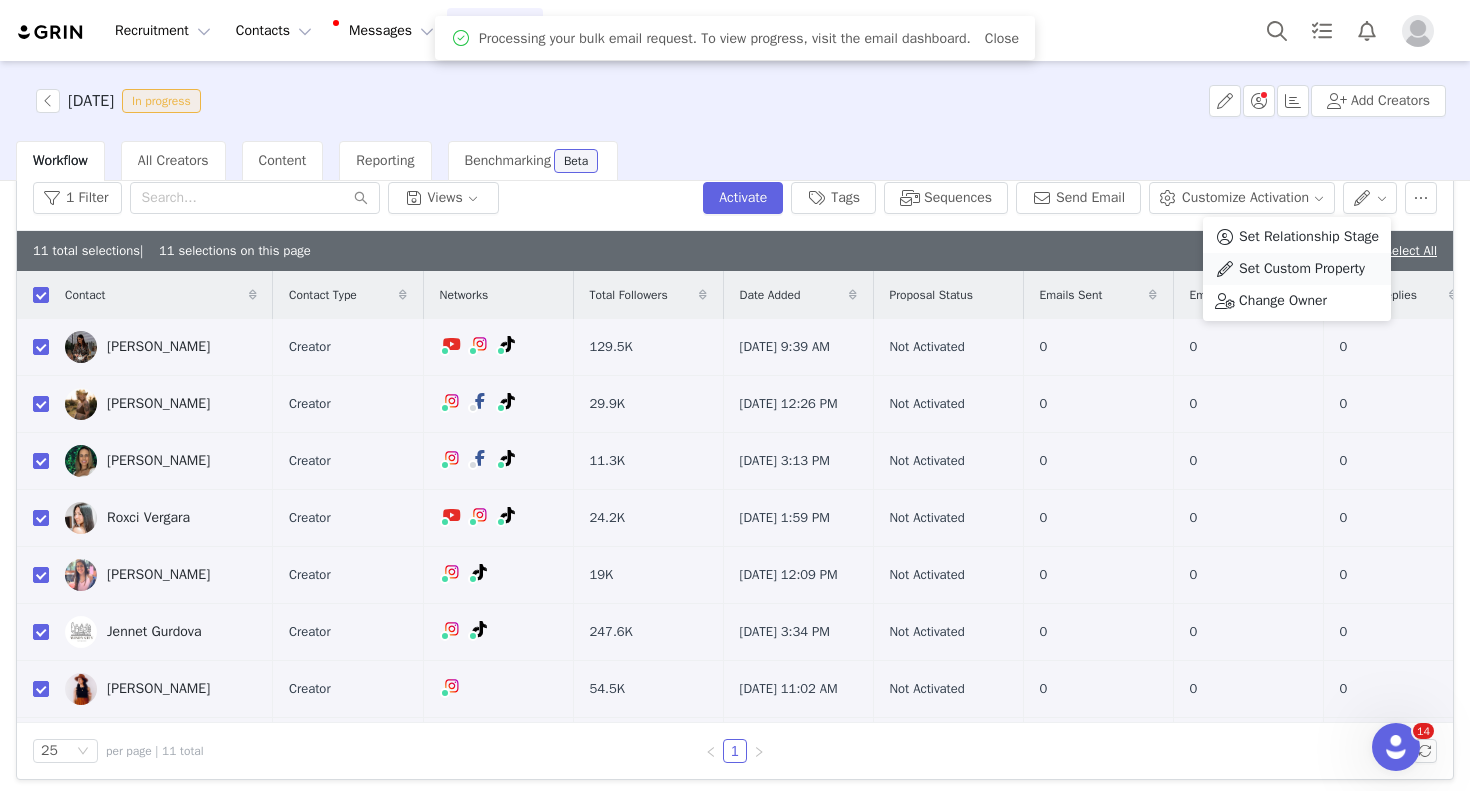 click on "Set Custom Property" at bounding box center (1302, 269) 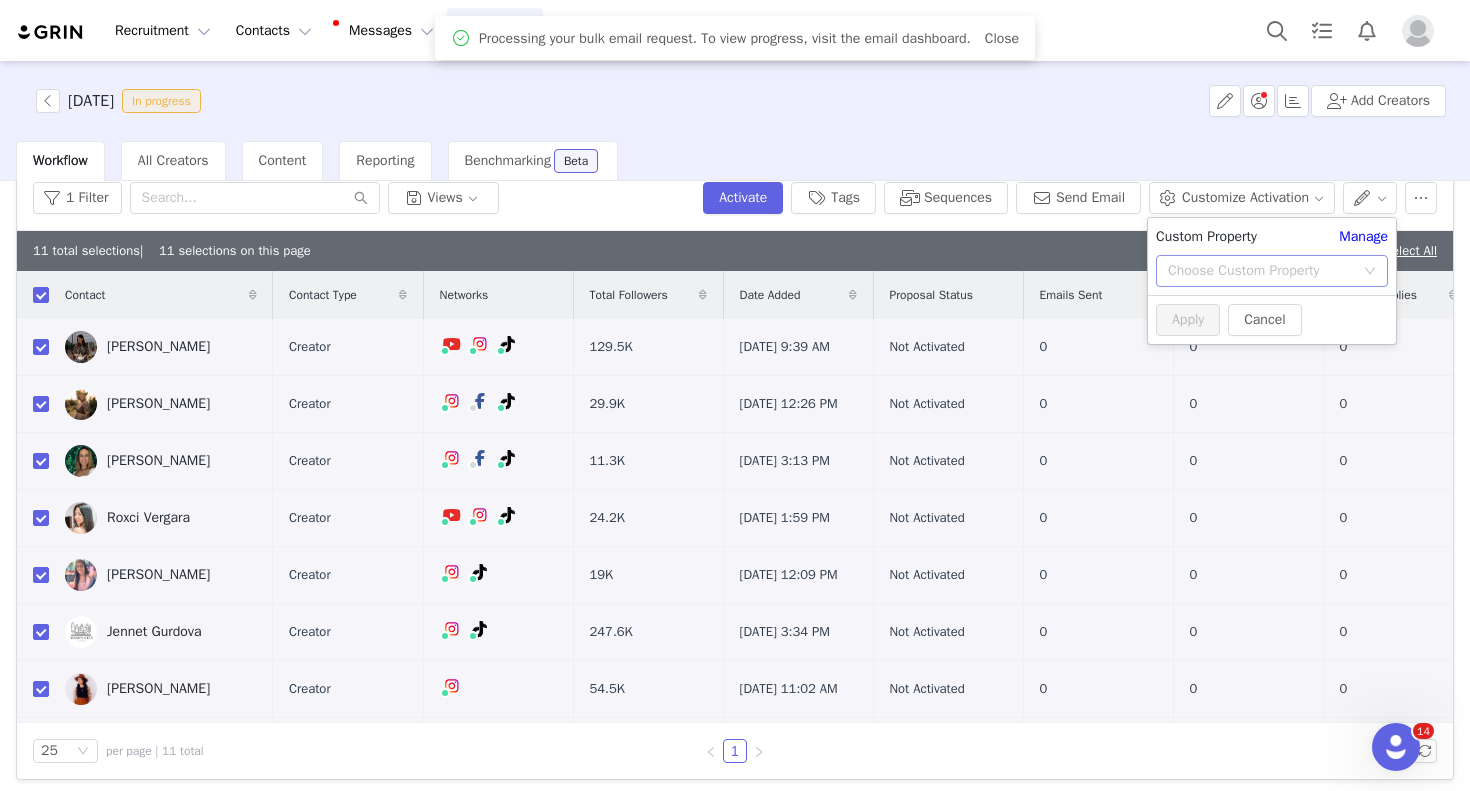 click on "Choose Custom Property" at bounding box center (1261, 271) 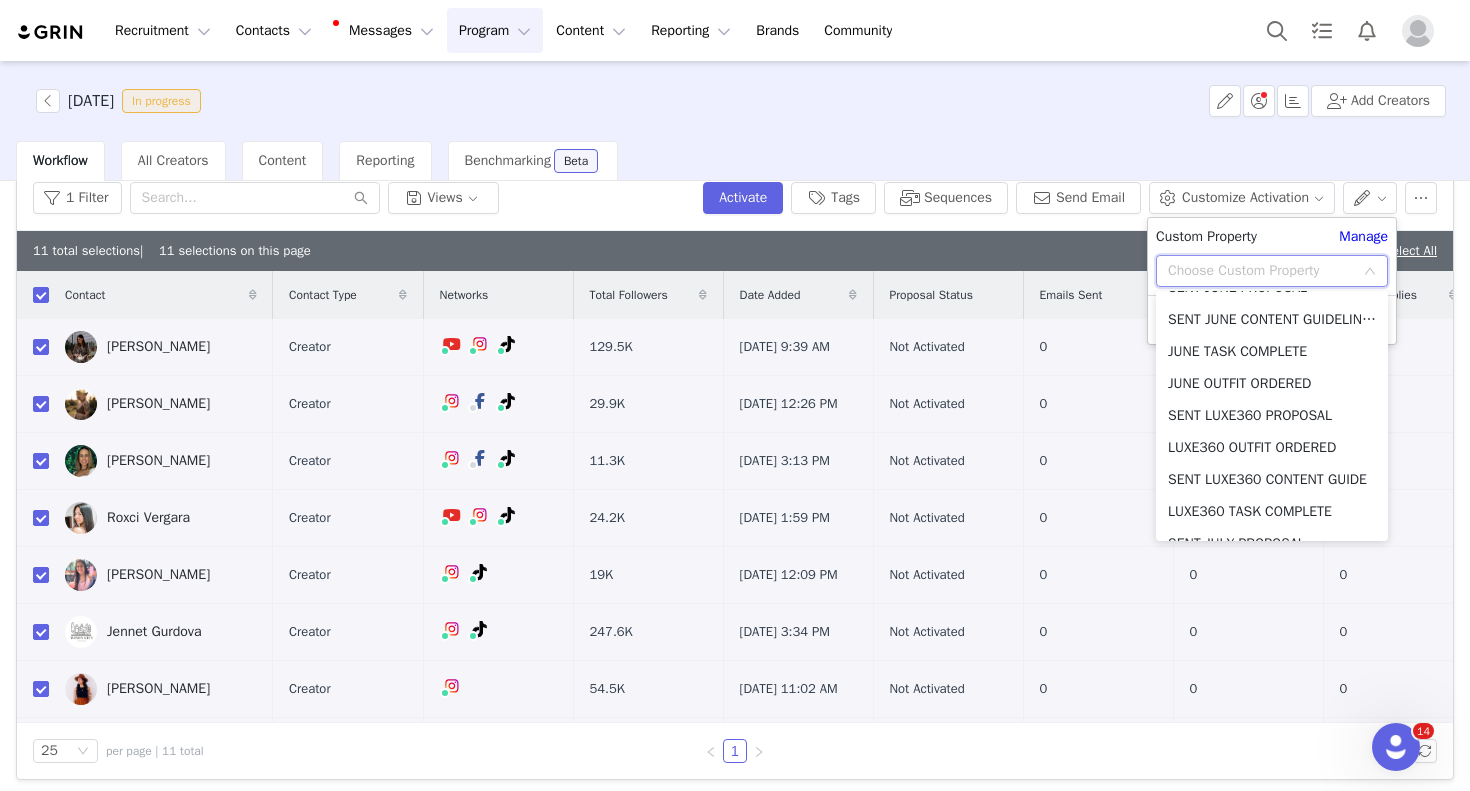 scroll, scrollTop: 1230, scrollLeft: 0, axis: vertical 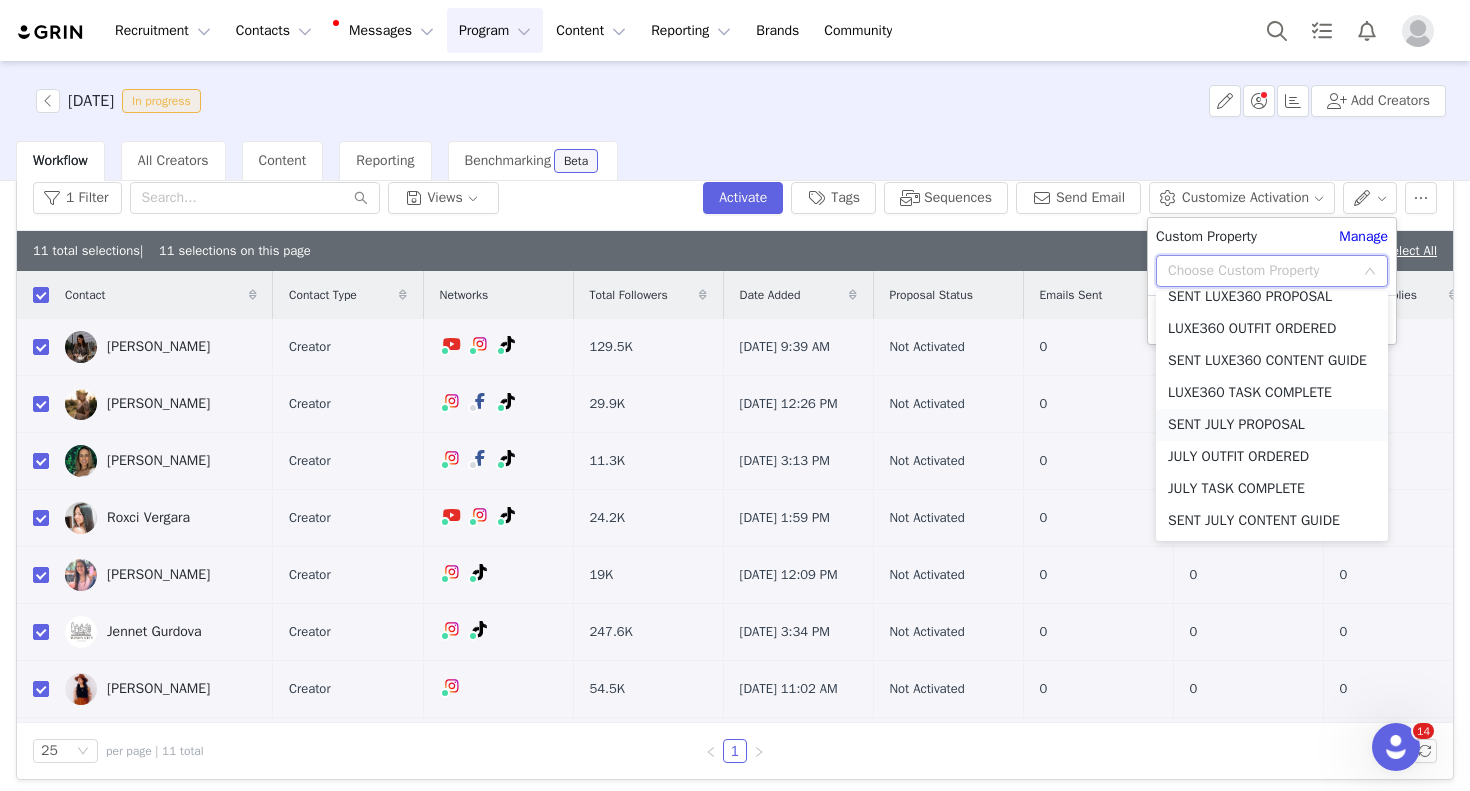 click on "SENT JULY PROPOSAL" at bounding box center [1272, 425] 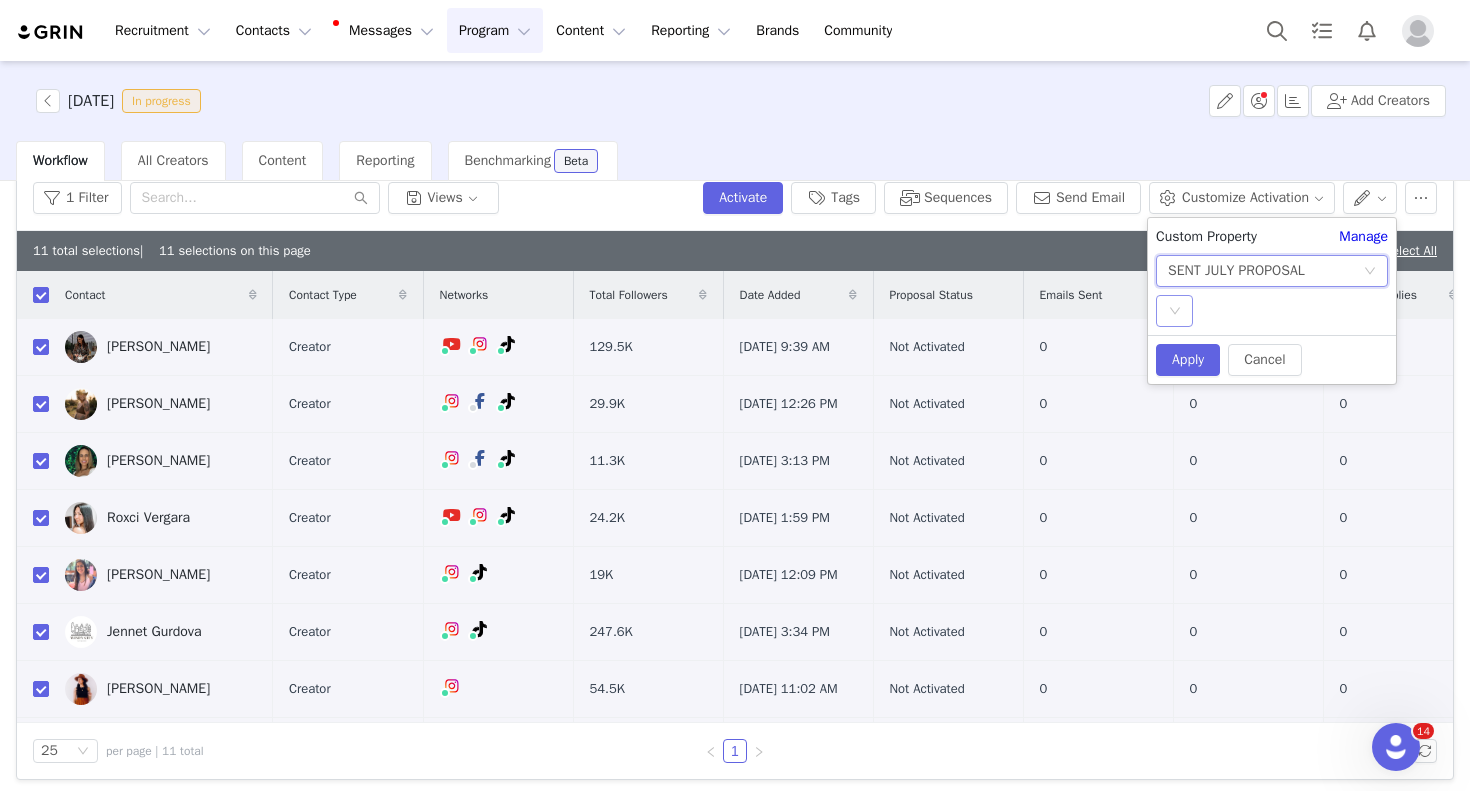 click 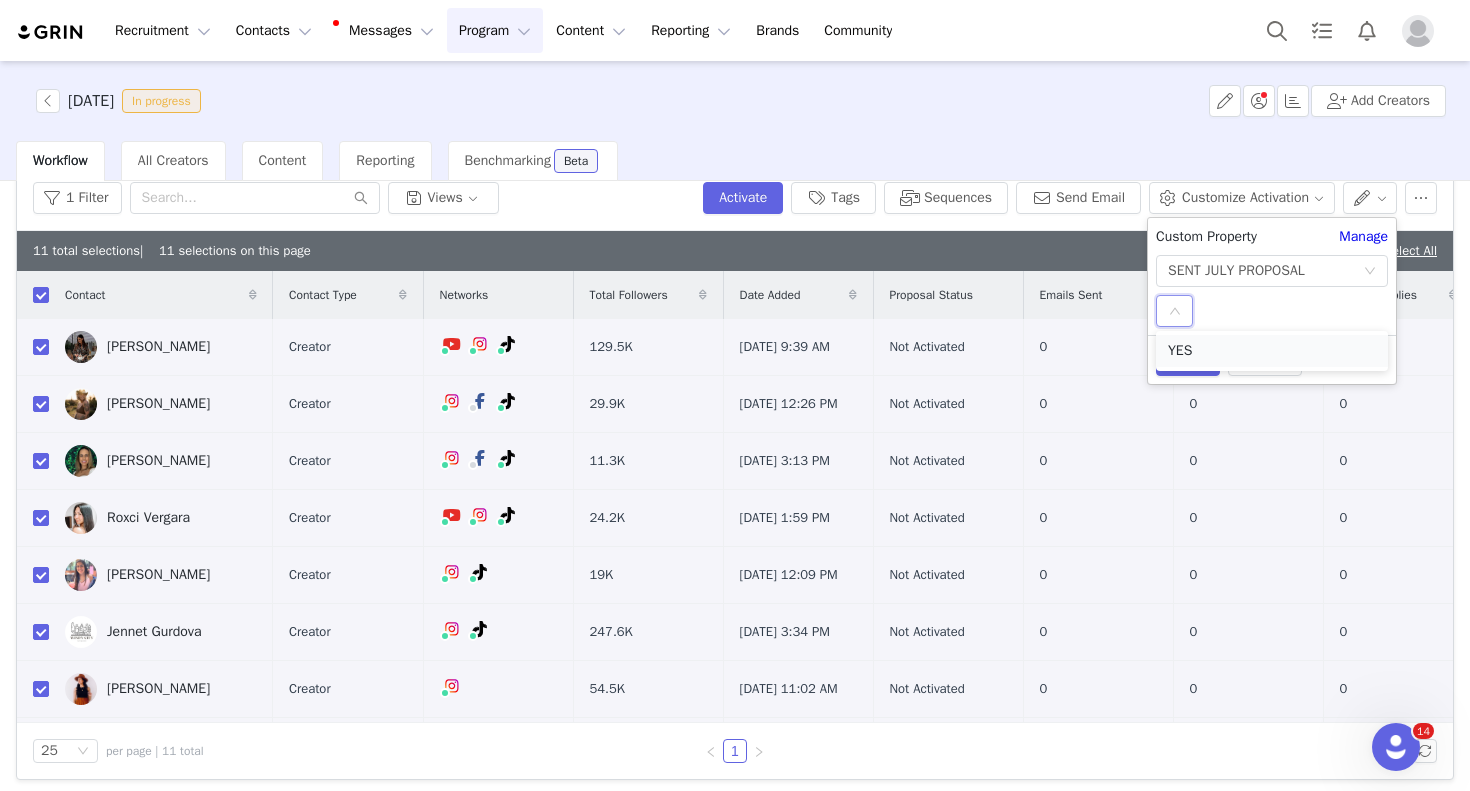 click on "YES" at bounding box center (1272, 351) 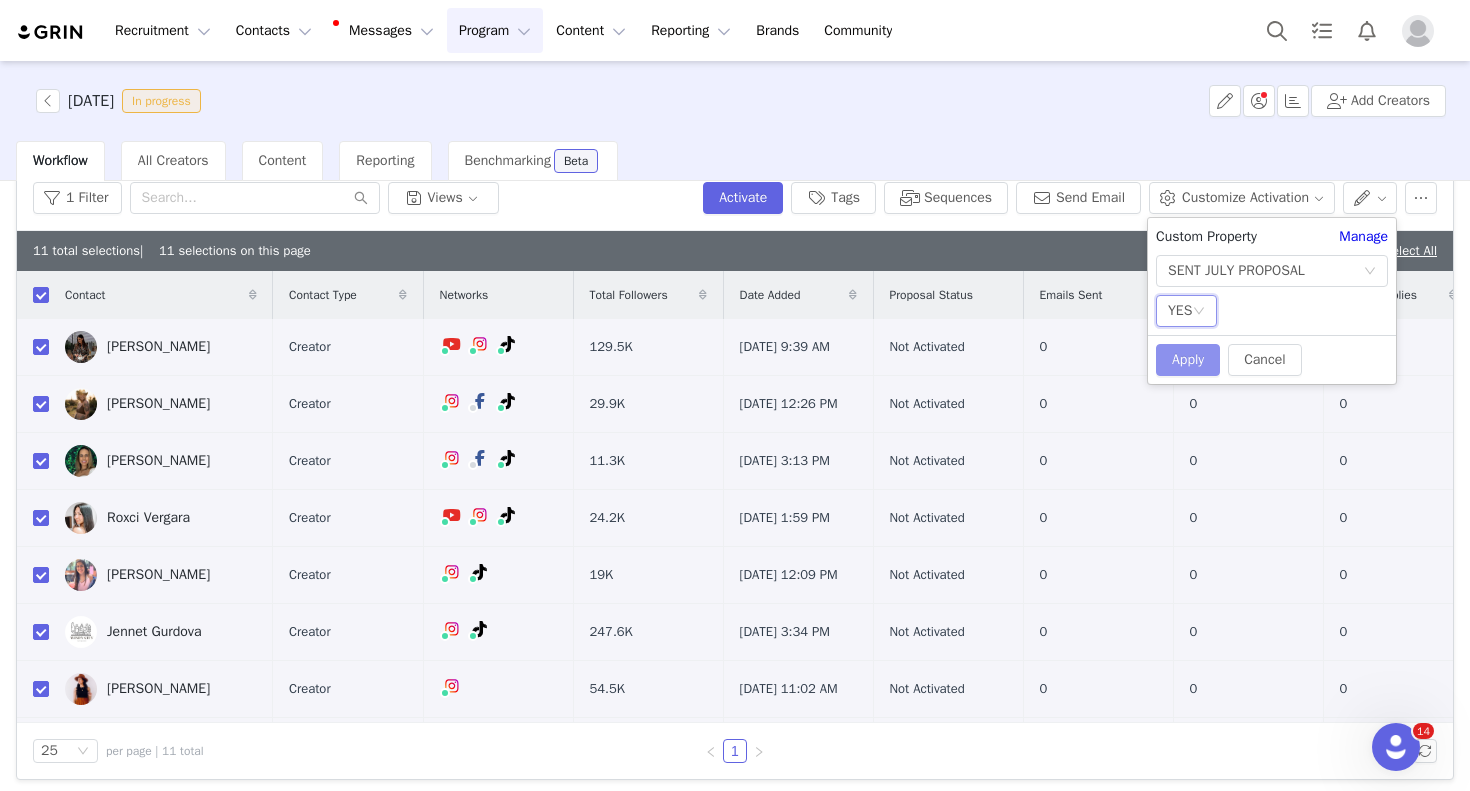 click on "Apply" at bounding box center (1188, 360) 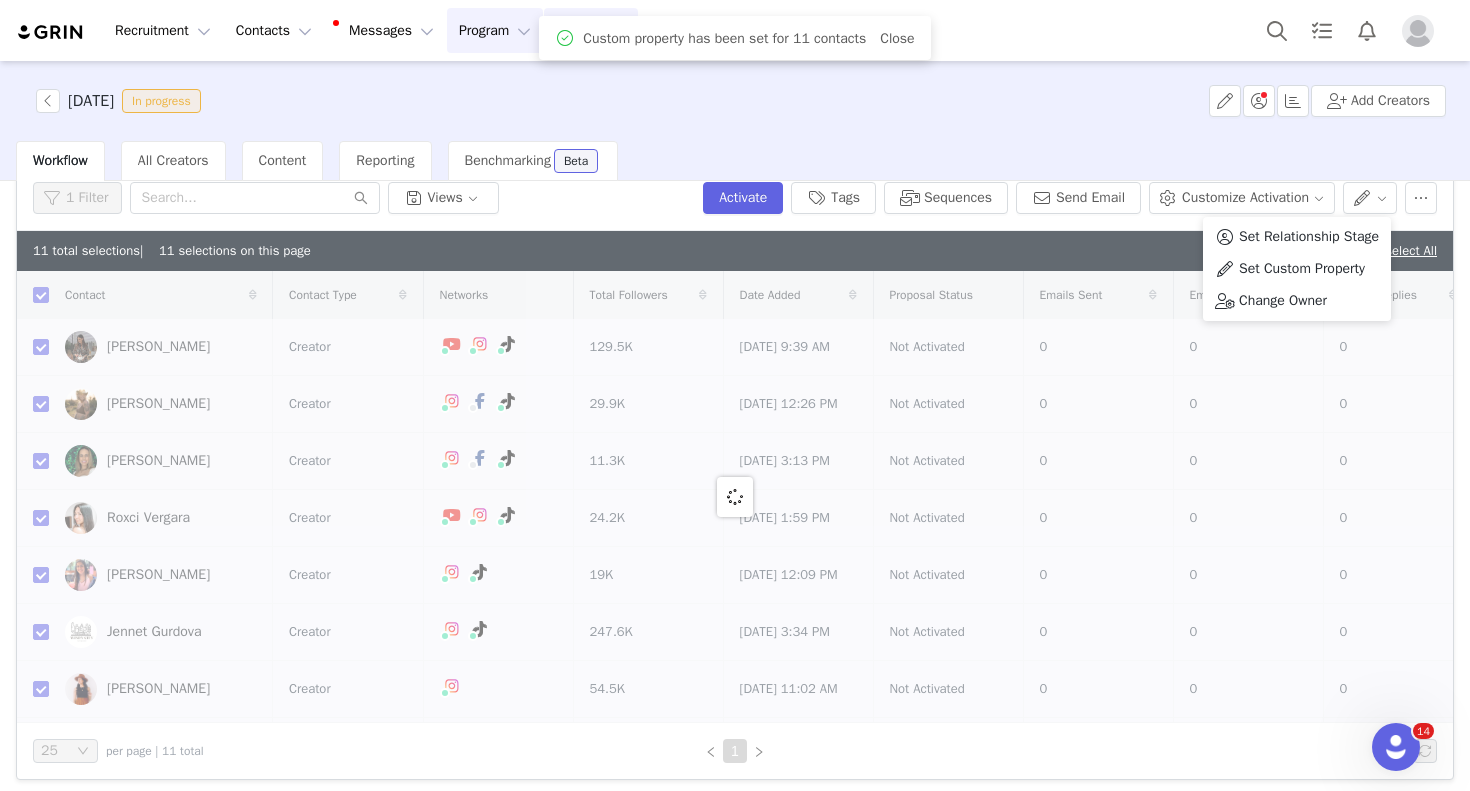checkbox on "false" 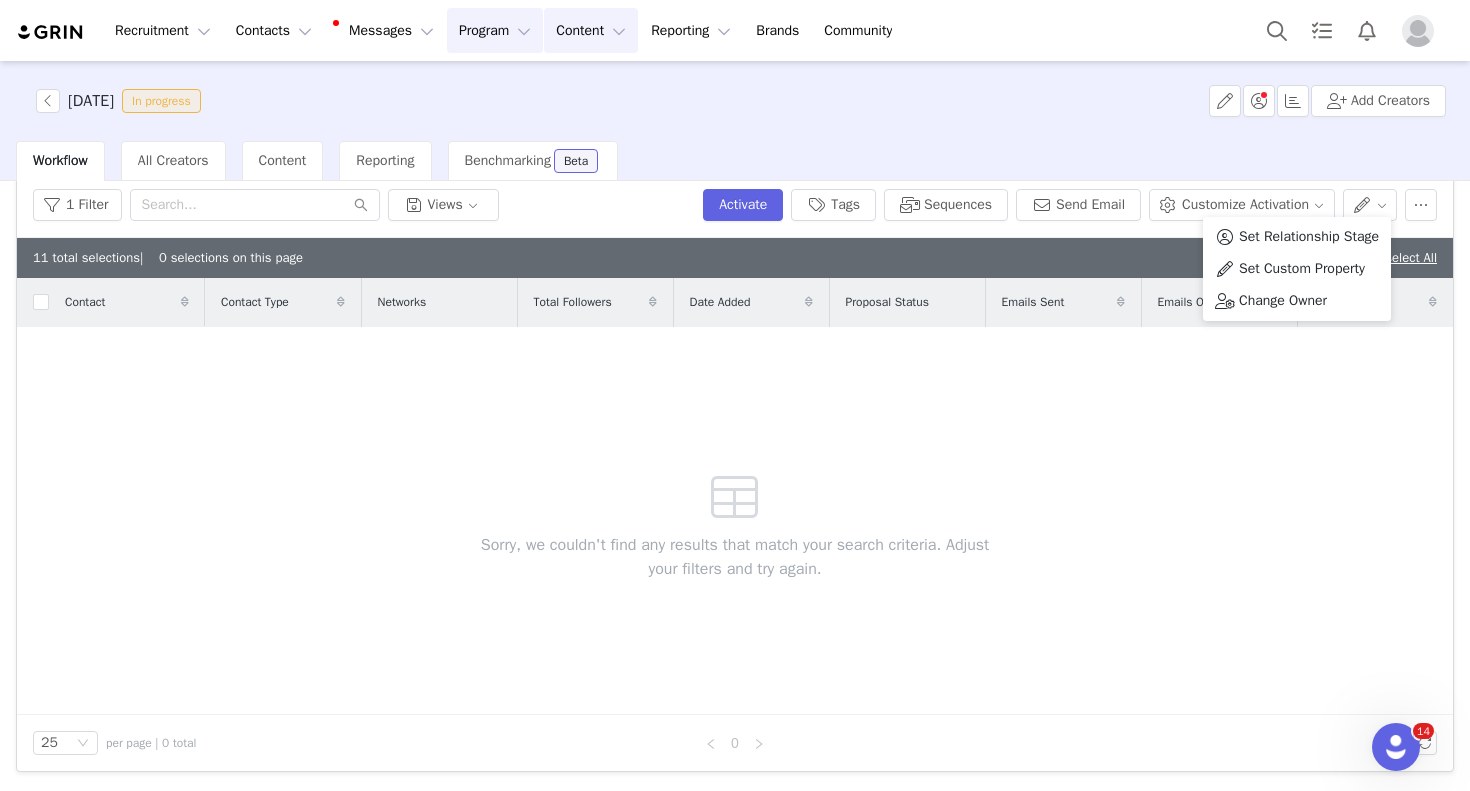 scroll, scrollTop: 80, scrollLeft: 0, axis: vertical 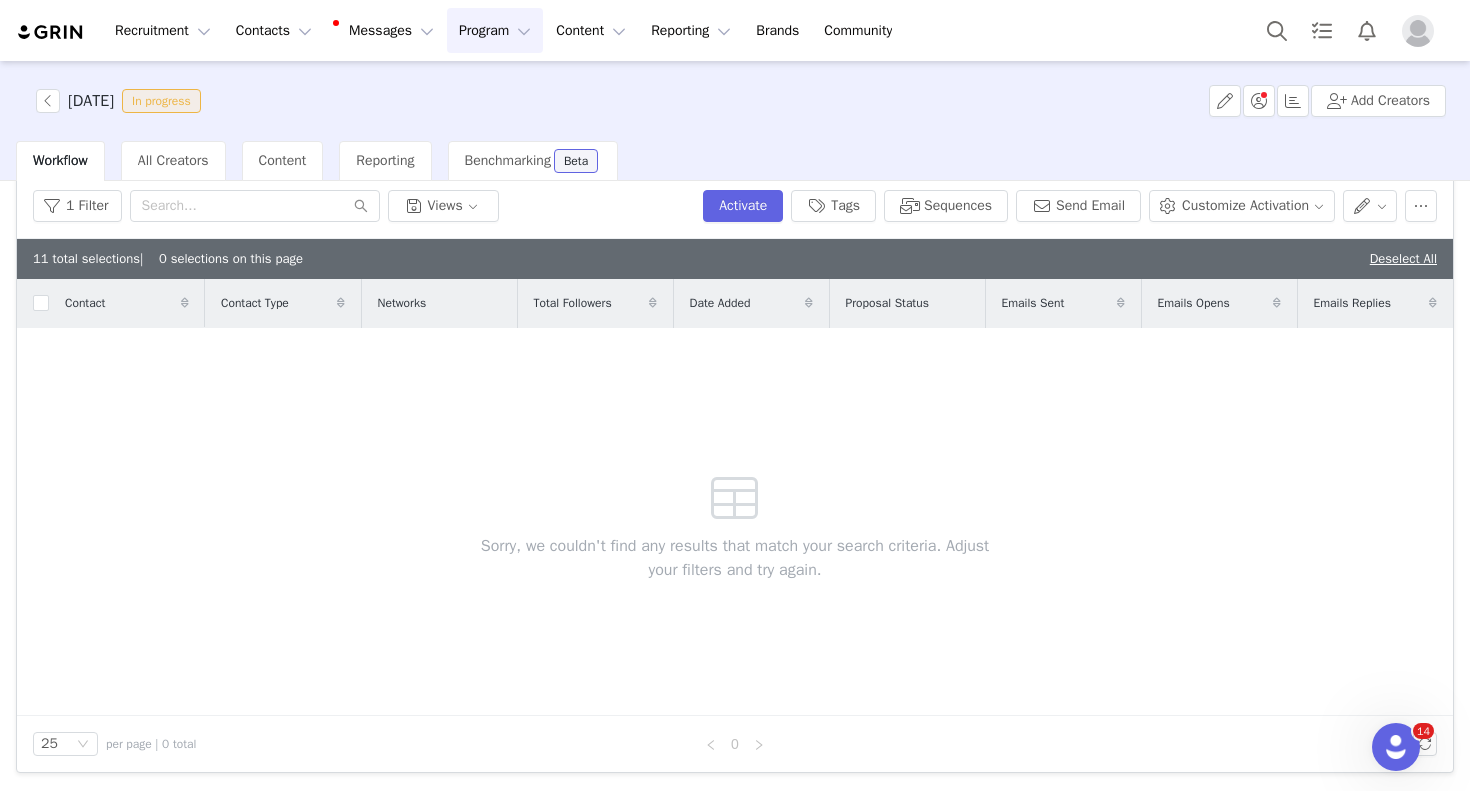 click on "11 total selections     |    0 selections on this page  Deselect All" at bounding box center [735, 259] 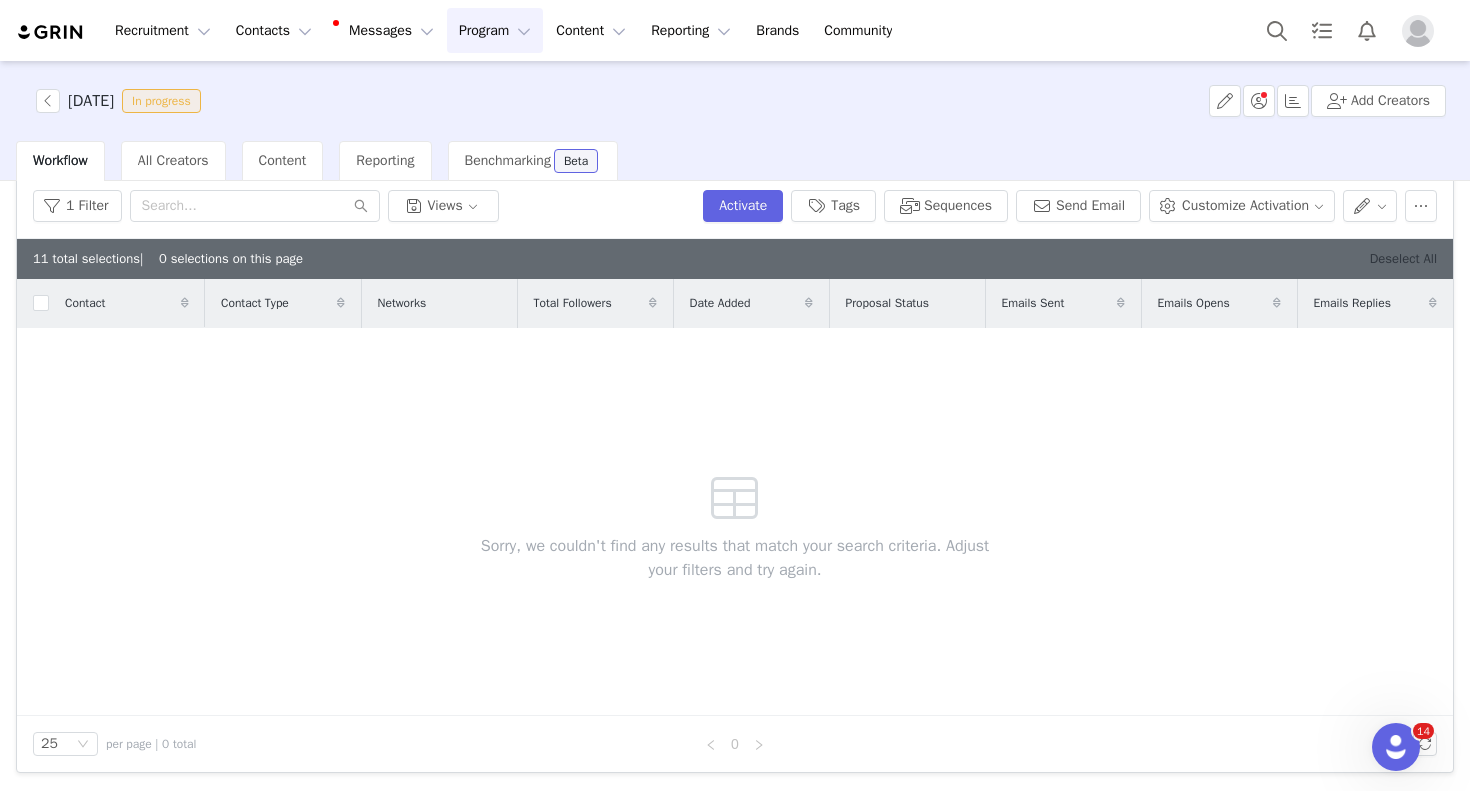 click on "Deselect All" at bounding box center (1403, 258) 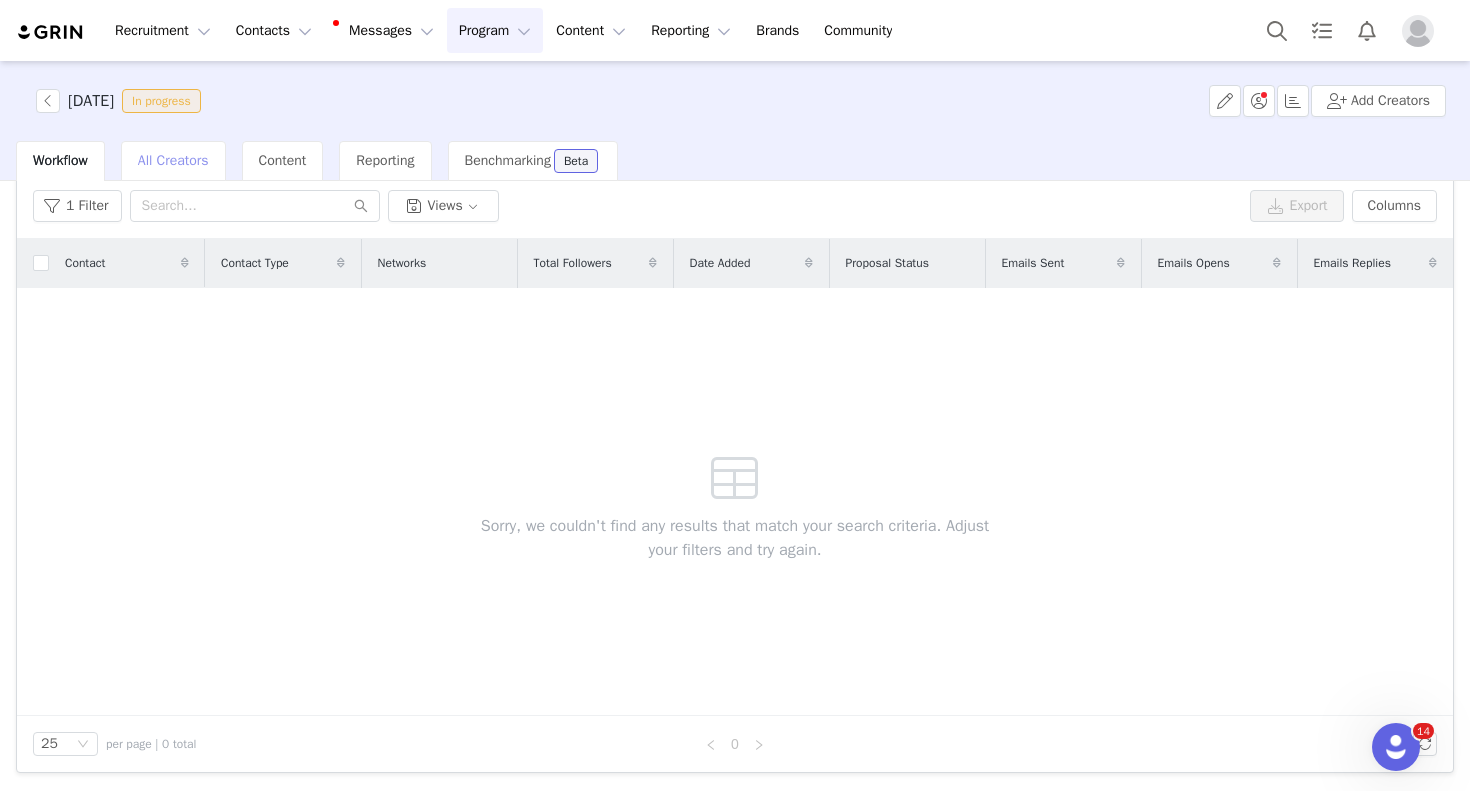 click on "All Creators" at bounding box center [173, 161] 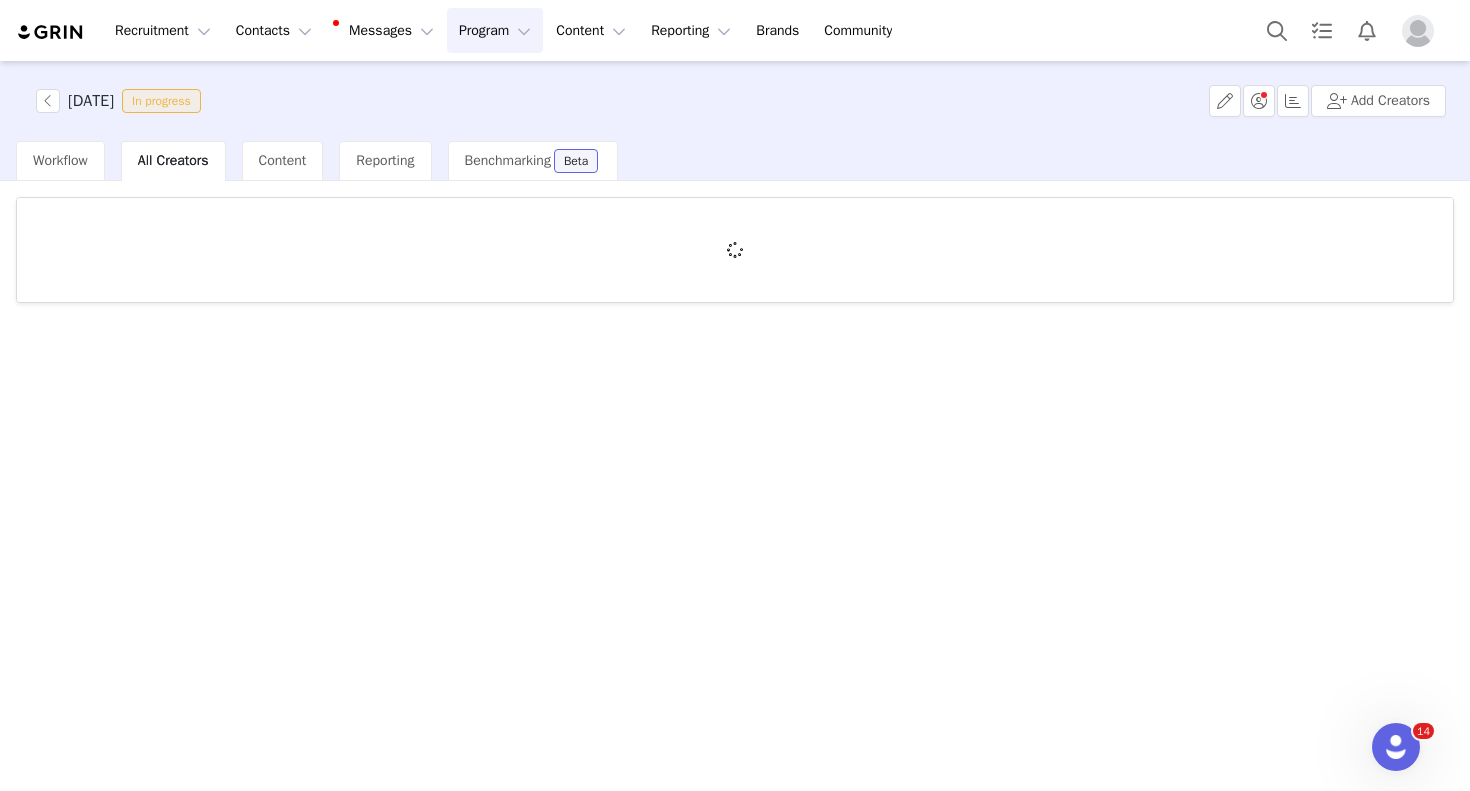 scroll, scrollTop: 0, scrollLeft: 0, axis: both 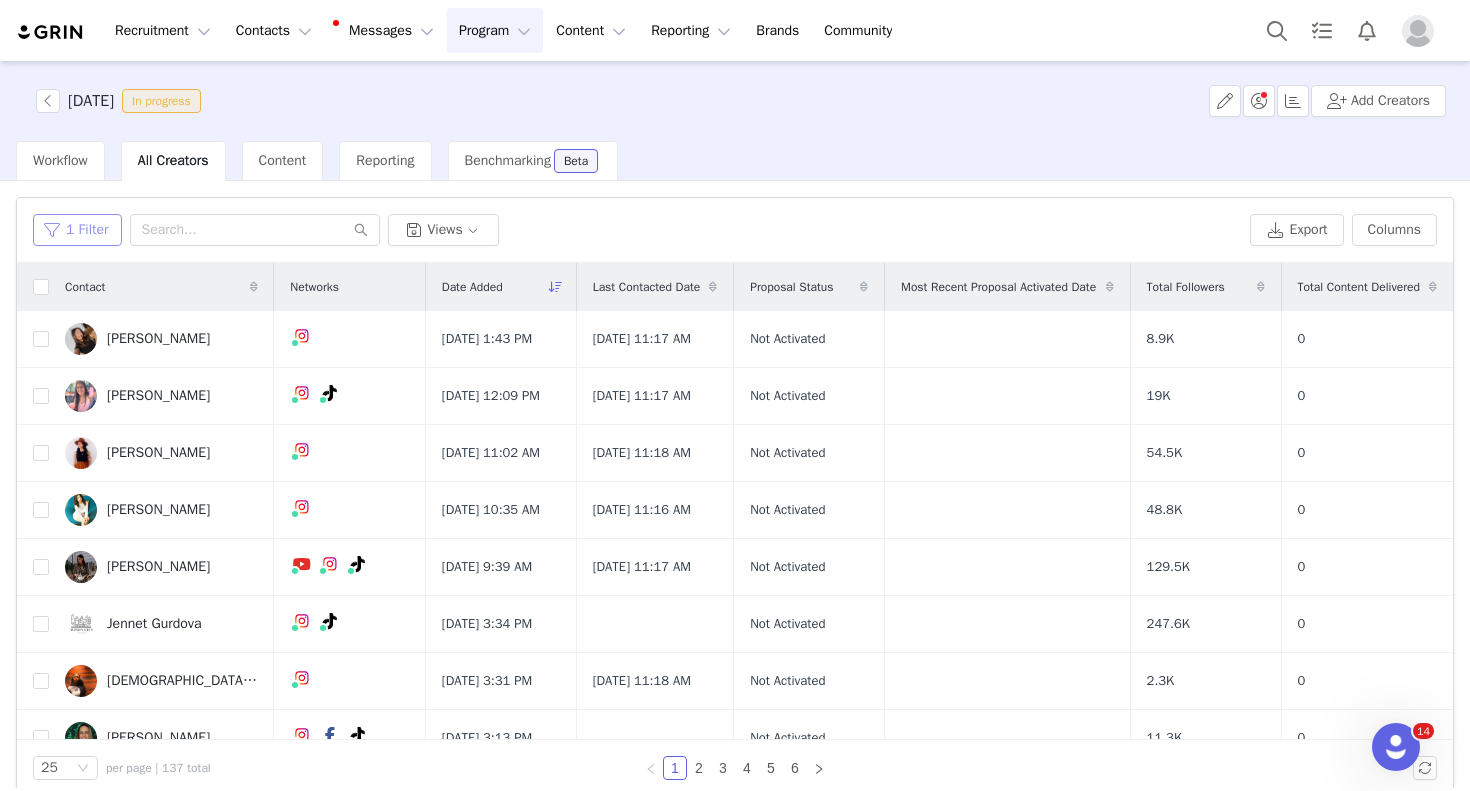 click on "1 Filter" at bounding box center (77, 230) 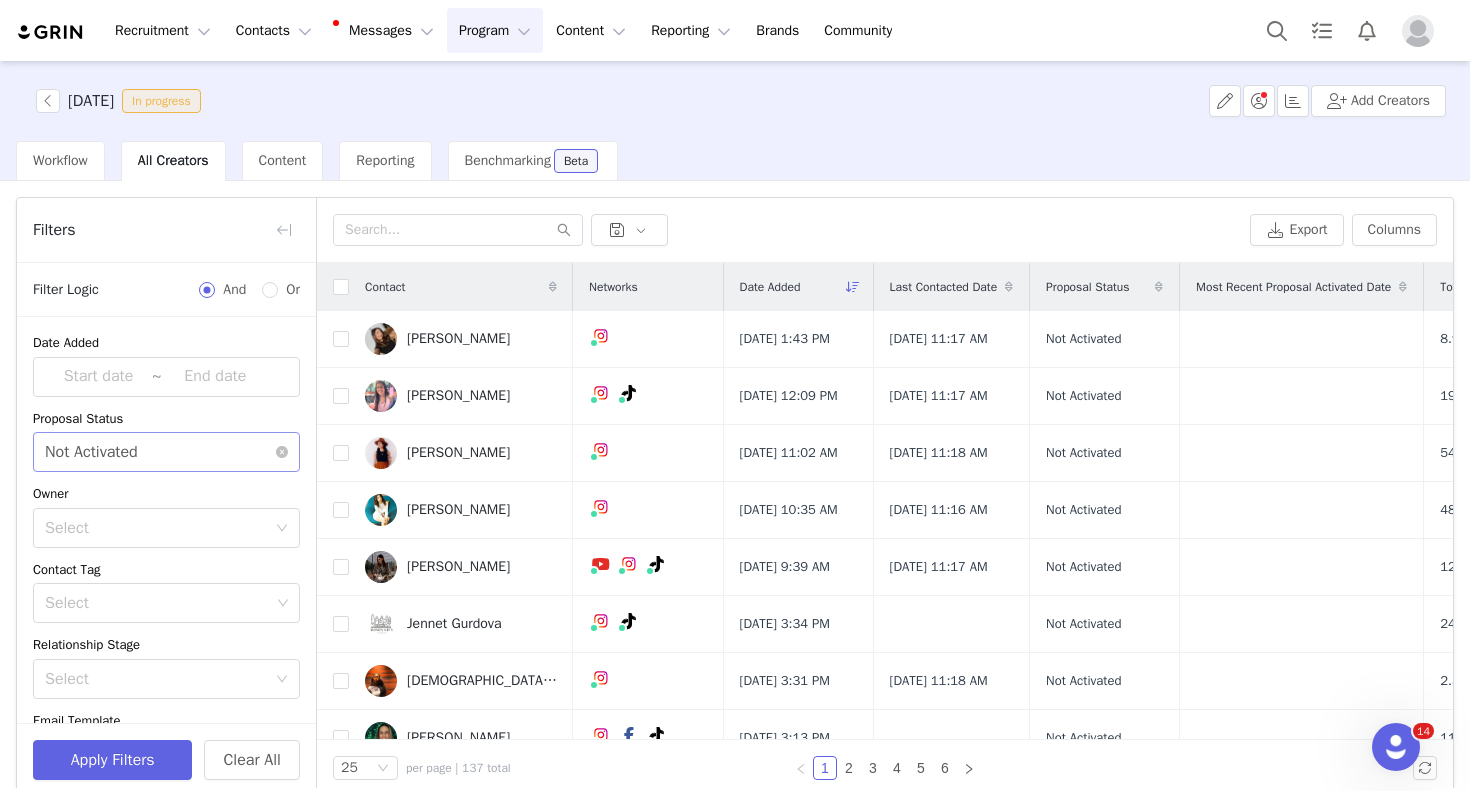 scroll, scrollTop: 207, scrollLeft: 0, axis: vertical 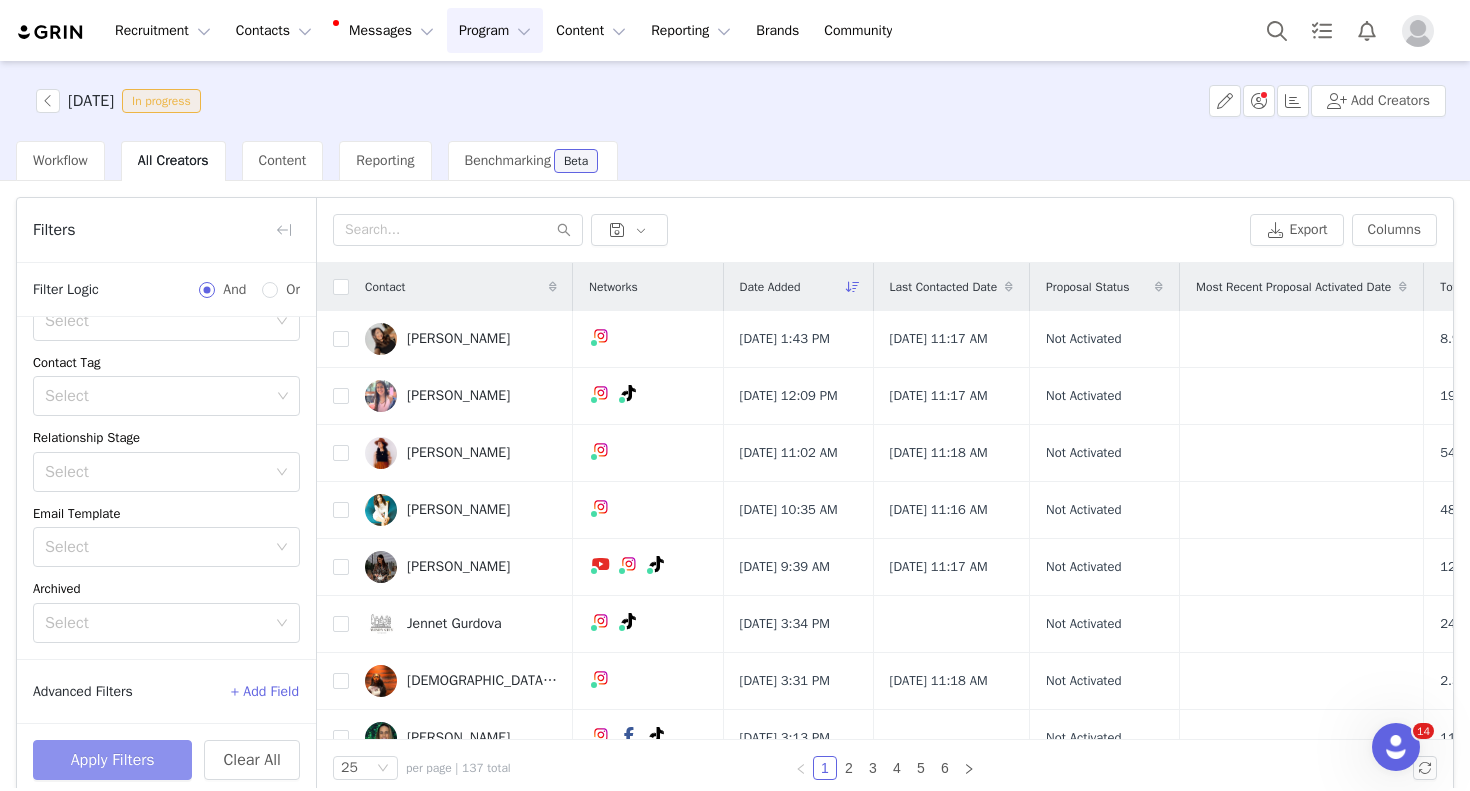 click on "Apply Filters" at bounding box center (112, 760) 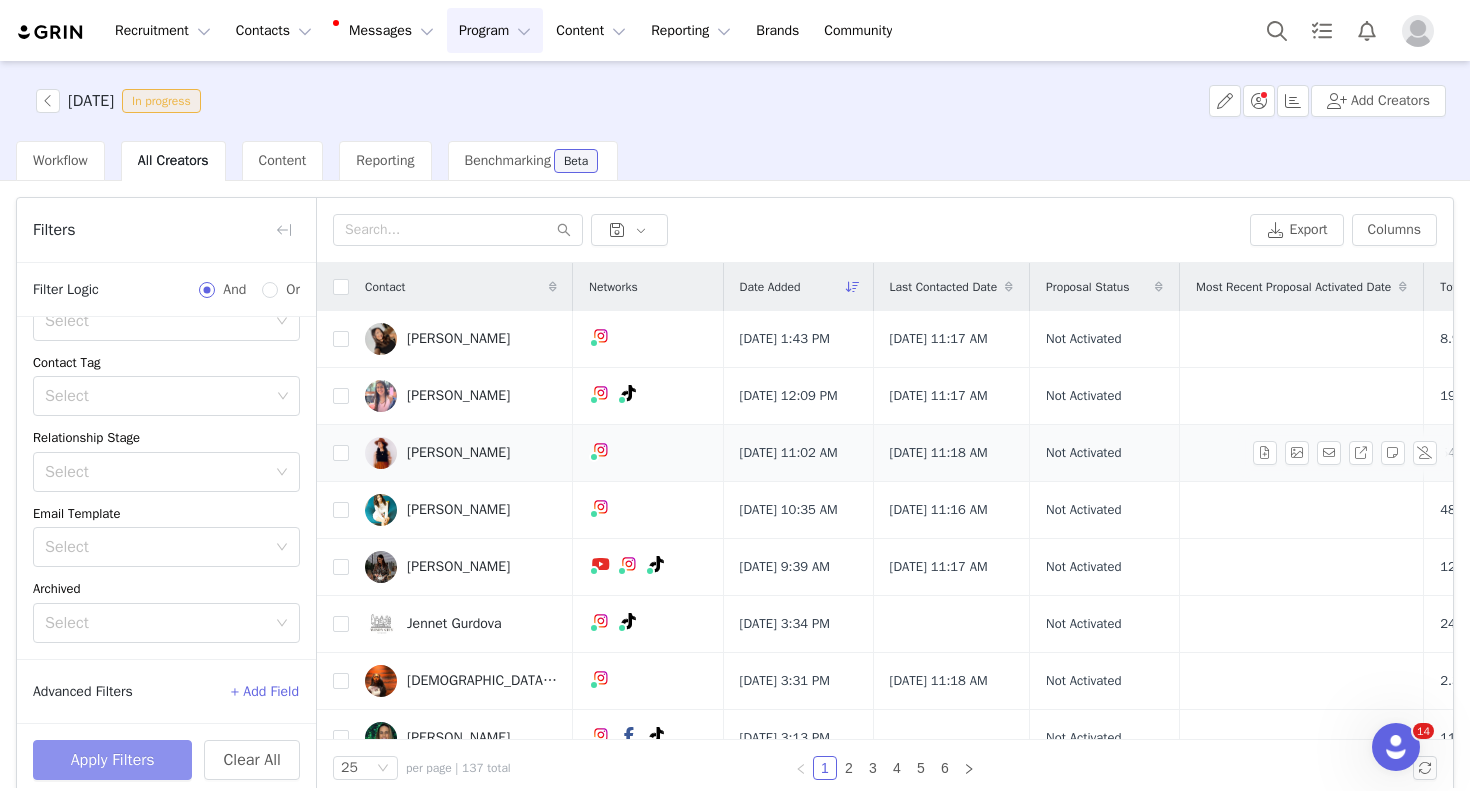 type 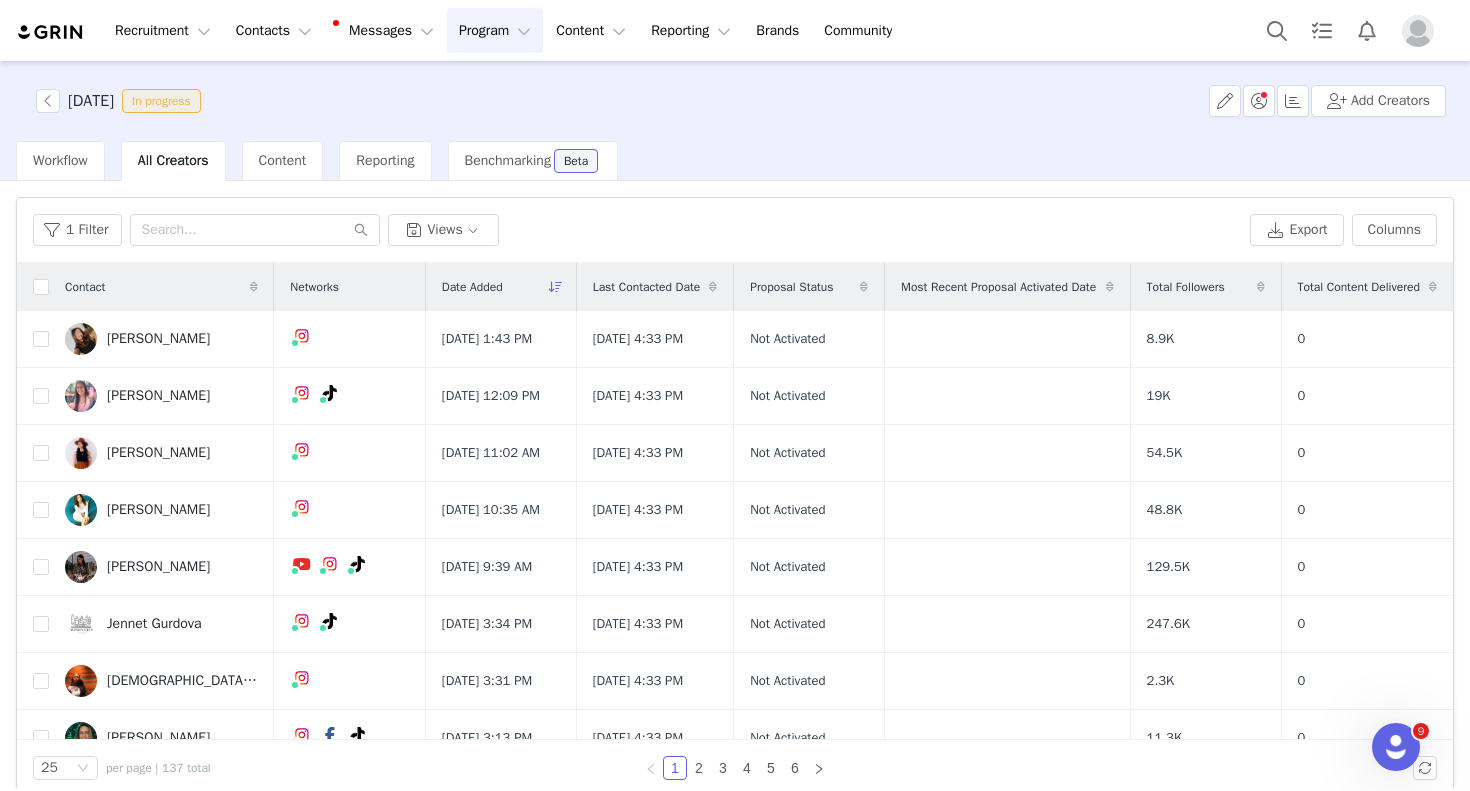 scroll, scrollTop: 0, scrollLeft: 0, axis: both 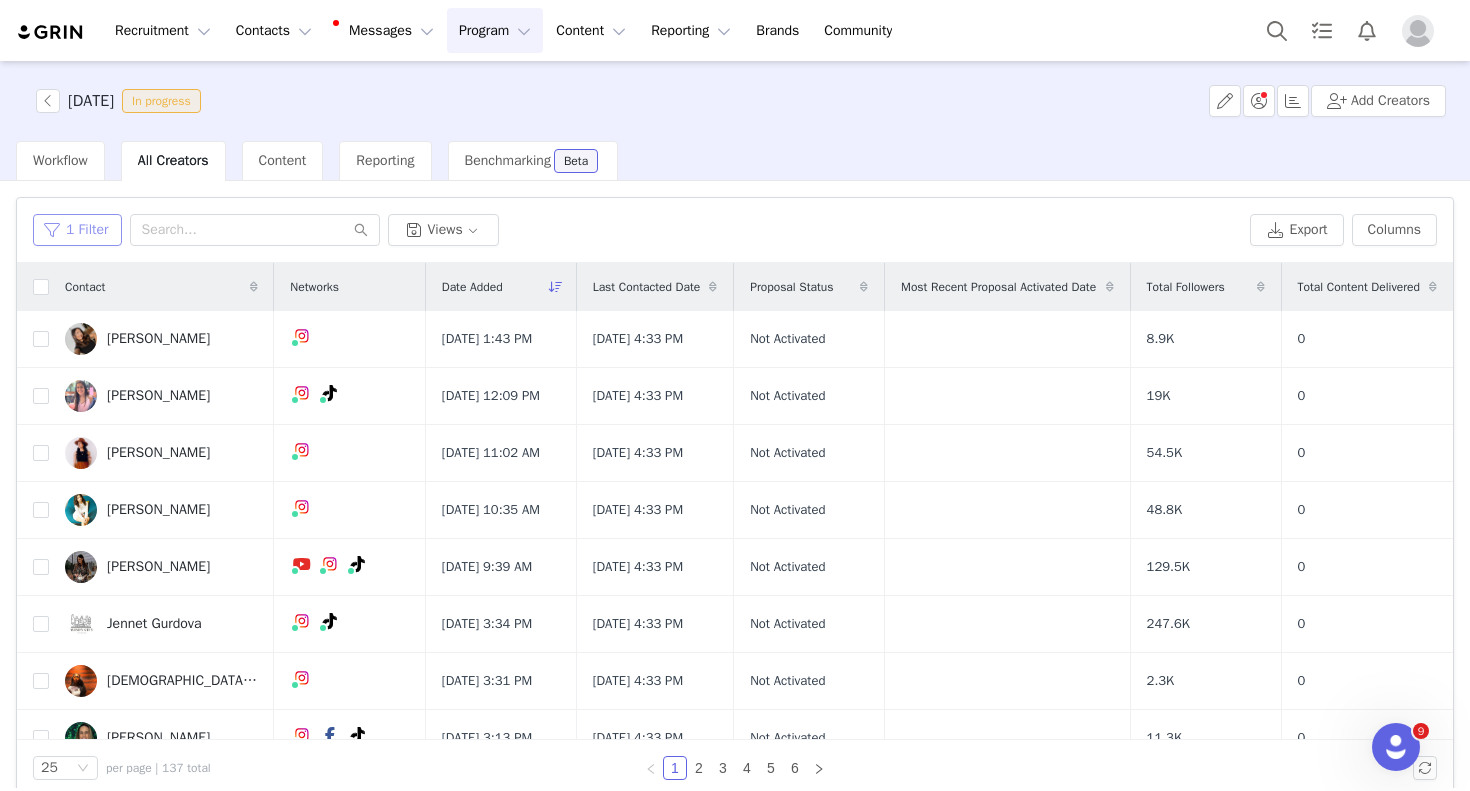 click on "1 Filter" at bounding box center (77, 230) 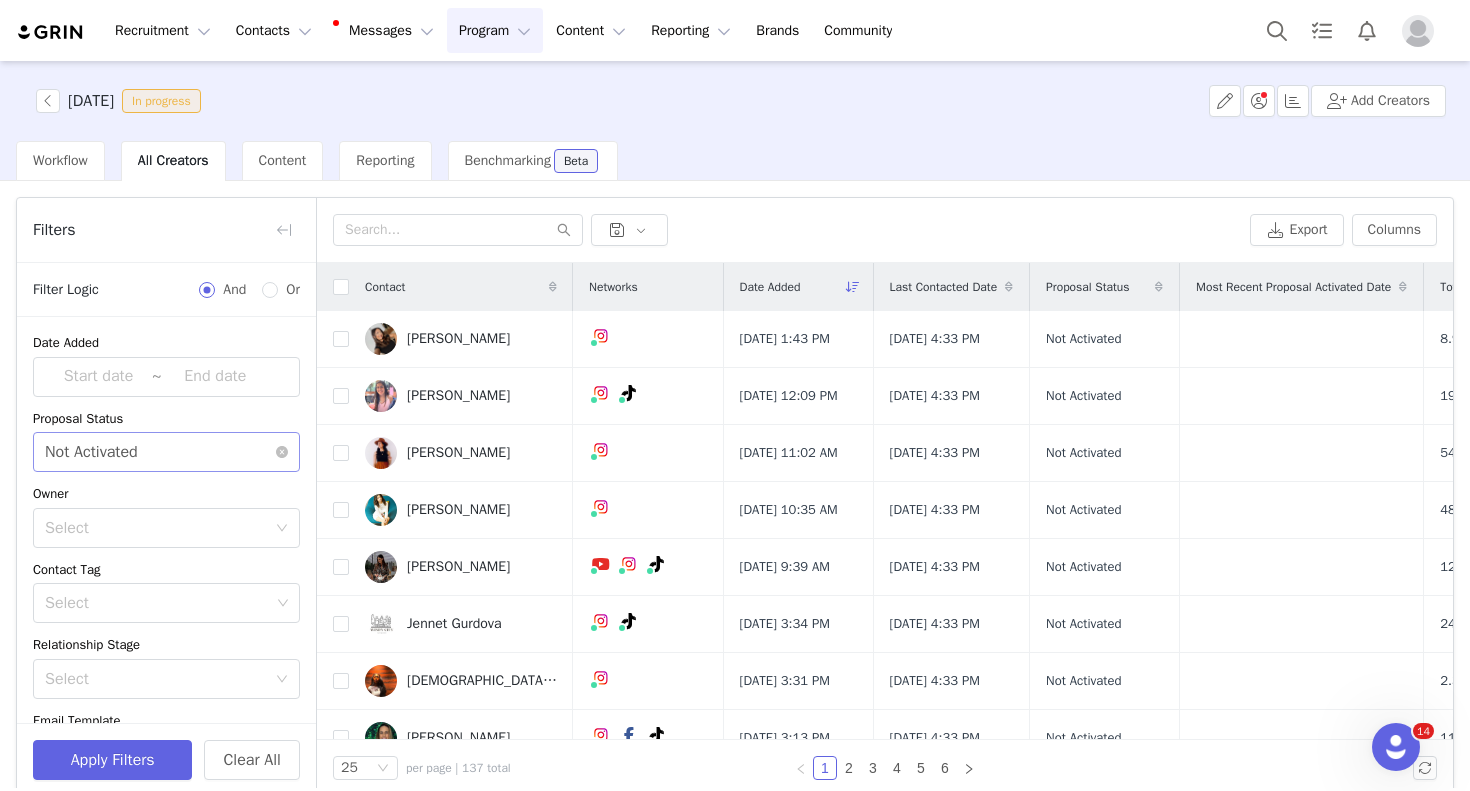 scroll, scrollTop: 207, scrollLeft: 0, axis: vertical 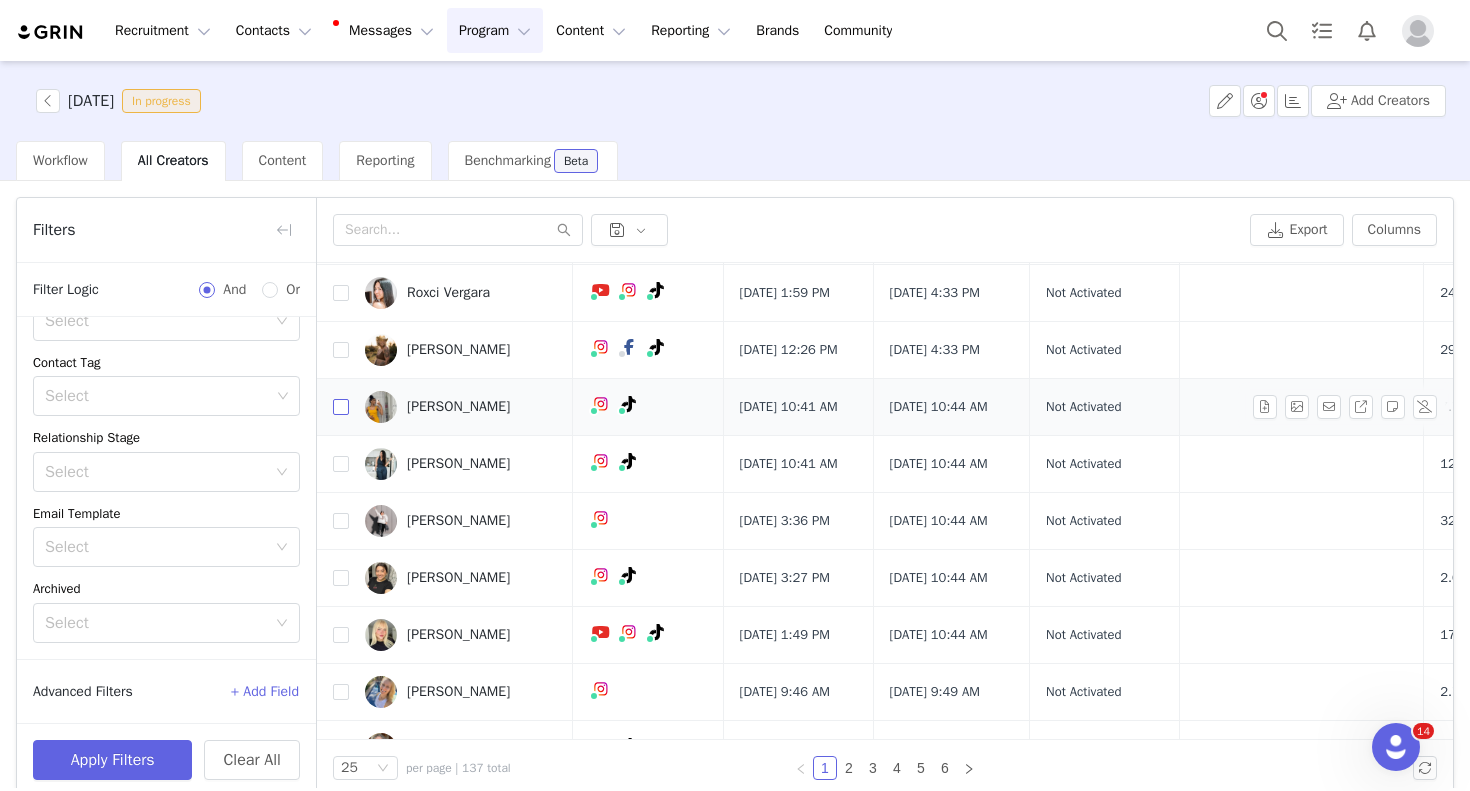 click at bounding box center [341, 407] 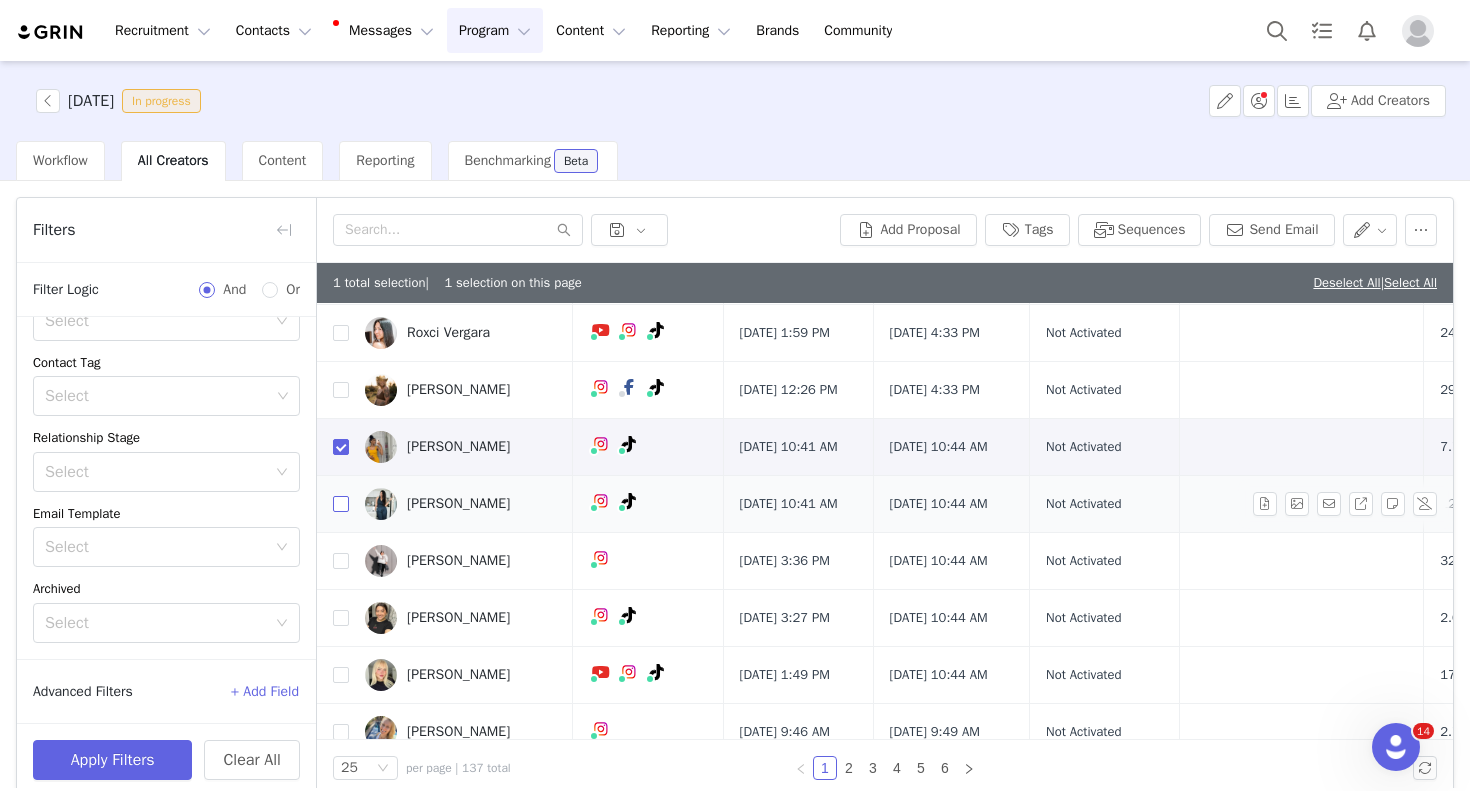 click at bounding box center [341, 504] 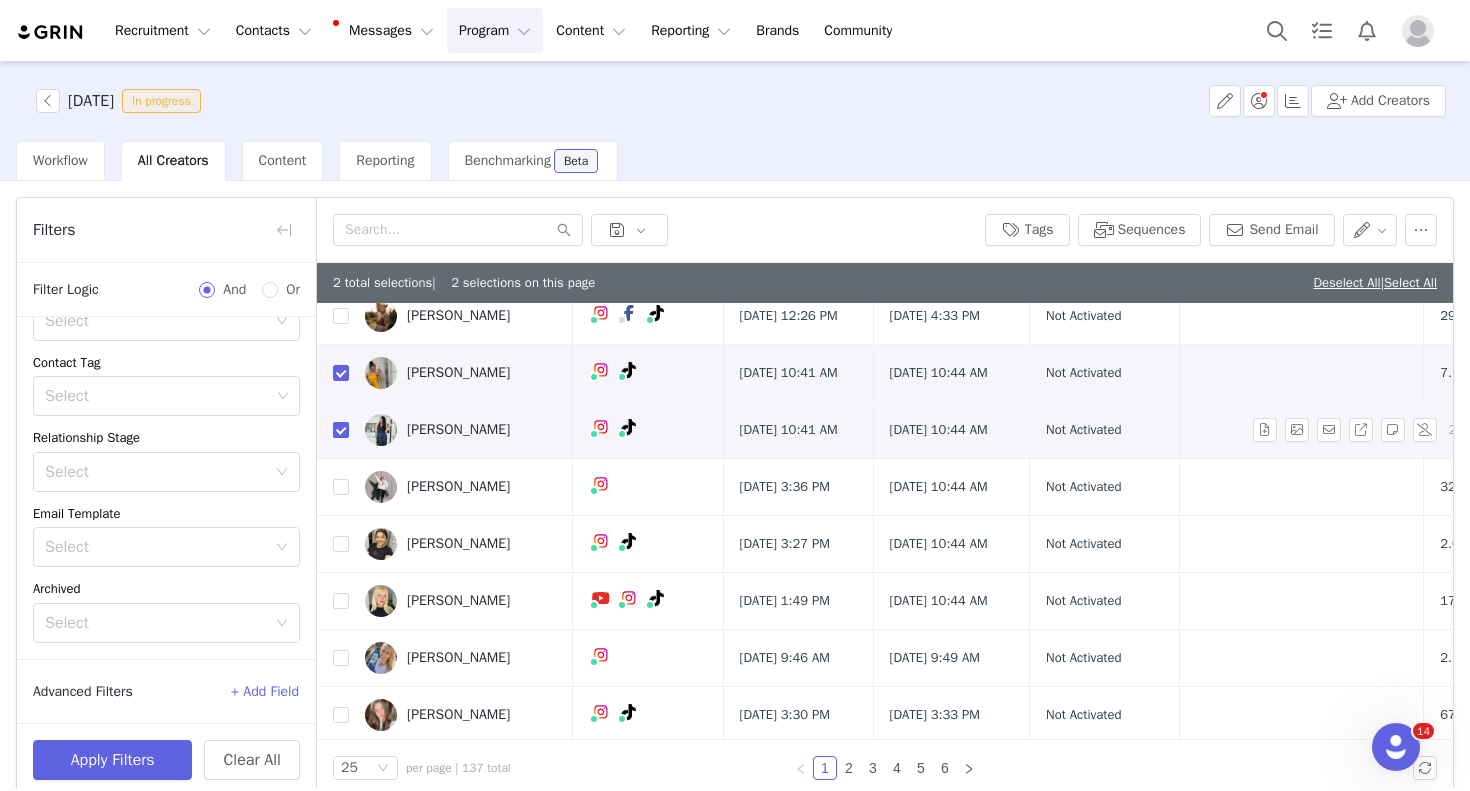 scroll, scrollTop: 661, scrollLeft: 0, axis: vertical 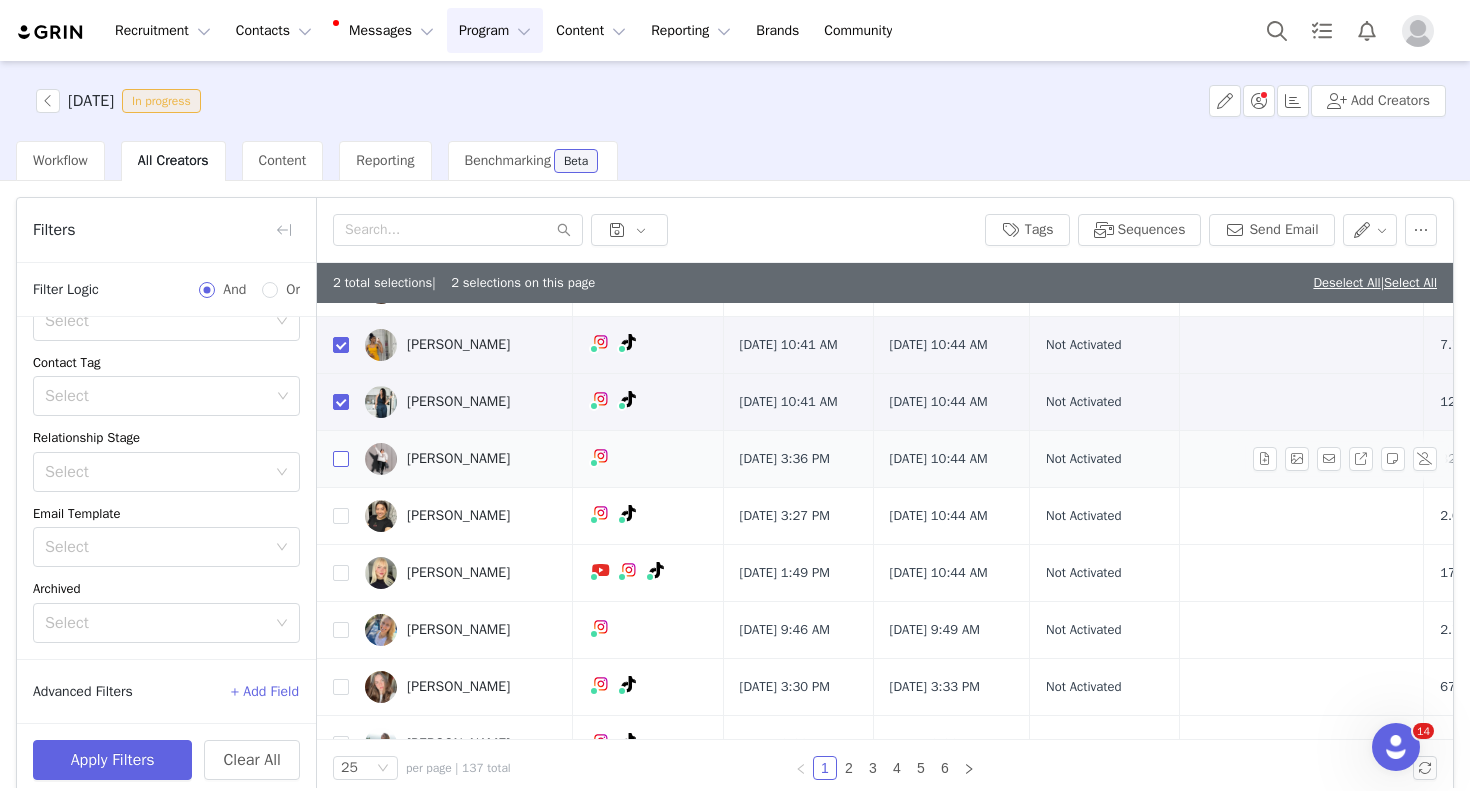 click at bounding box center [341, 459] 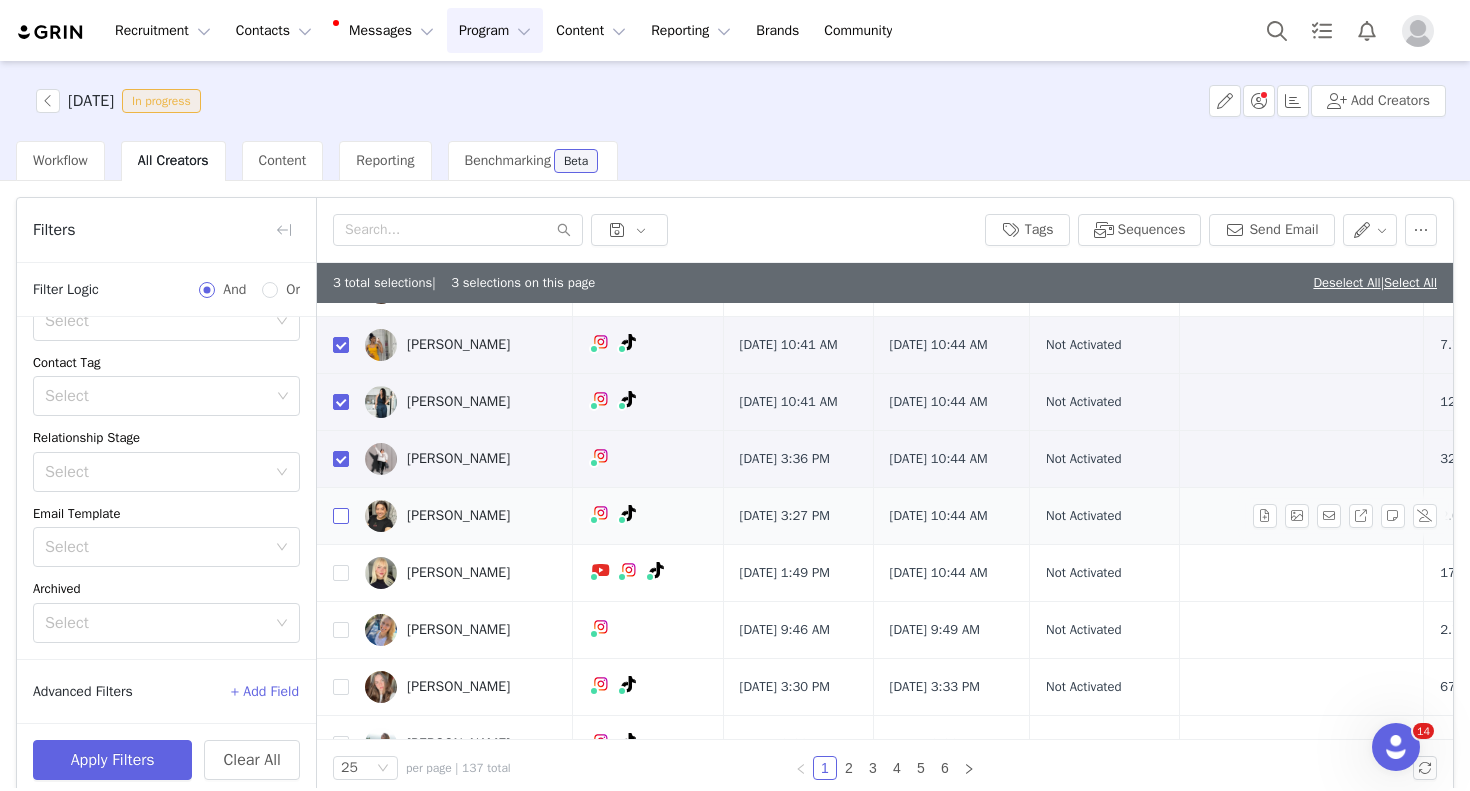 click at bounding box center (341, 516) 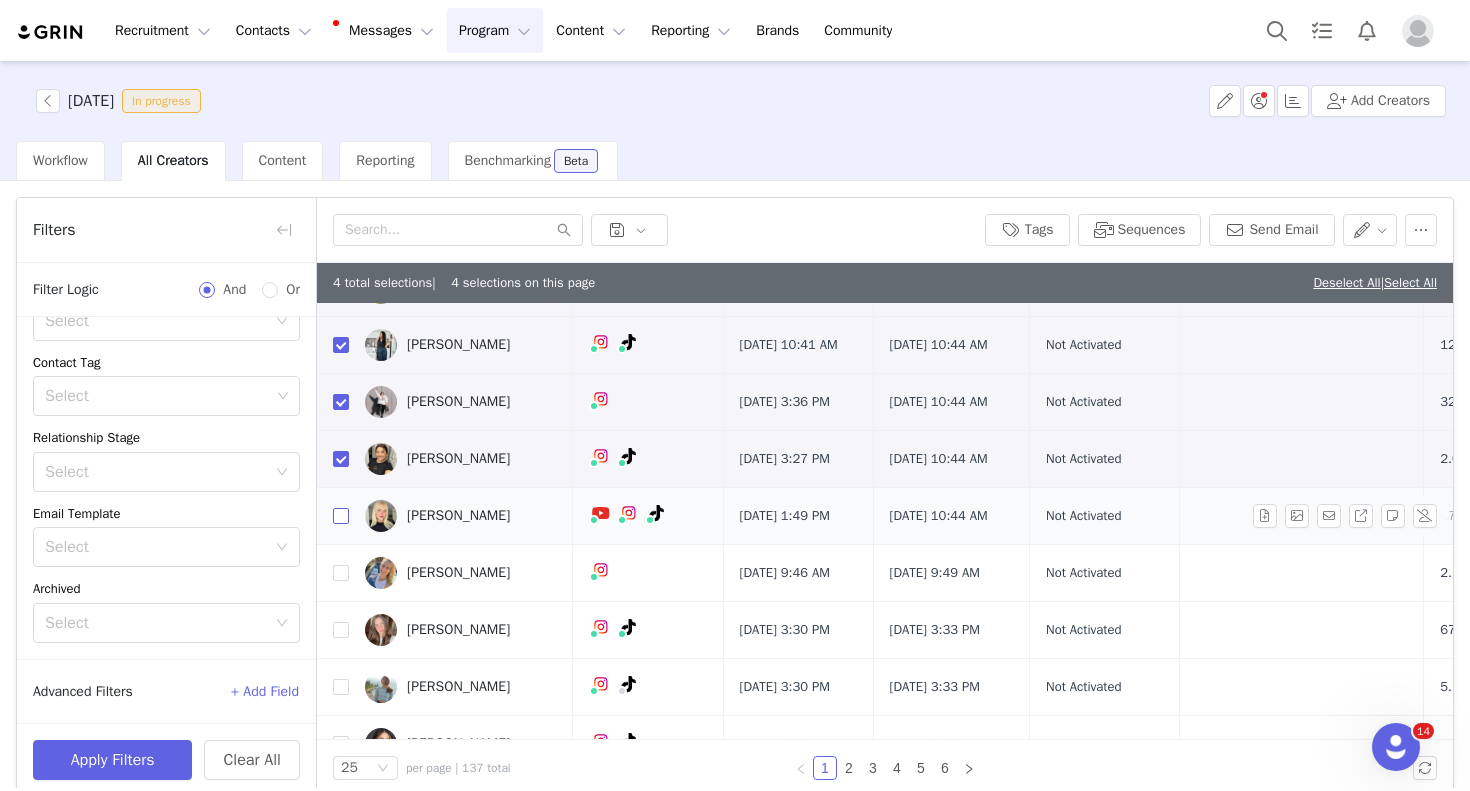 click at bounding box center [341, 516] 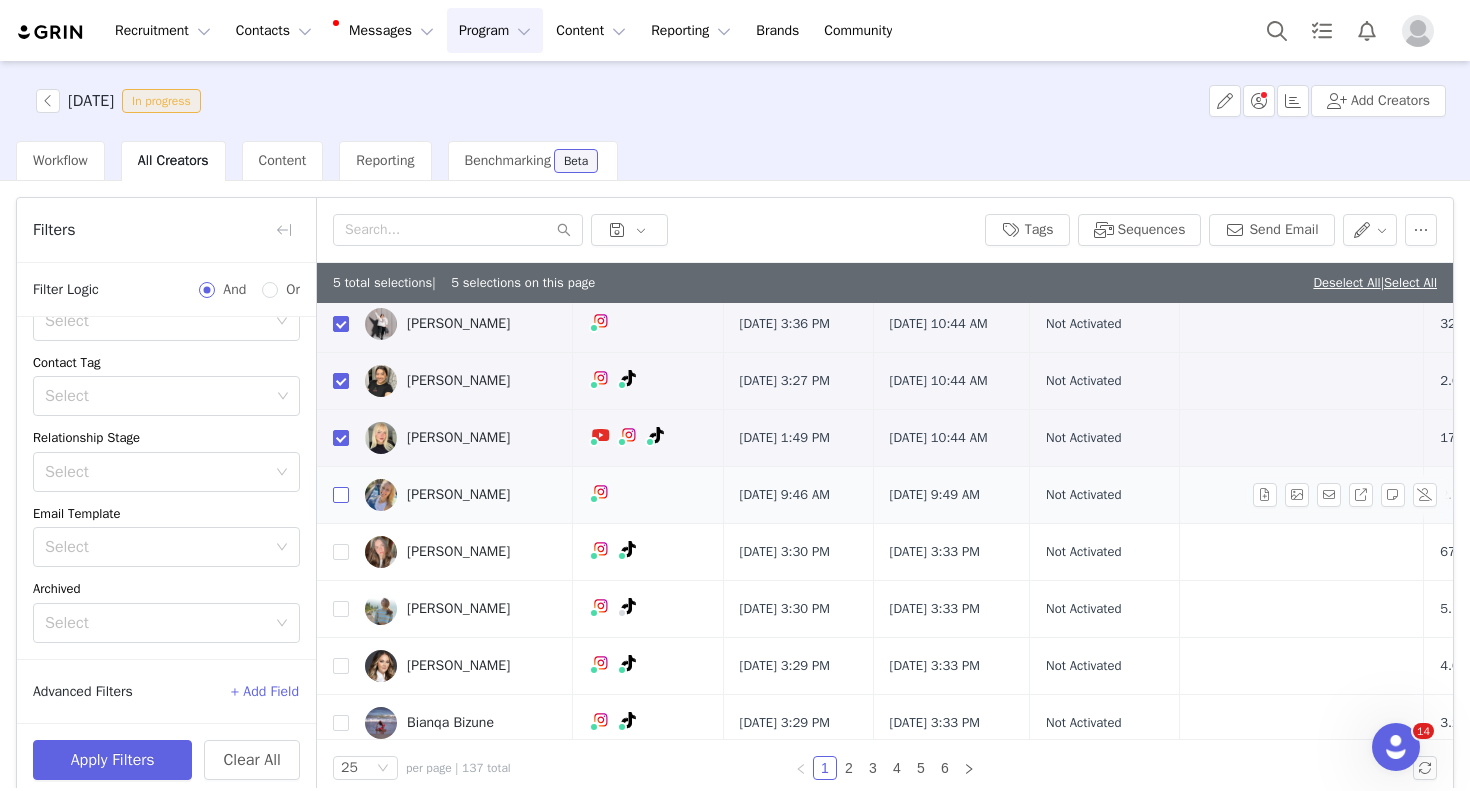 click at bounding box center [341, 495] 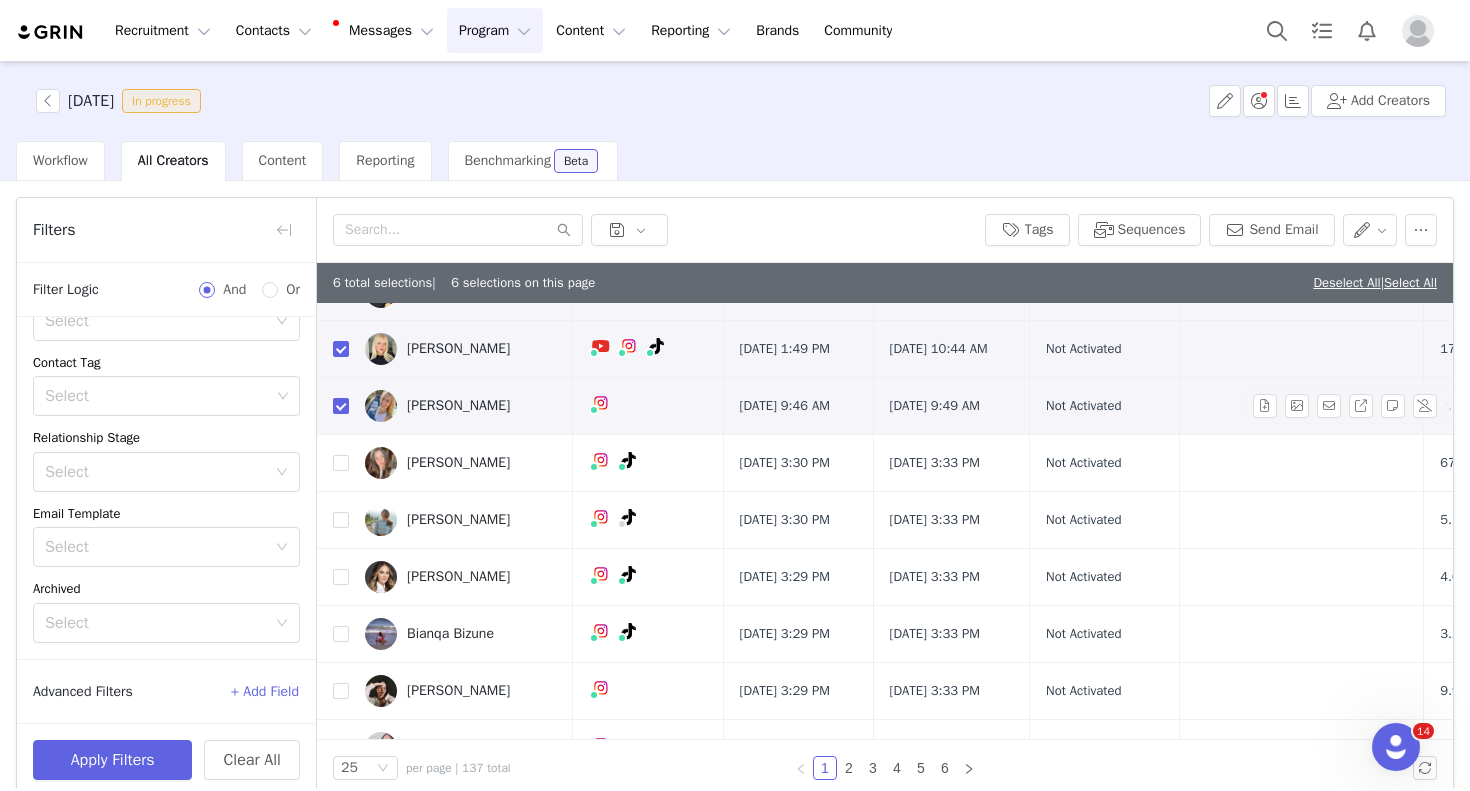 scroll, scrollTop: 893, scrollLeft: 0, axis: vertical 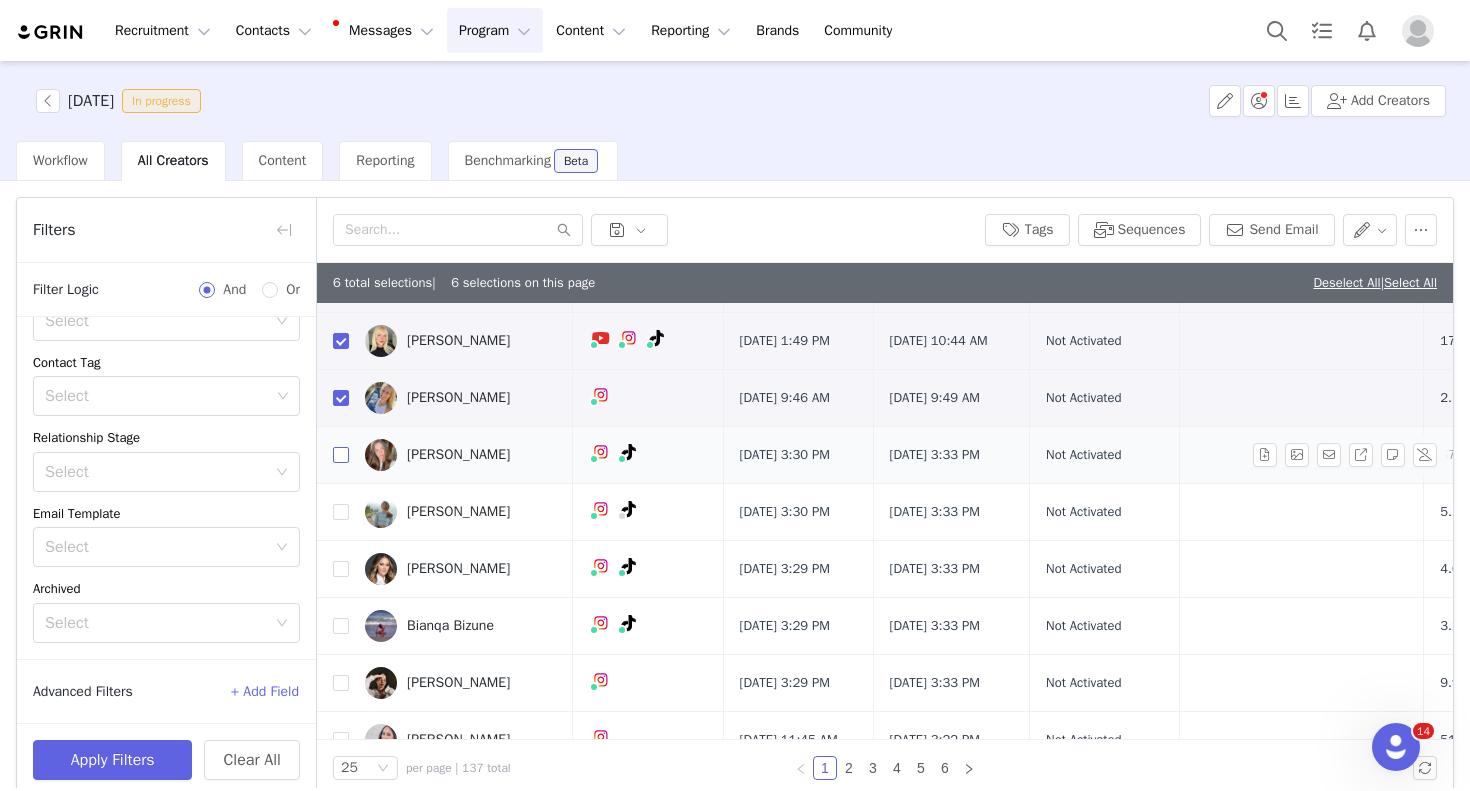 click at bounding box center [341, 455] 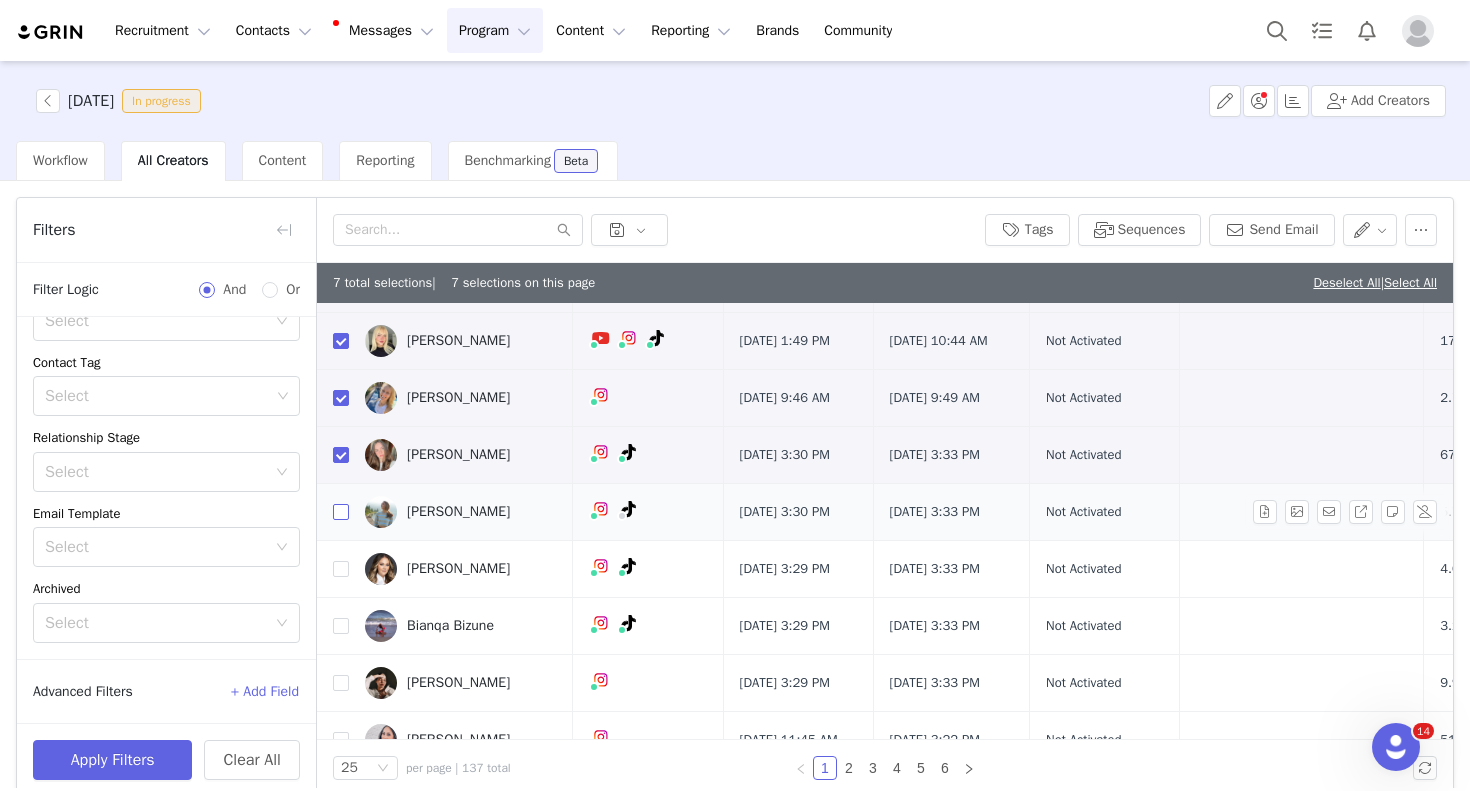 click at bounding box center [341, 512] 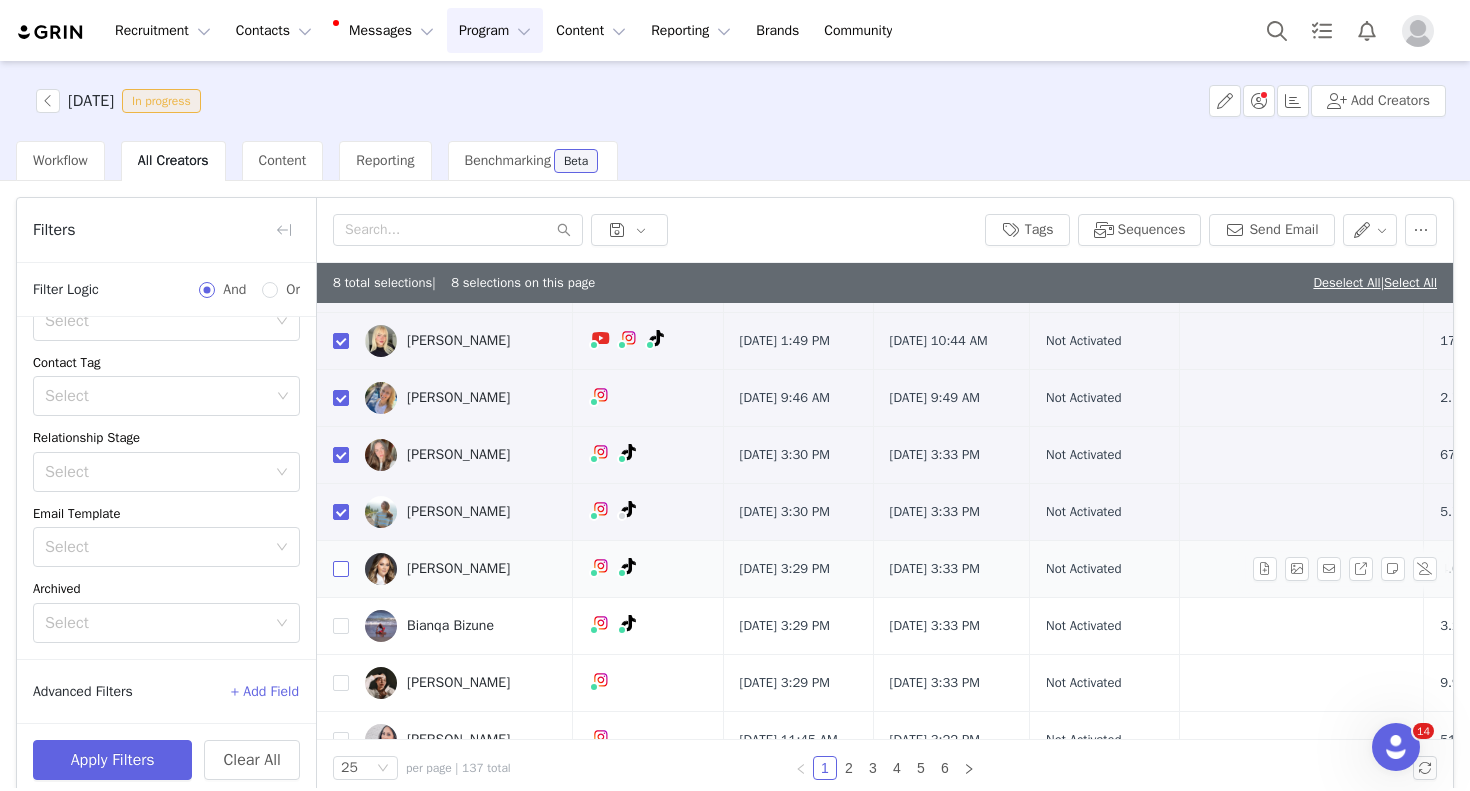click at bounding box center (341, 569) 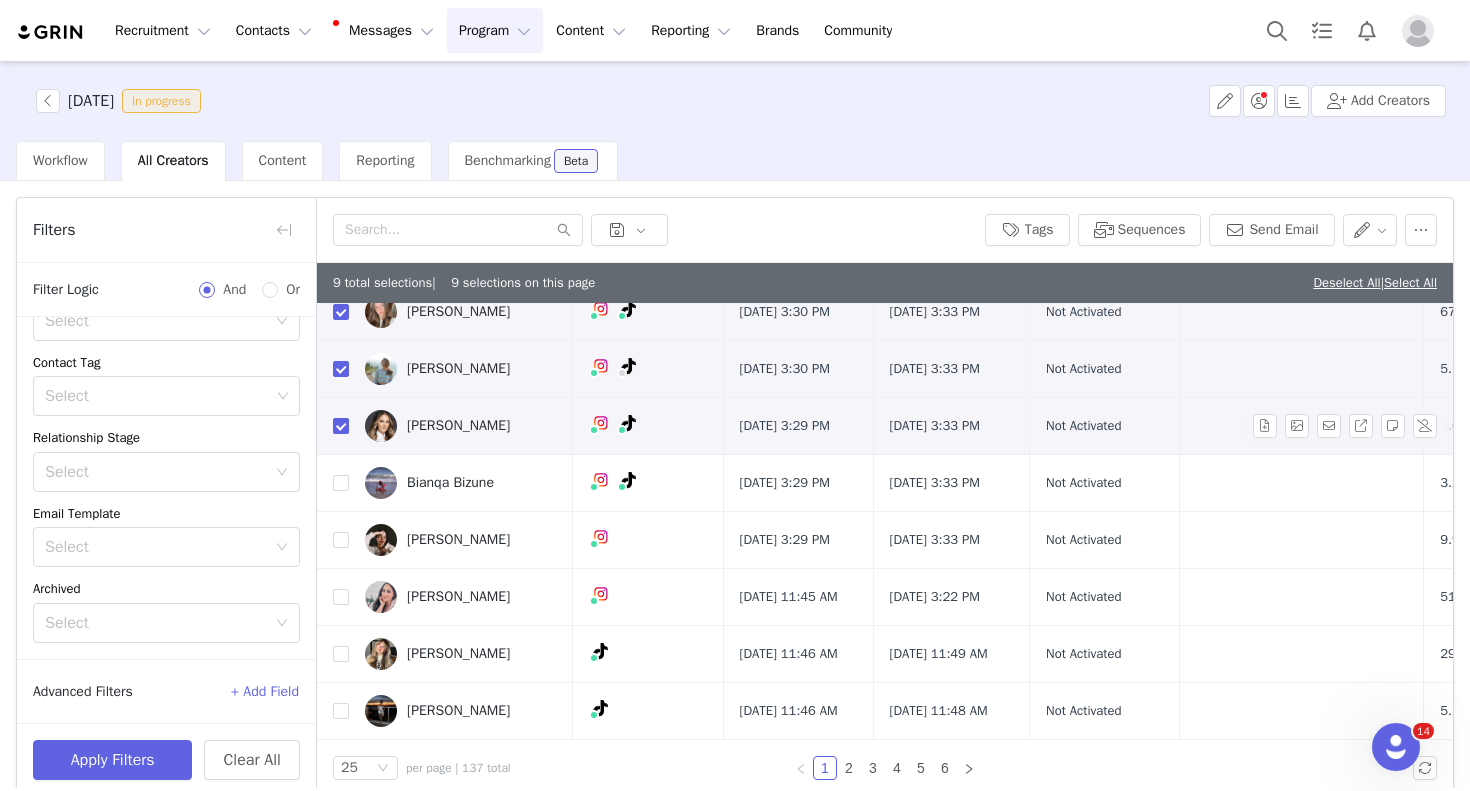 scroll, scrollTop: 1133, scrollLeft: 0, axis: vertical 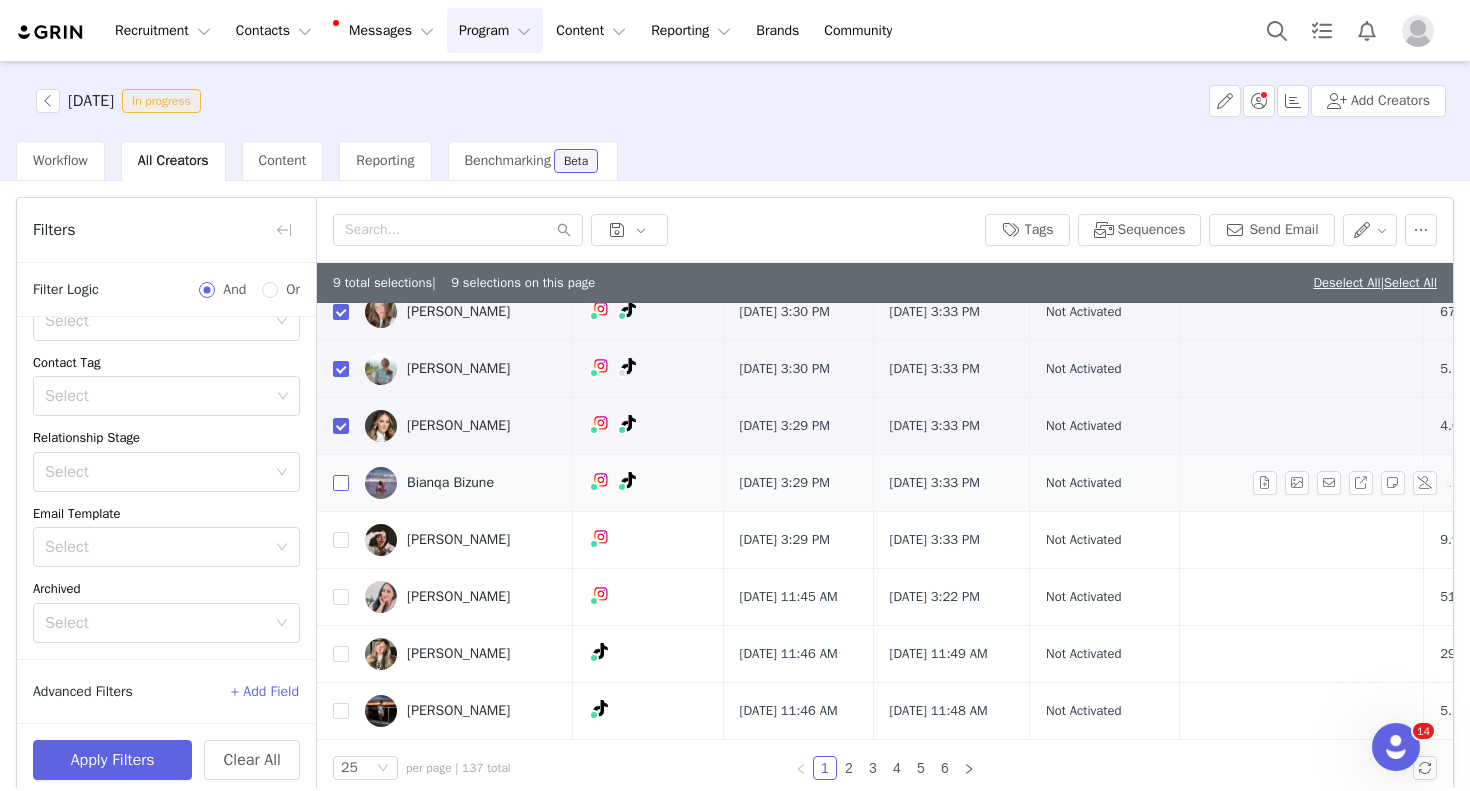 click at bounding box center [341, 483] 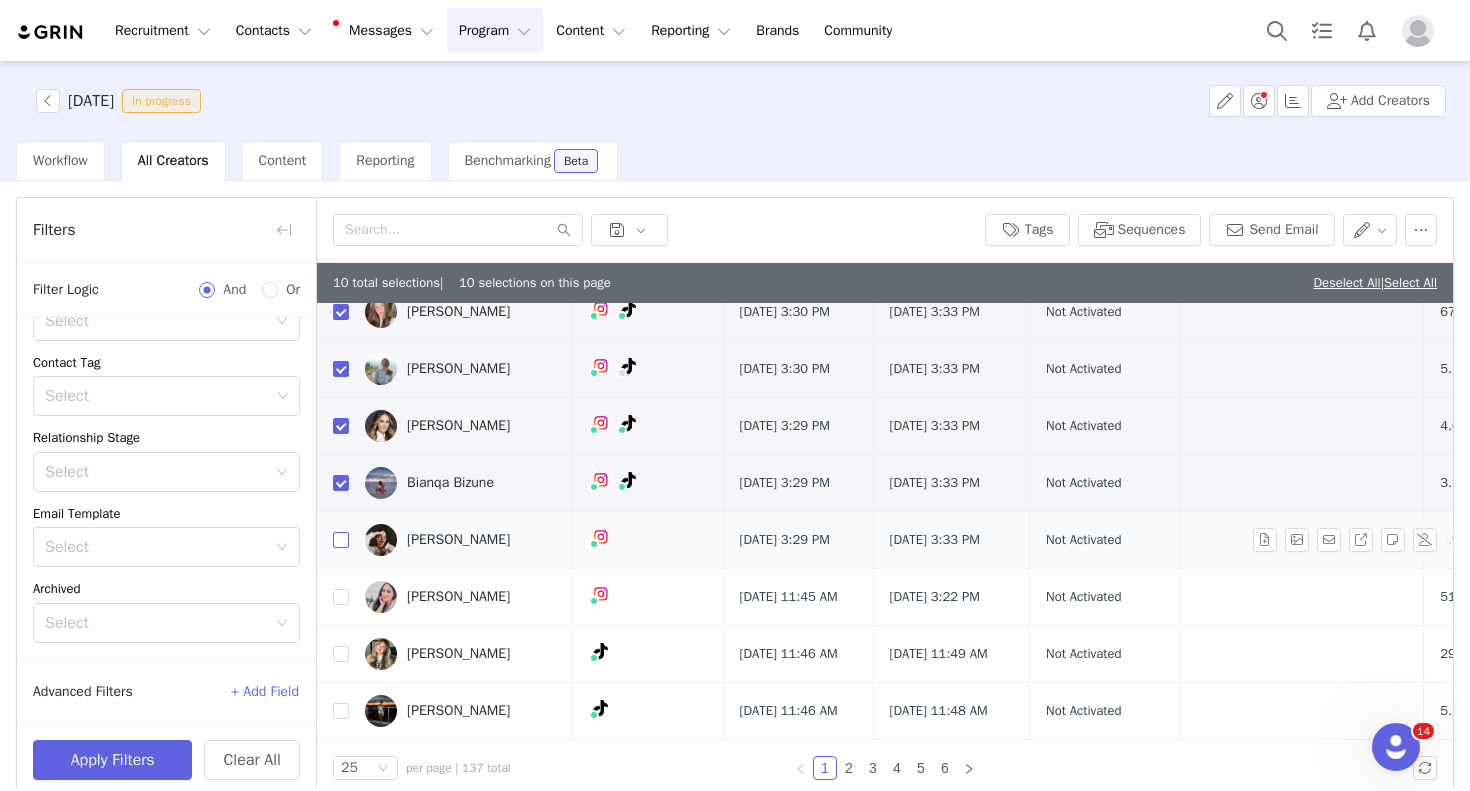 click at bounding box center [341, 540] 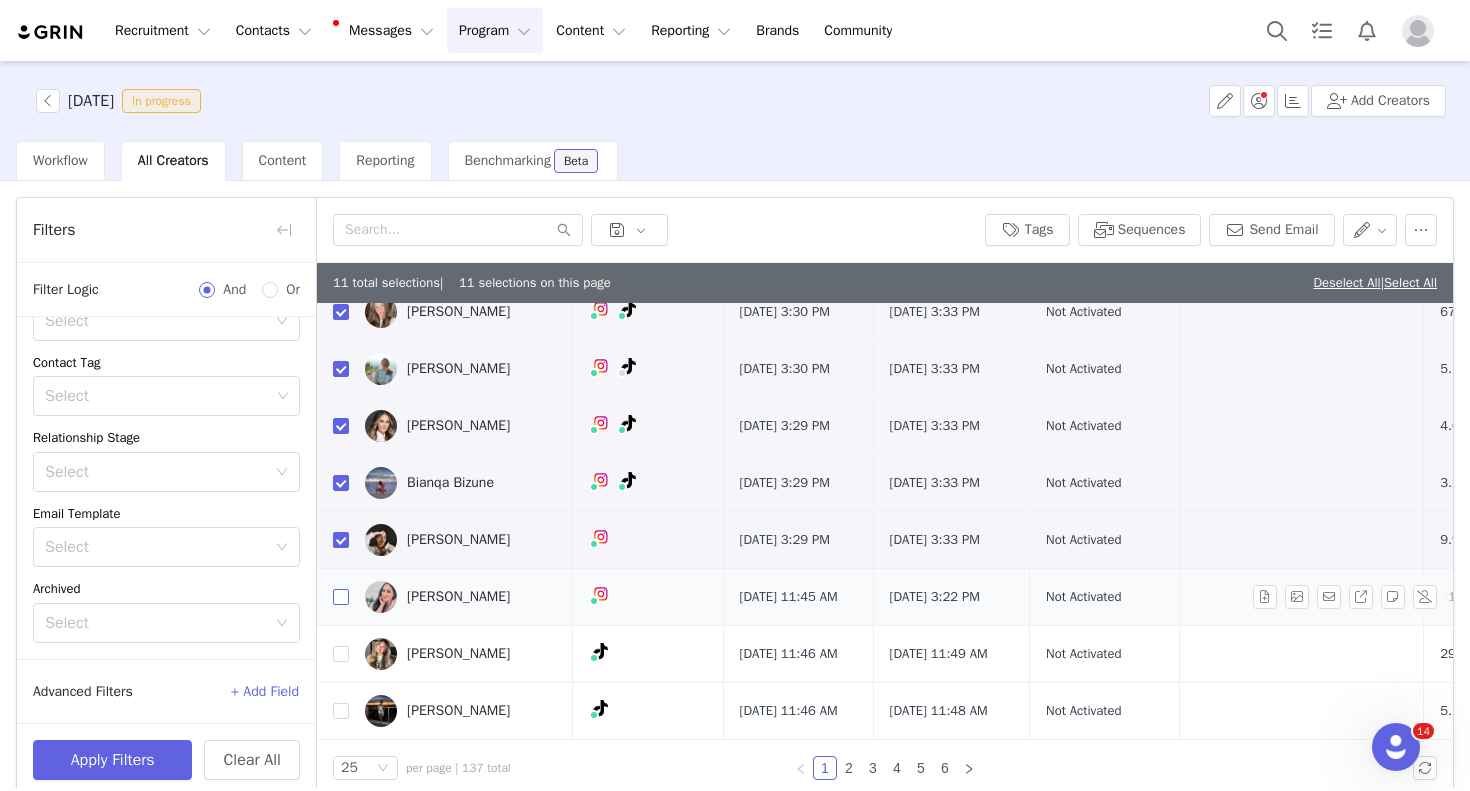 click at bounding box center (341, 597) 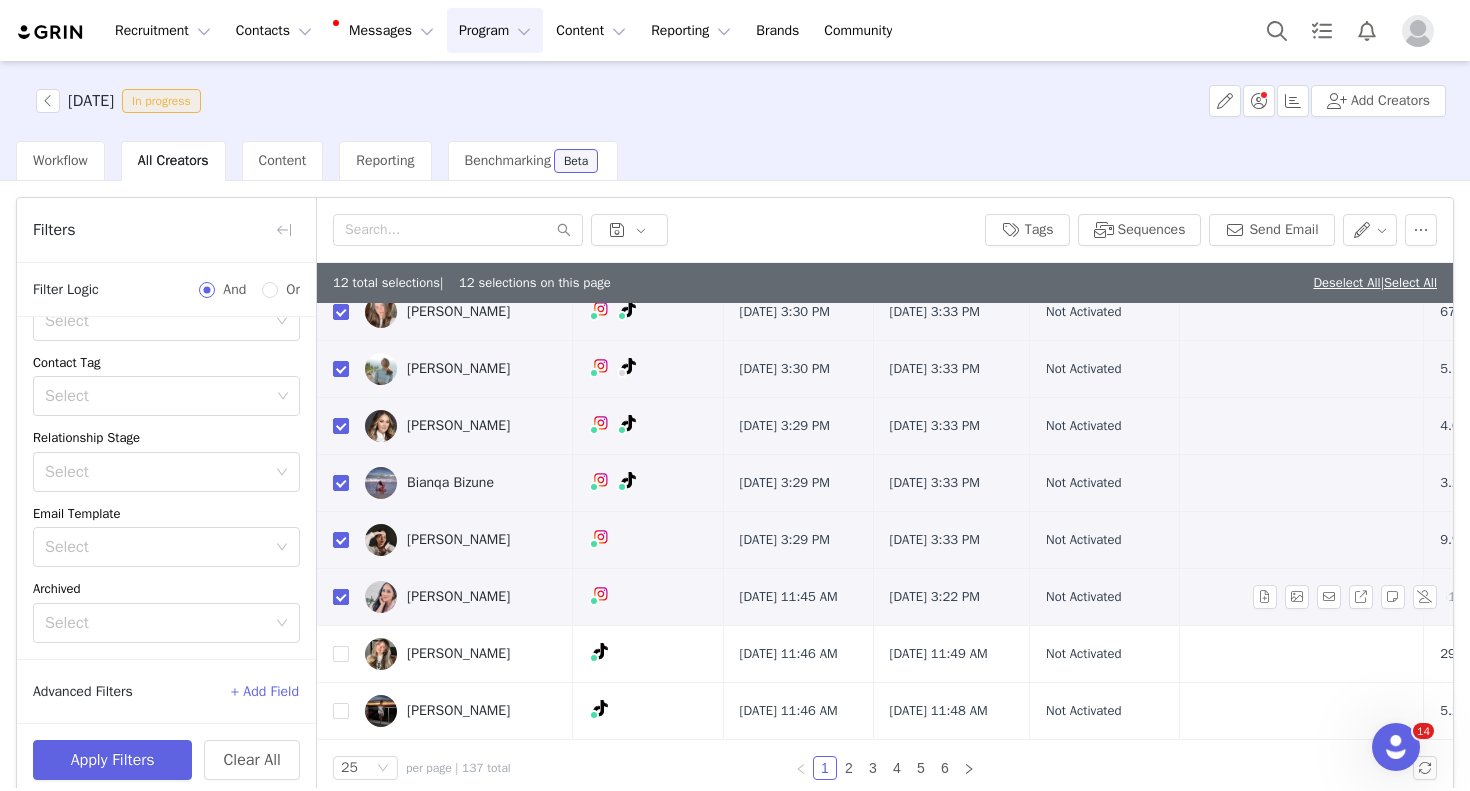 scroll, scrollTop: 1211, scrollLeft: 0, axis: vertical 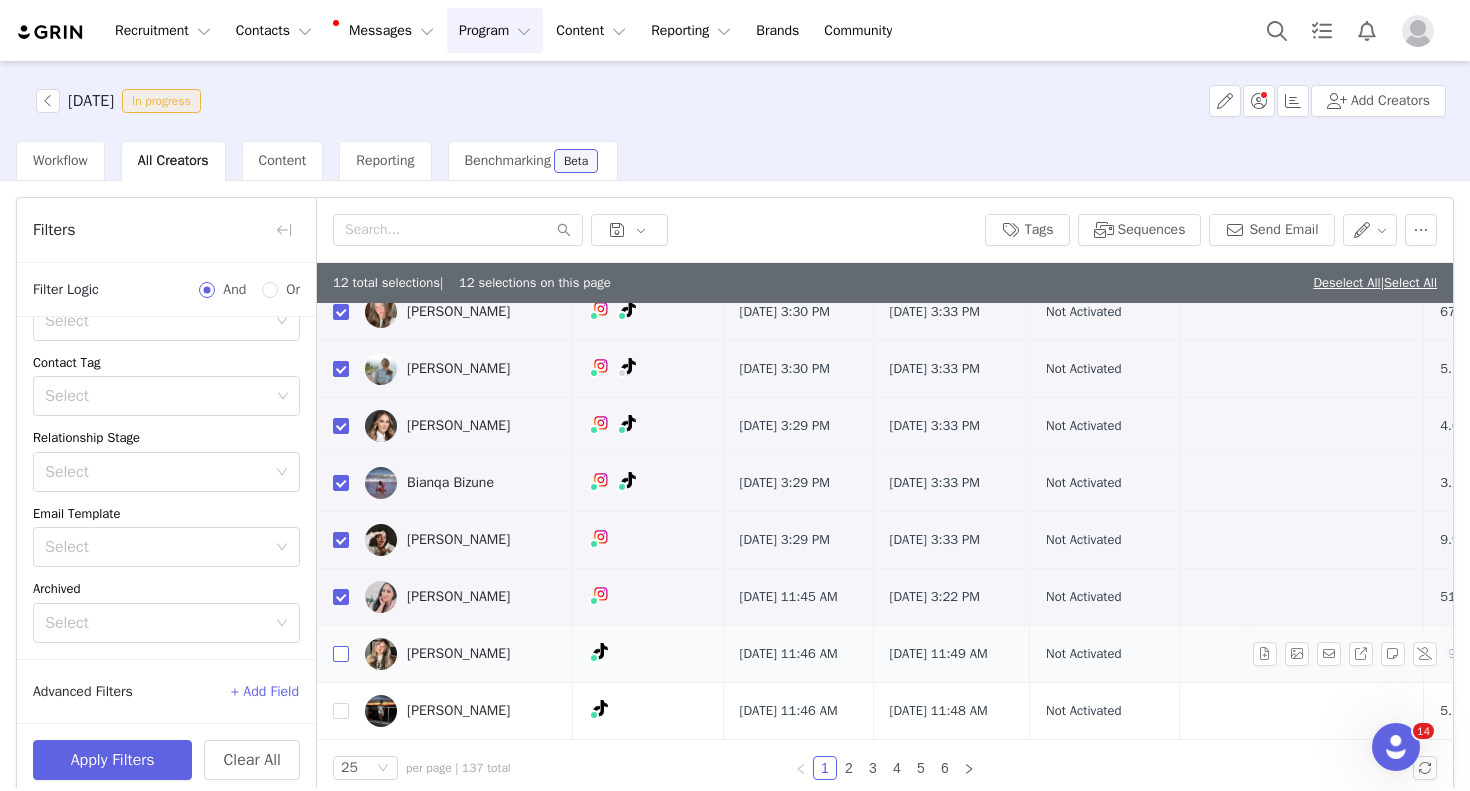 click at bounding box center [341, 654] 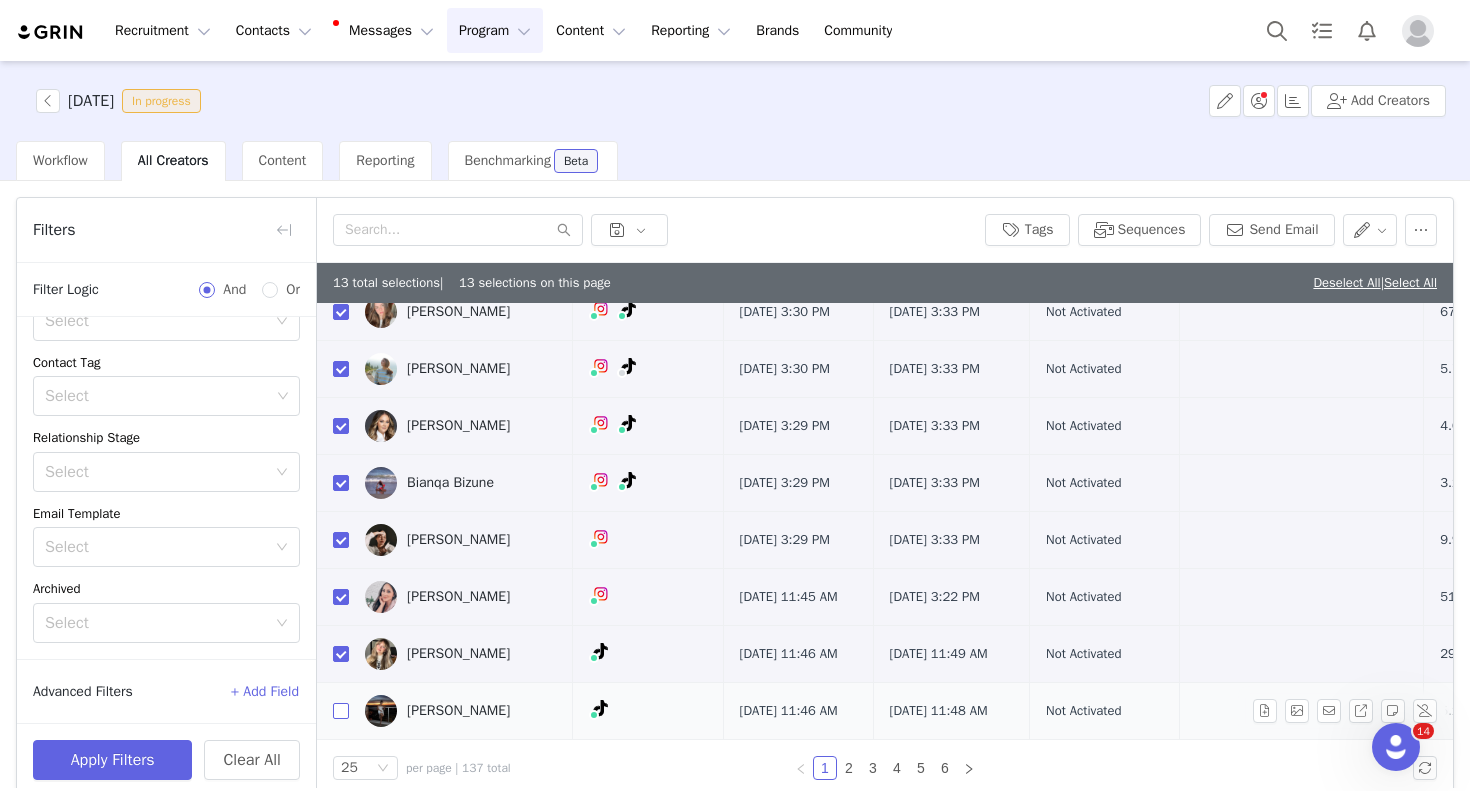 click at bounding box center [341, 711] 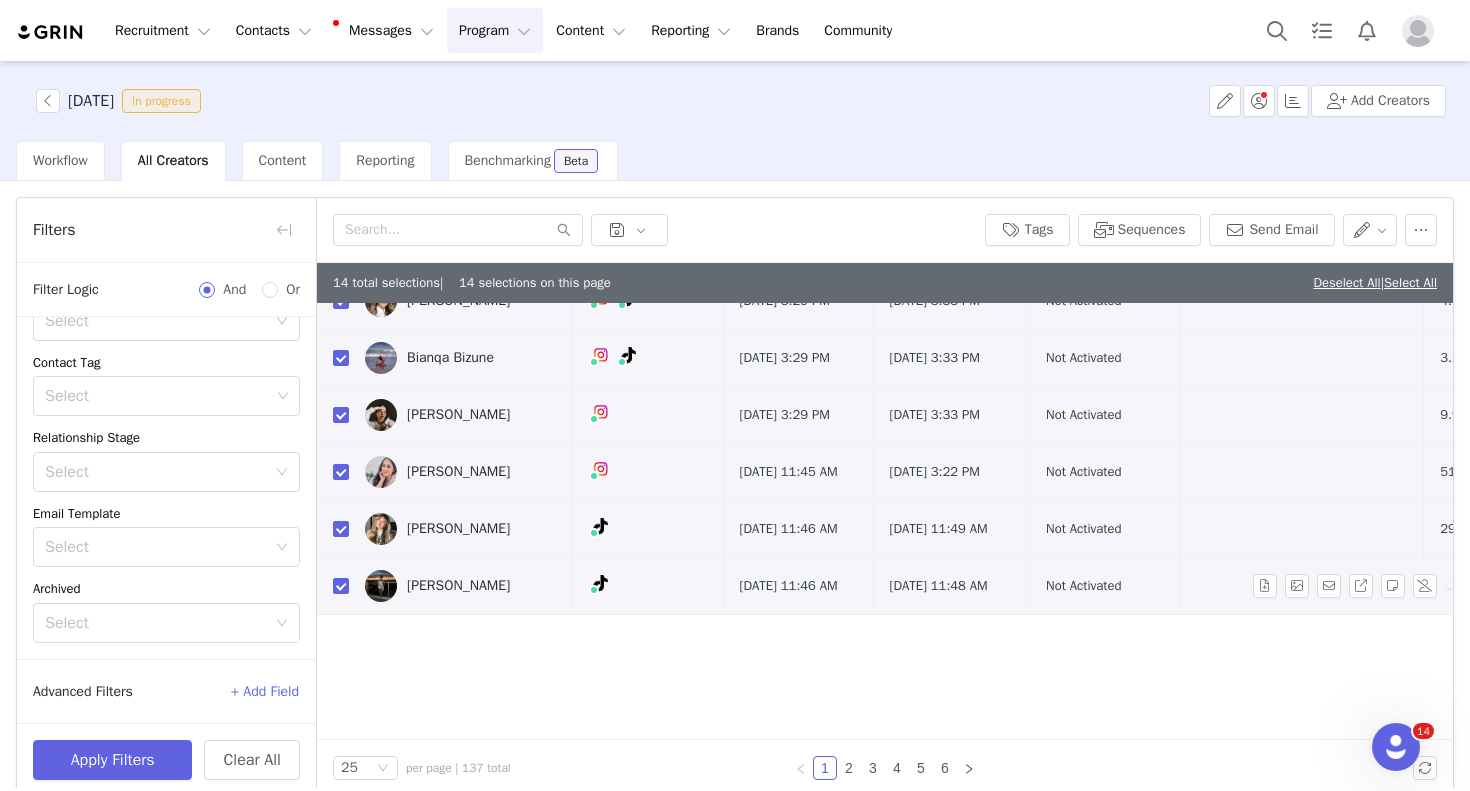 scroll, scrollTop: 25, scrollLeft: 0, axis: vertical 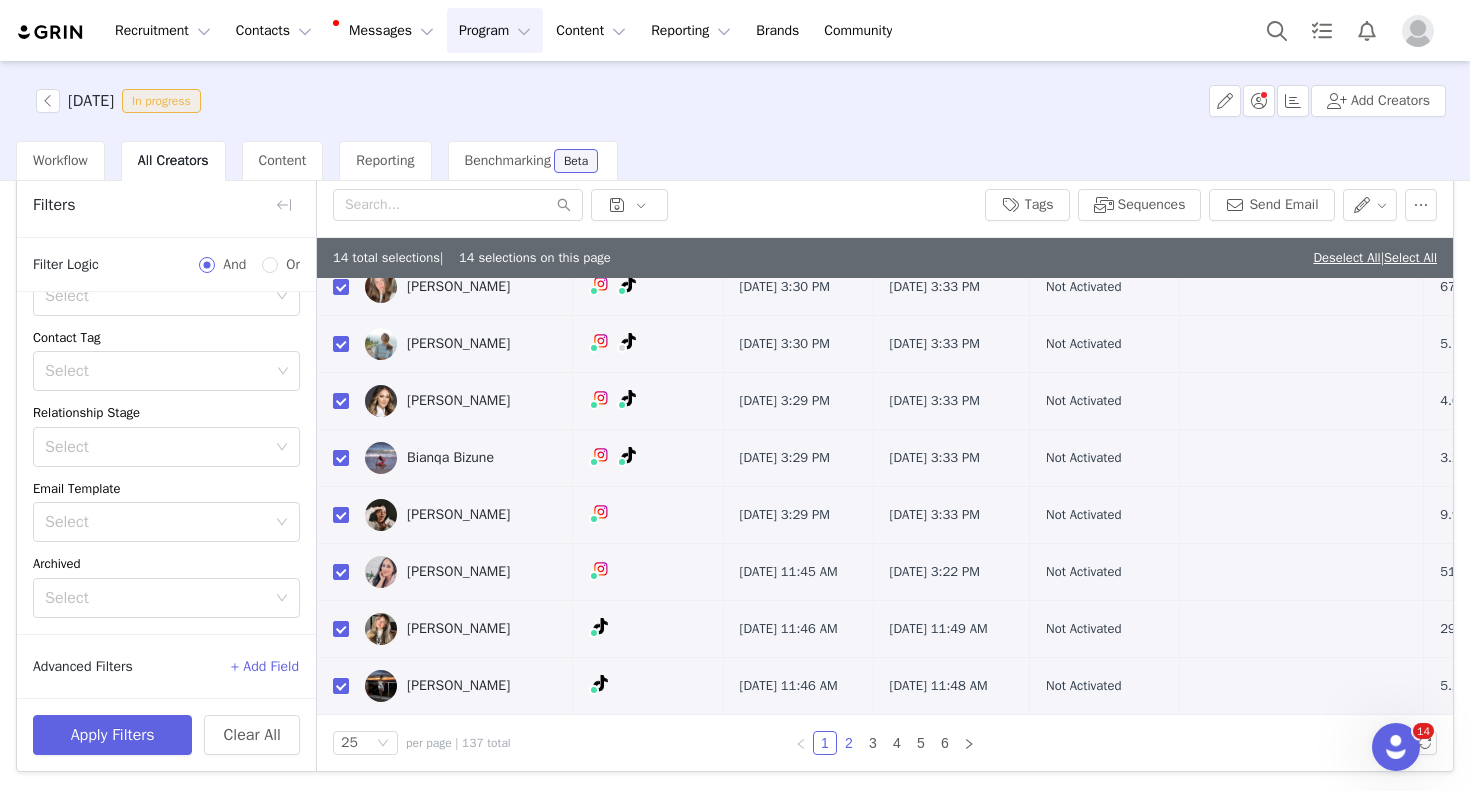 click on "2" at bounding box center [849, 743] 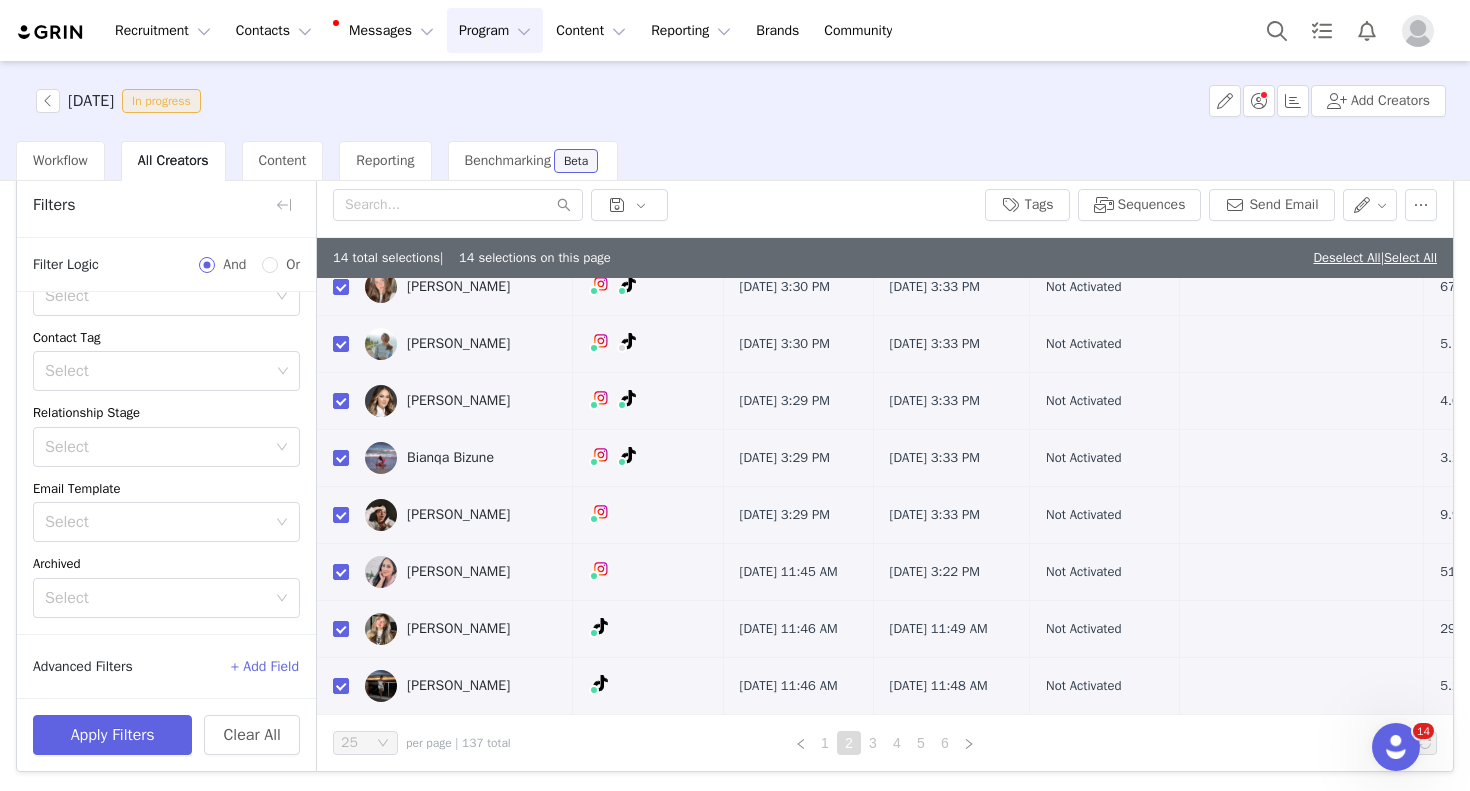 scroll, scrollTop: 0, scrollLeft: 0, axis: both 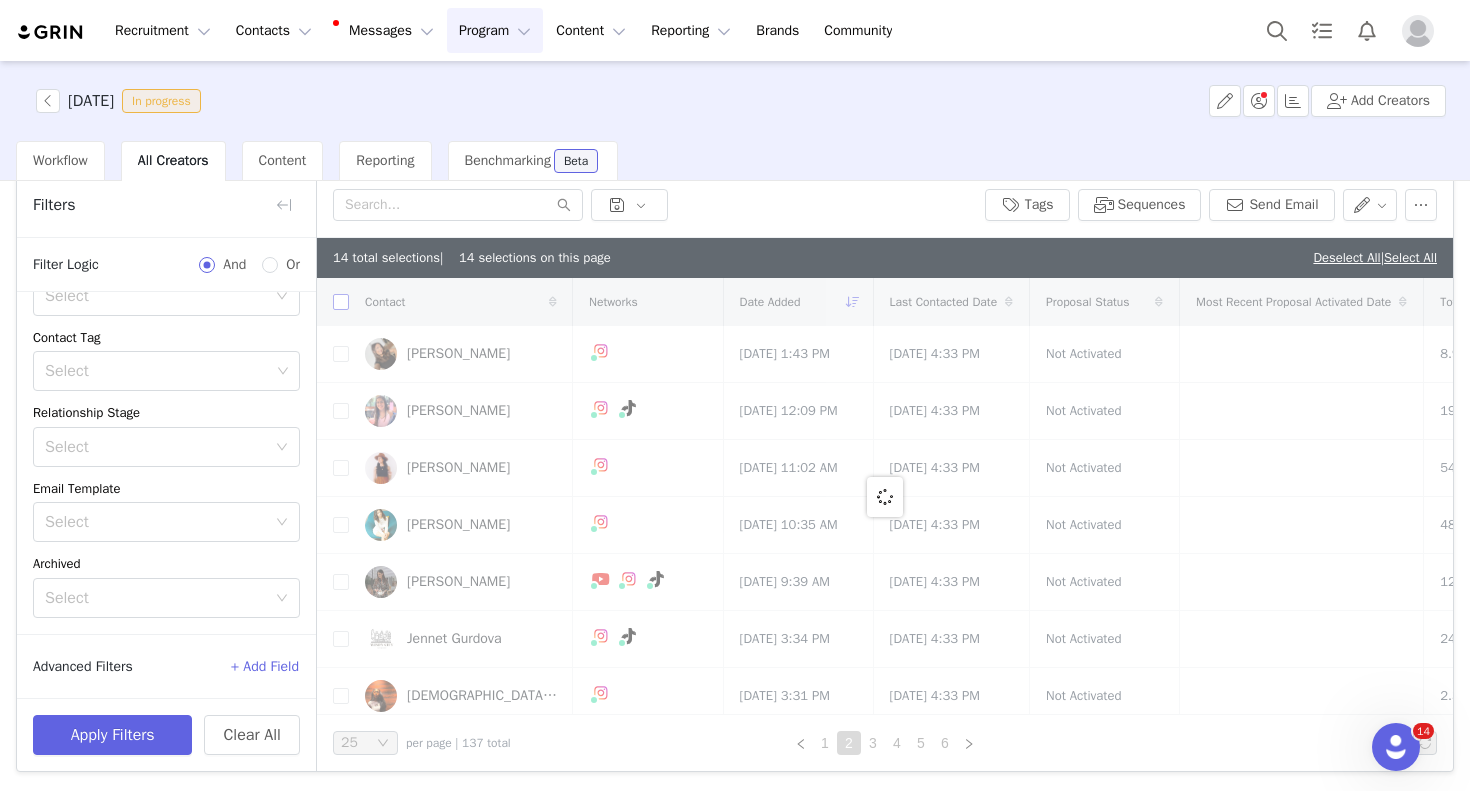 checkbox on "false" 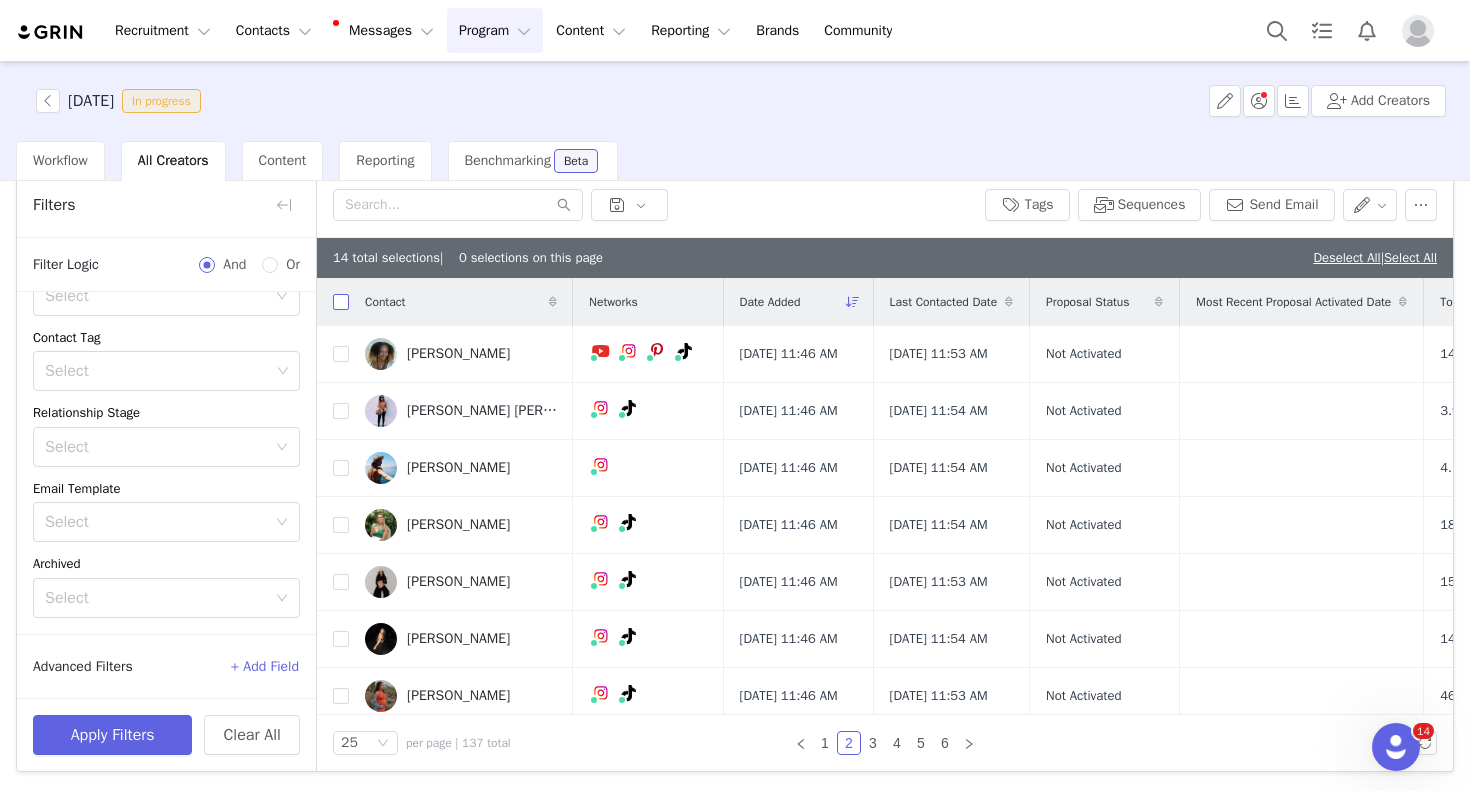 click at bounding box center (341, 302) 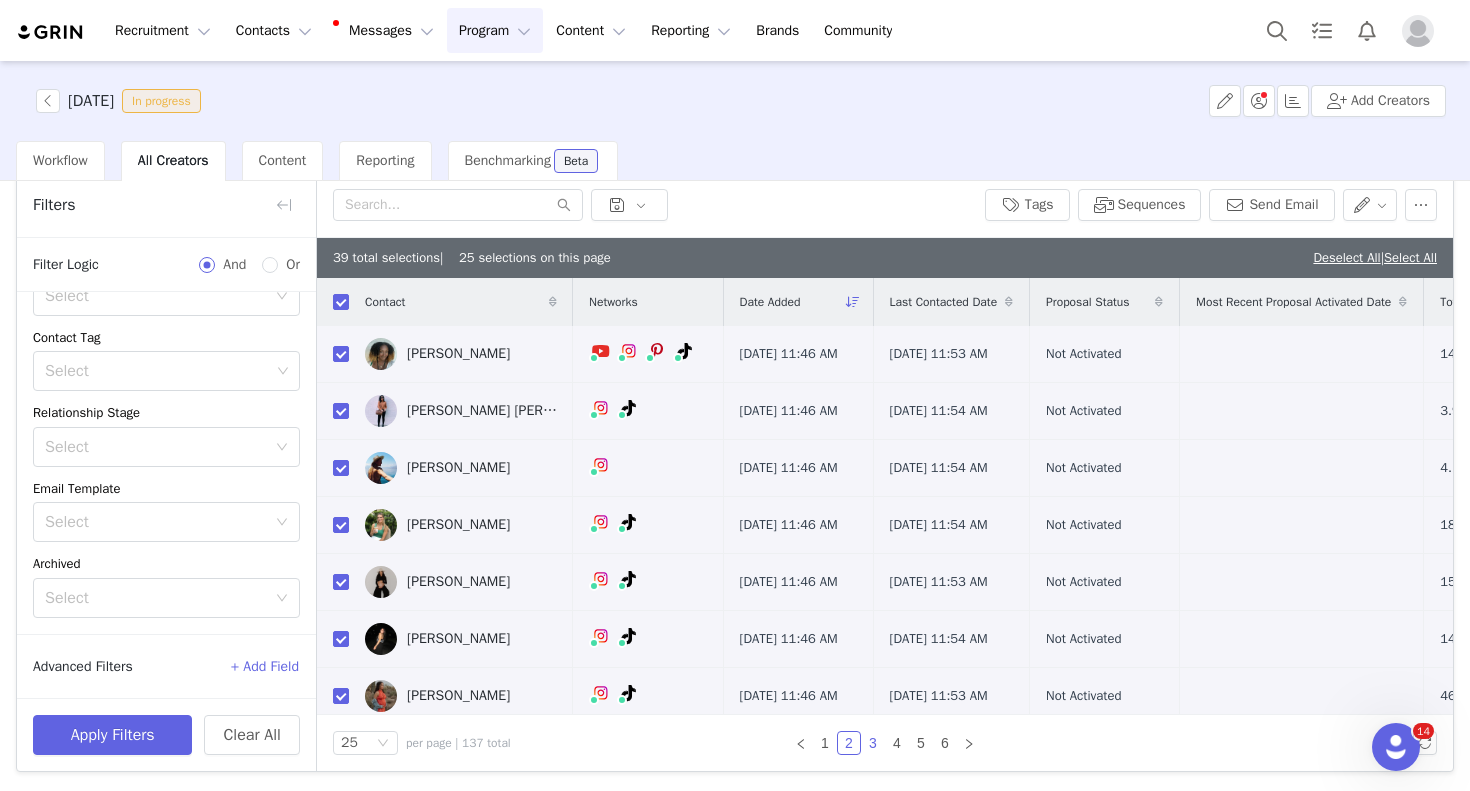 click on "3" at bounding box center [873, 743] 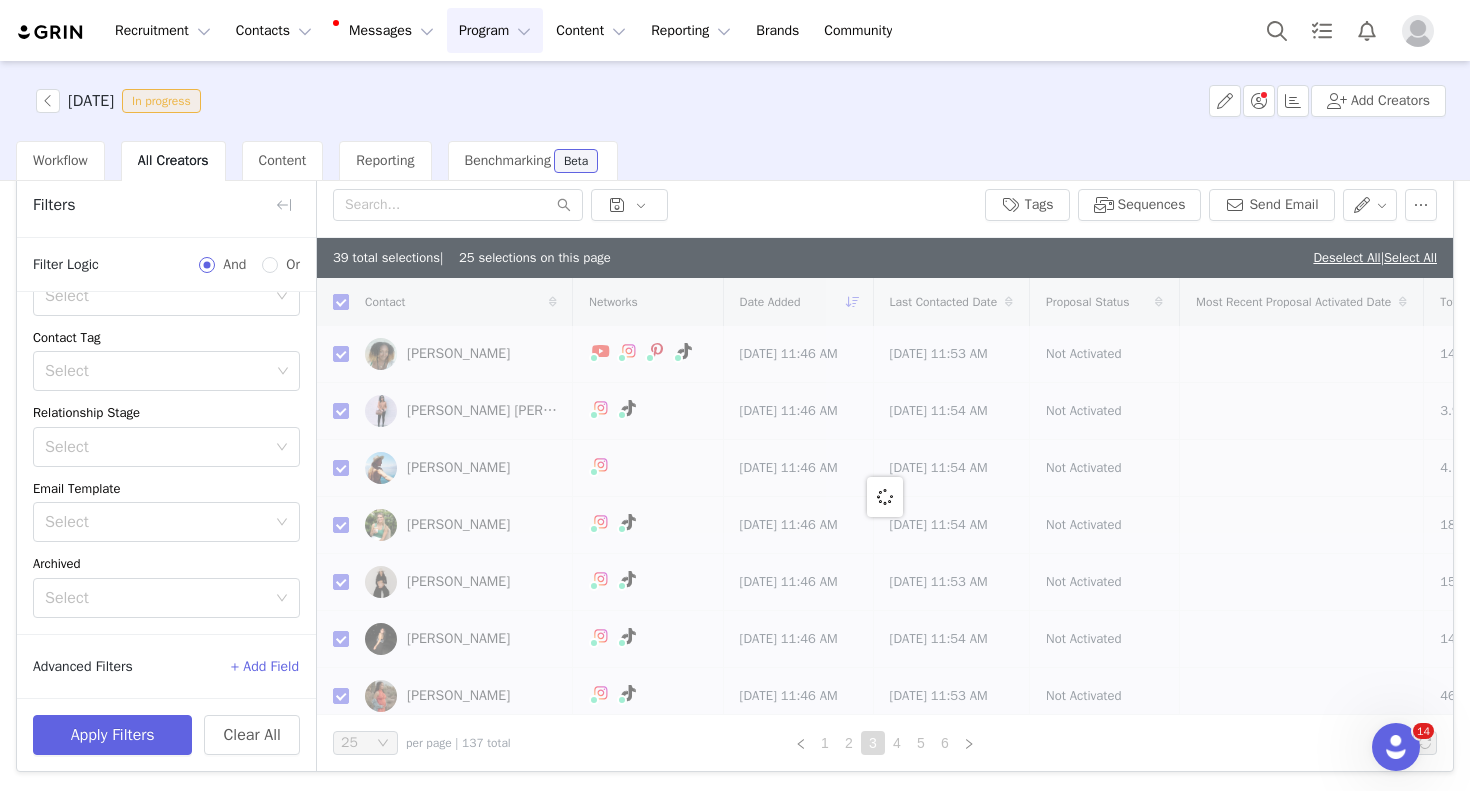 checkbox on "false" 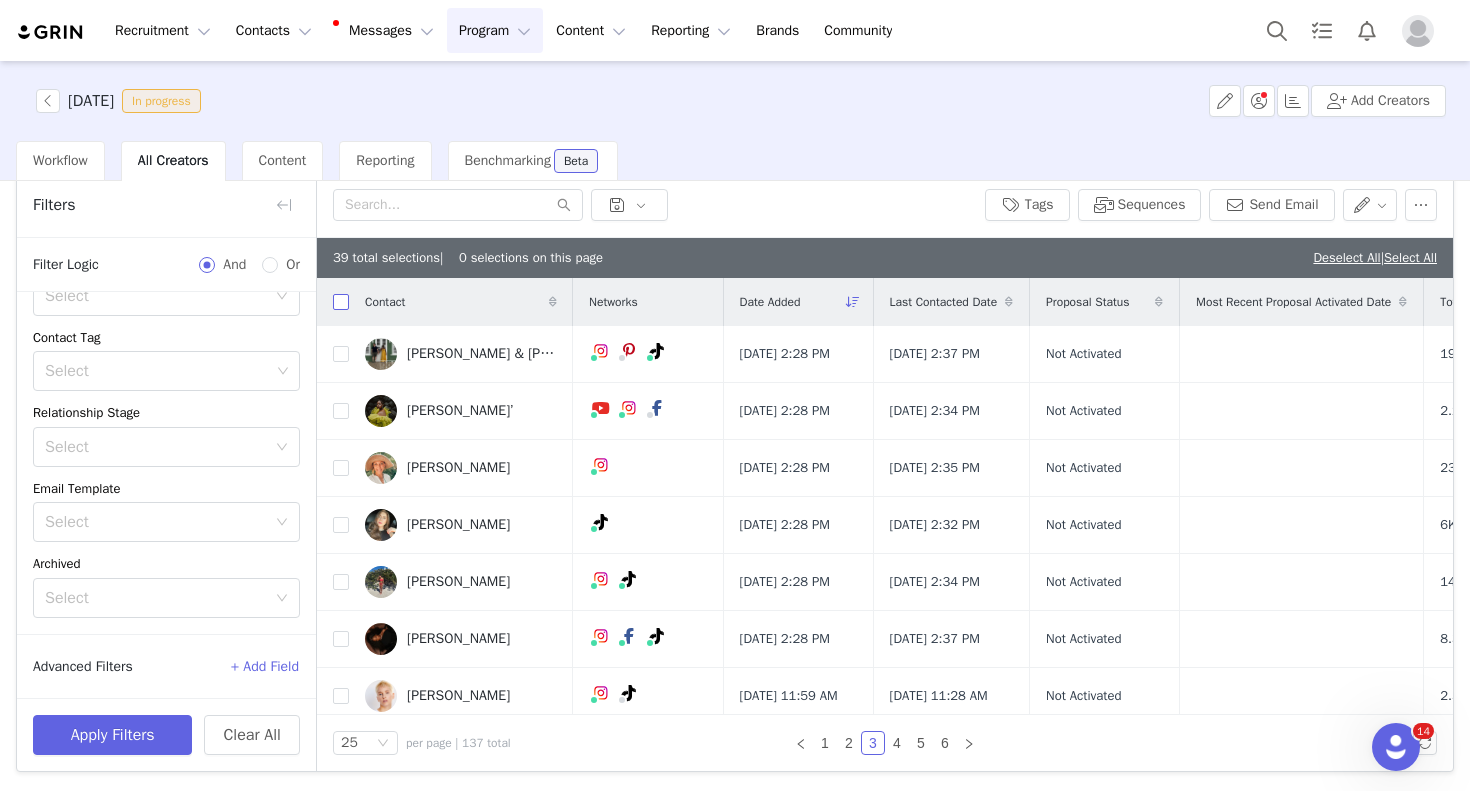 click at bounding box center [341, 302] 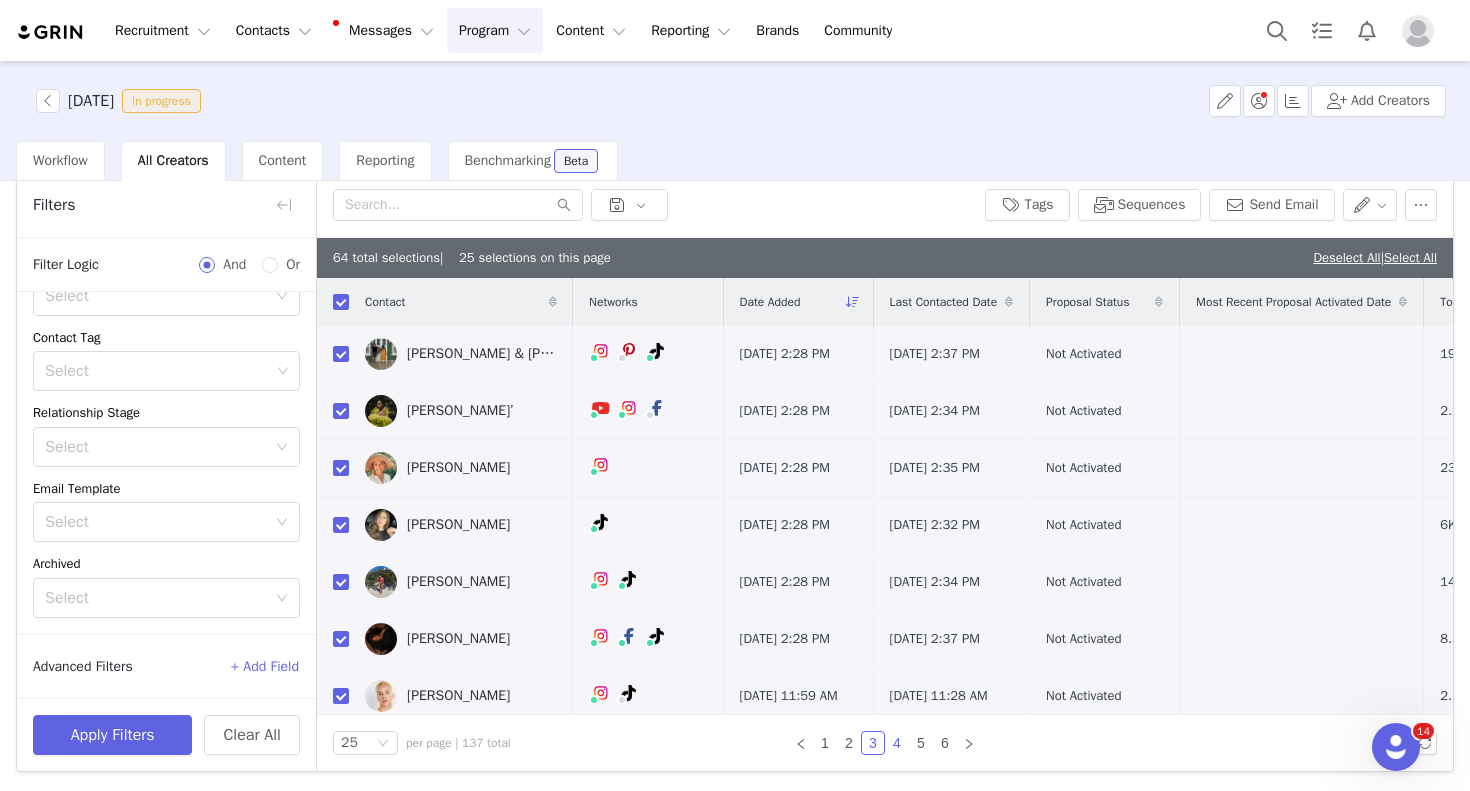 click on "4" at bounding box center [897, 743] 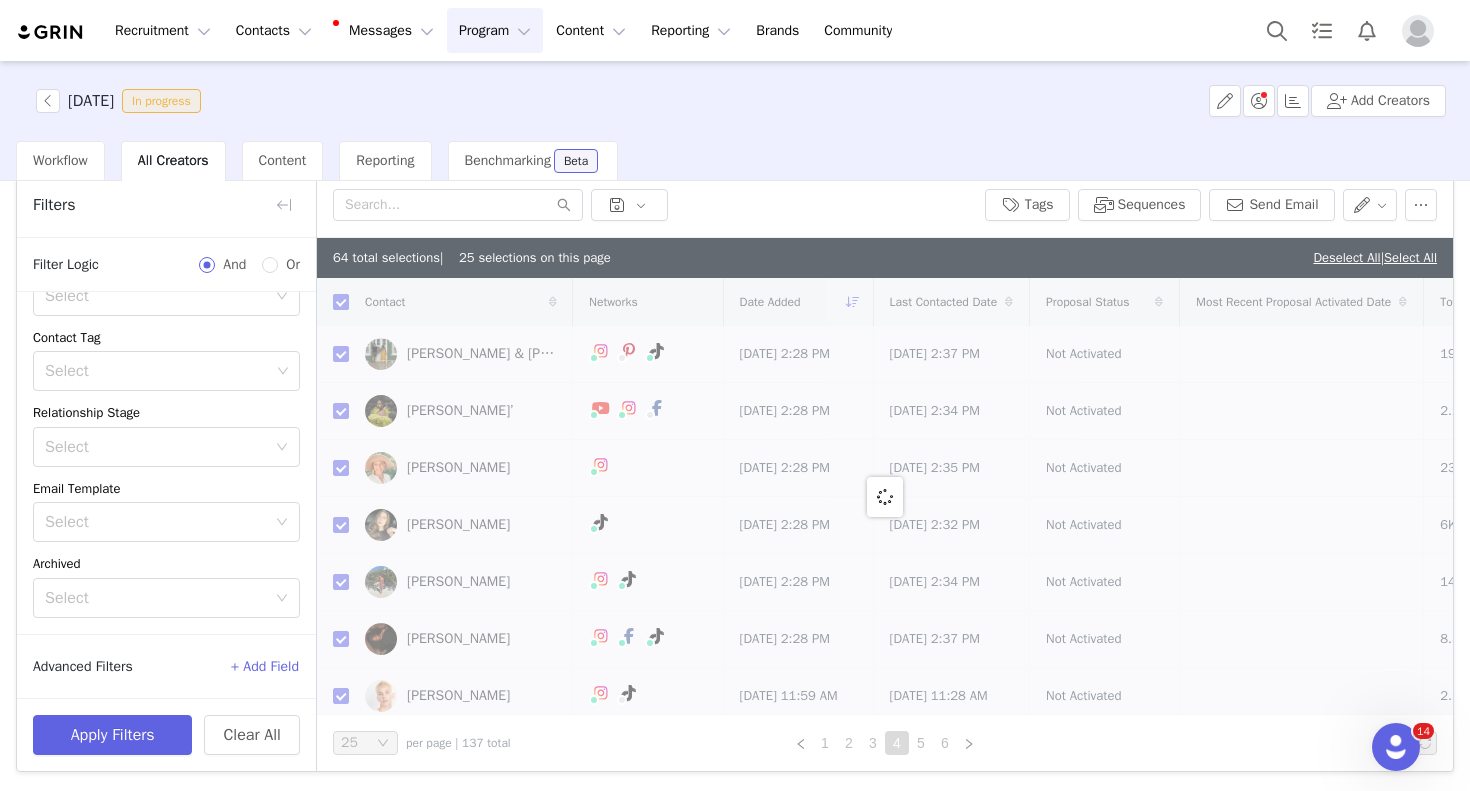 checkbox on "false" 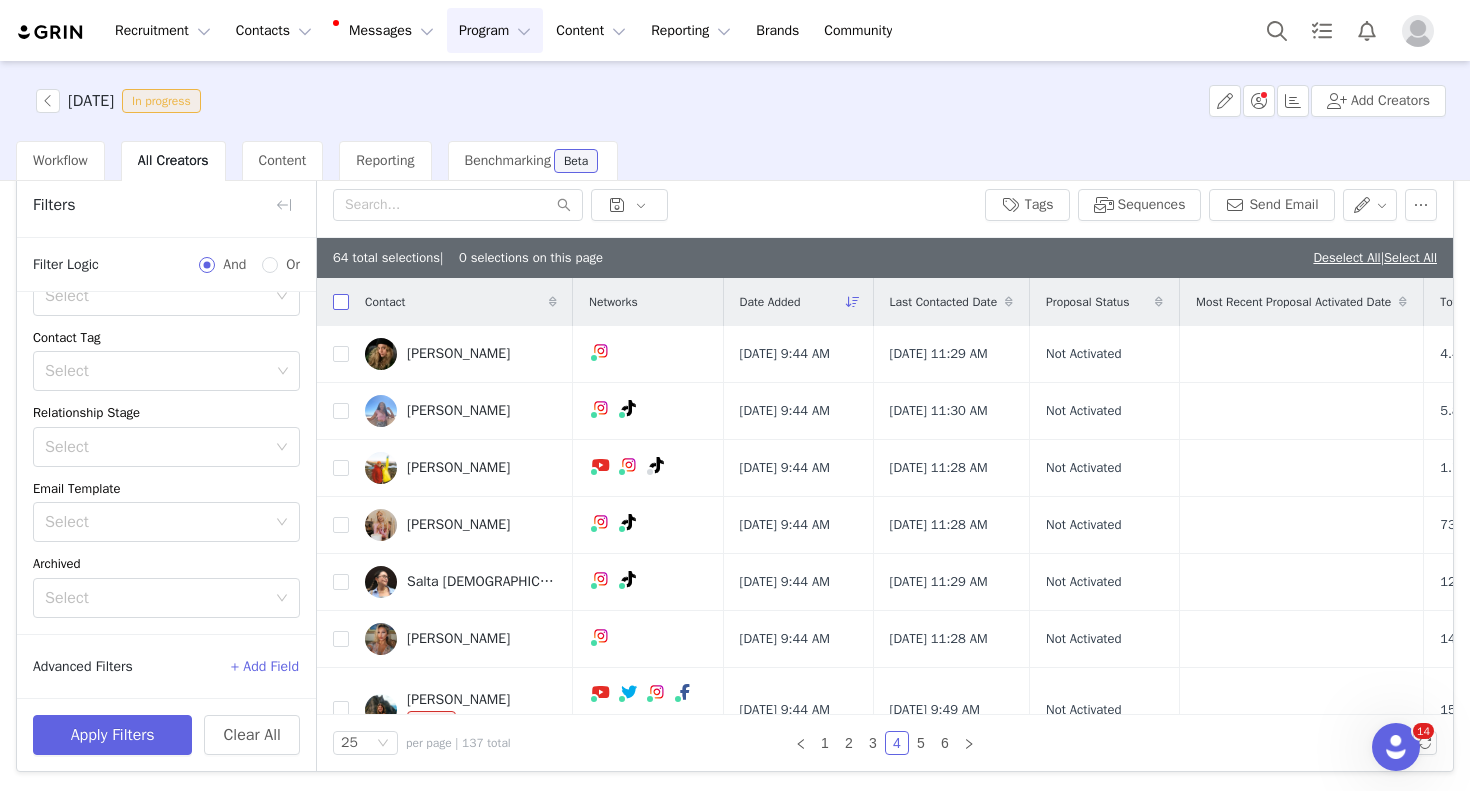 click at bounding box center (341, 302) 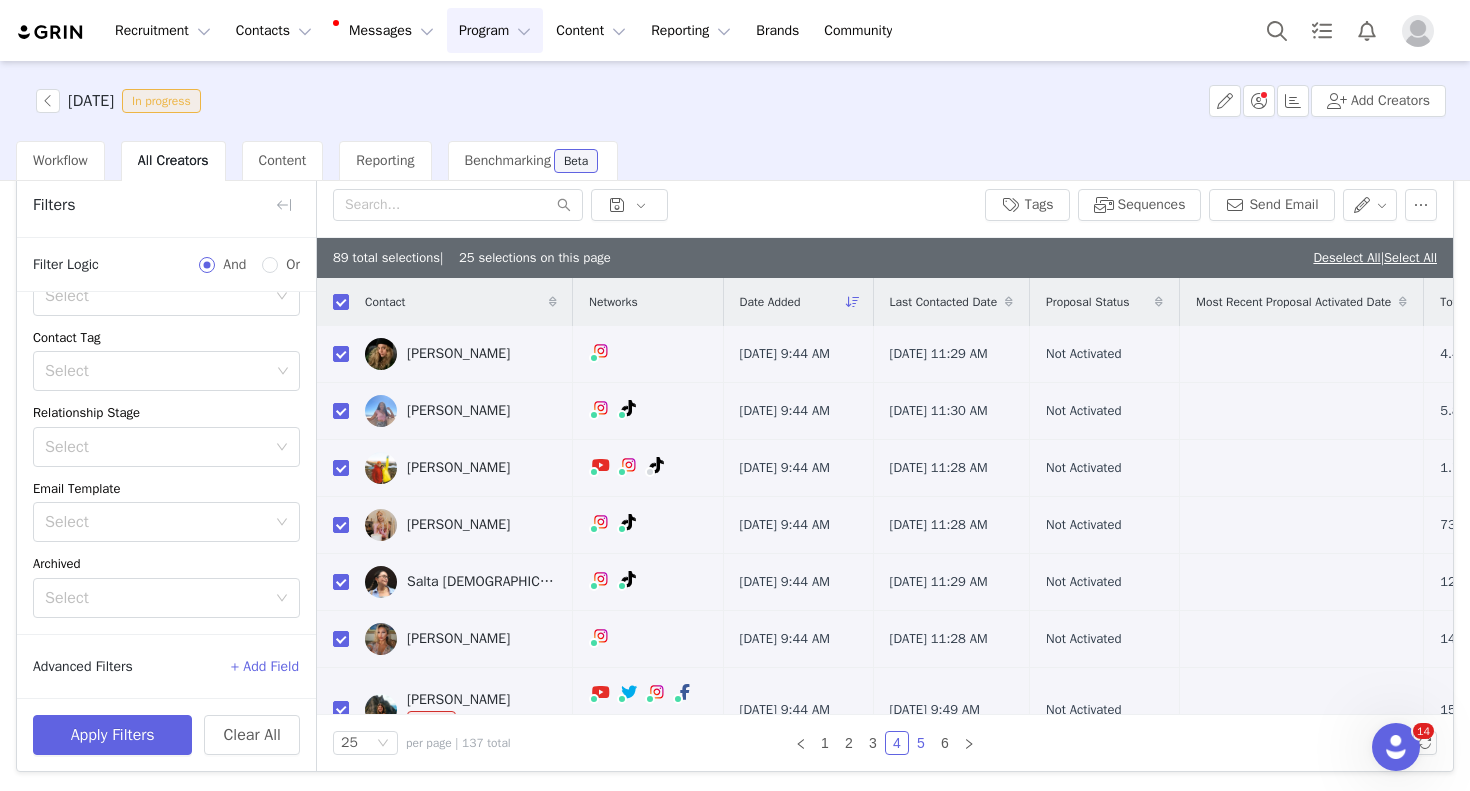 click on "5" at bounding box center [921, 743] 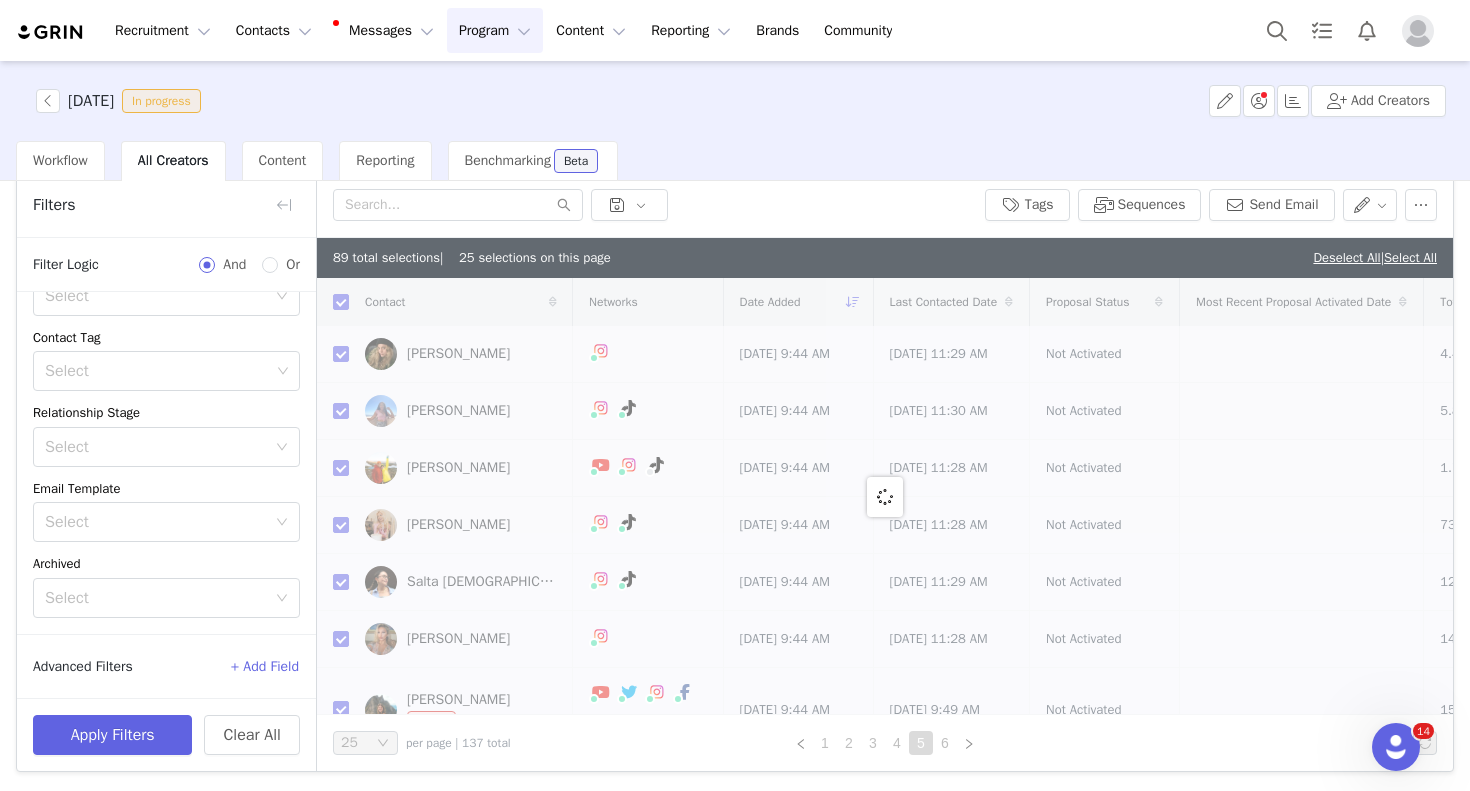 checkbox on "false" 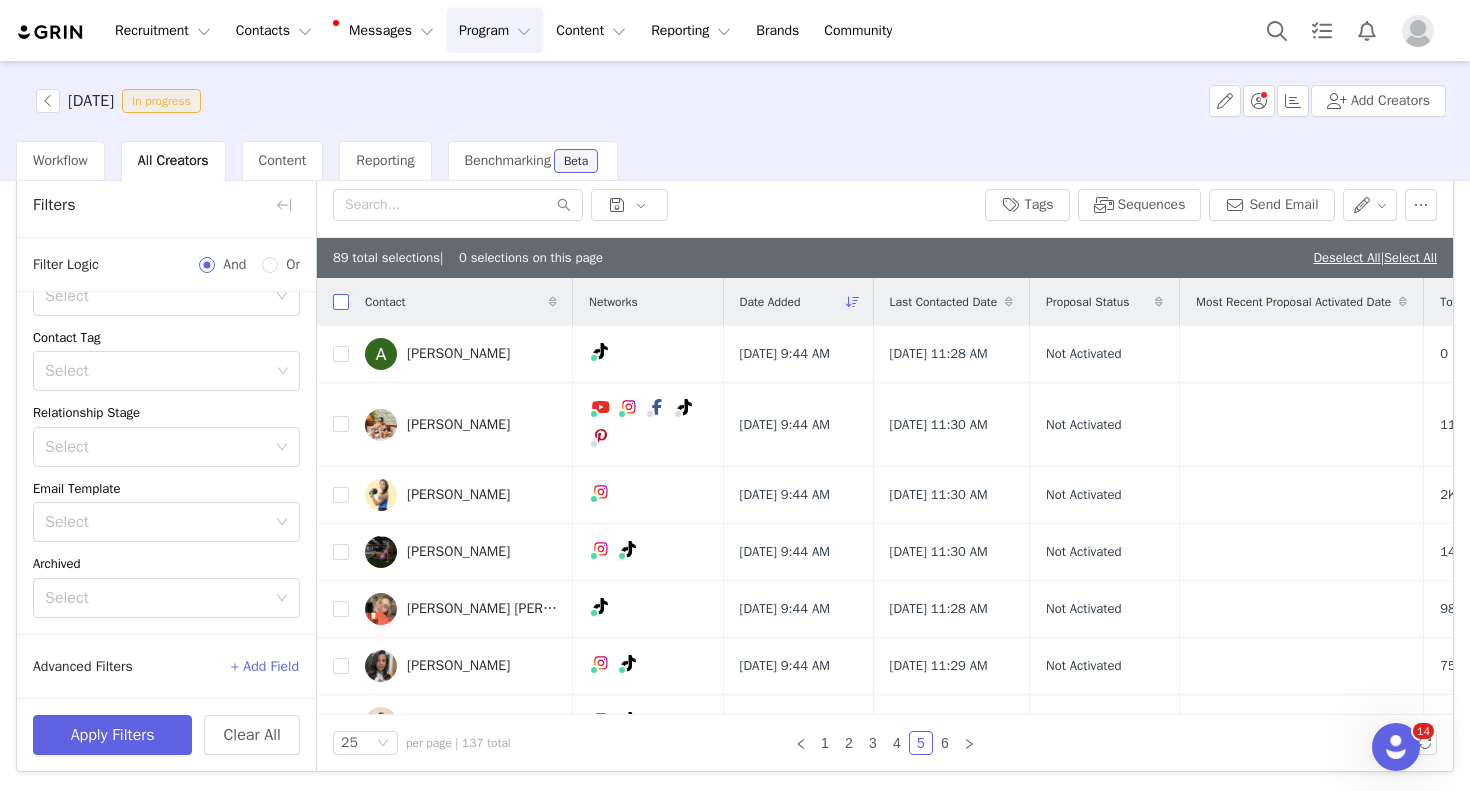 click at bounding box center (341, 302) 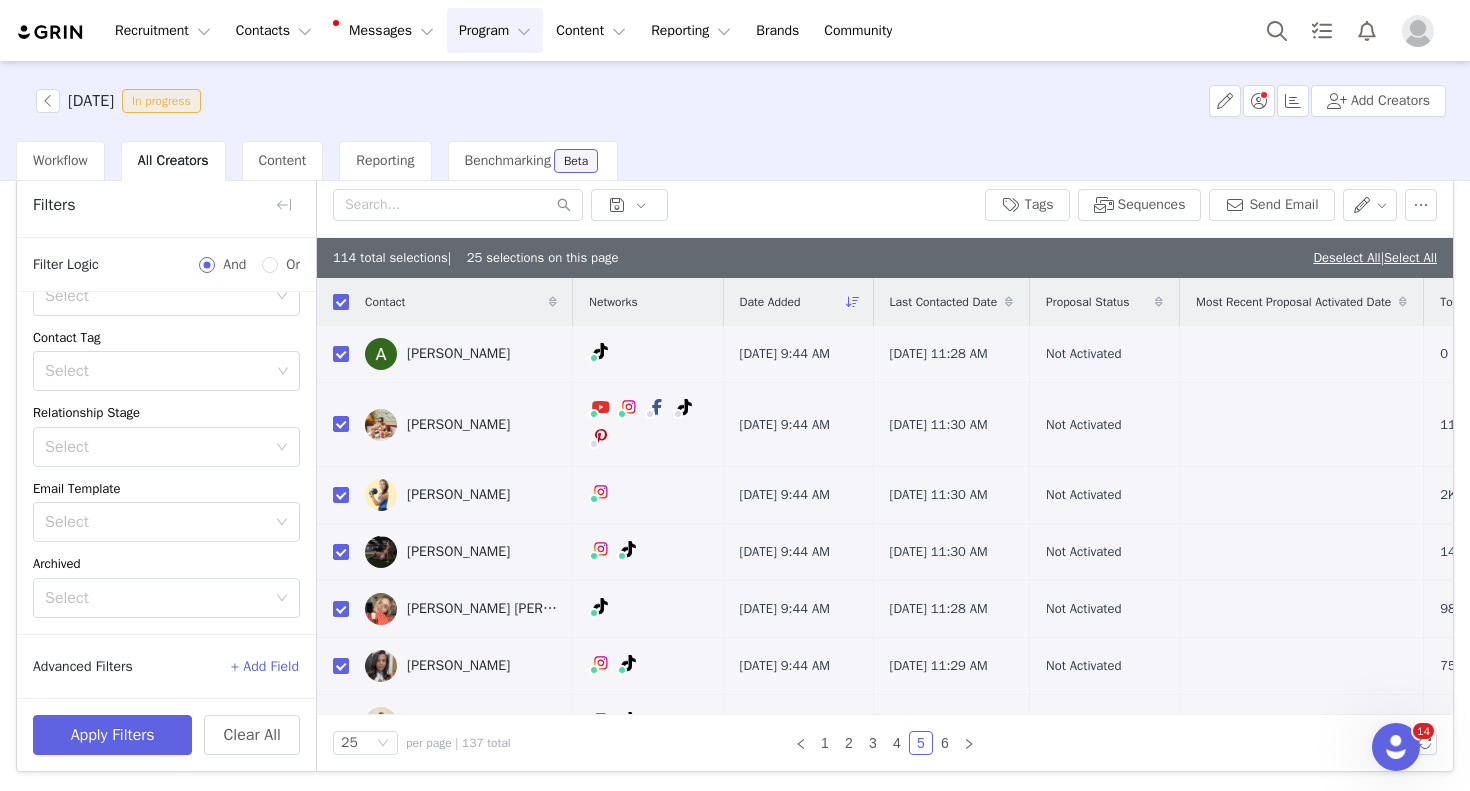 click at bounding box center [341, 302] 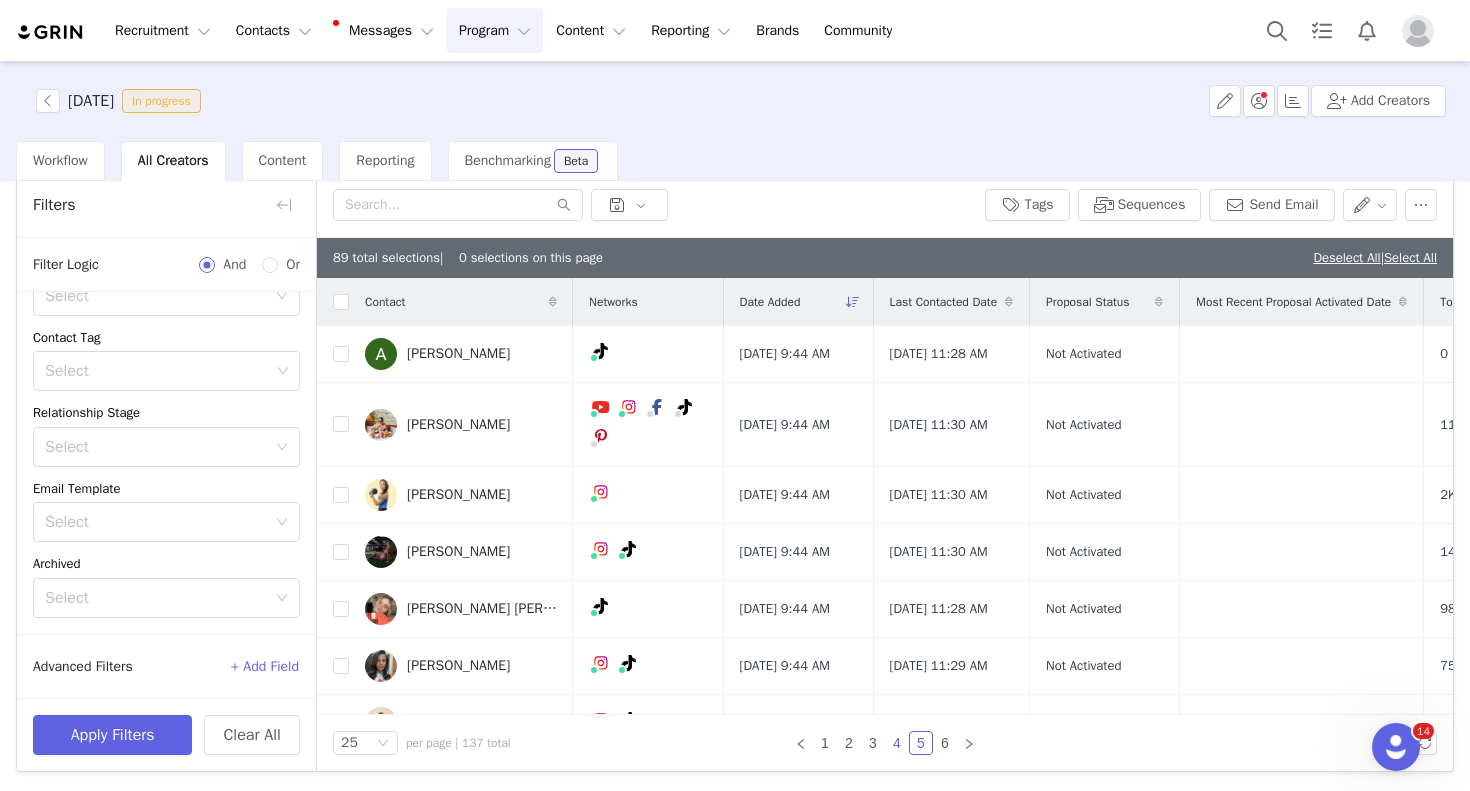 click on "4" at bounding box center [897, 743] 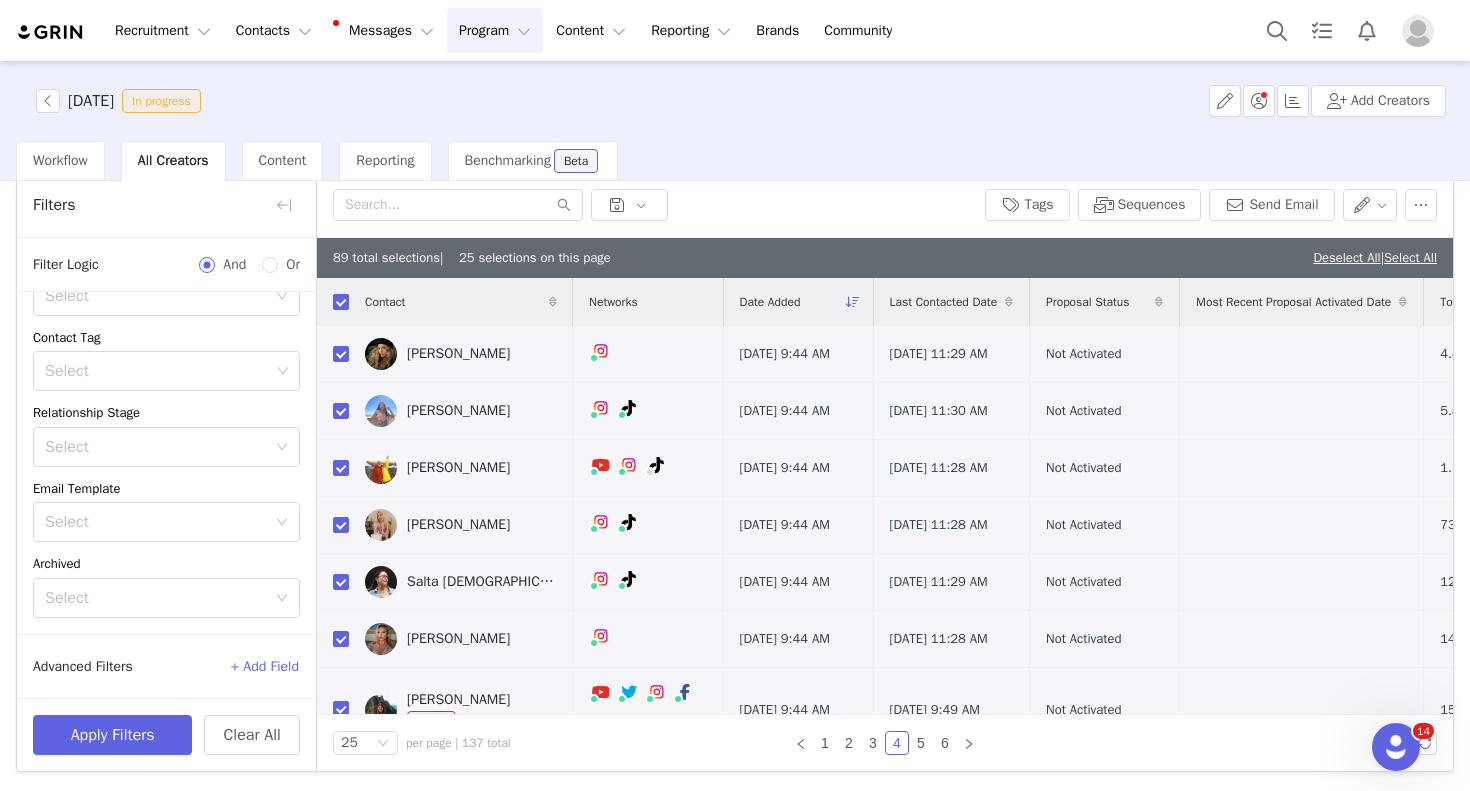 click at bounding box center (341, 302) 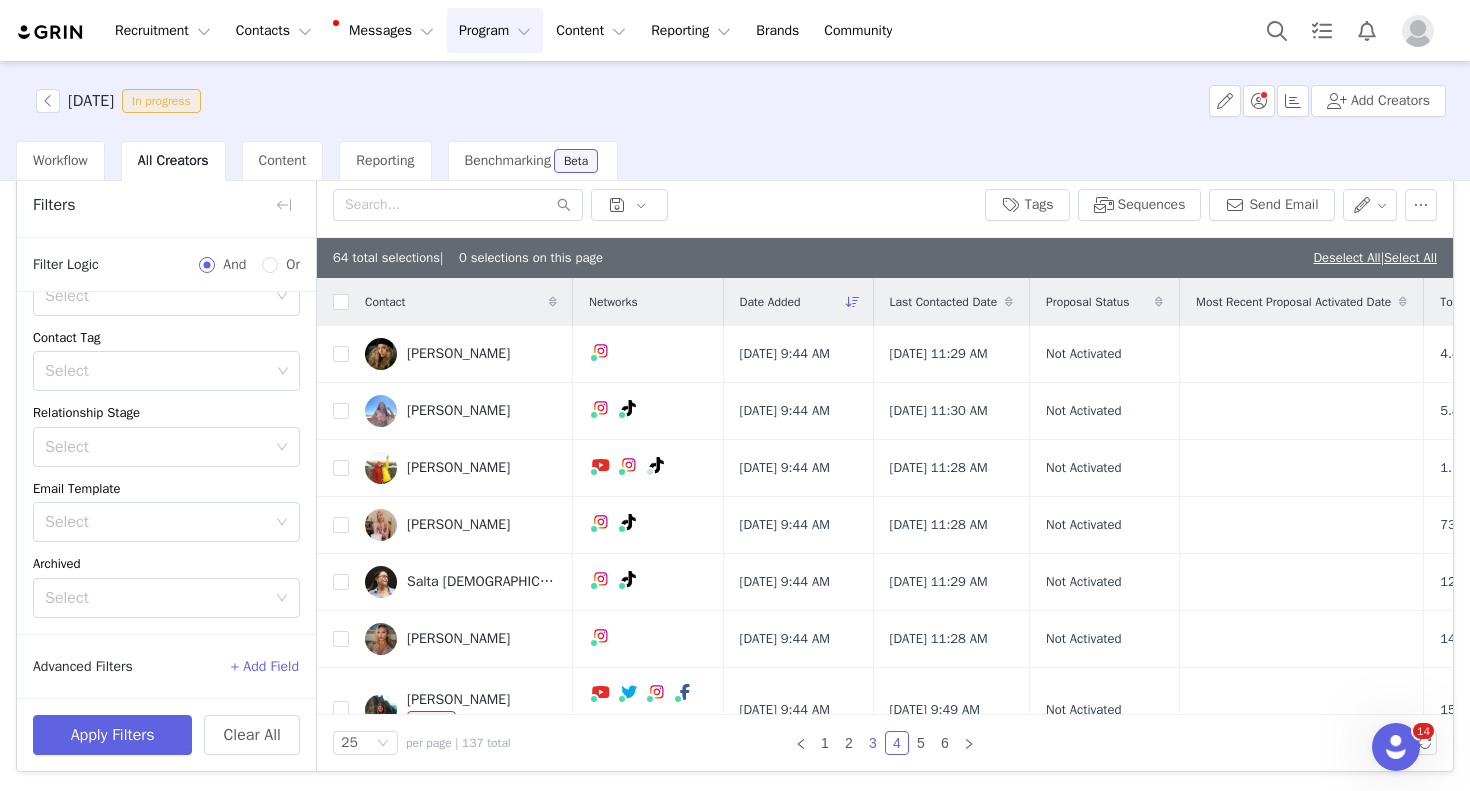 click on "3" at bounding box center [873, 743] 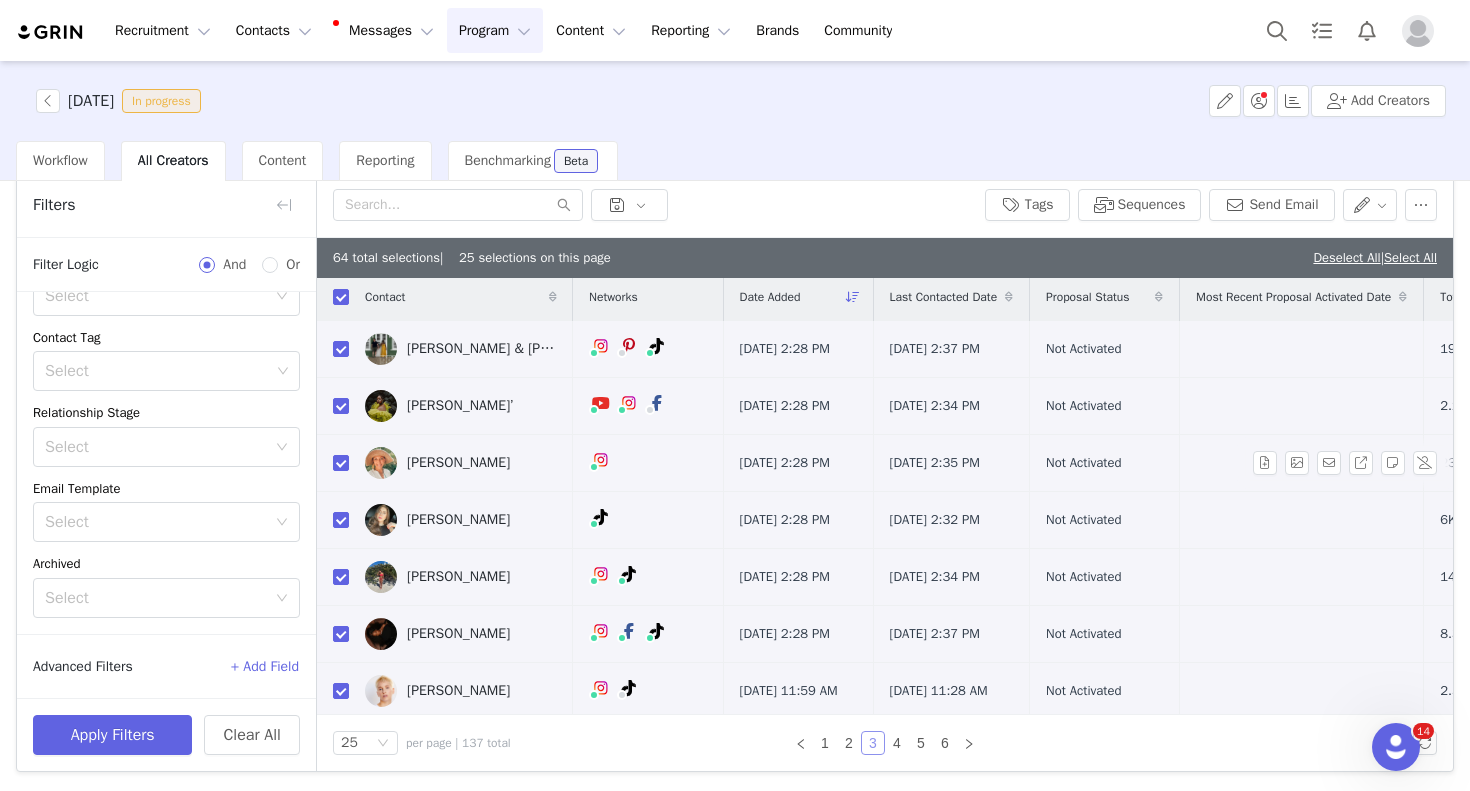 scroll, scrollTop: 9, scrollLeft: 0, axis: vertical 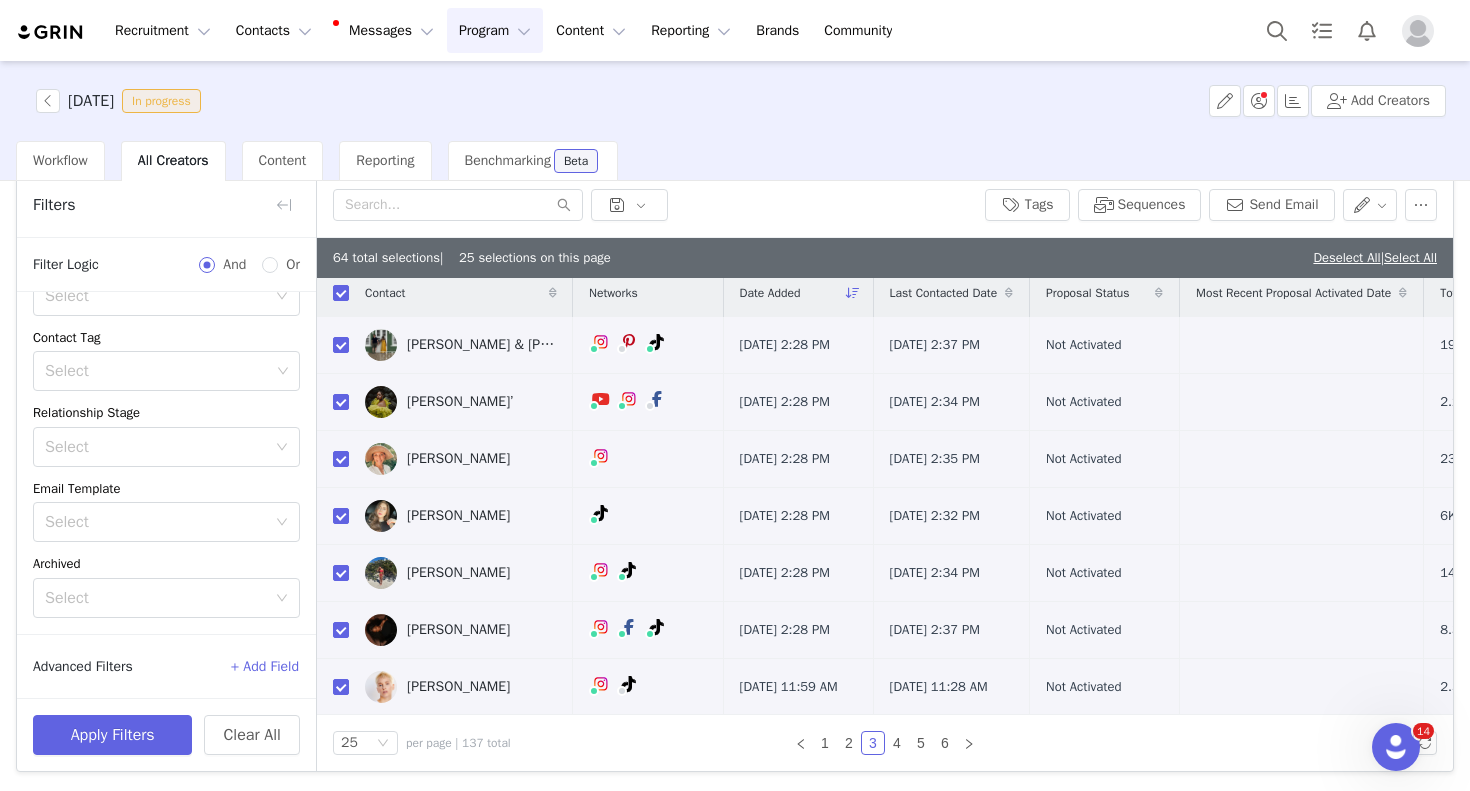 click at bounding box center [333, 293] 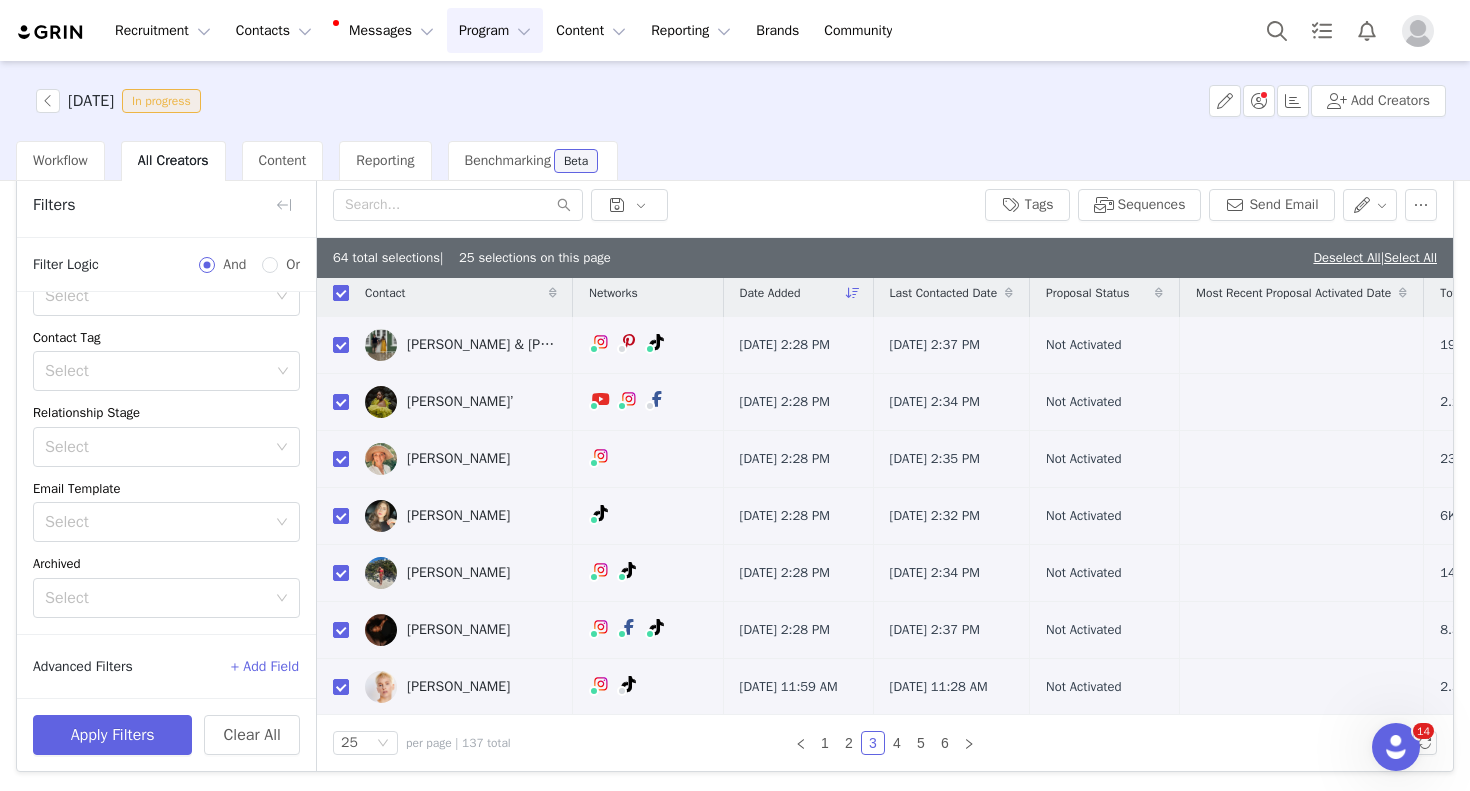 click at bounding box center [341, 293] 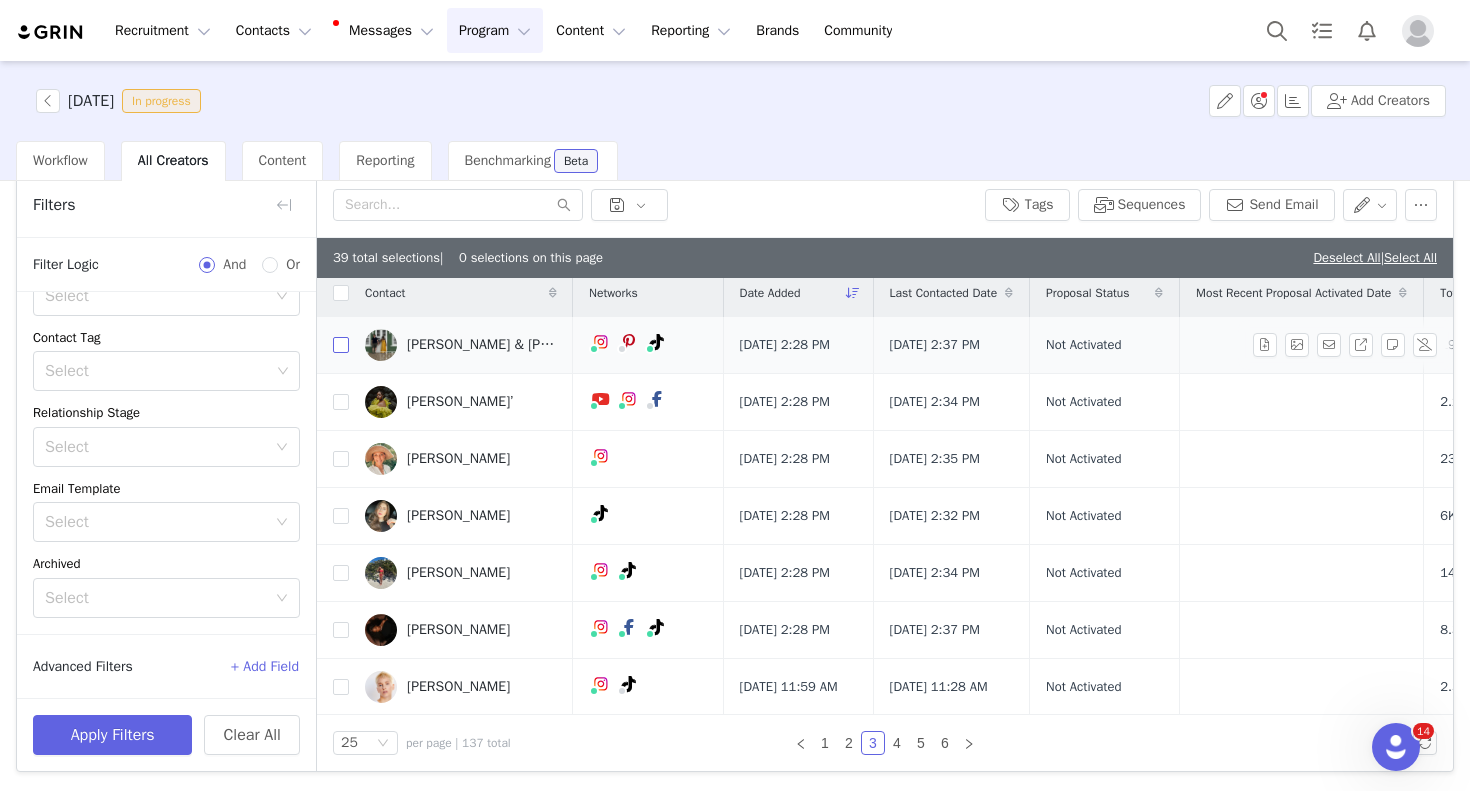 click at bounding box center (341, 345) 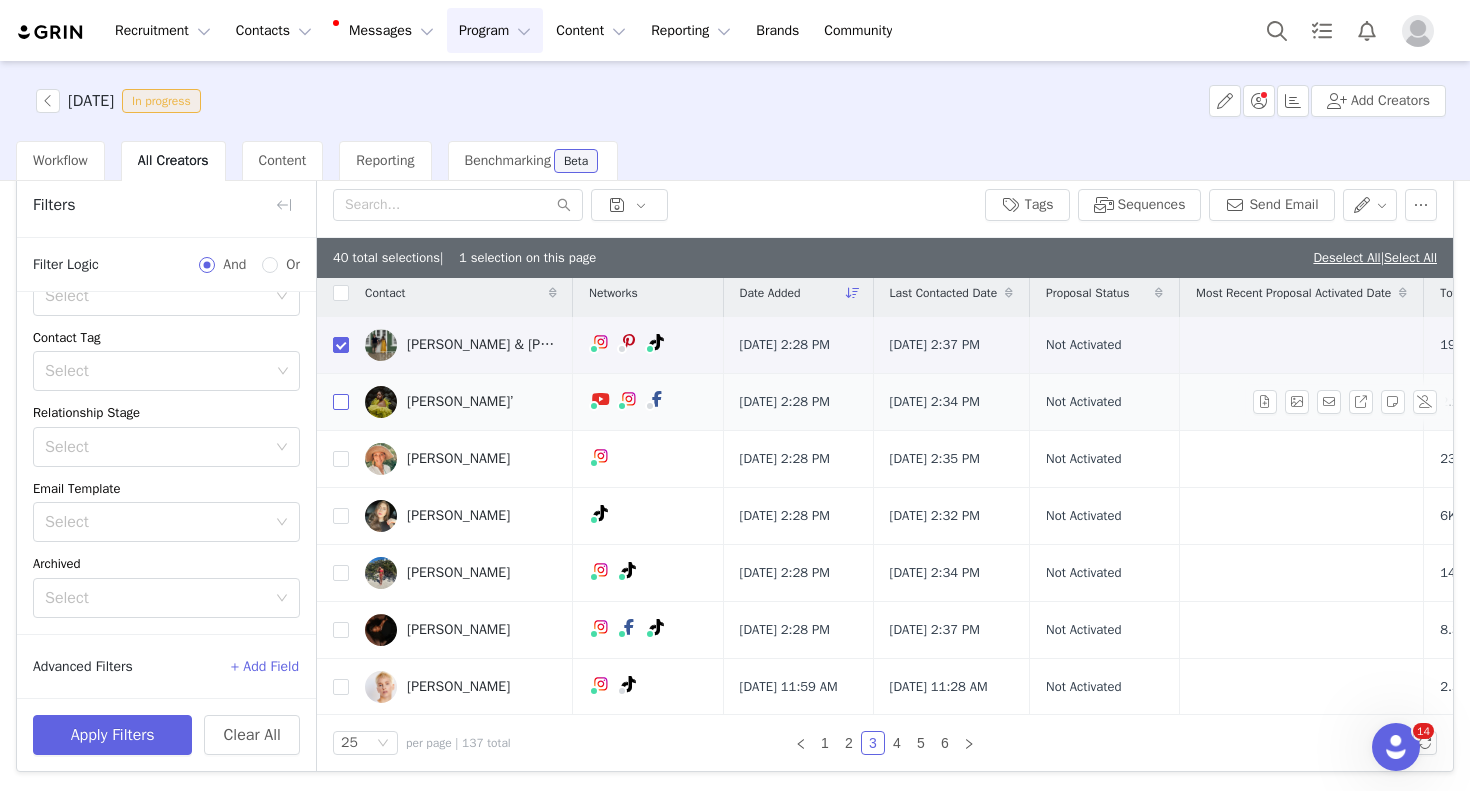 click at bounding box center [341, 402] 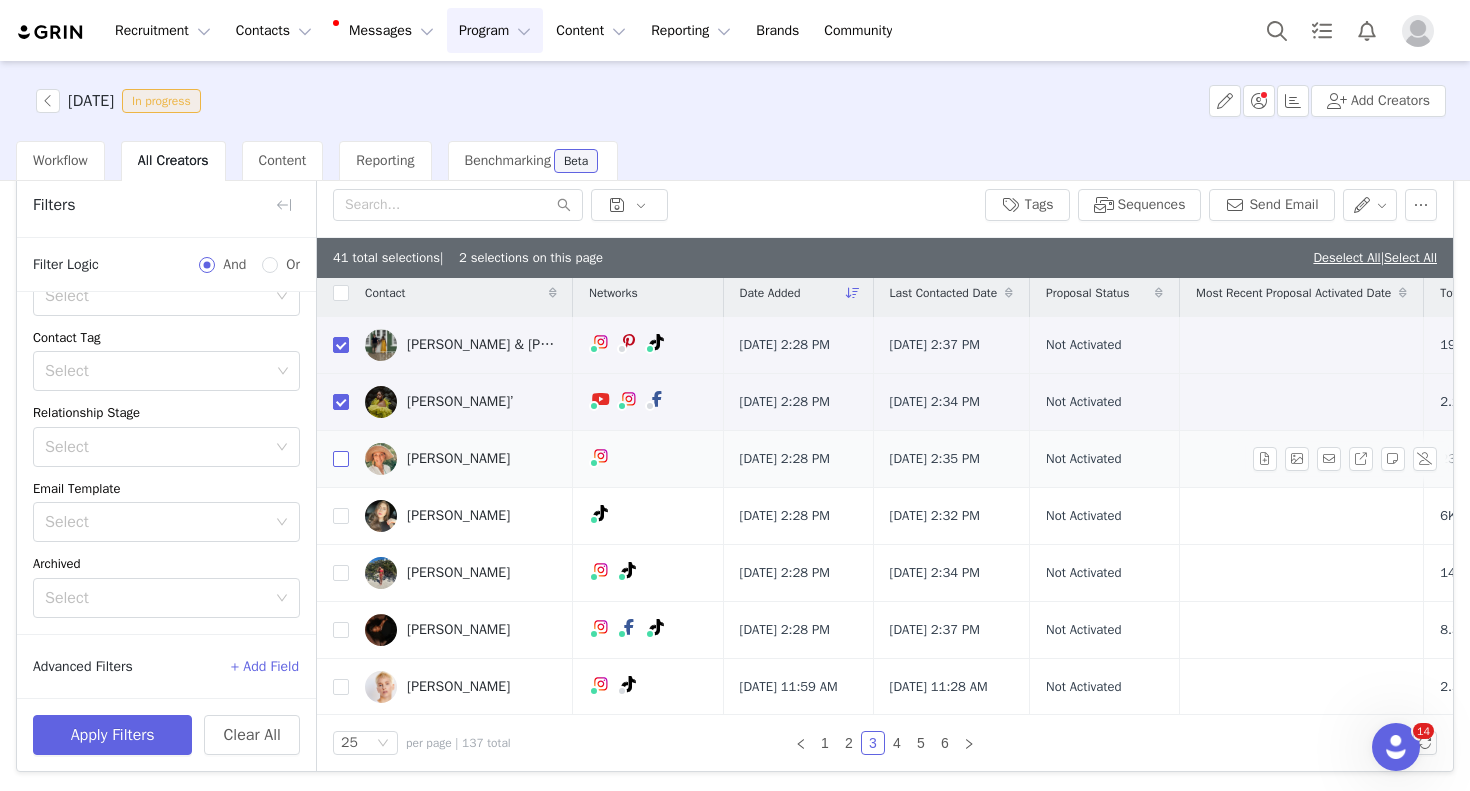 click at bounding box center (341, 459) 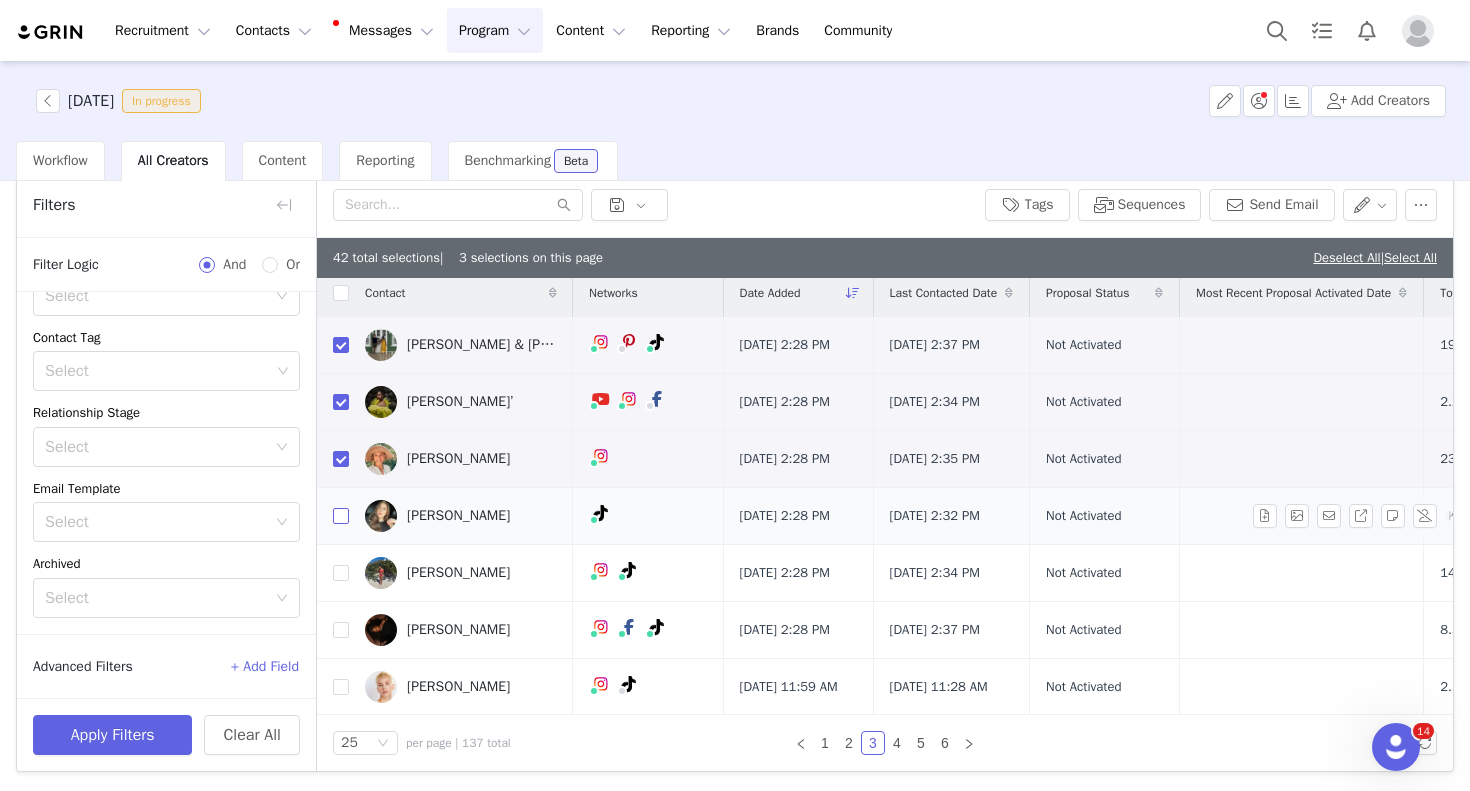 click at bounding box center (341, 516) 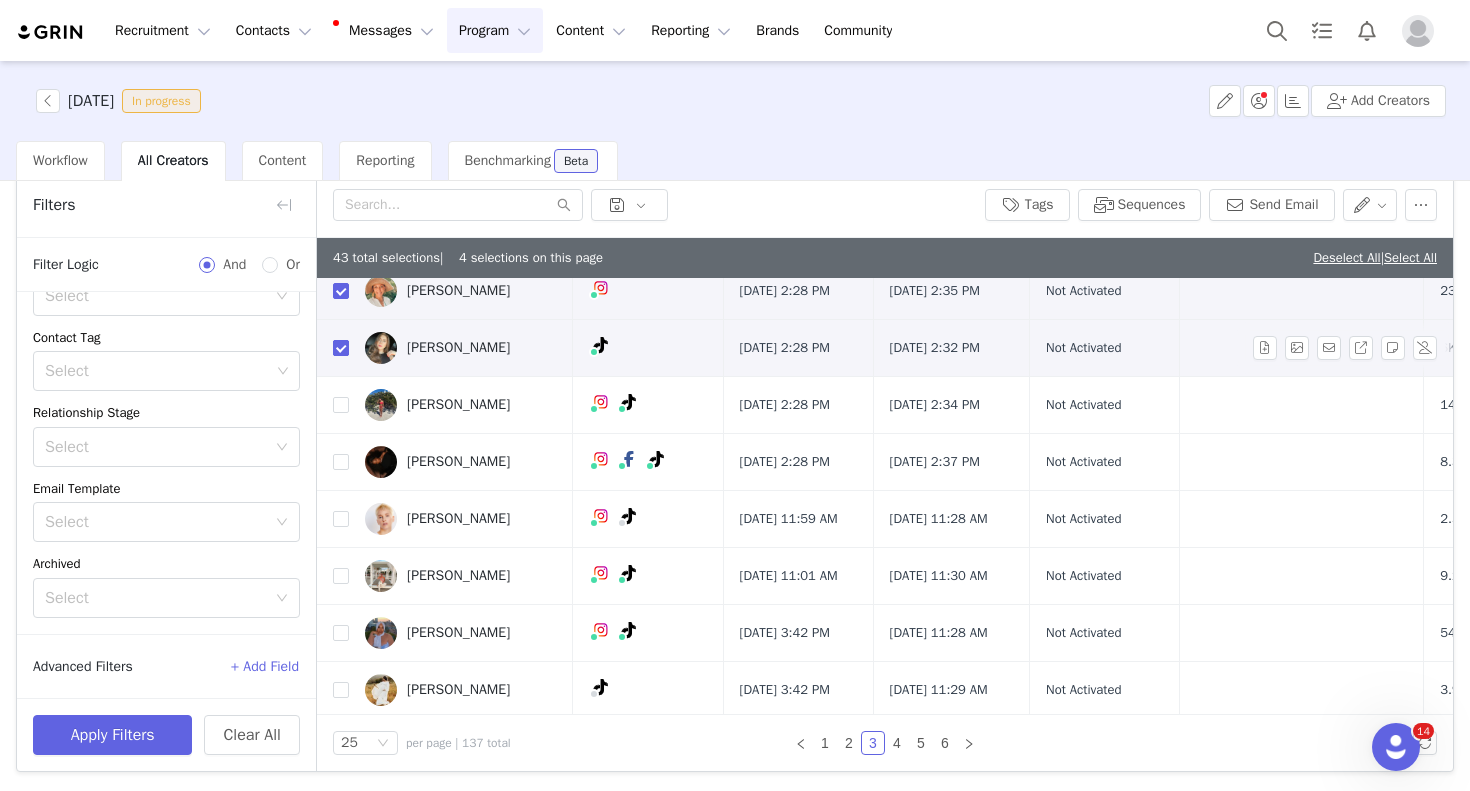 scroll, scrollTop: 175, scrollLeft: 0, axis: vertical 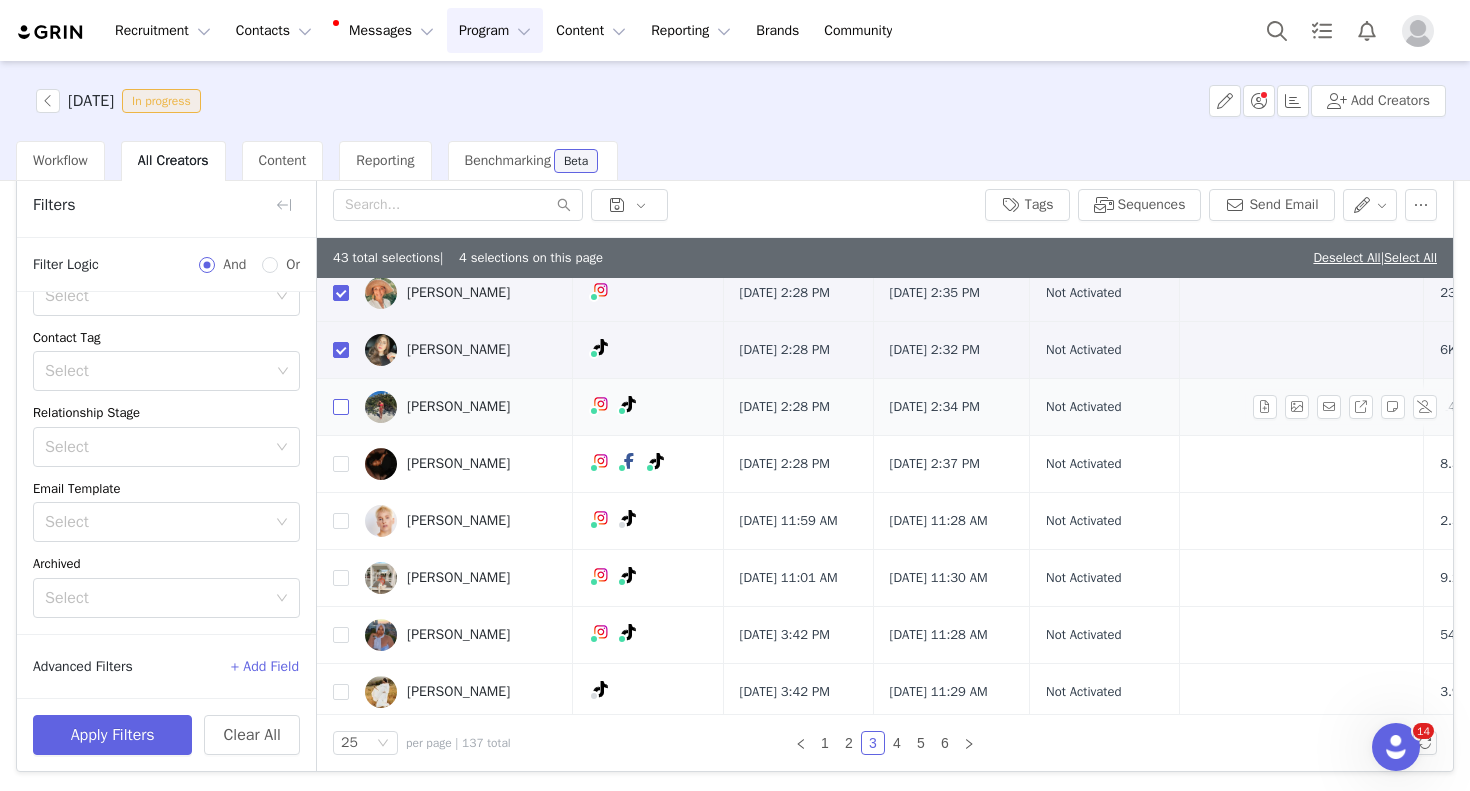 click at bounding box center [341, 407] 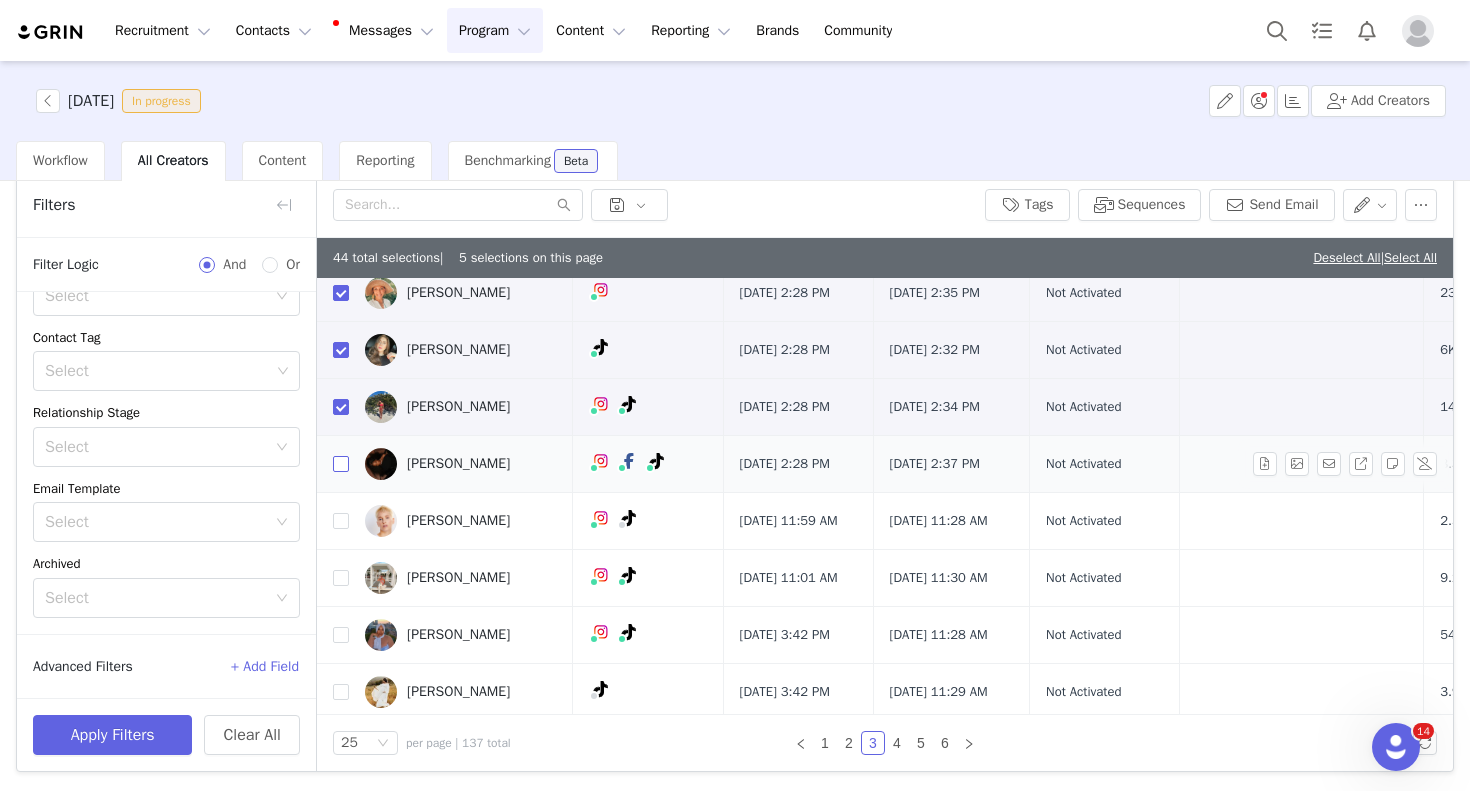 click at bounding box center [341, 464] 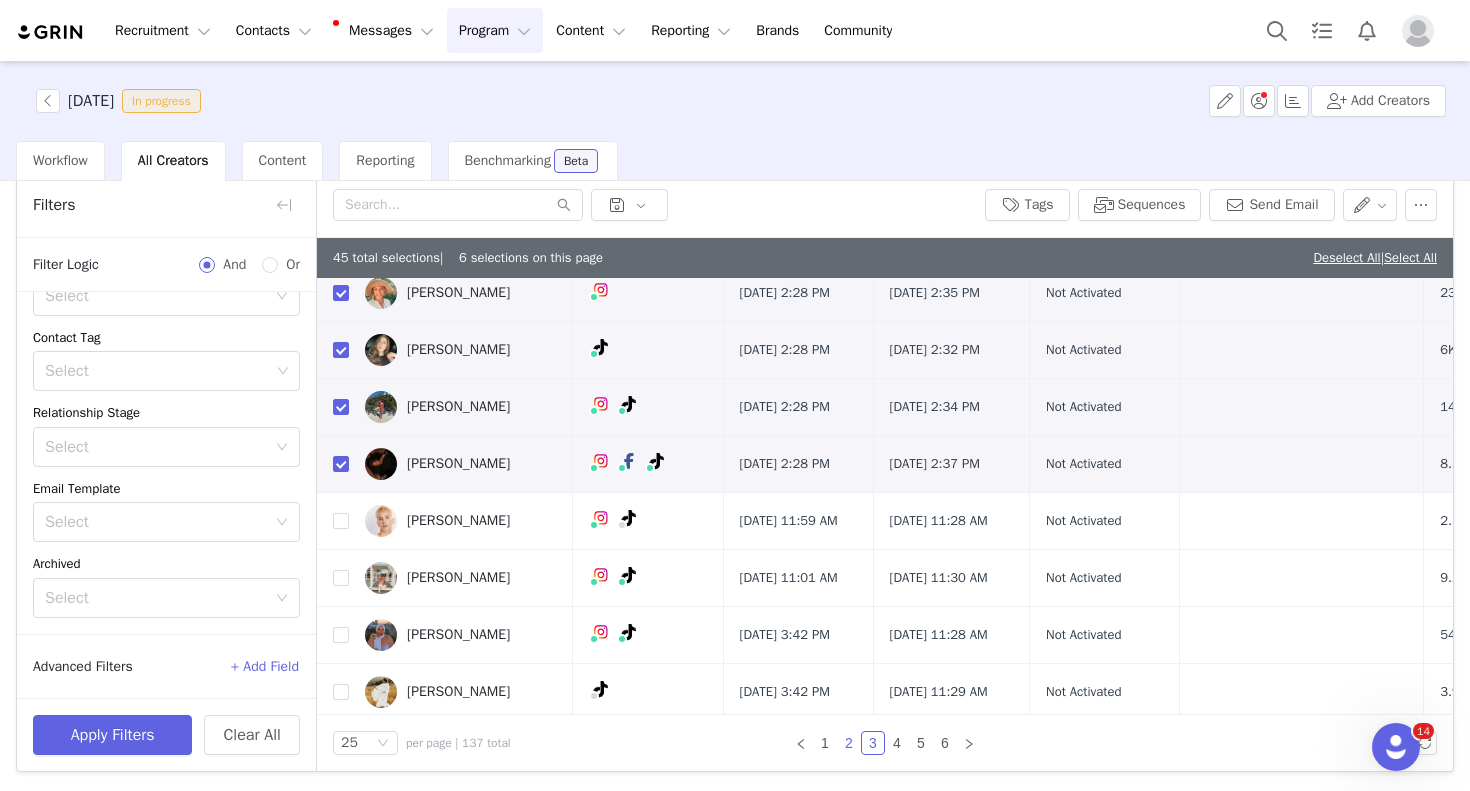 click on "2" at bounding box center (849, 743) 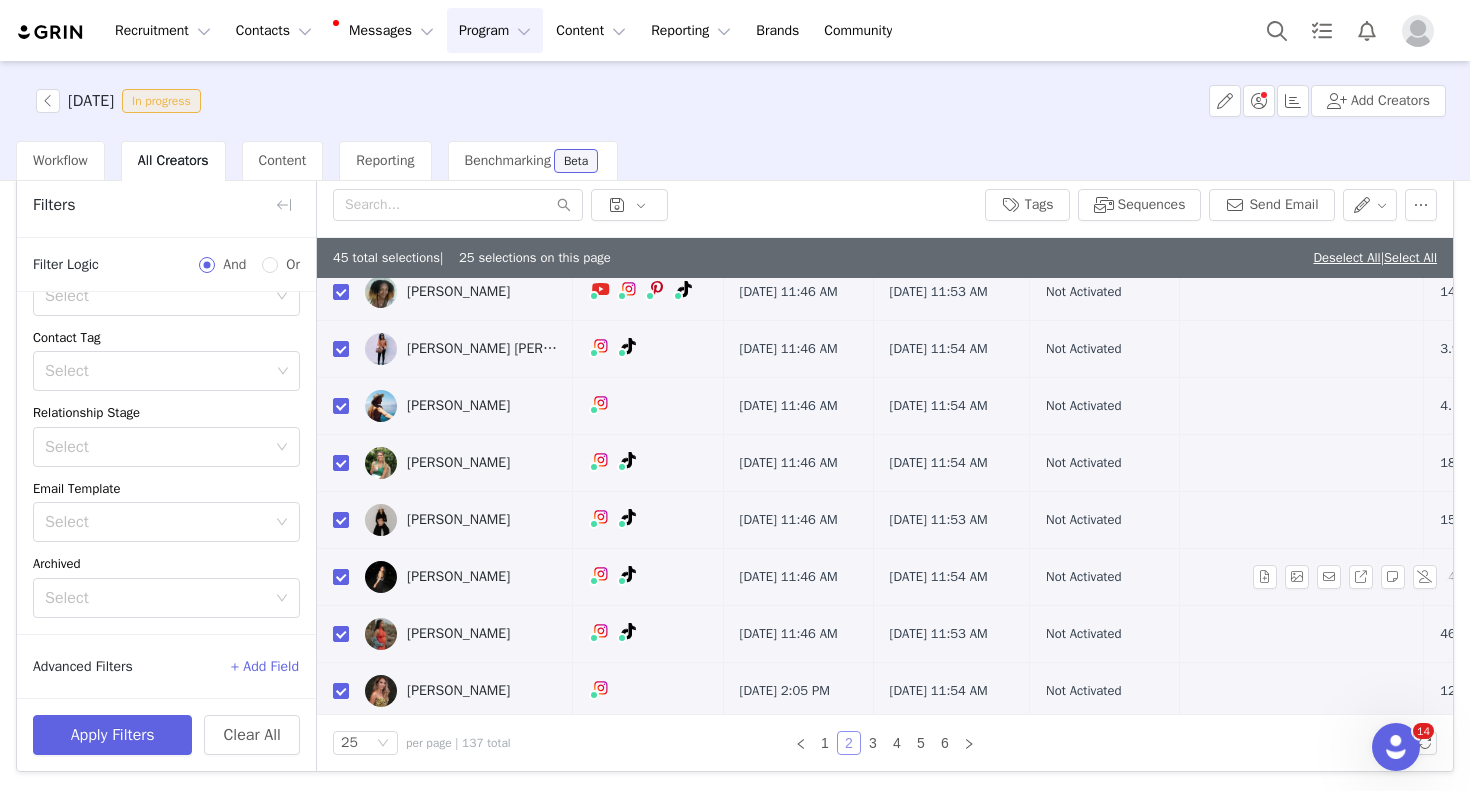 scroll, scrollTop: 0, scrollLeft: 0, axis: both 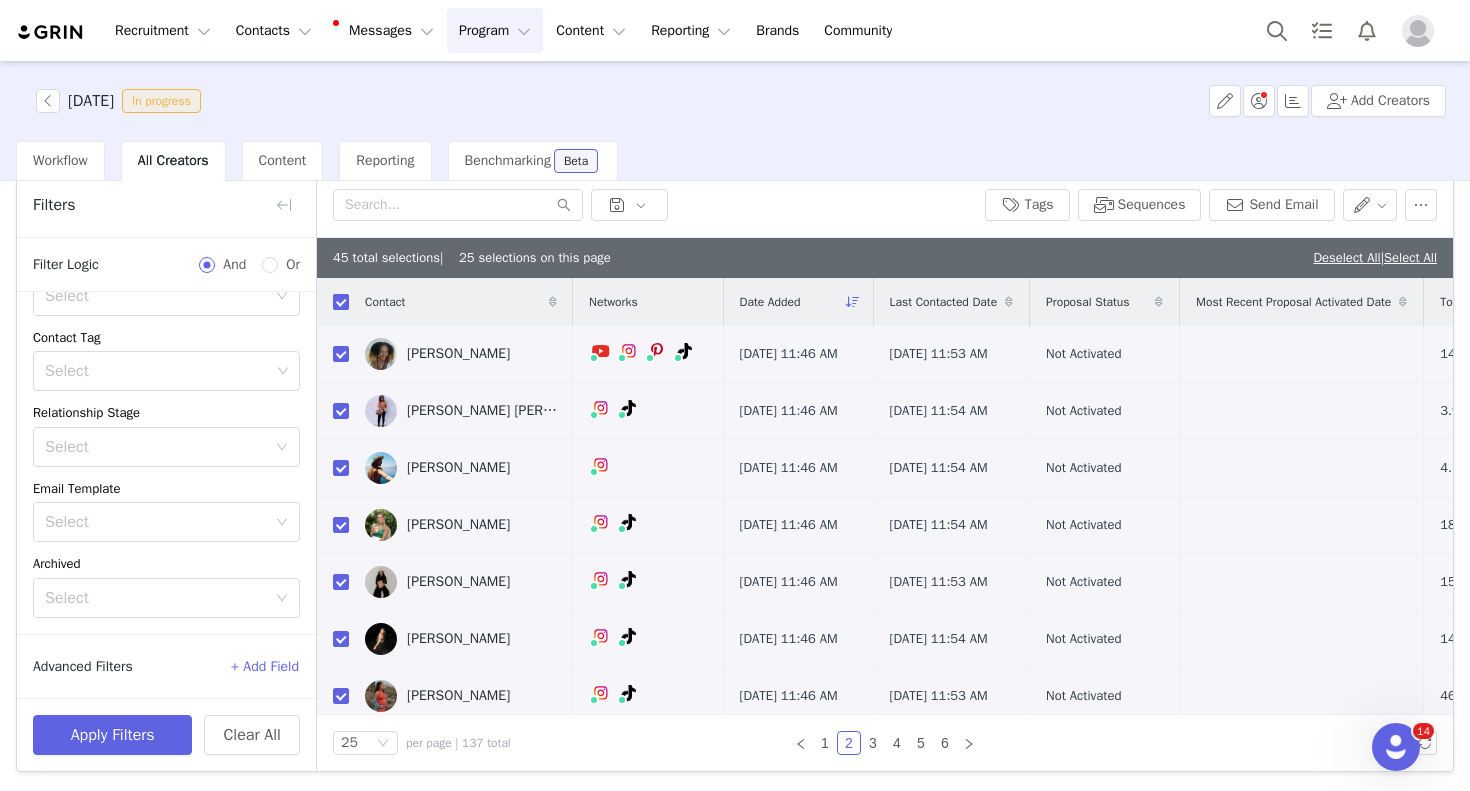 click at bounding box center (341, 302) 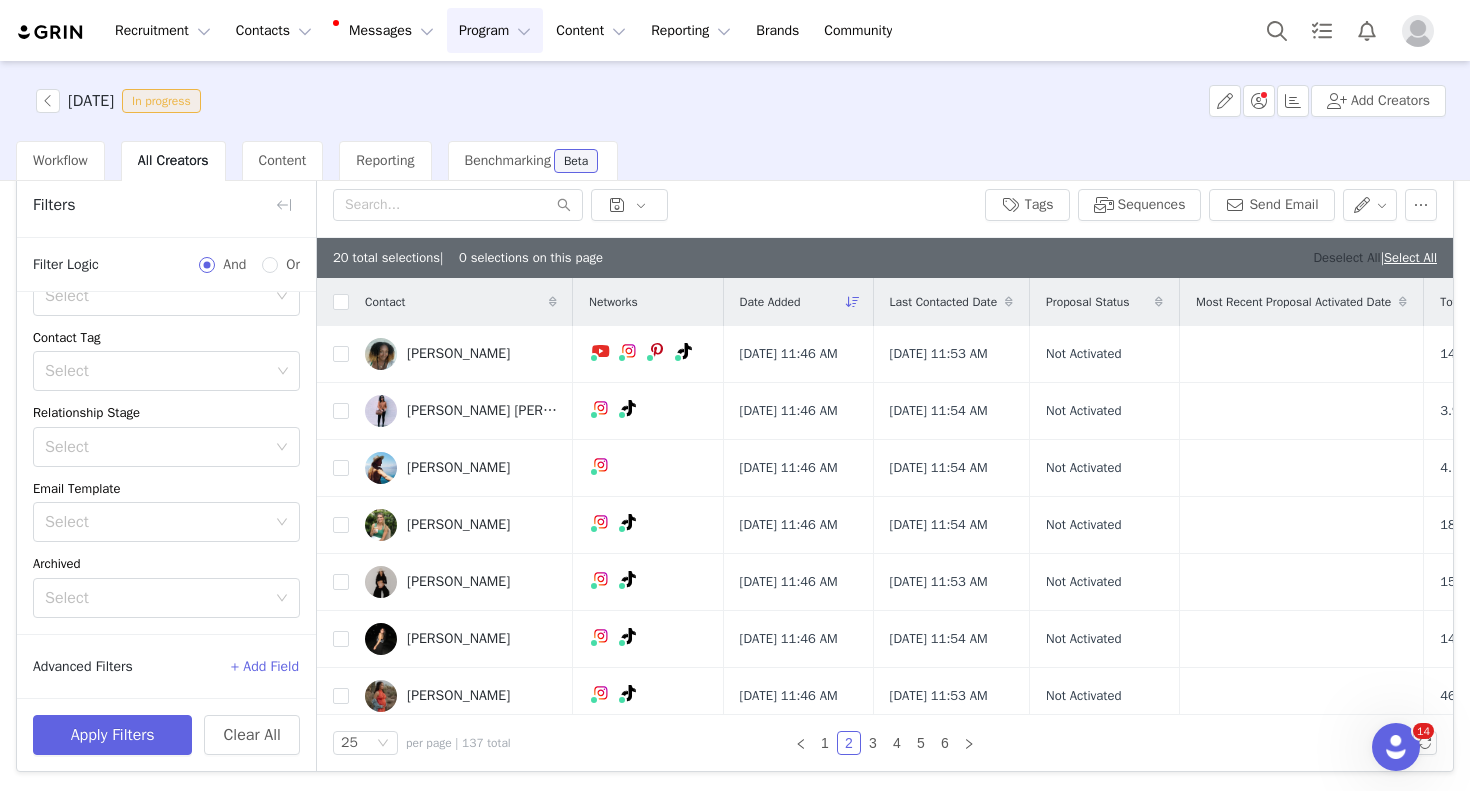 click on "Deselect All" at bounding box center [1346, 257] 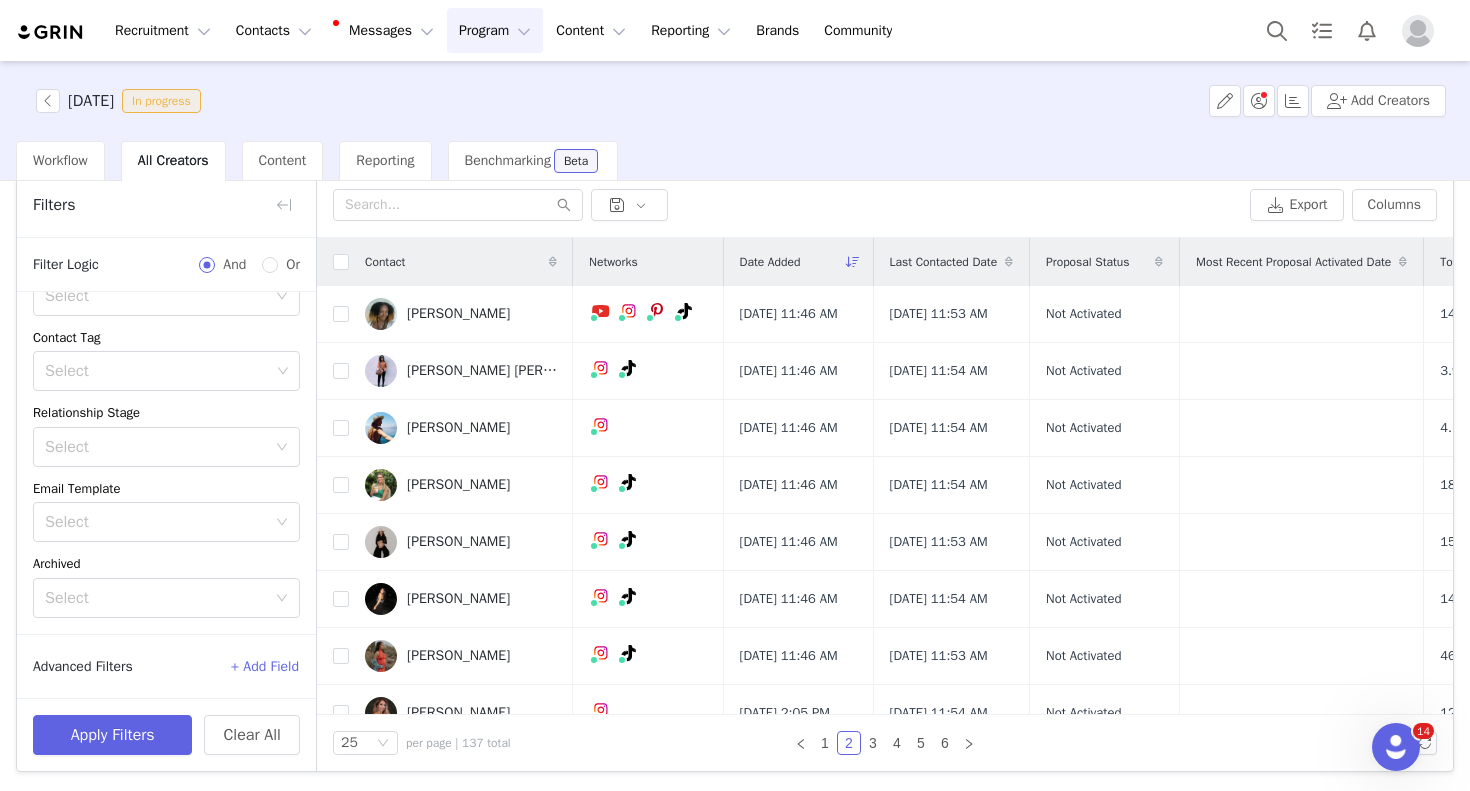 click at bounding box center (1009, 262) 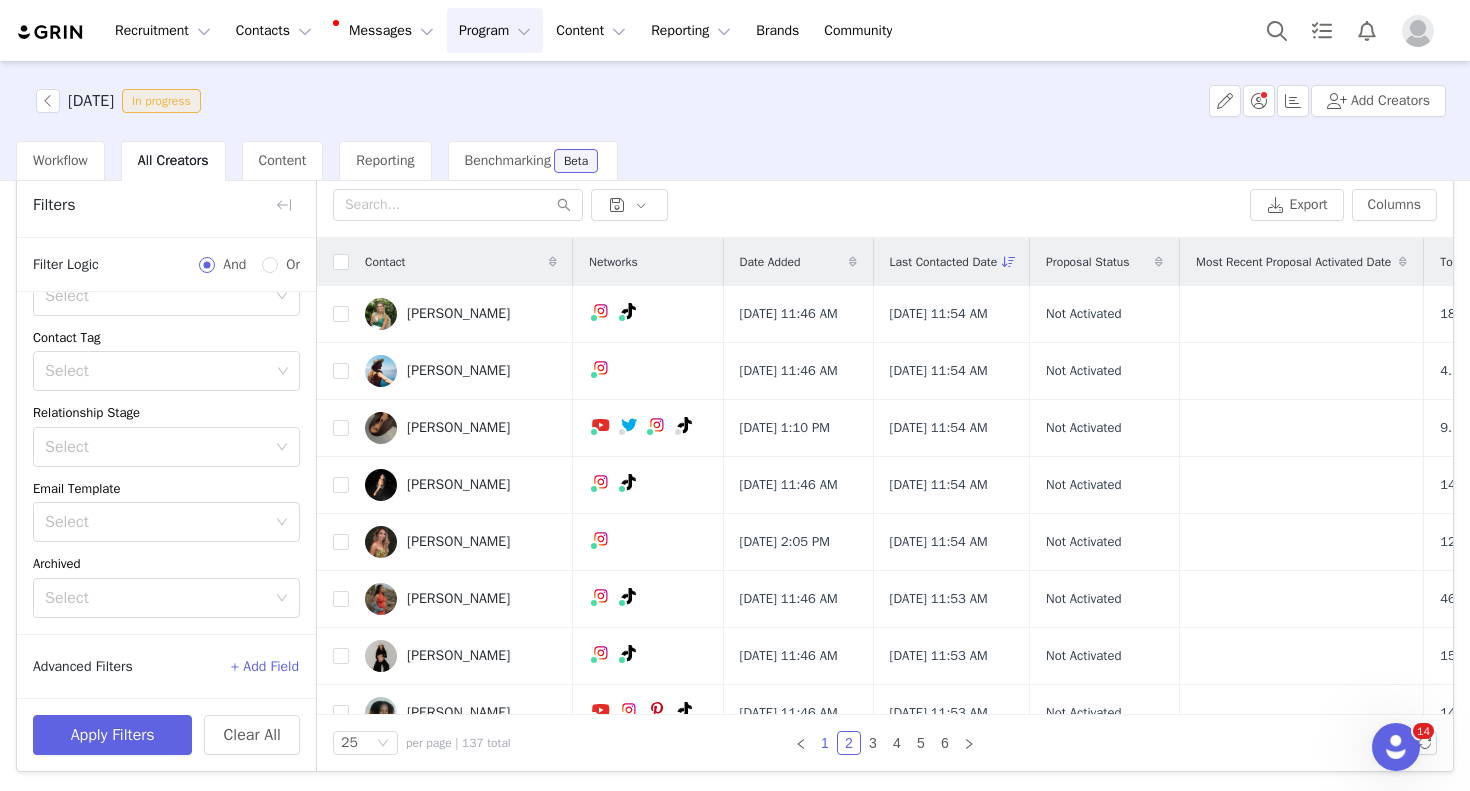 click on "1" at bounding box center (825, 743) 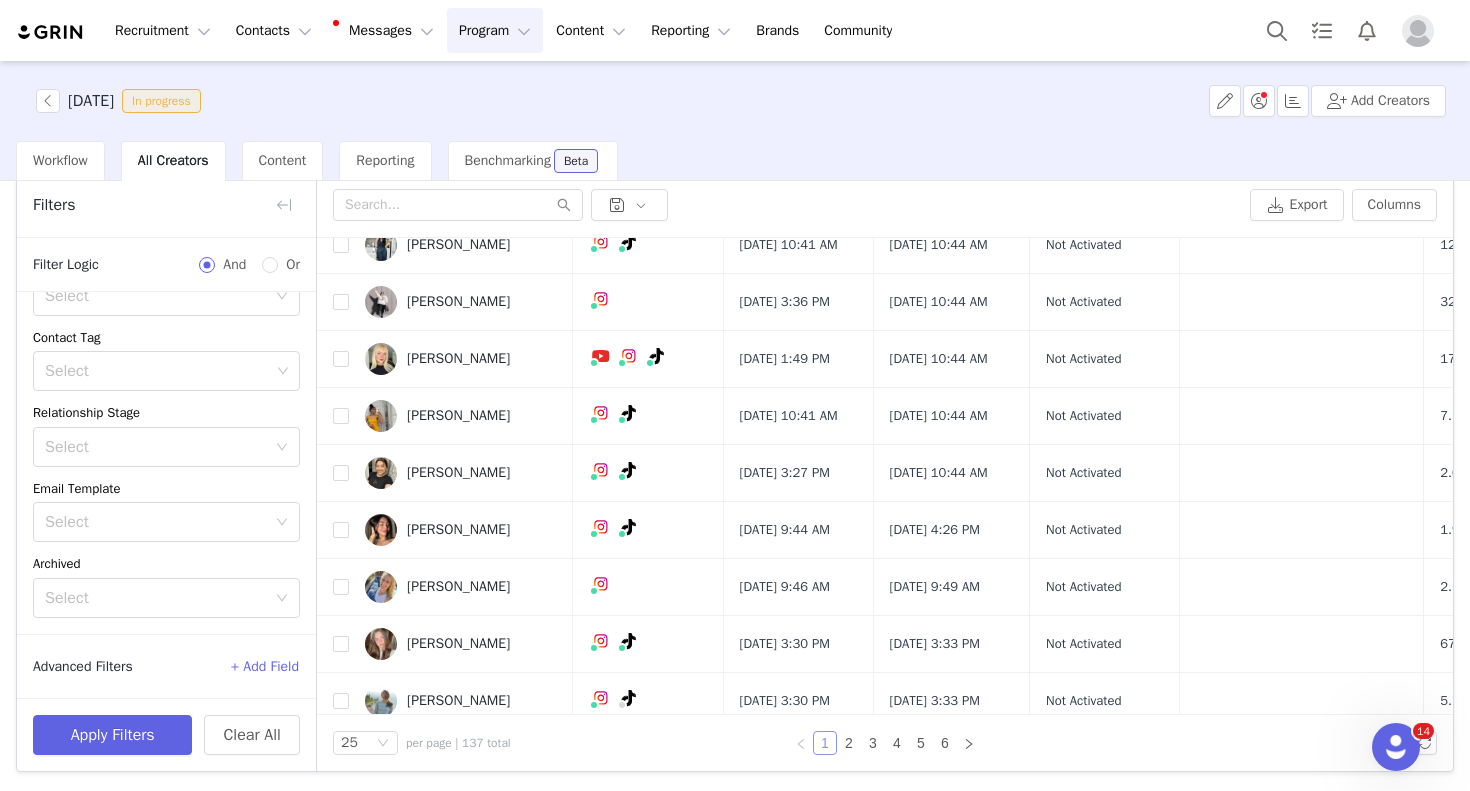 scroll, scrollTop: 0, scrollLeft: 0, axis: both 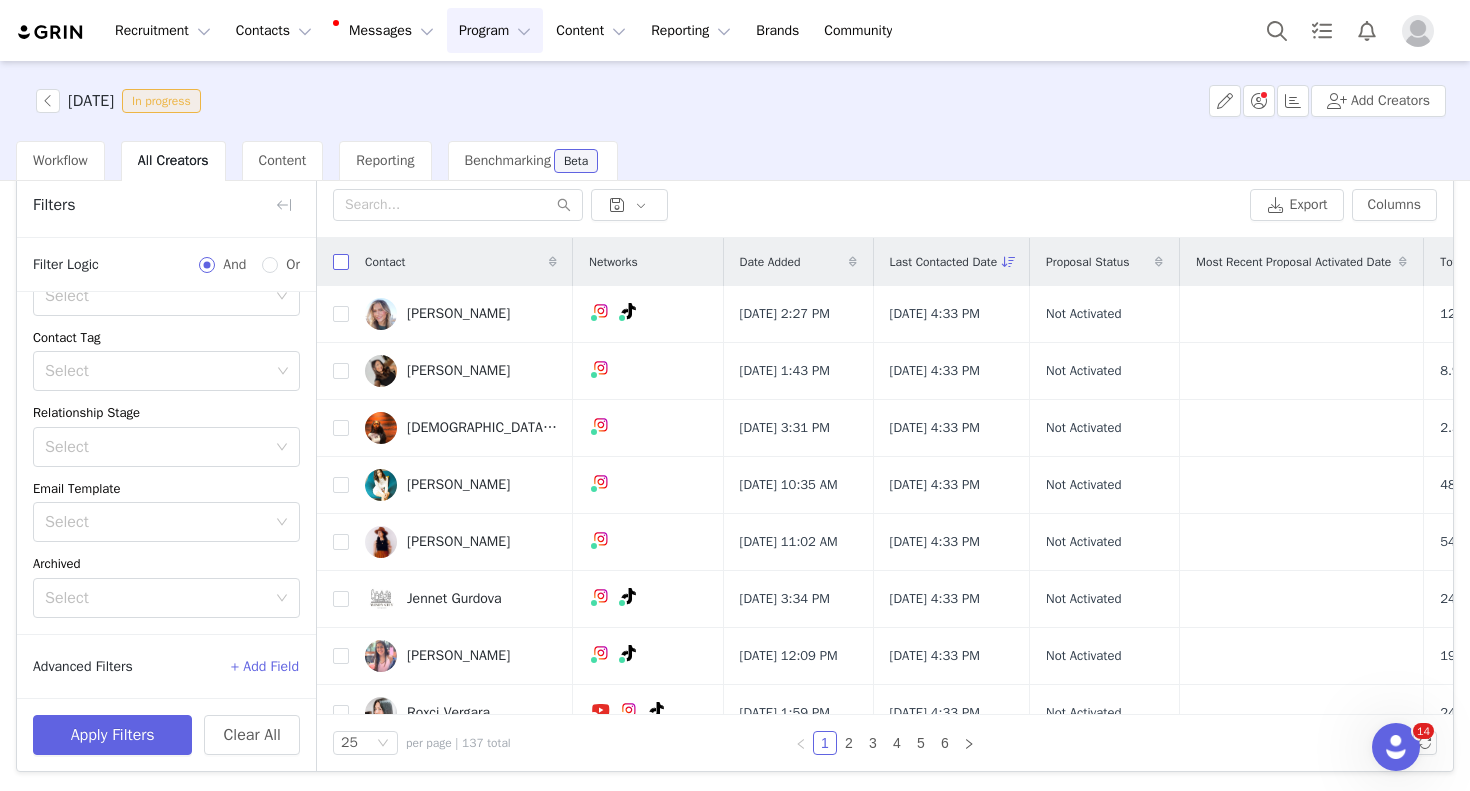click at bounding box center [341, 262] 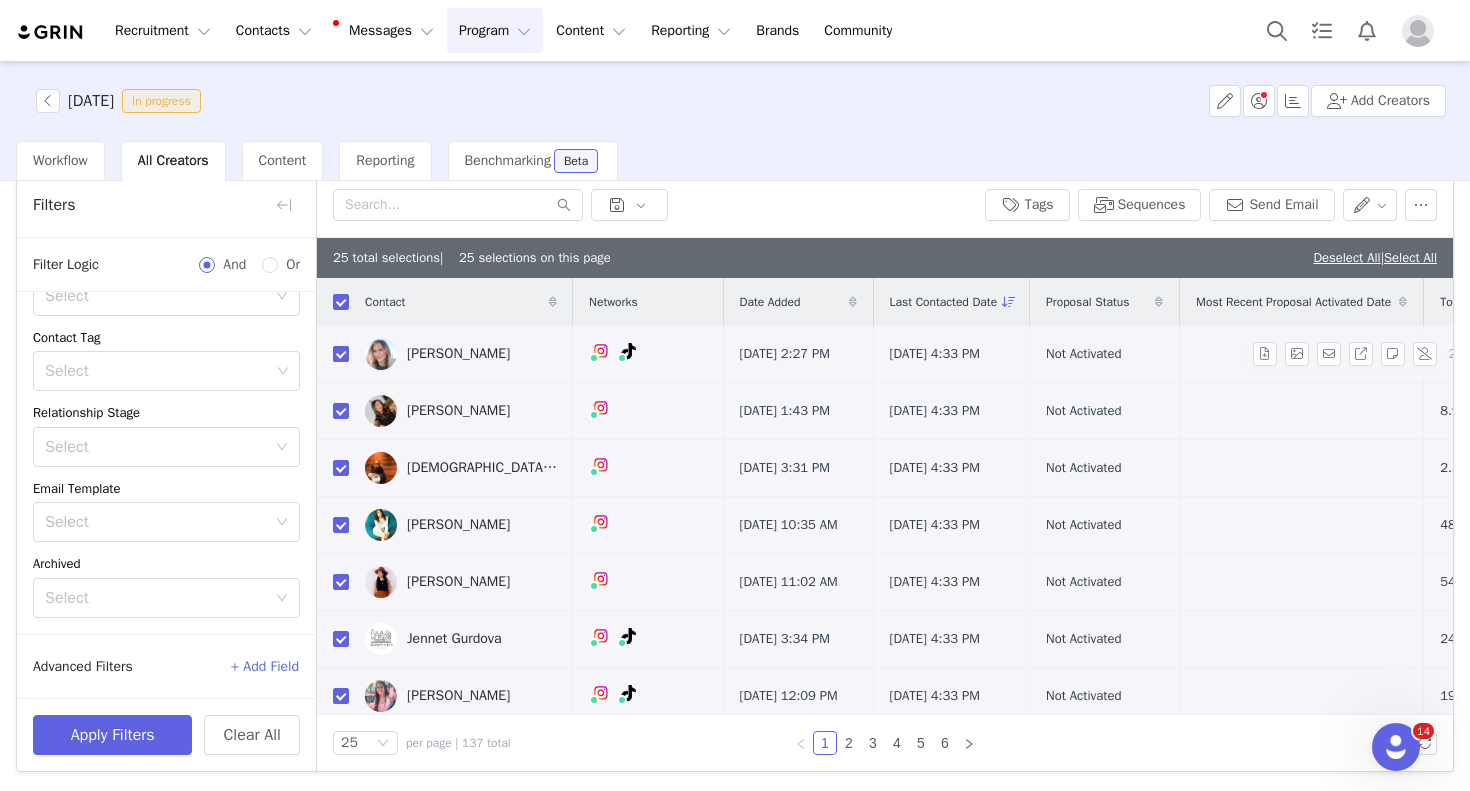 click at bounding box center (341, 354) 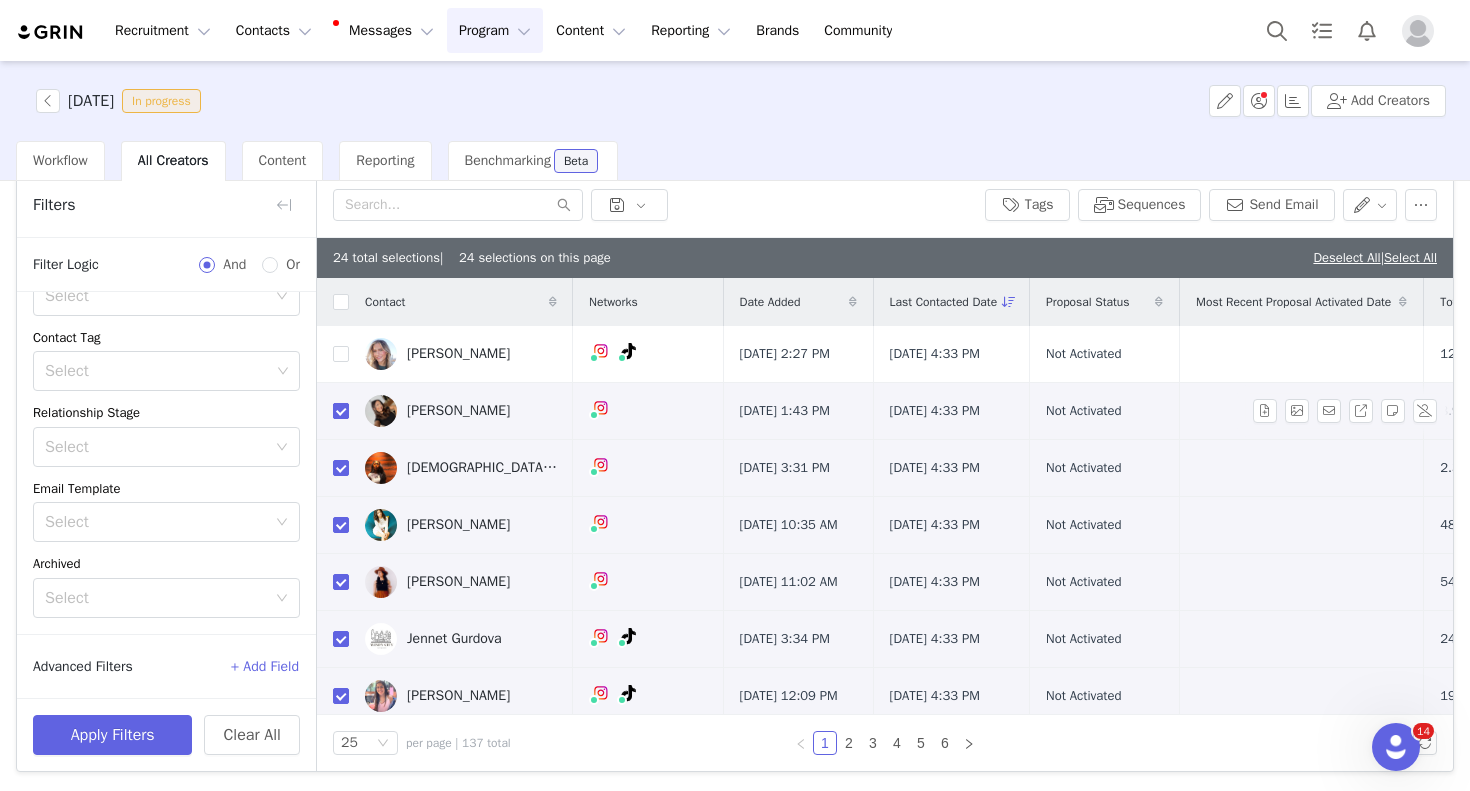 click at bounding box center (341, 411) 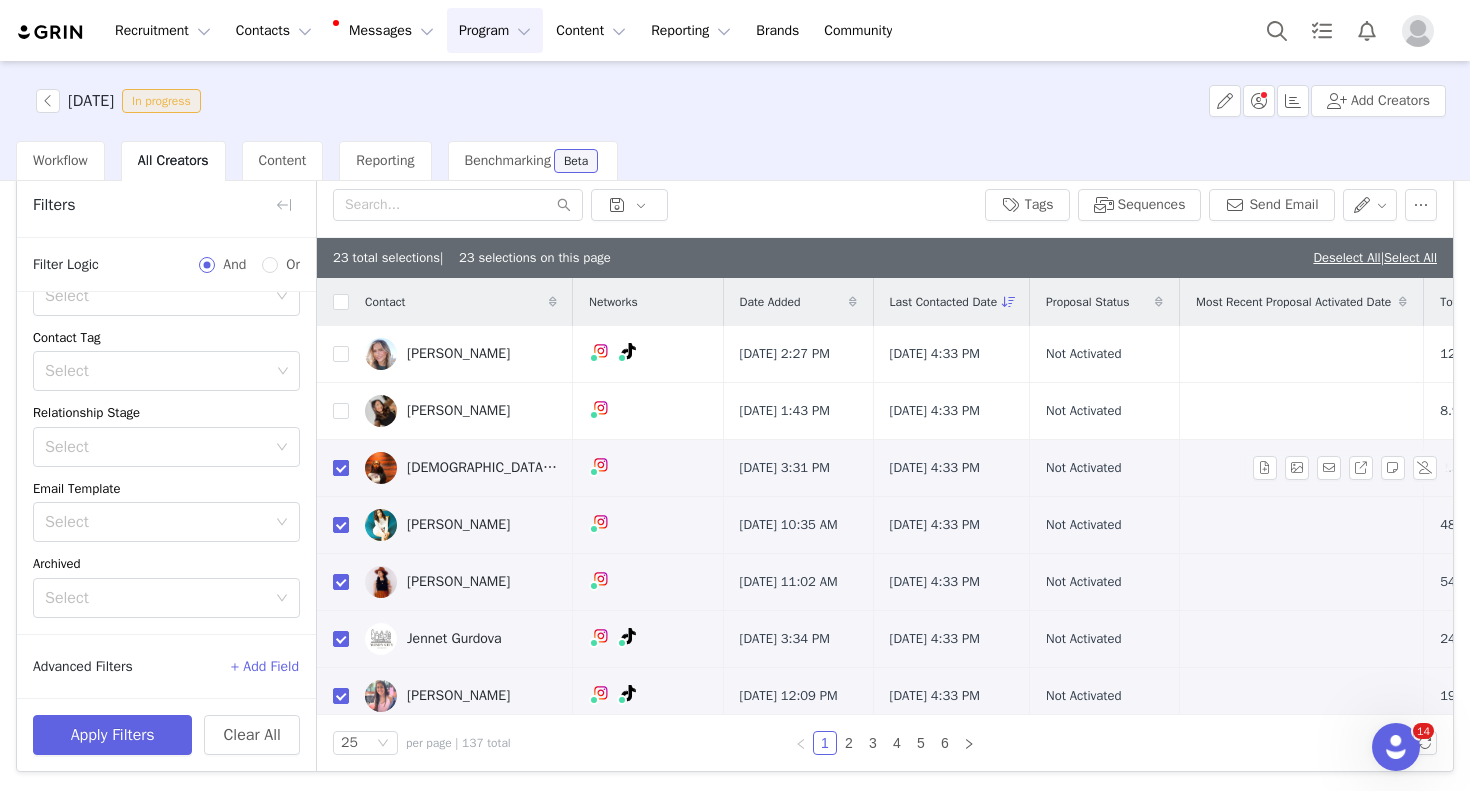 click at bounding box center (341, 468) 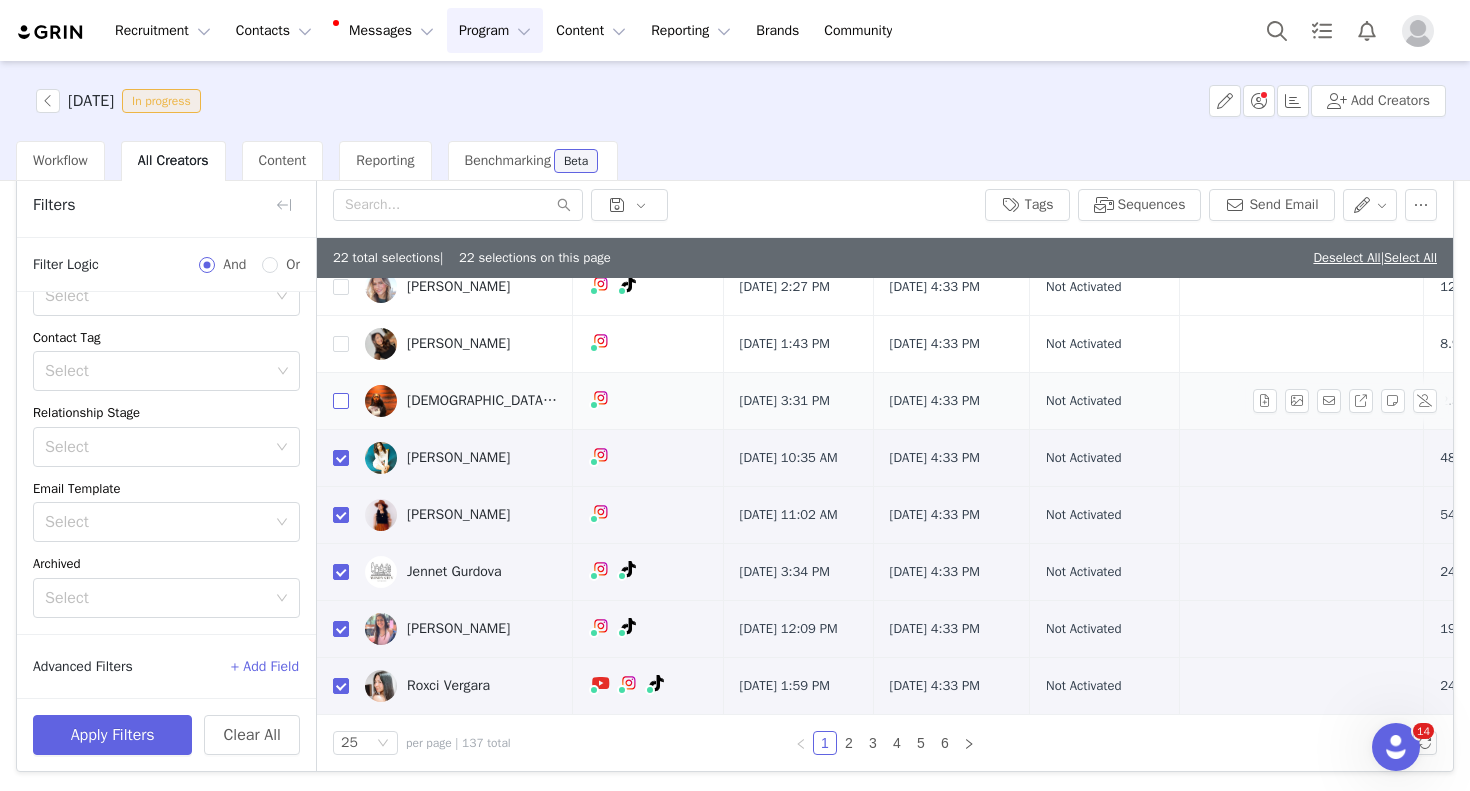 scroll, scrollTop: 92, scrollLeft: 0, axis: vertical 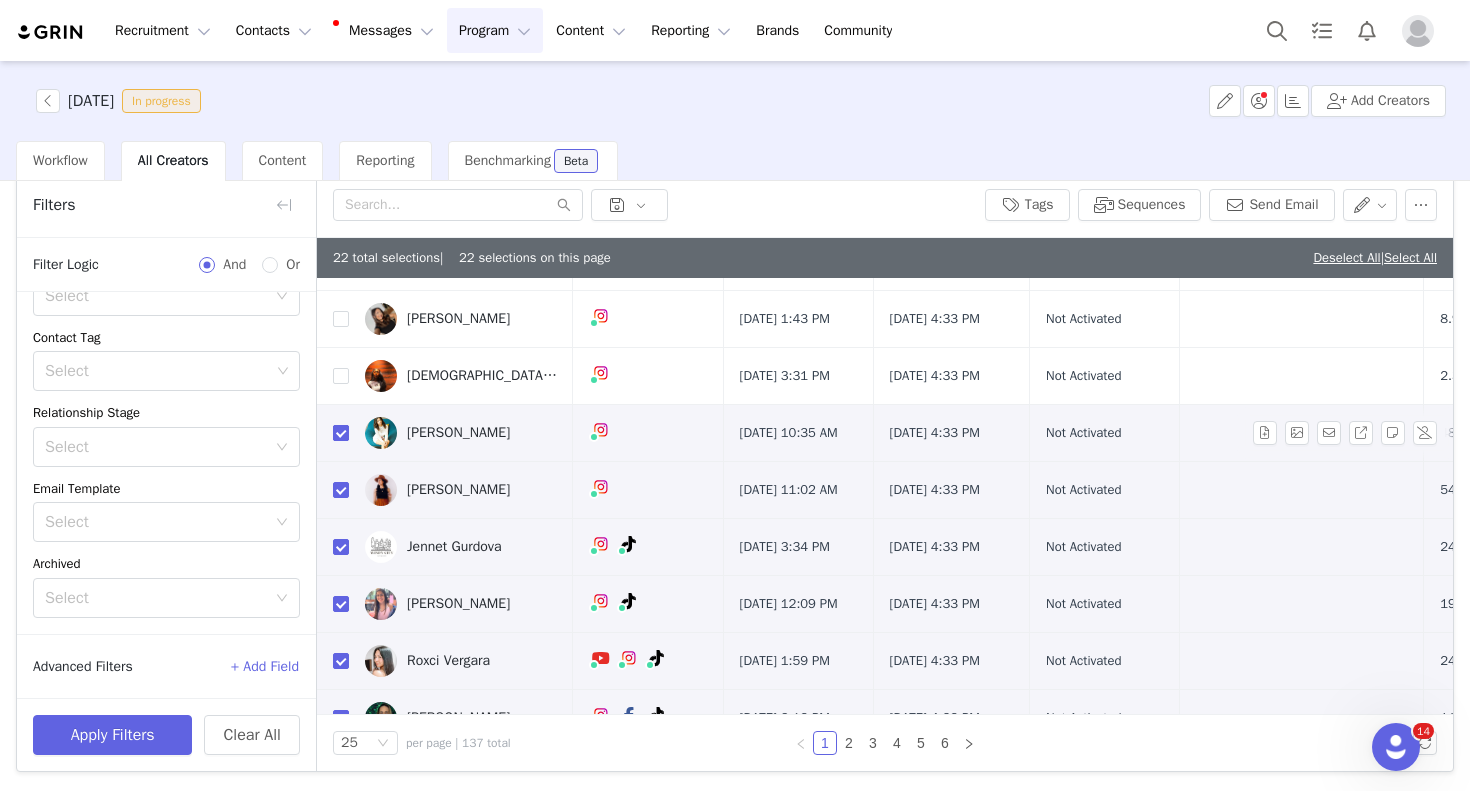click at bounding box center [341, 433] 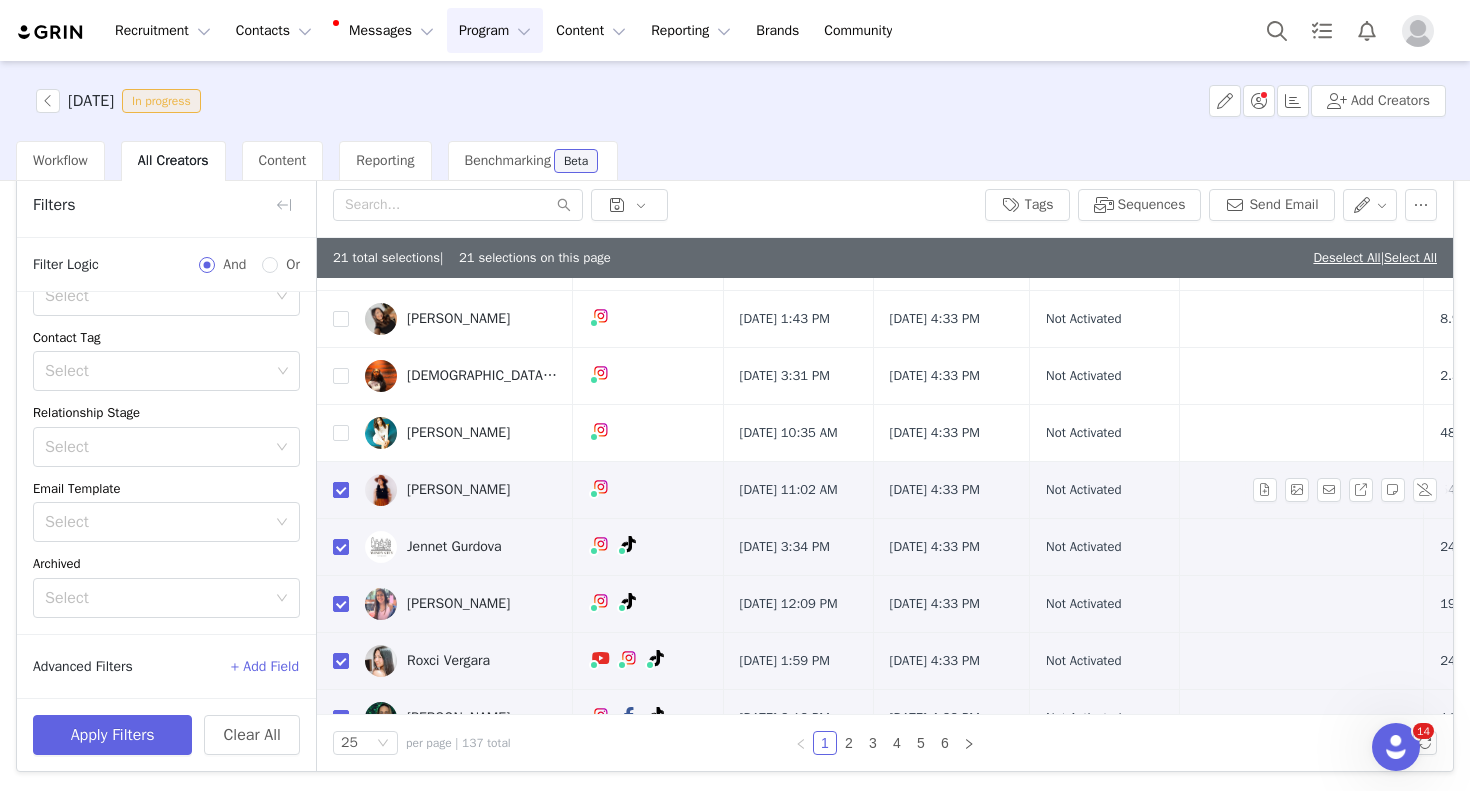 click at bounding box center [341, 490] 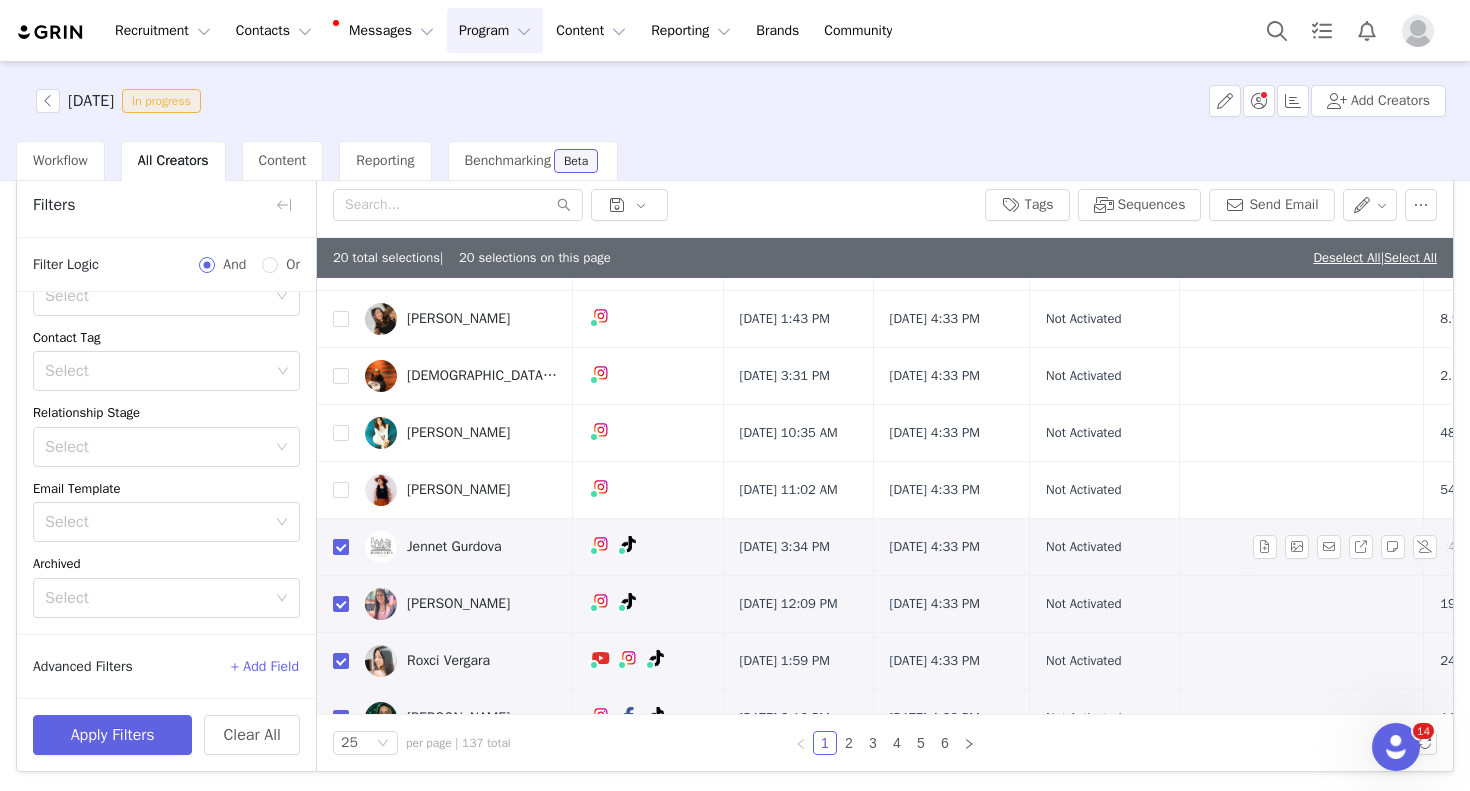 click at bounding box center (341, 547) 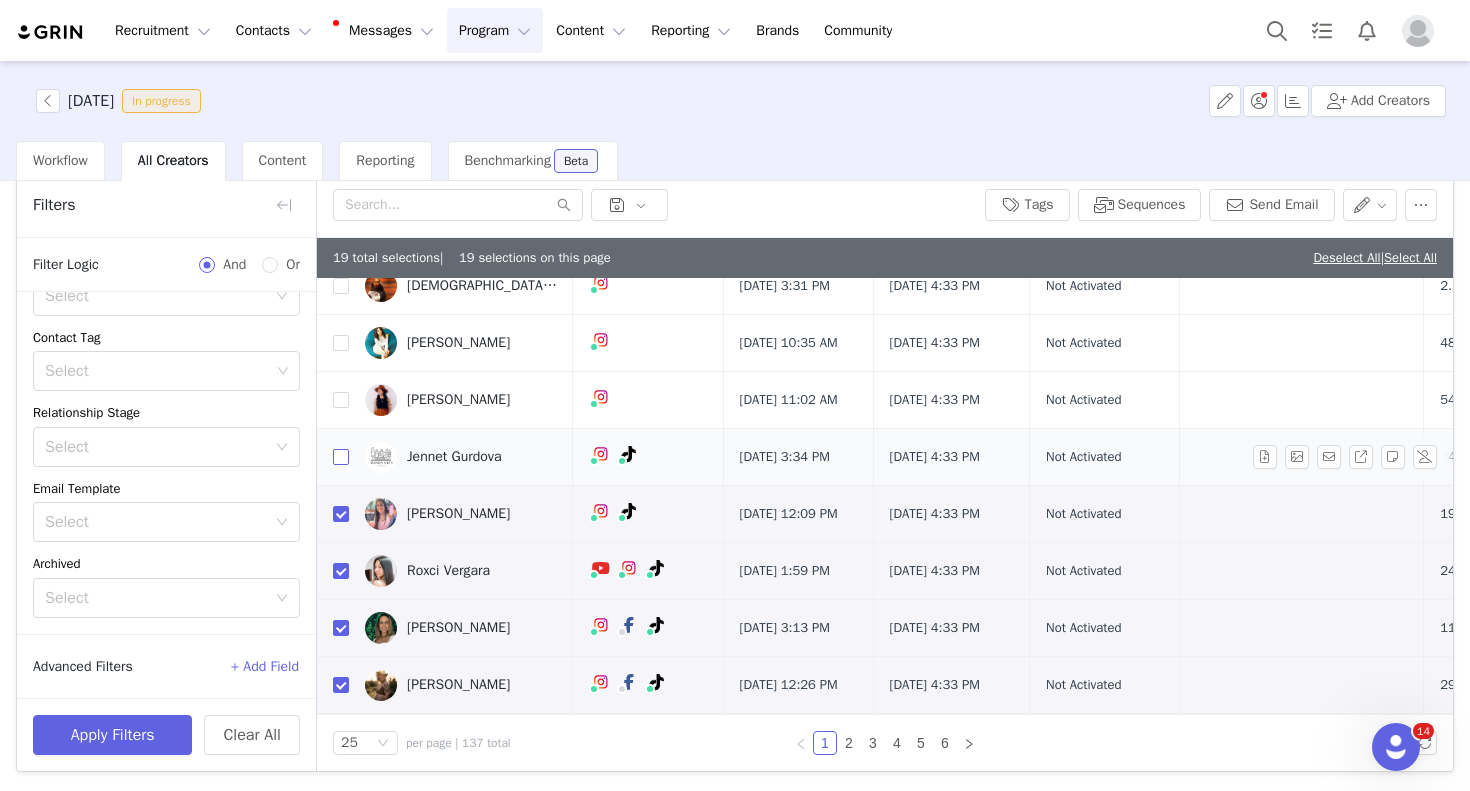 scroll, scrollTop: 204, scrollLeft: 0, axis: vertical 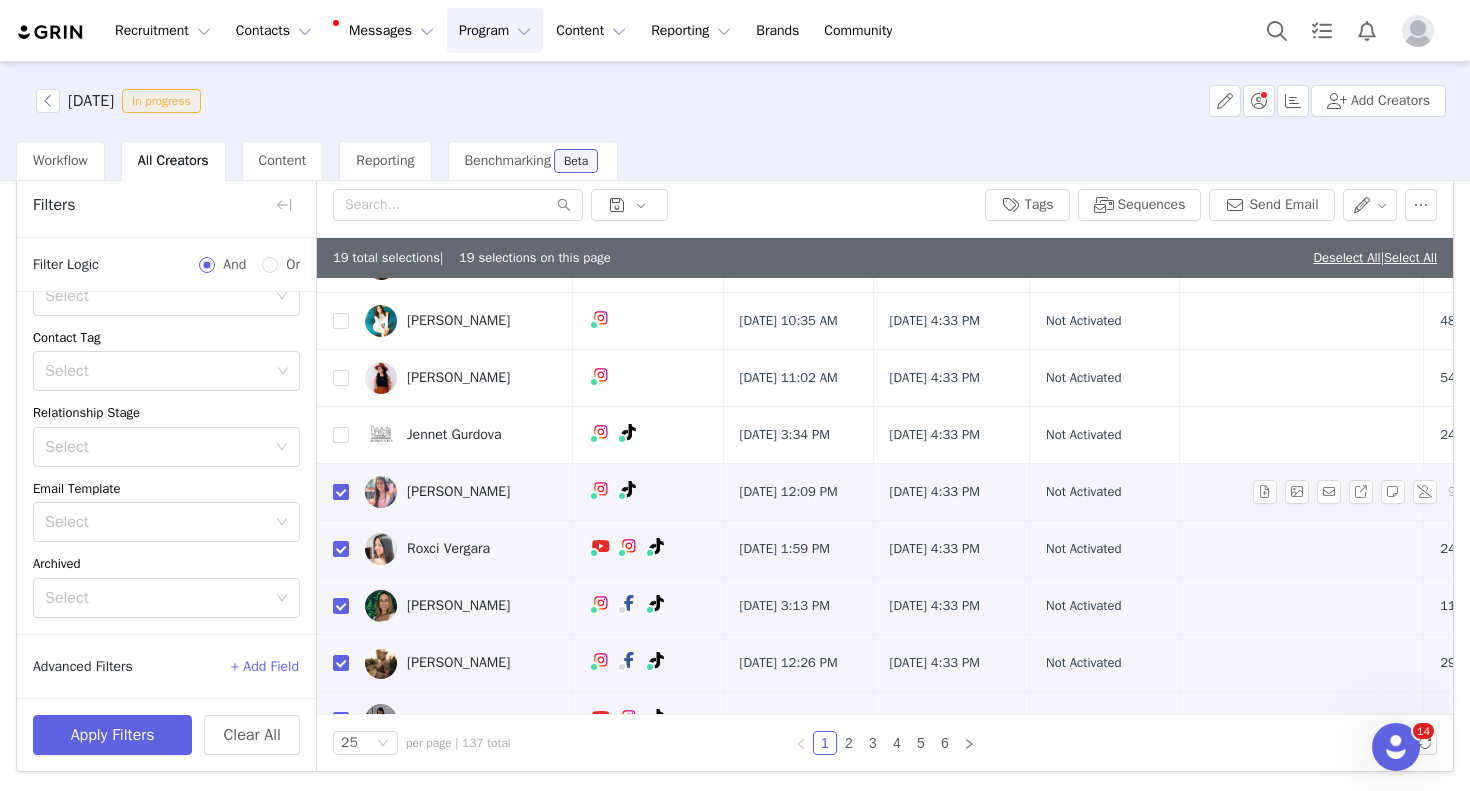 click at bounding box center [341, 492] 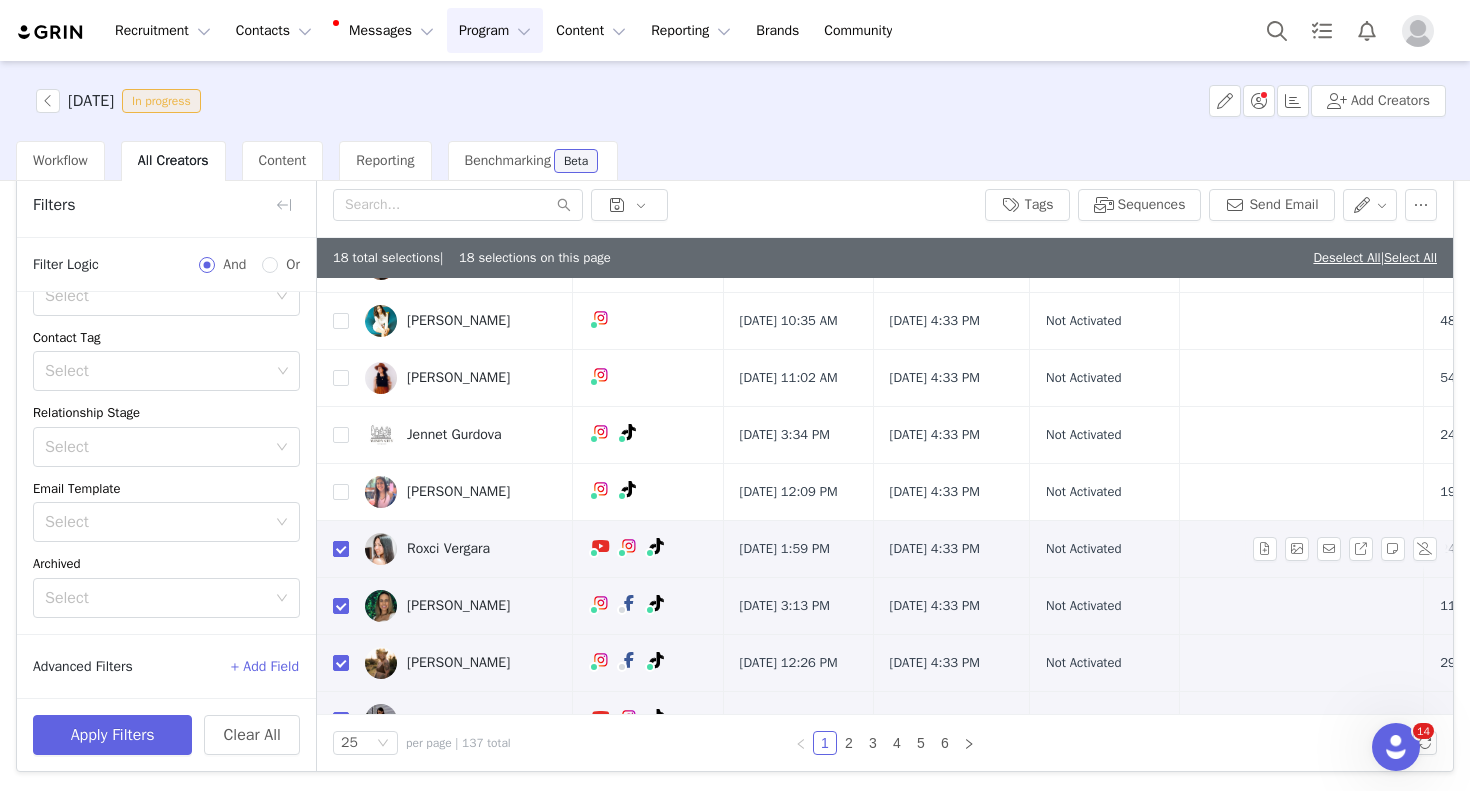 click at bounding box center (341, 549) 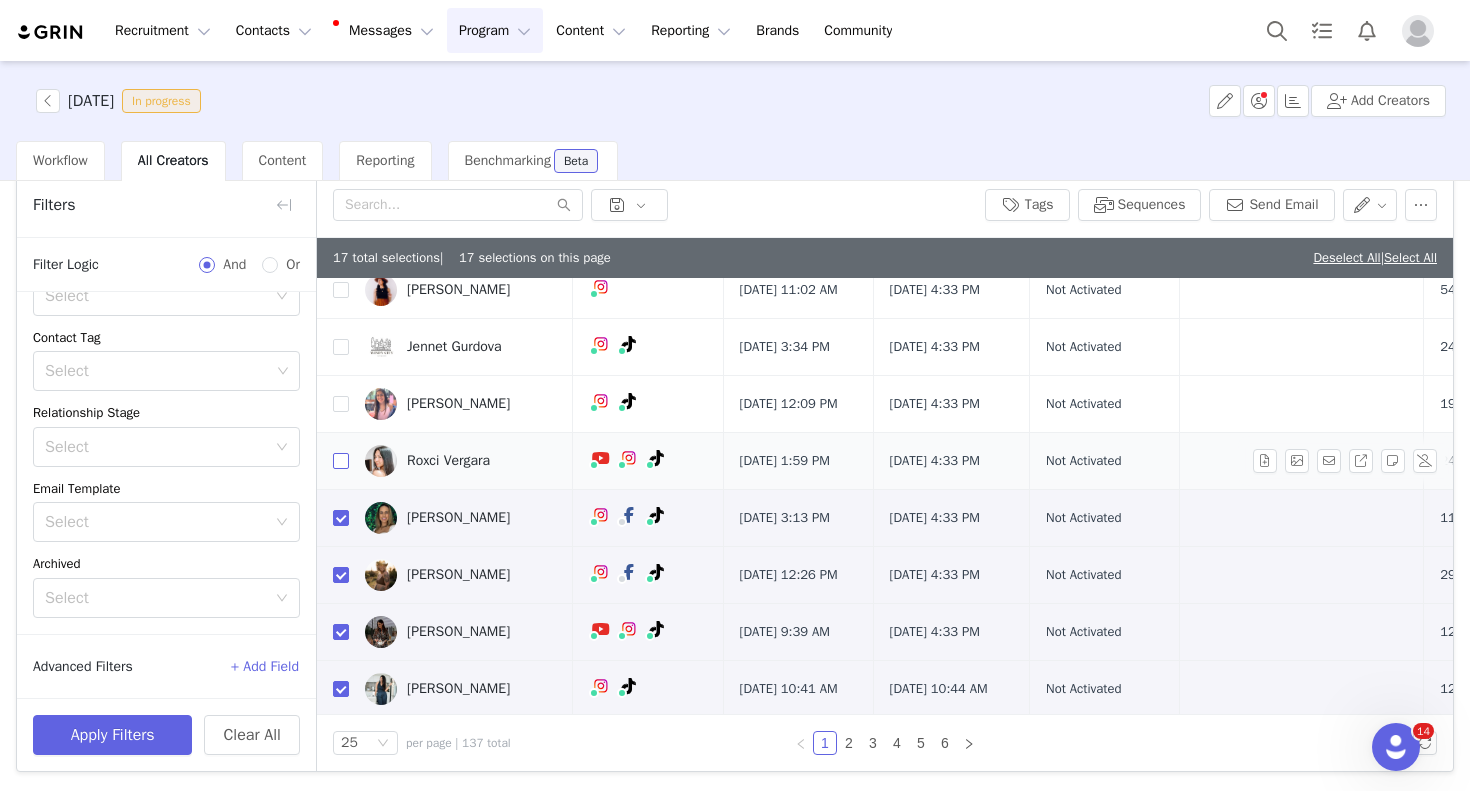 scroll, scrollTop: 307, scrollLeft: 0, axis: vertical 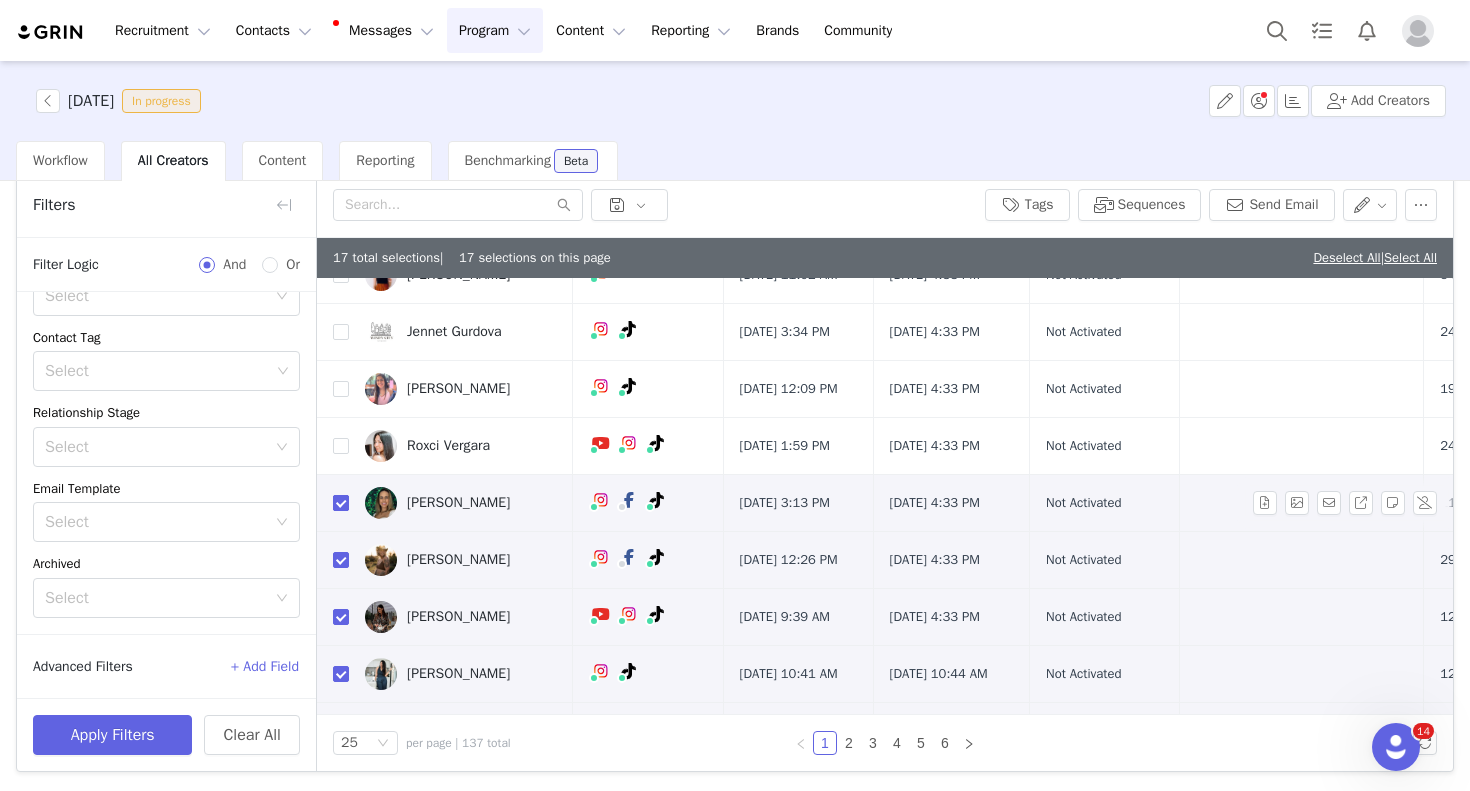 click at bounding box center (341, 503) 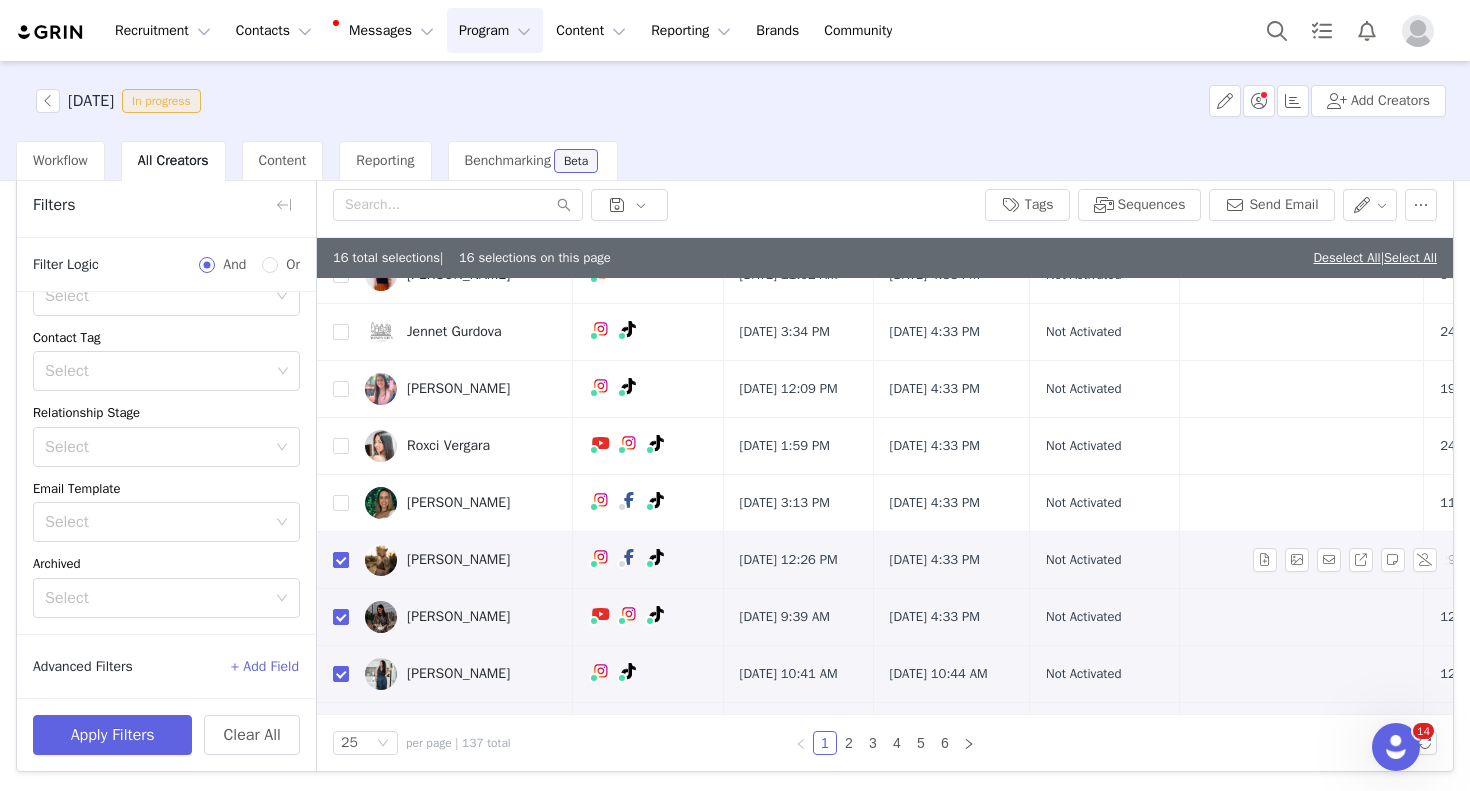 click at bounding box center [341, 560] 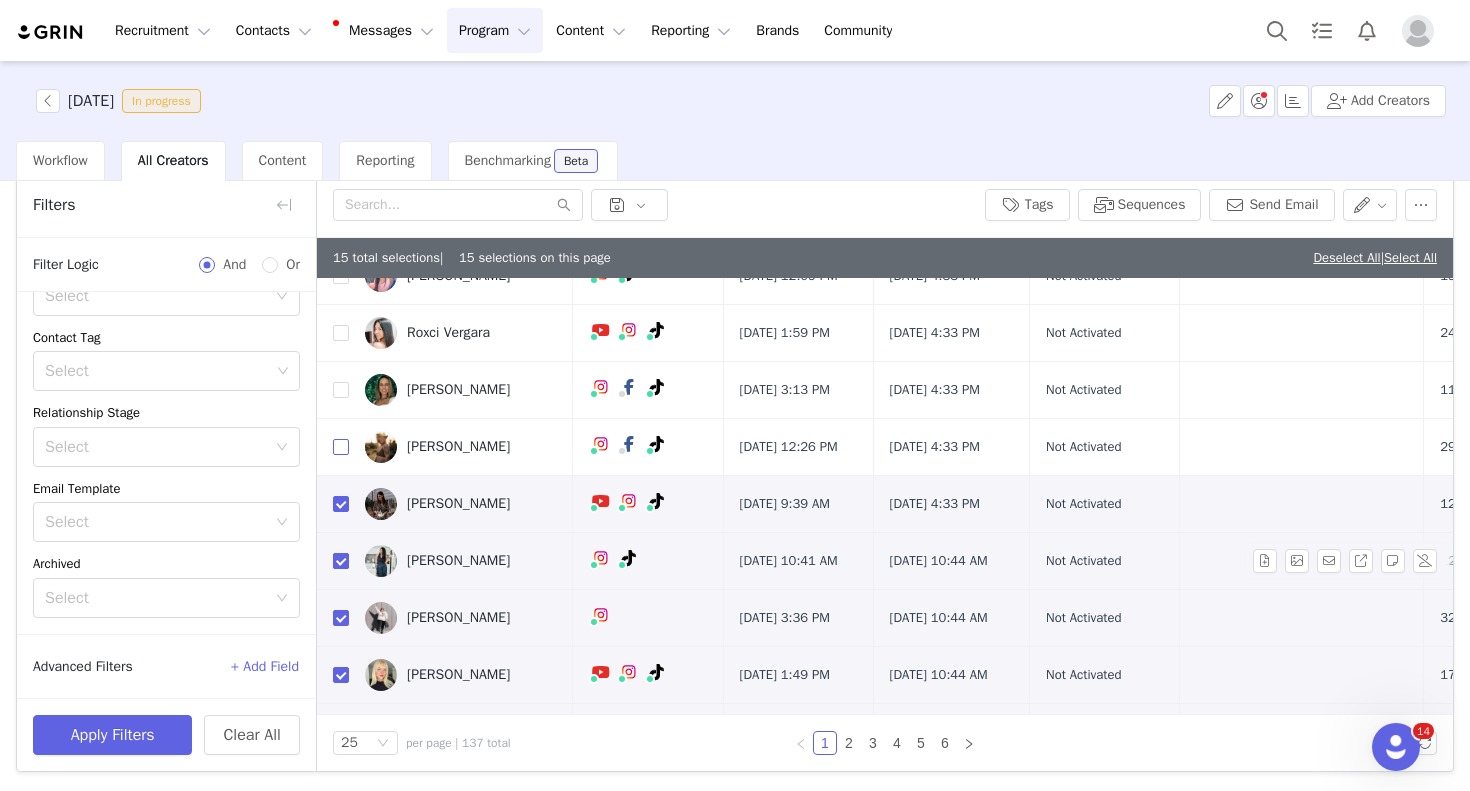 scroll, scrollTop: 437, scrollLeft: 0, axis: vertical 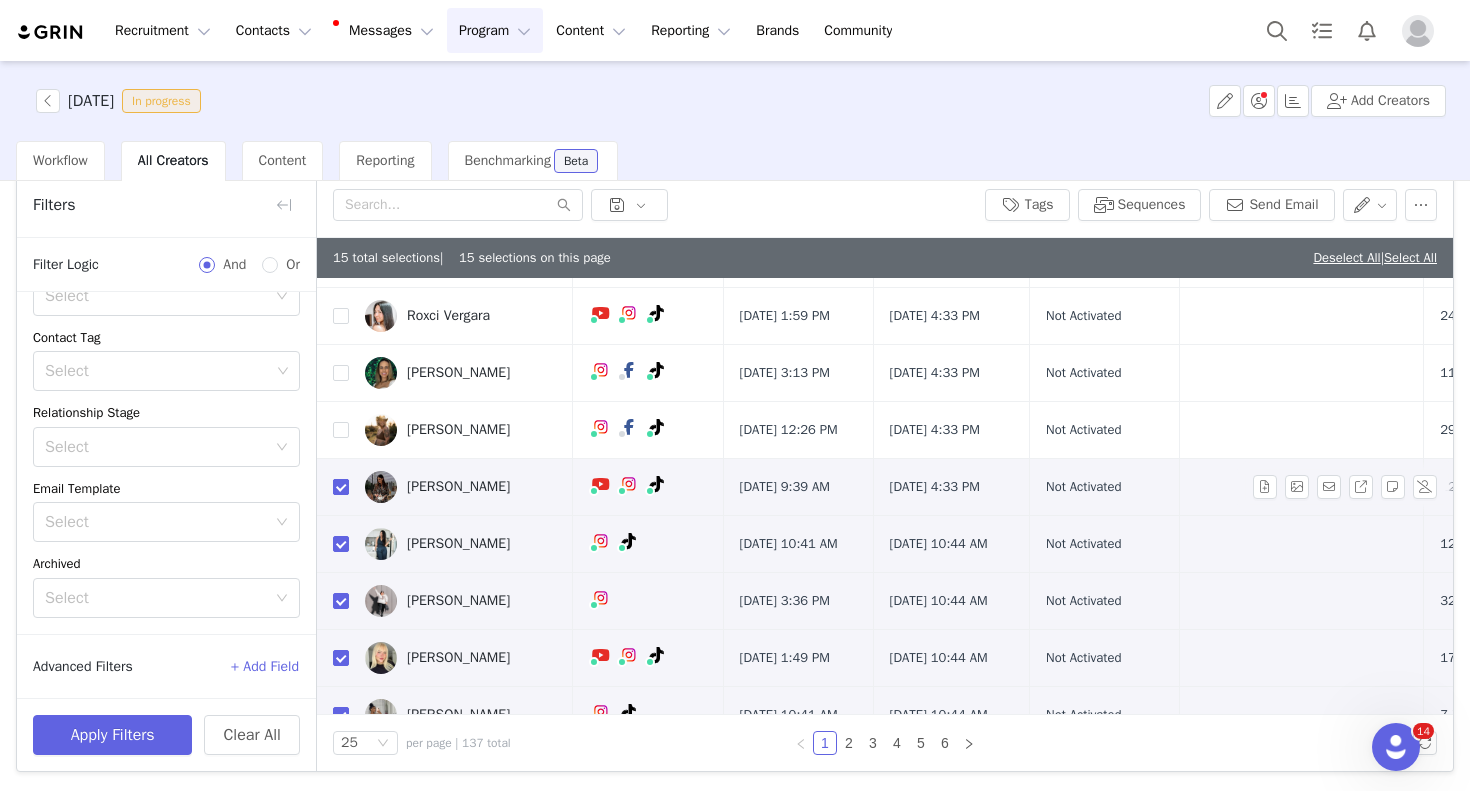 click at bounding box center (341, 487) 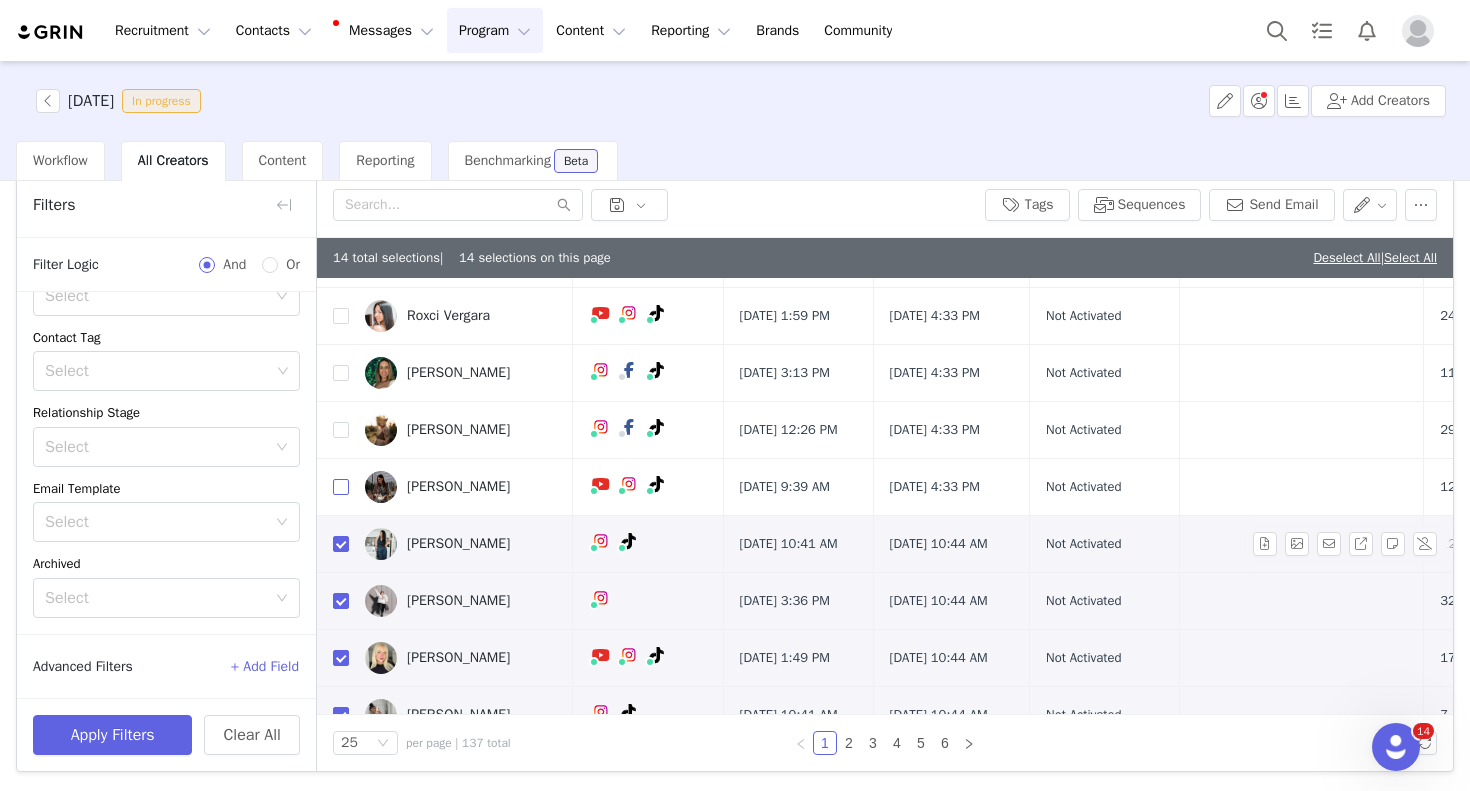 scroll, scrollTop: 1211, scrollLeft: 0, axis: vertical 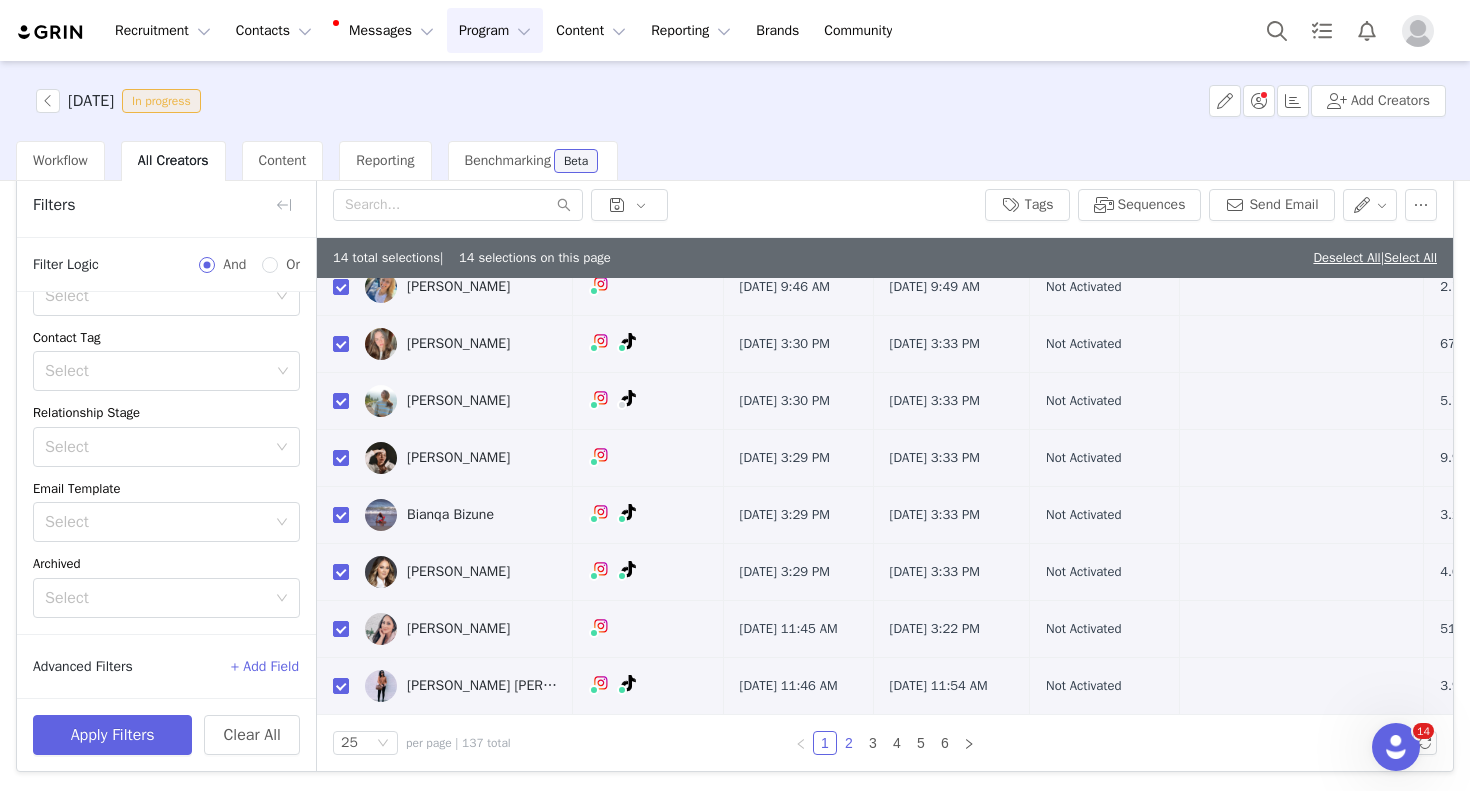 click on "2" at bounding box center [849, 743] 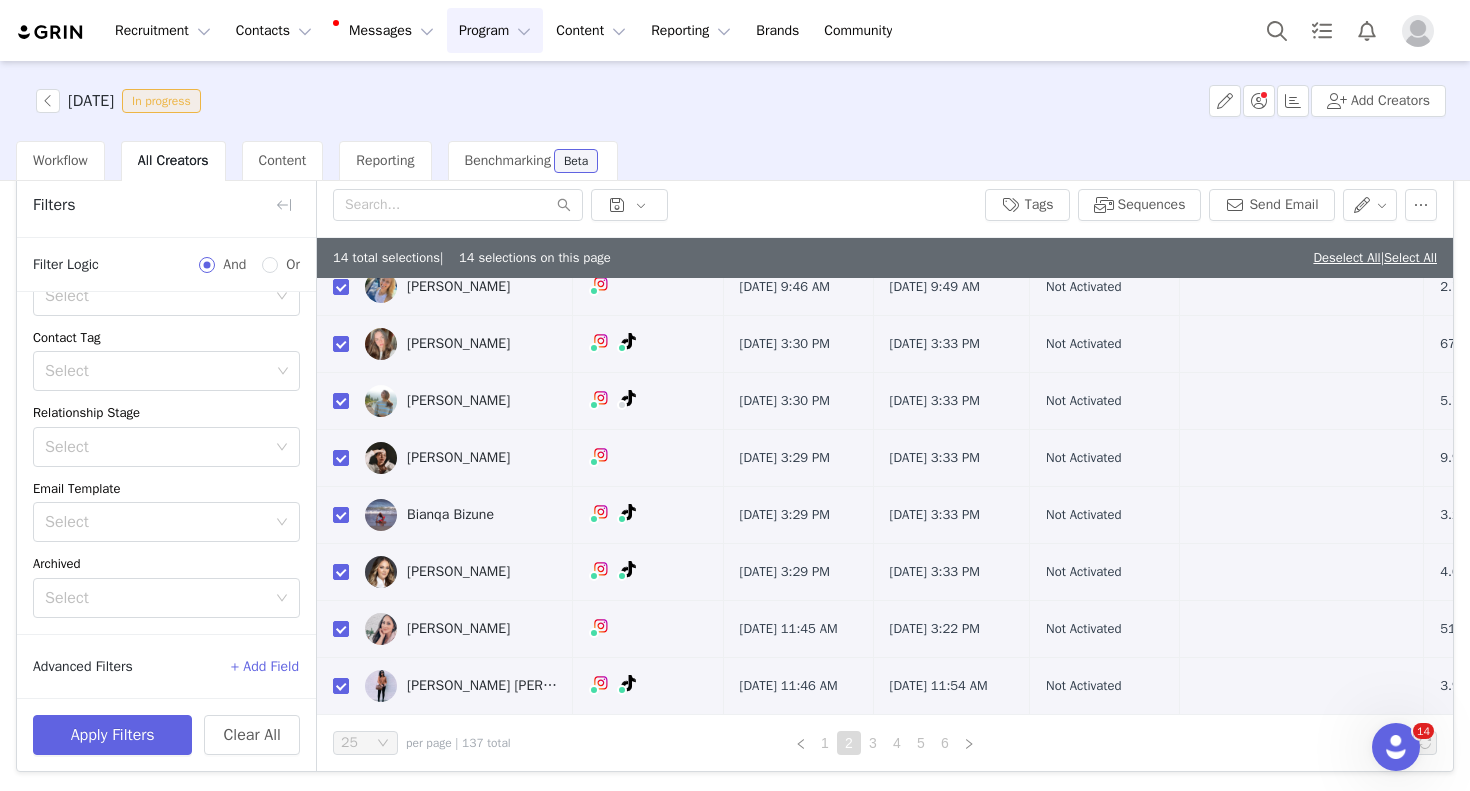 scroll, scrollTop: 0, scrollLeft: 0, axis: both 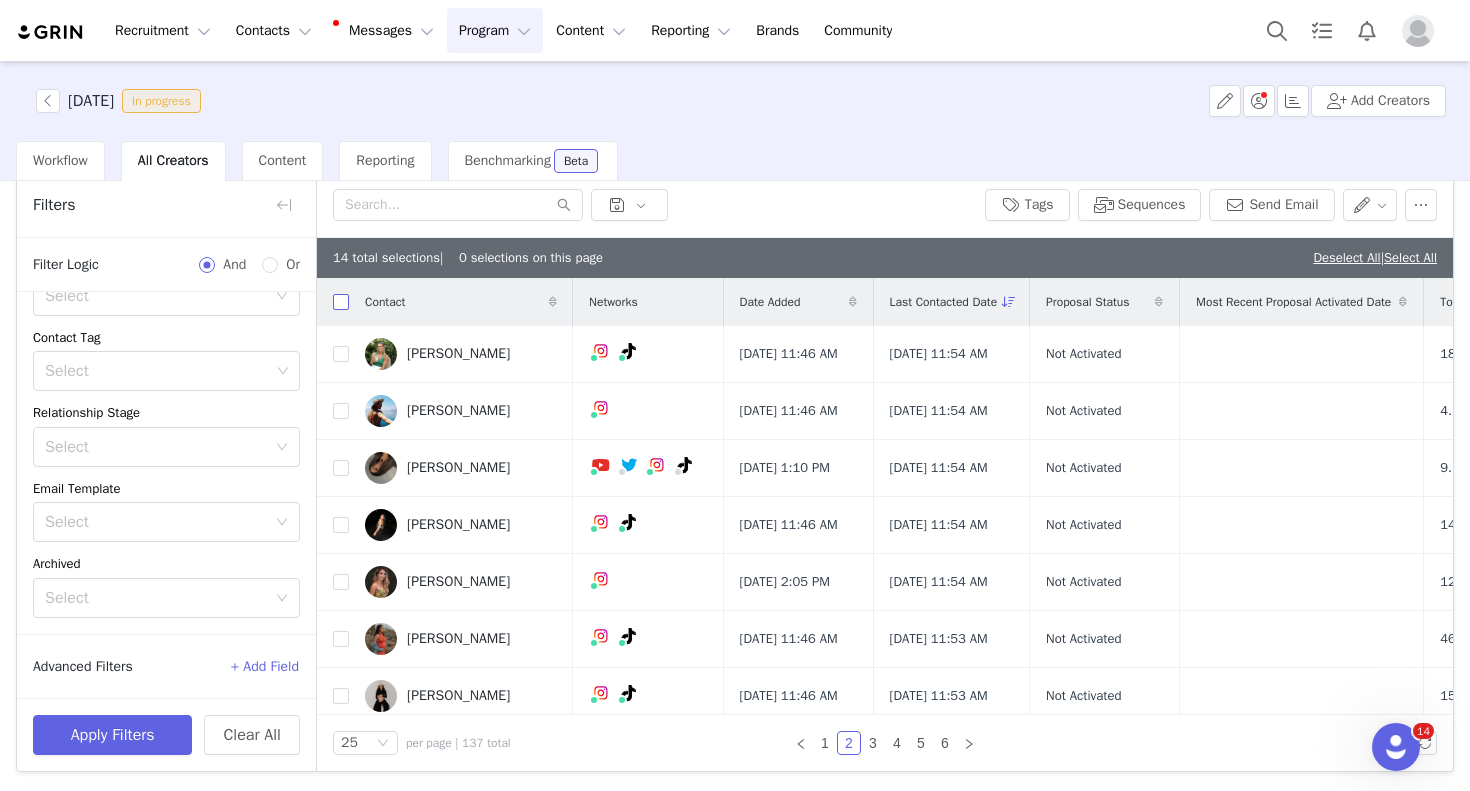 click at bounding box center [341, 302] 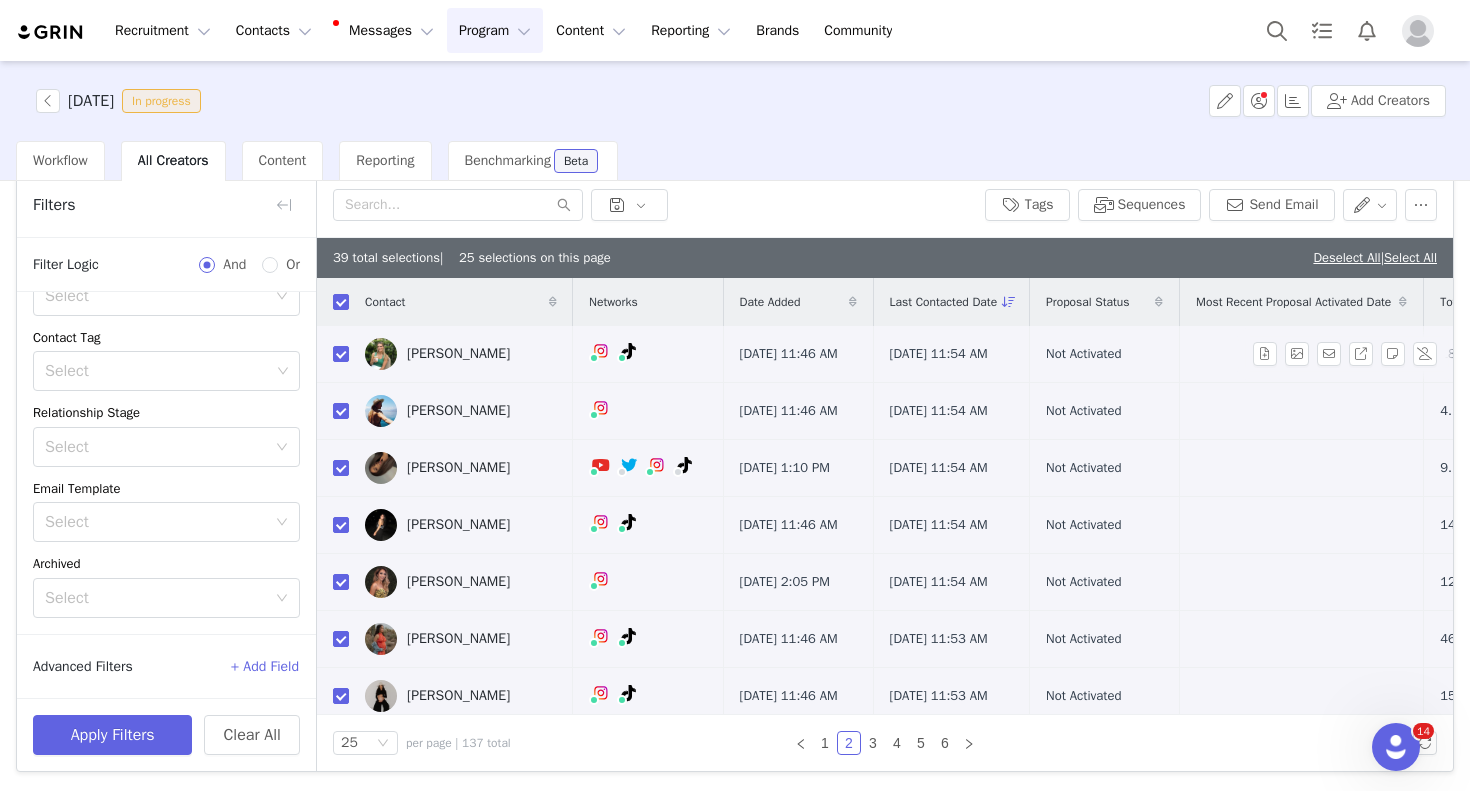 scroll, scrollTop: 1230, scrollLeft: 0, axis: vertical 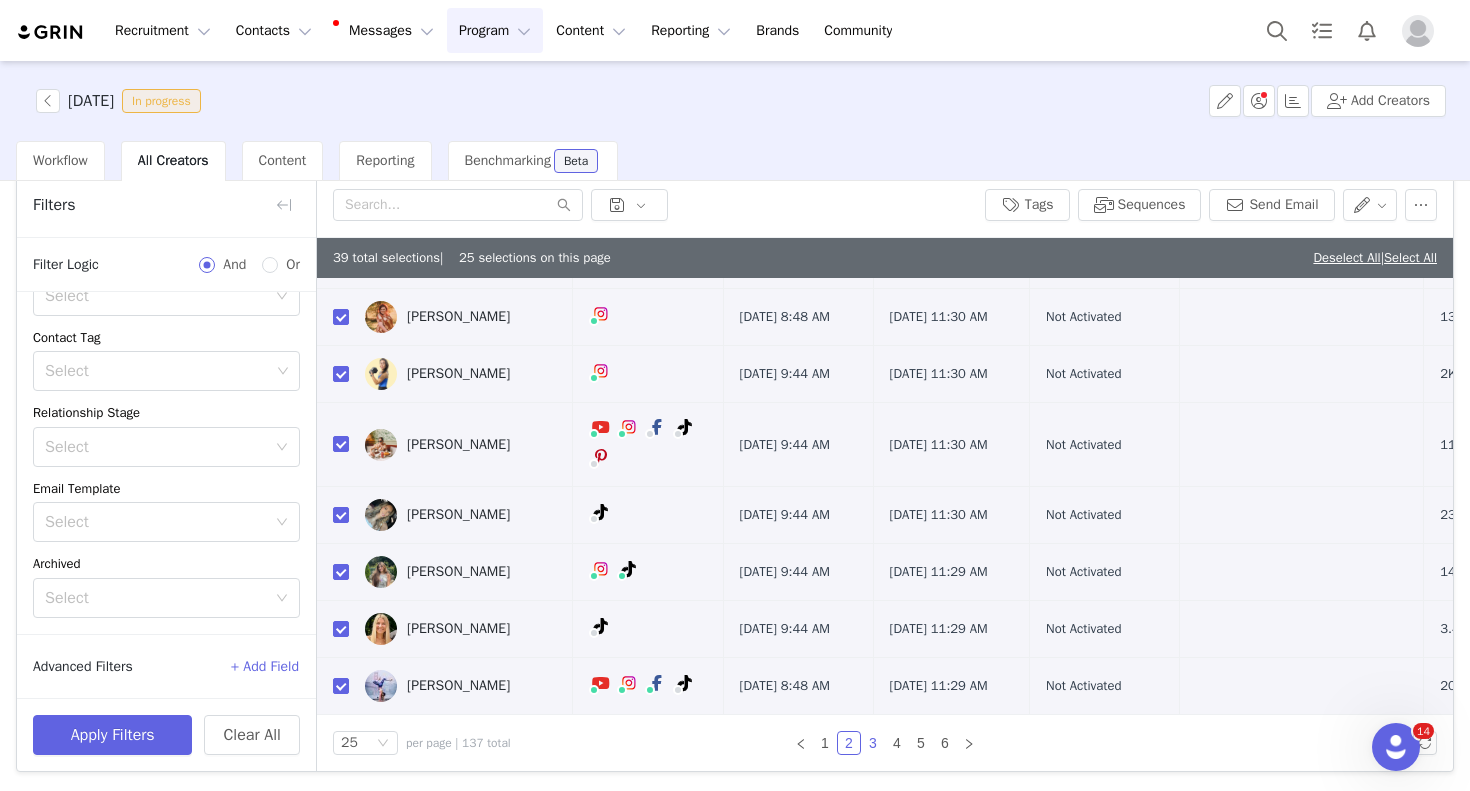 click on "3" at bounding box center (873, 743) 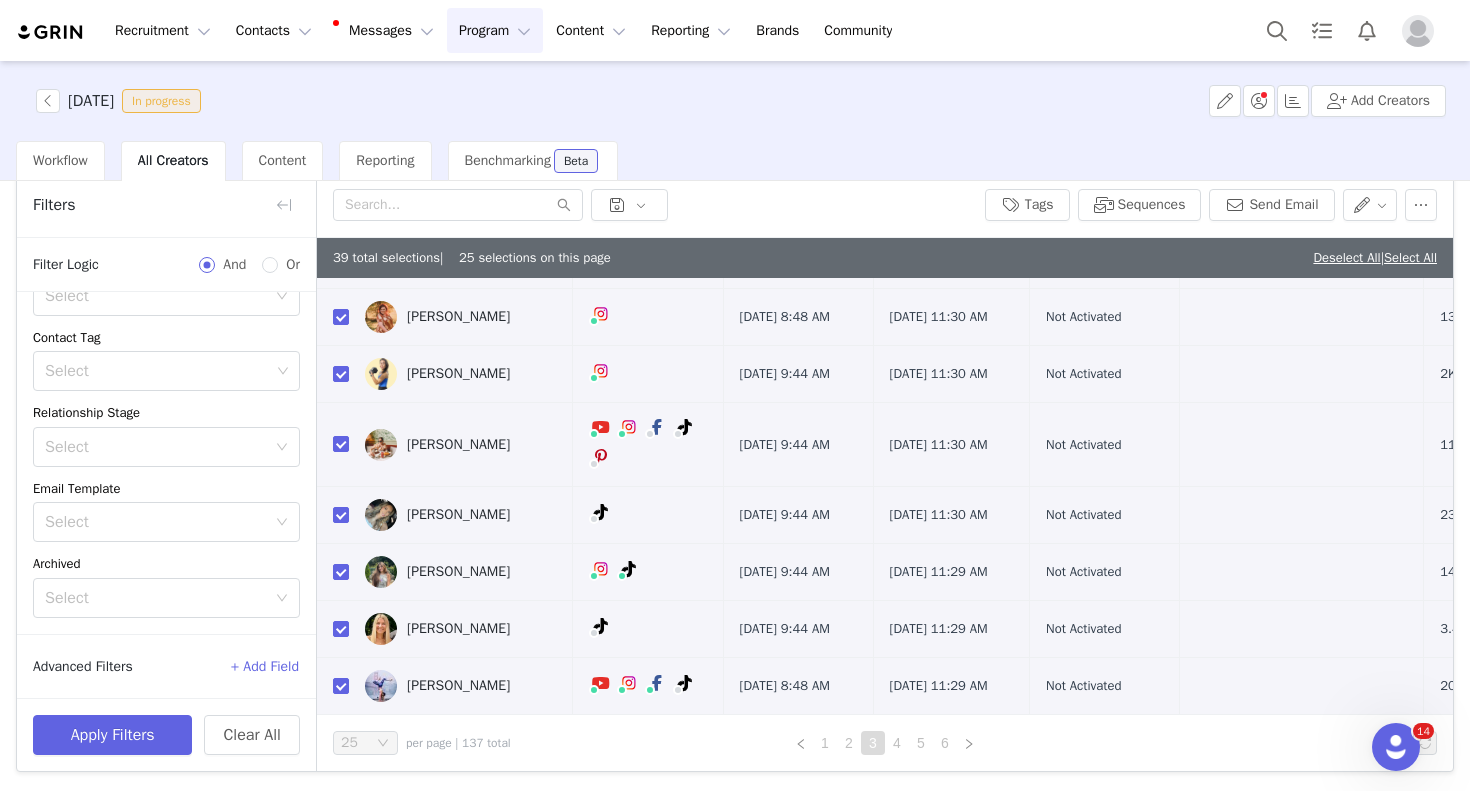 scroll, scrollTop: 0, scrollLeft: 0, axis: both 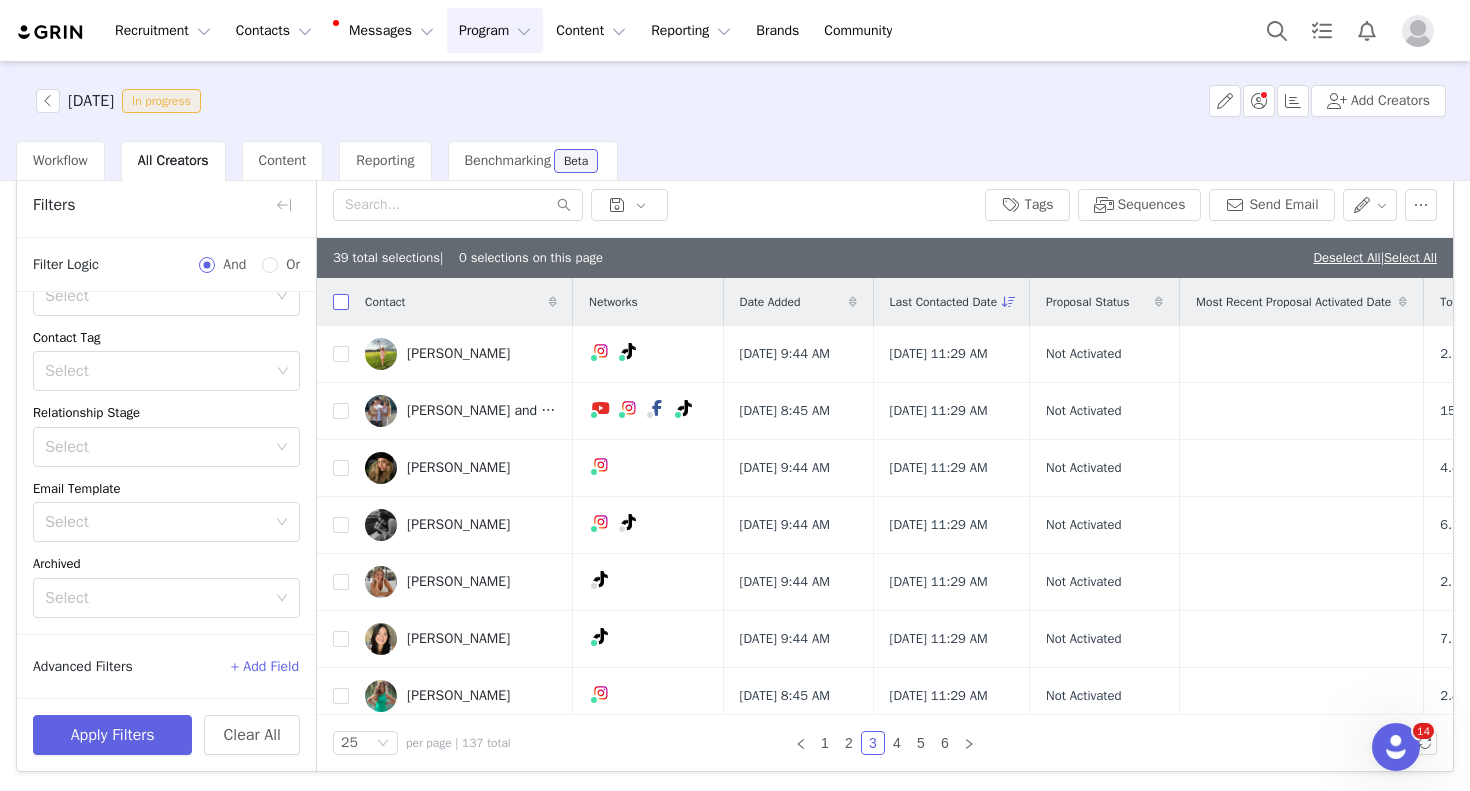 click at bounding box center [341, 302] 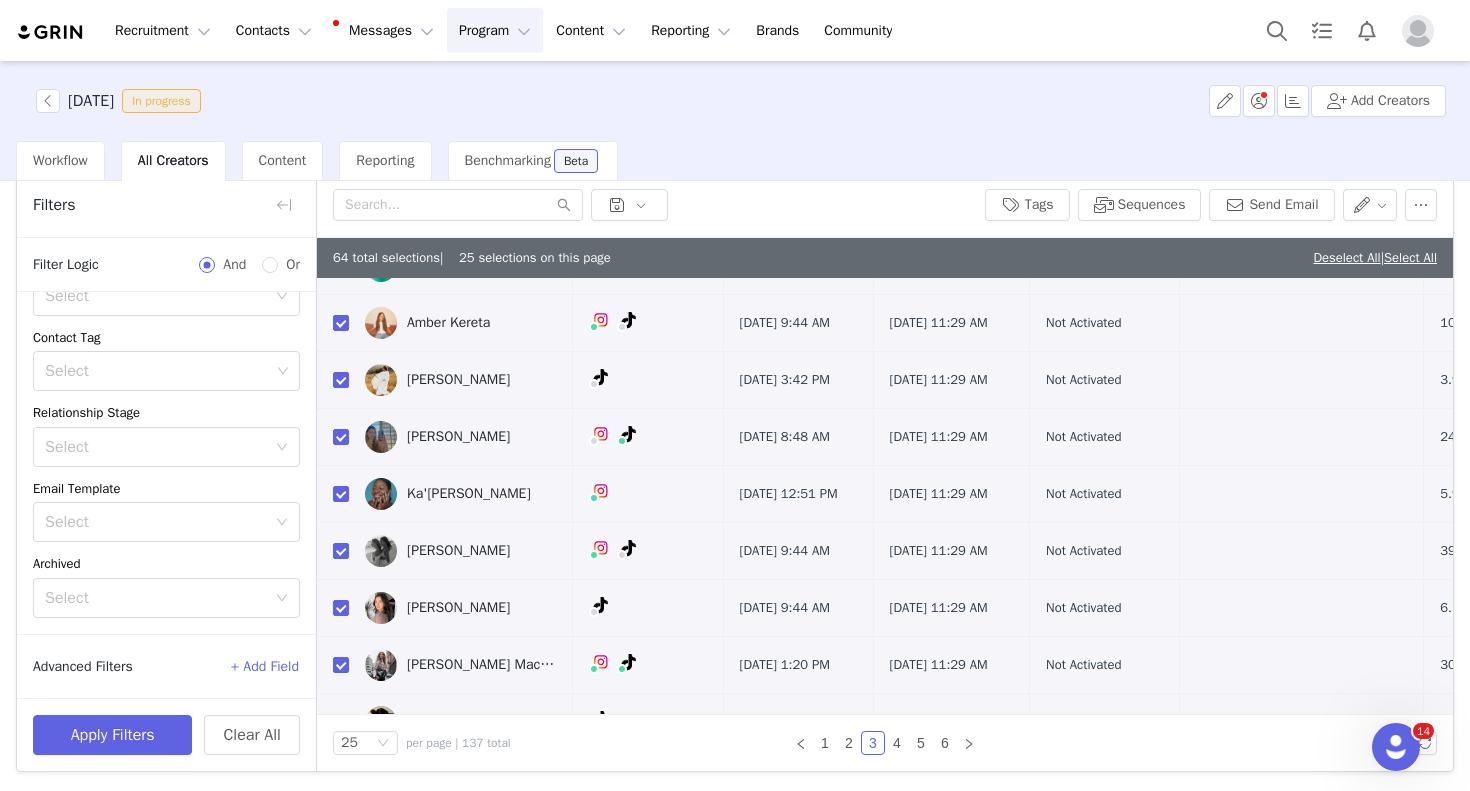 scroll, scrollTop: 1211, scrollLeft: 0, axis: vertical 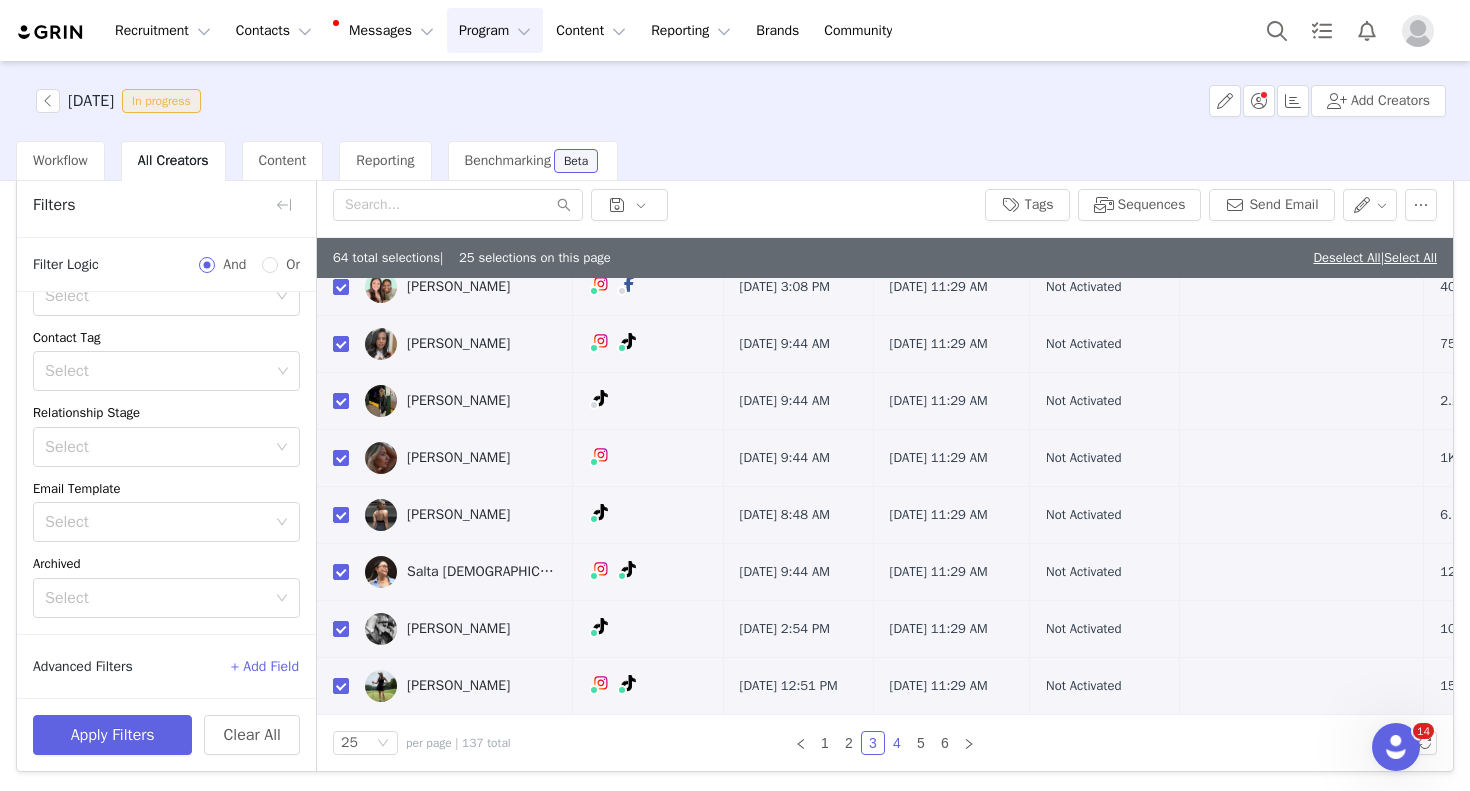 click on "4" at bounding box center [897, 743] 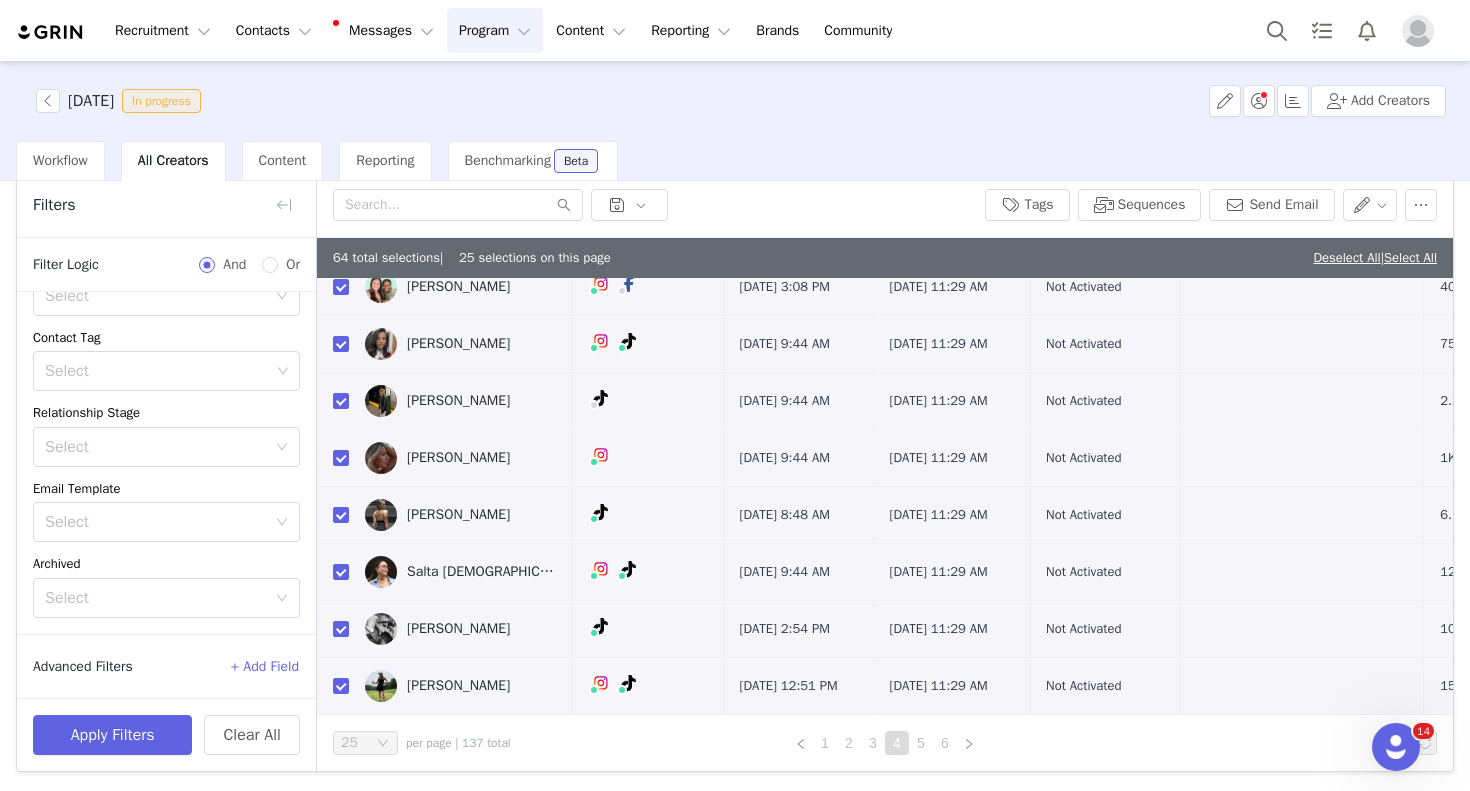 scroll, scrollTop: 0, scrollLeft: 0, axis: both 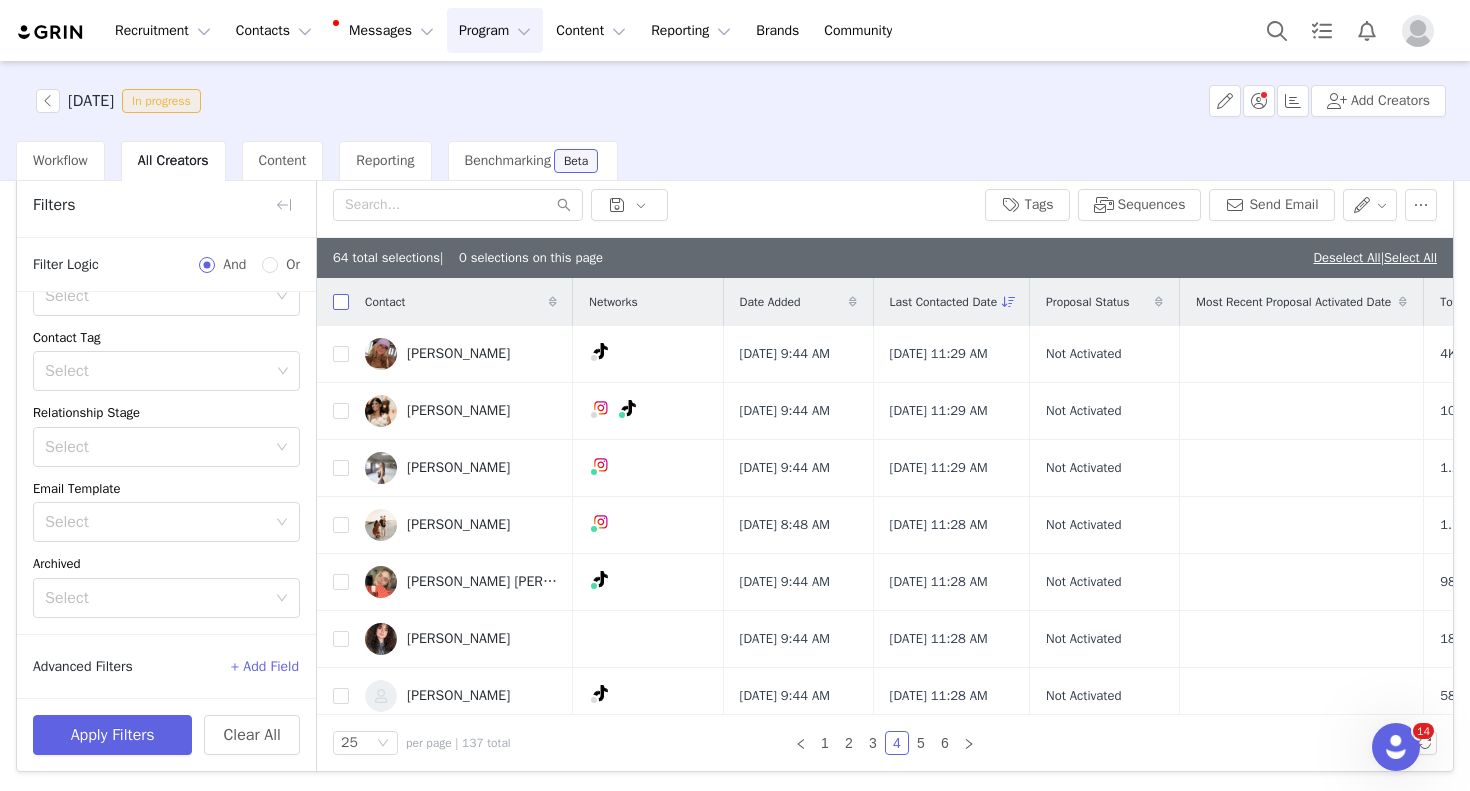 click at bounding box center [341, 302] 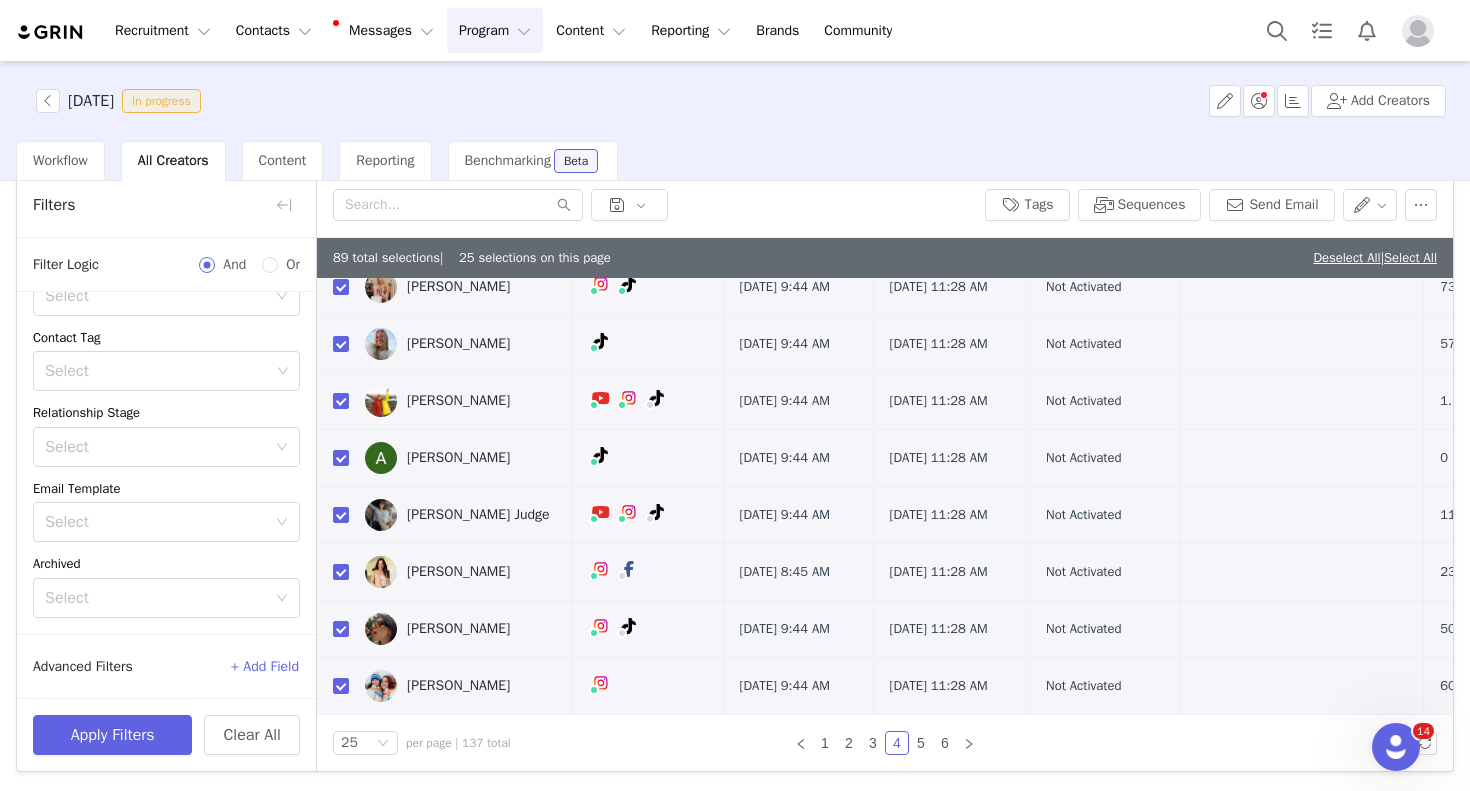 scroll, scrollTop: 1211, scrollLeft: 0, axis: vertical 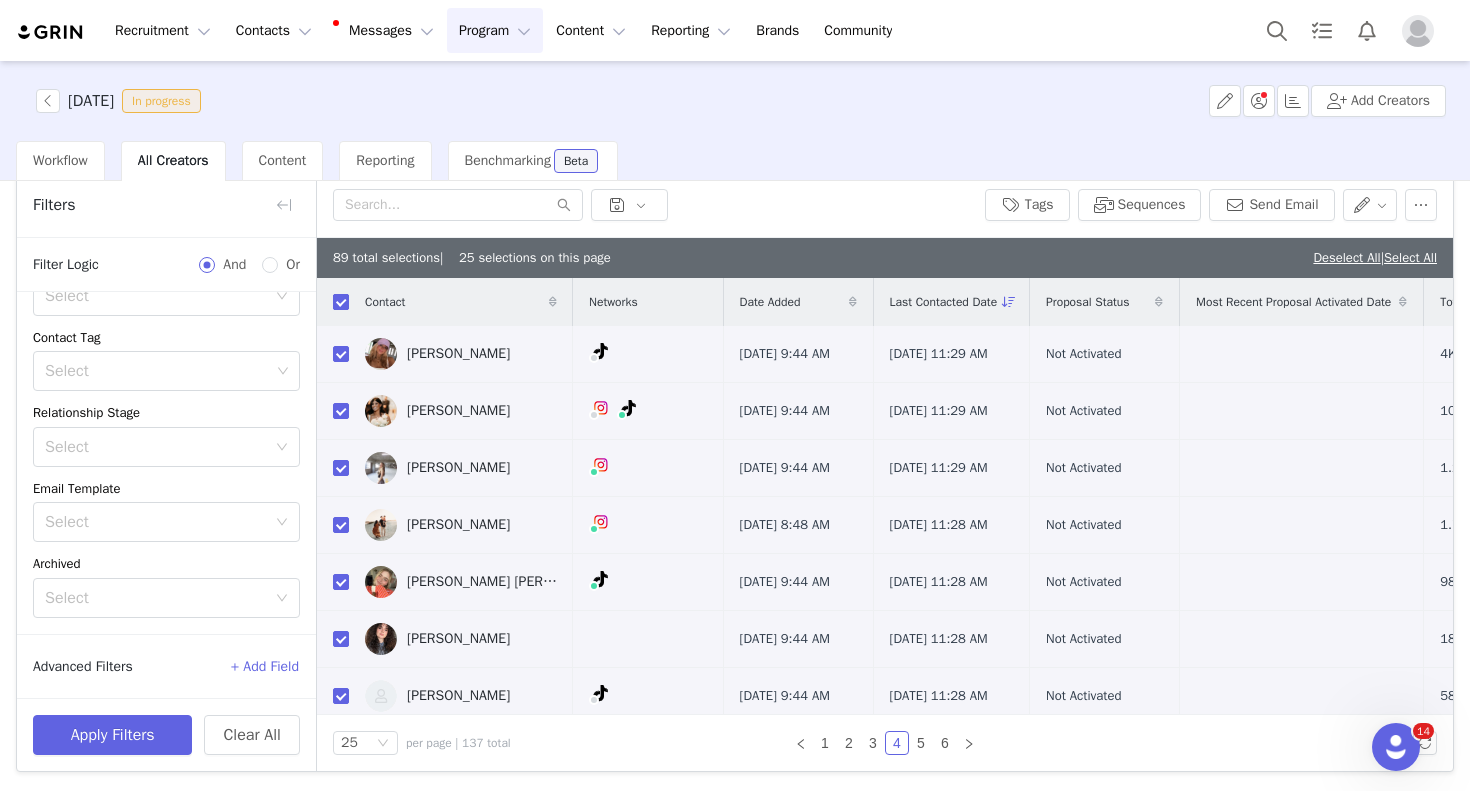 click at bounding box center [341, 302] 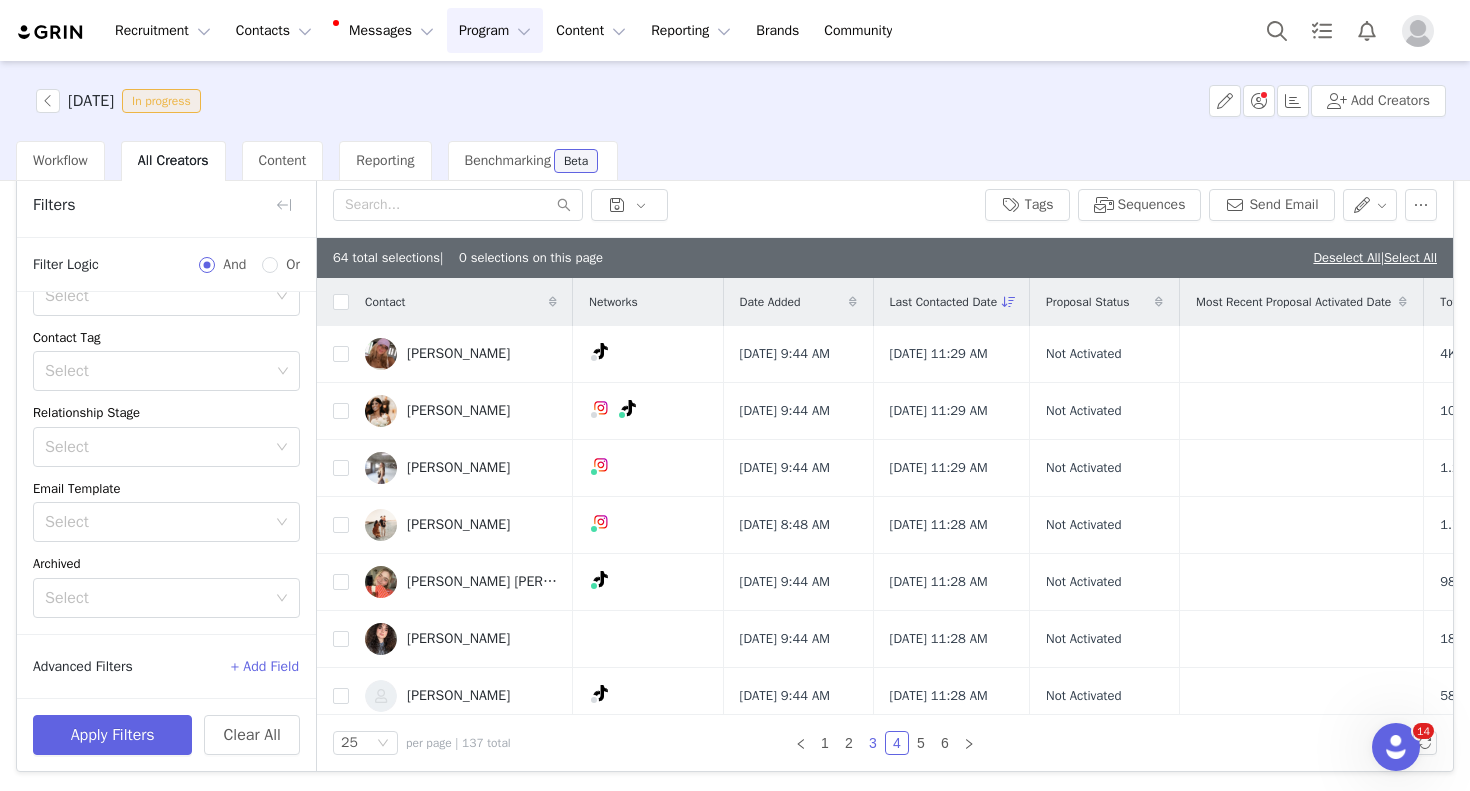 click on "3" at bounding box center [873, 743] 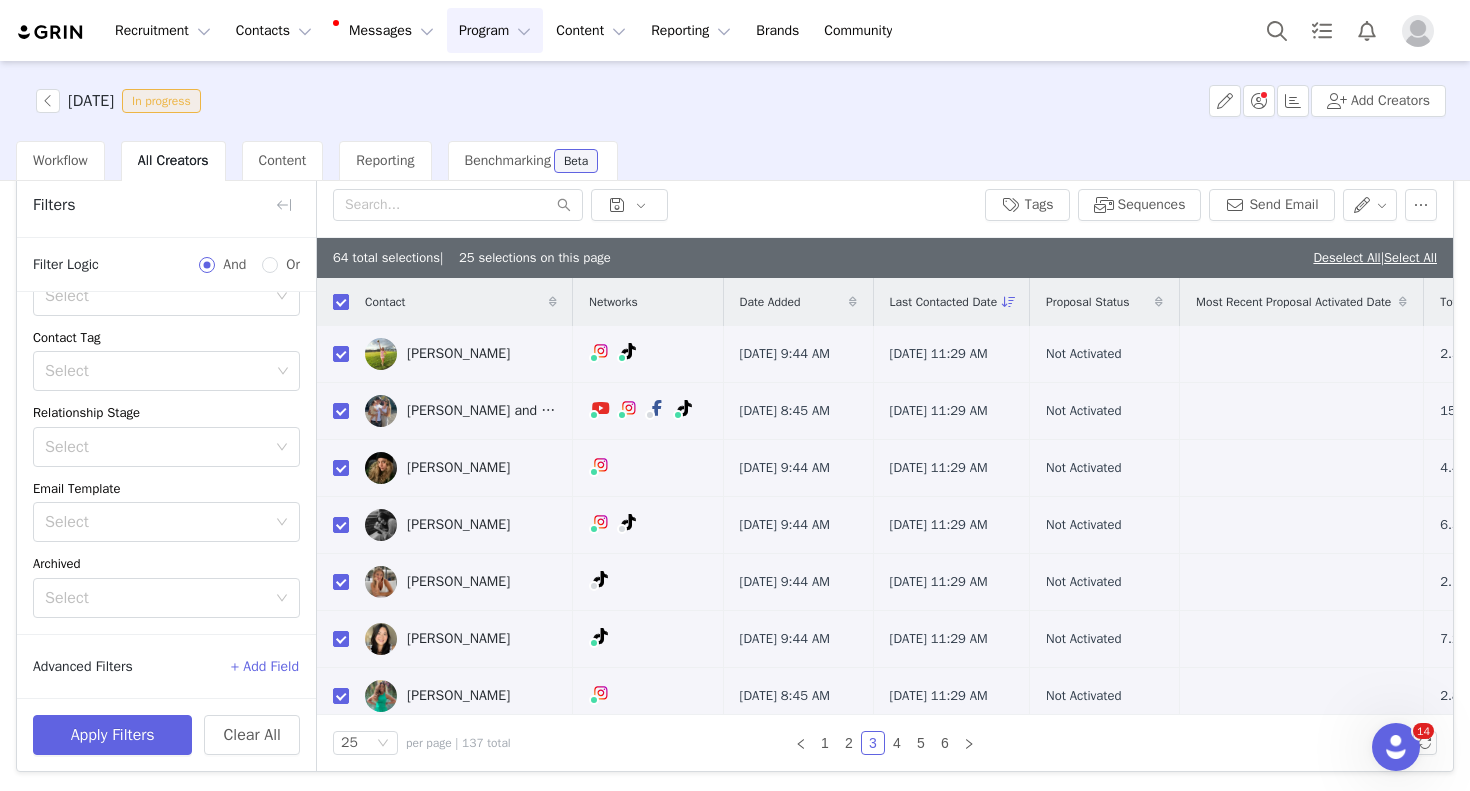 click at bounding box center [341, 302] 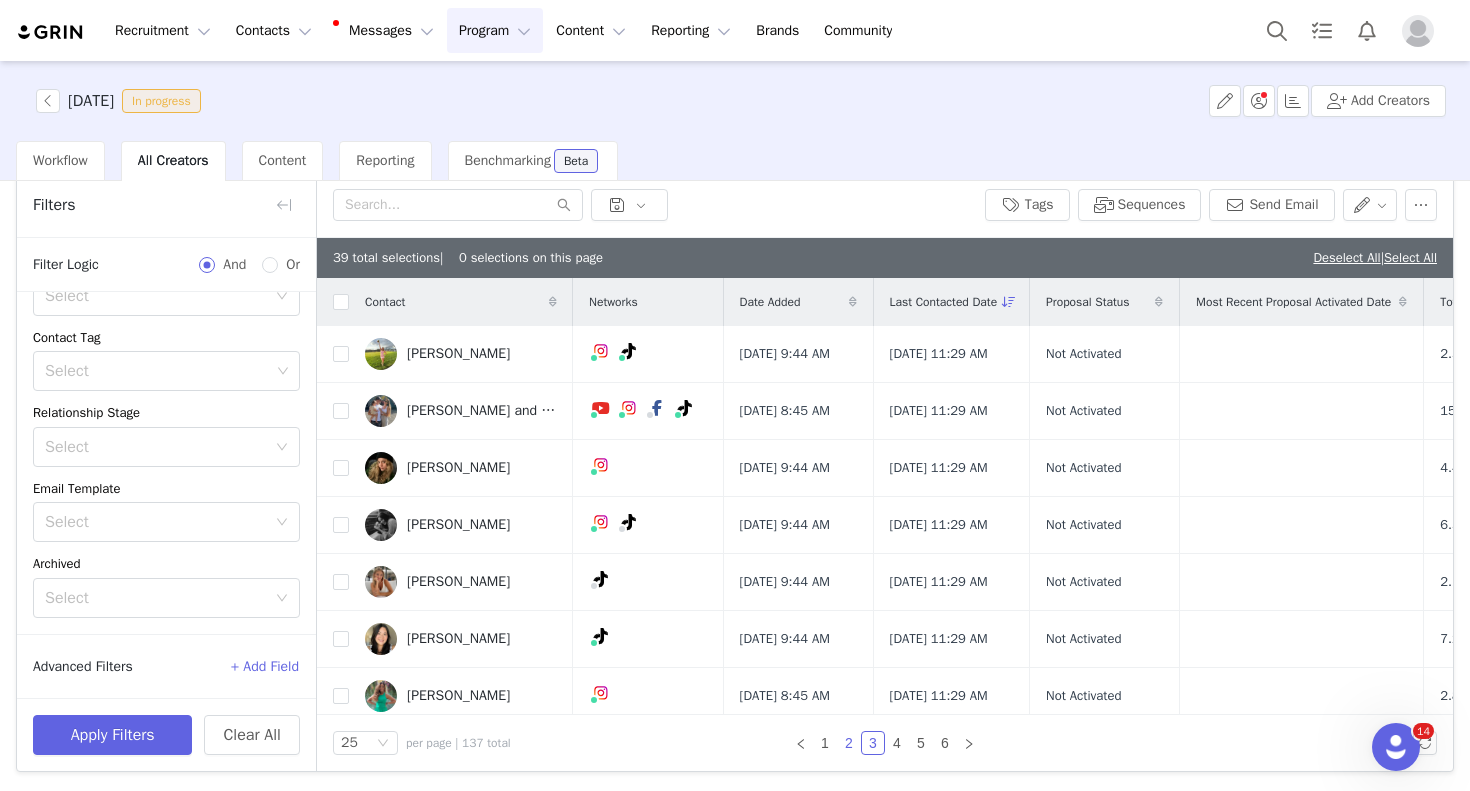 click on "2" at bounding box center (849, 743) 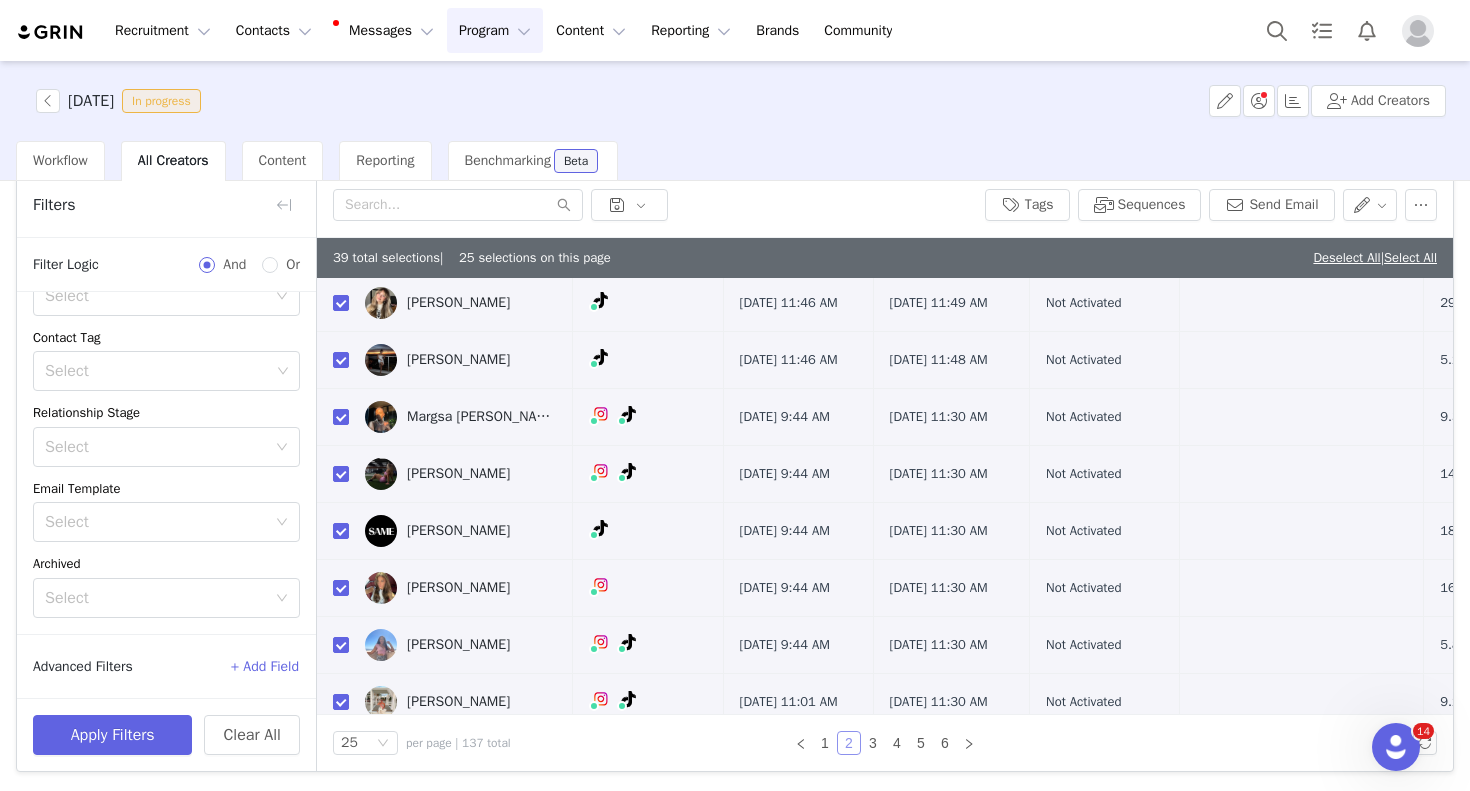 scroll, scrollTop: 0, scrollLeft: 0, axis: both 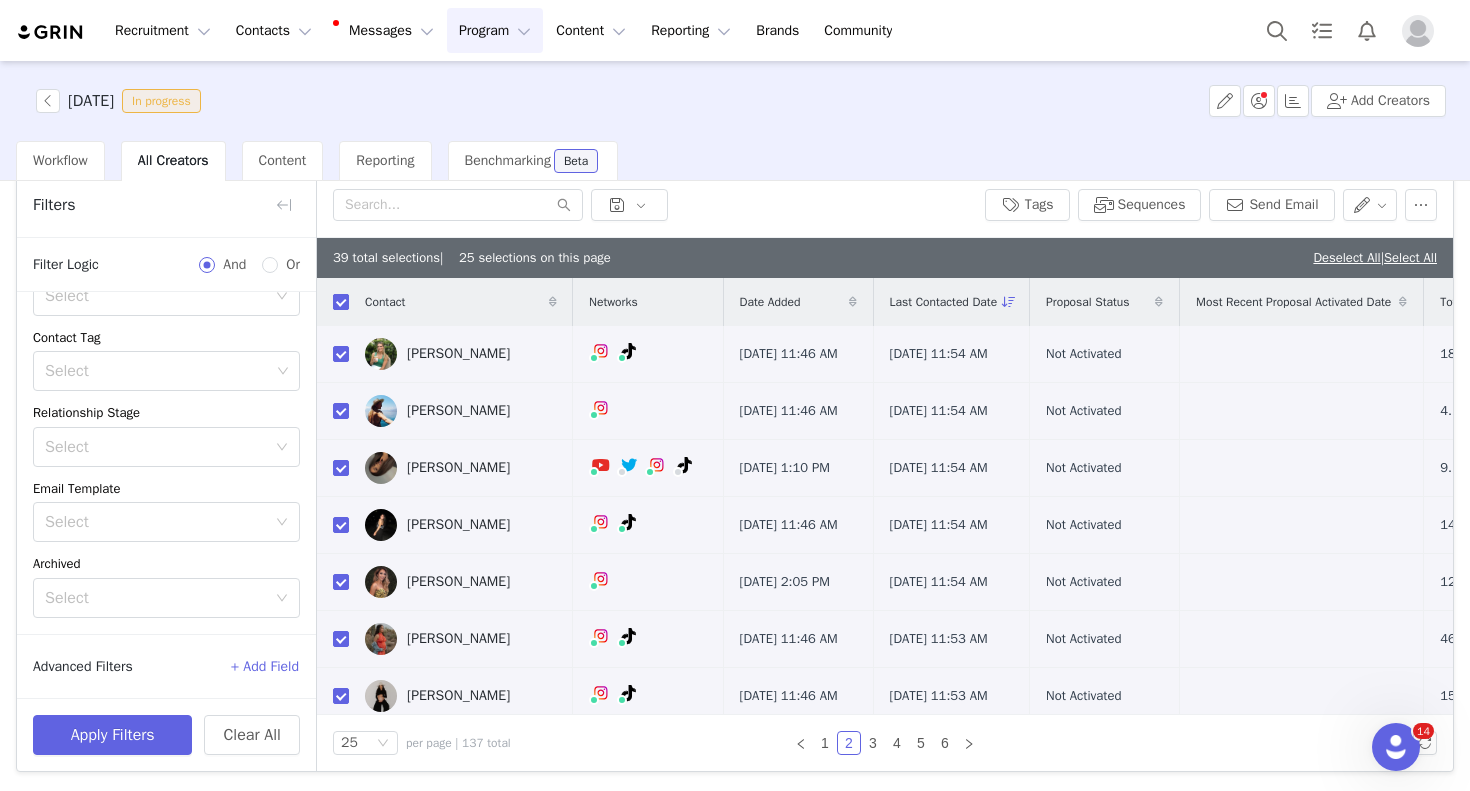 click at bounding box center [341, 302] 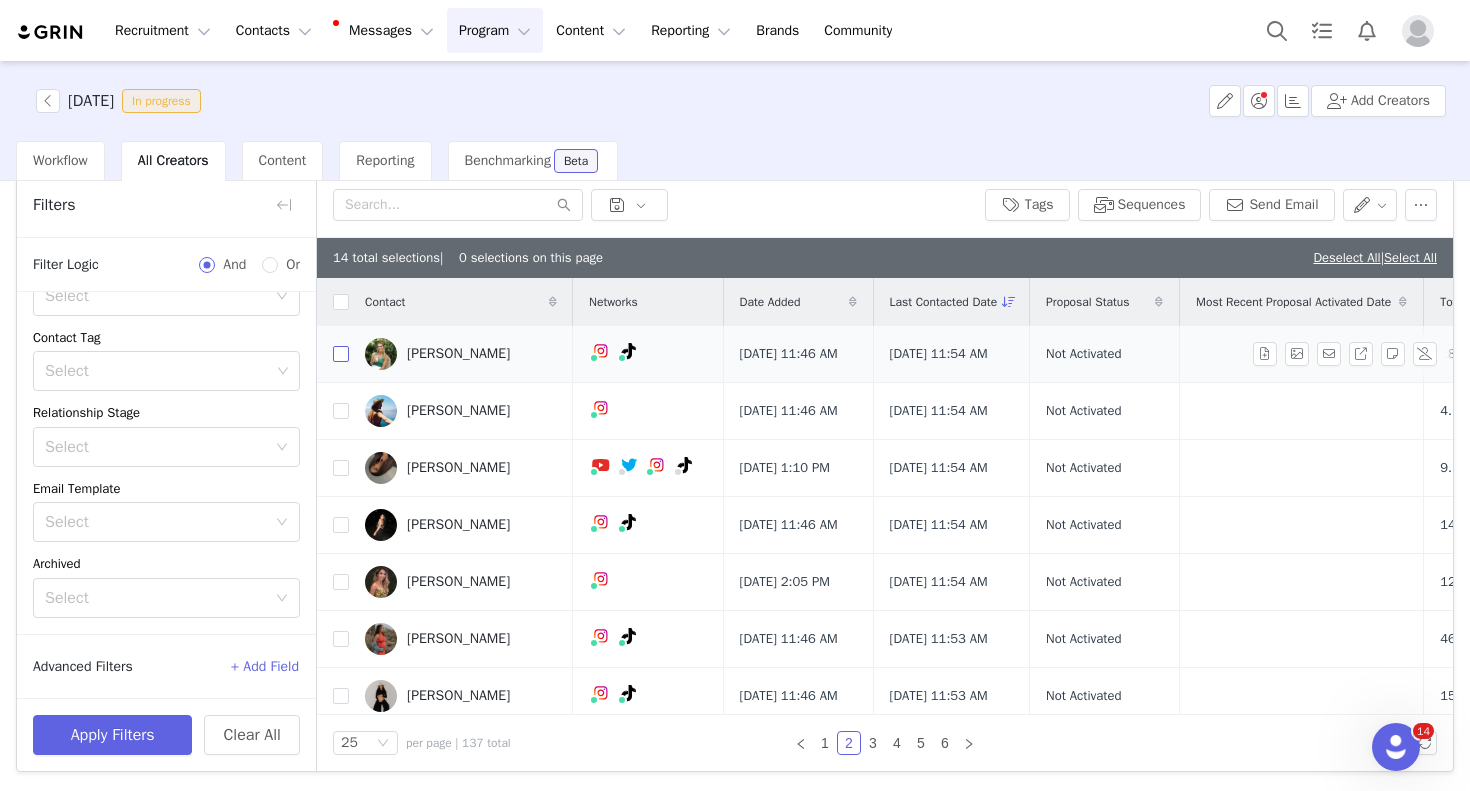 click at bounding box center [341, 354] 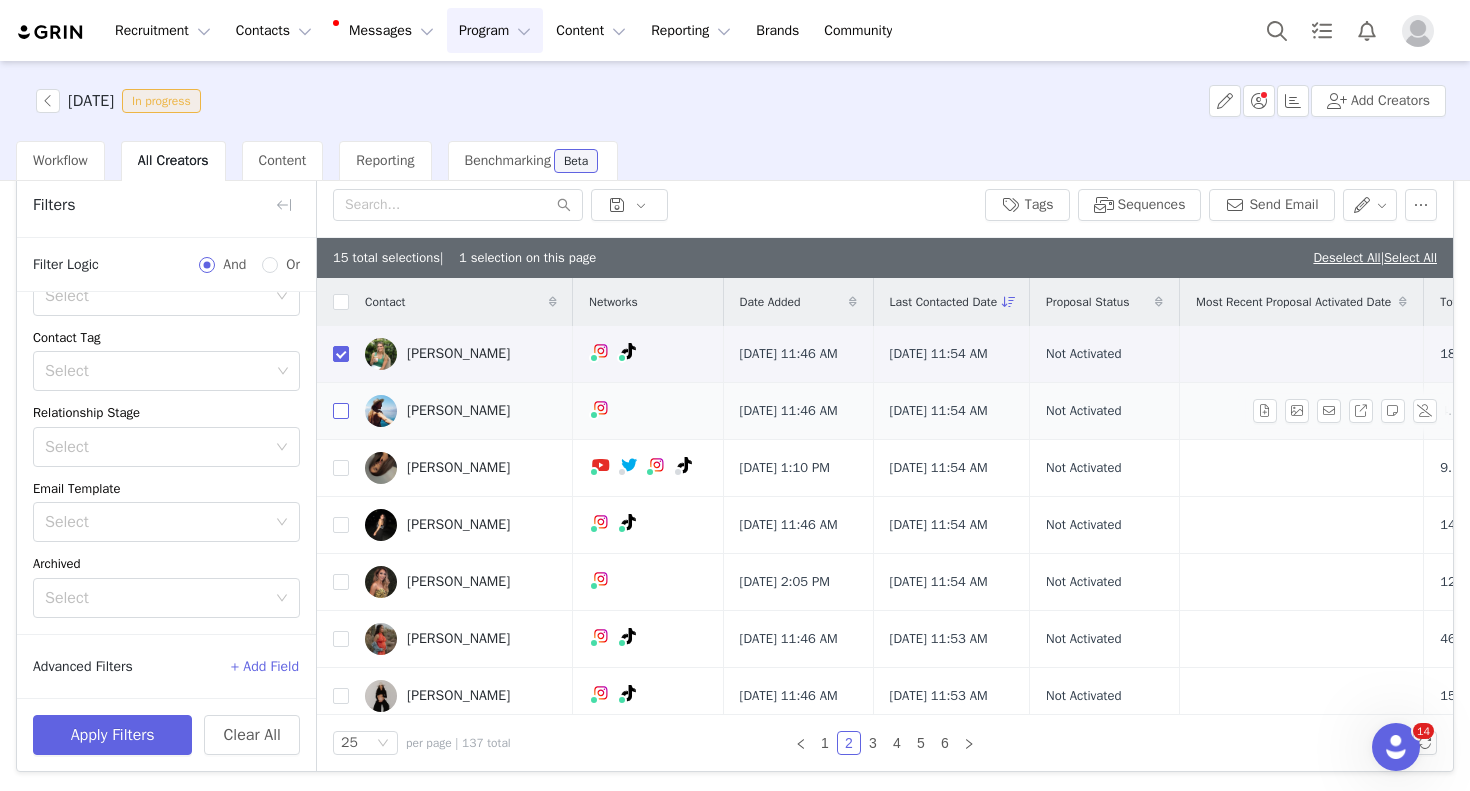 click at bounding box center [341, 411] 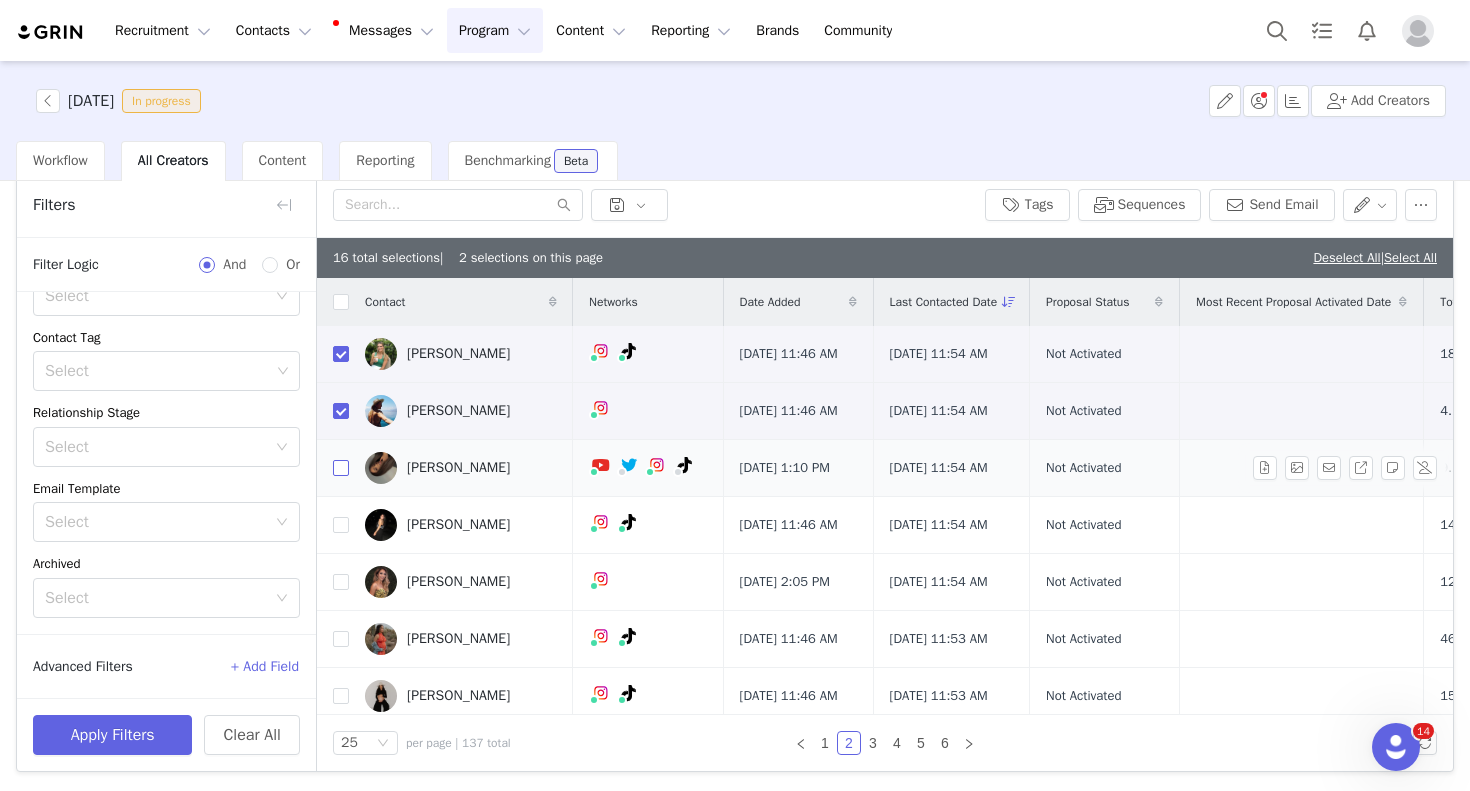 click at bounding box center [341, 468] 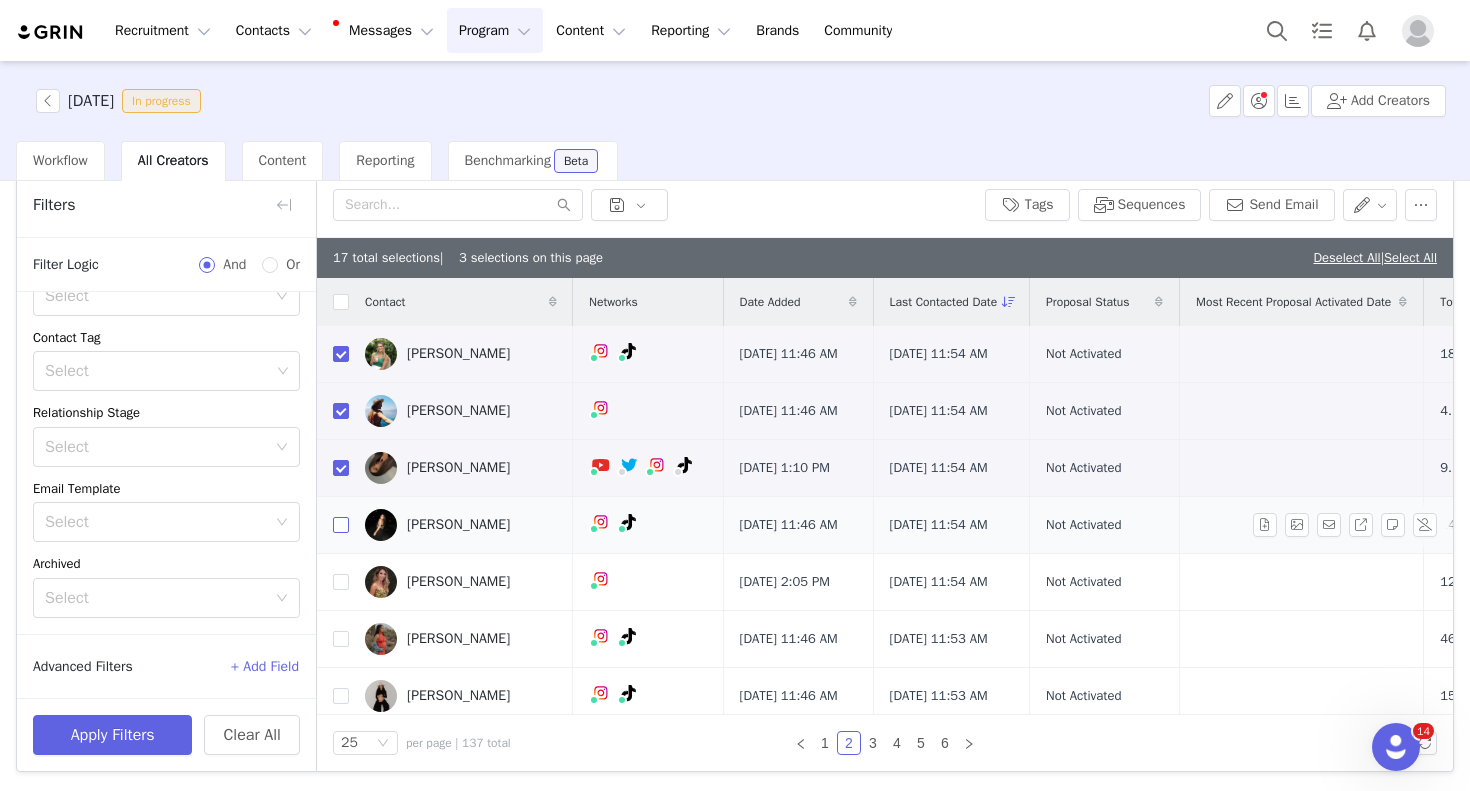 click at bounding box center [341, 525] 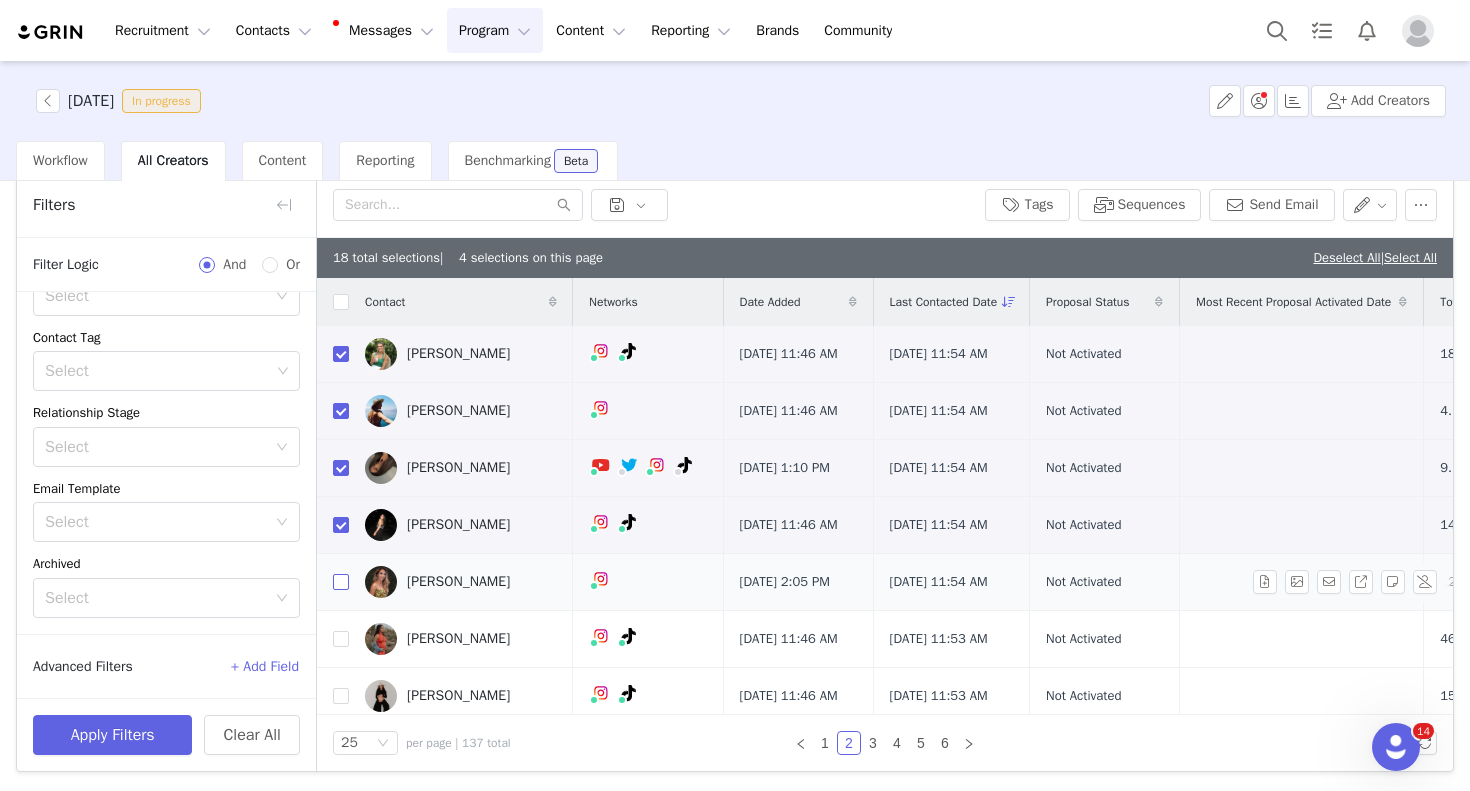 click at bounding box center [341, 582] 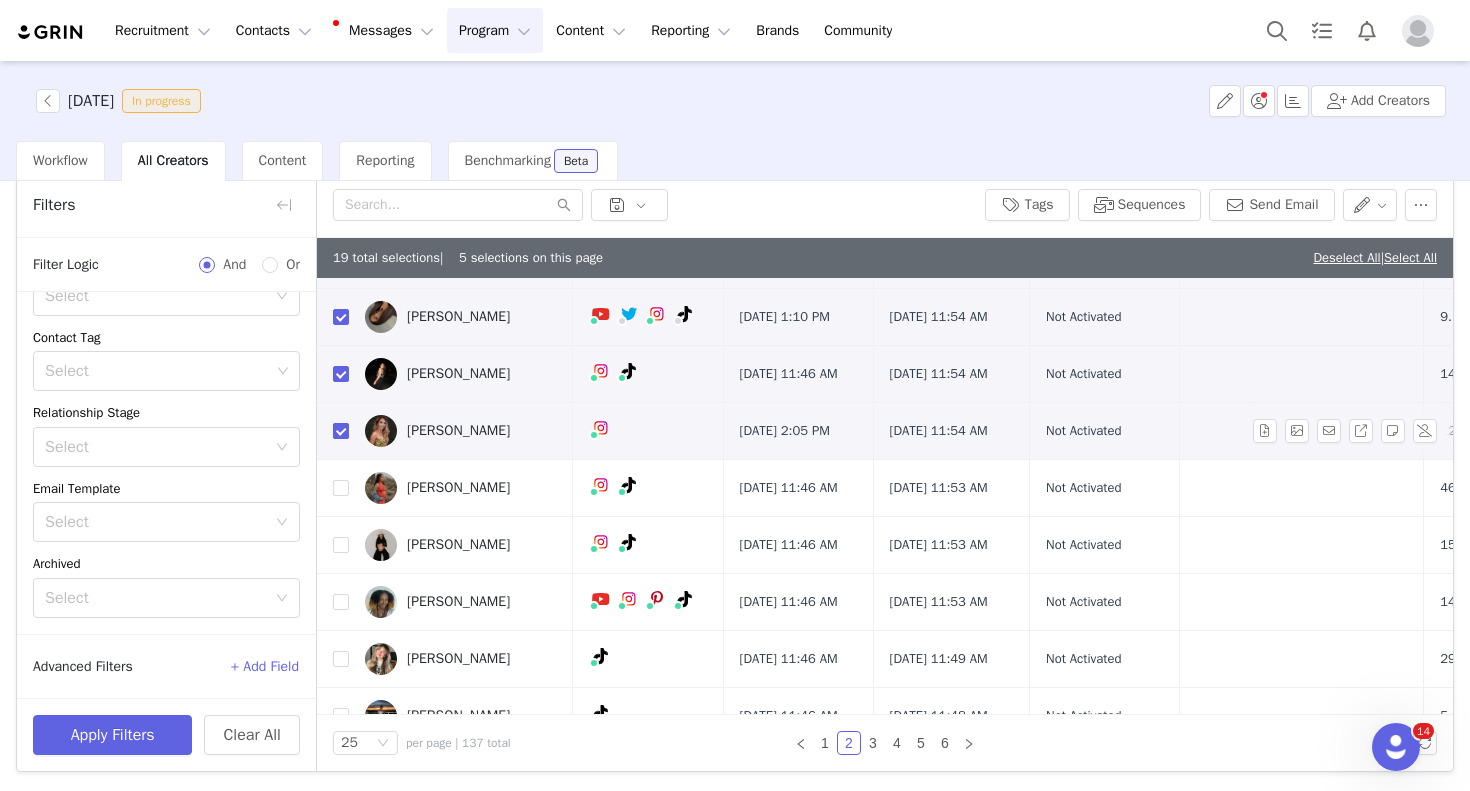 scroll, scrollTop: 201, scrollLeft: 0, axis: vertical 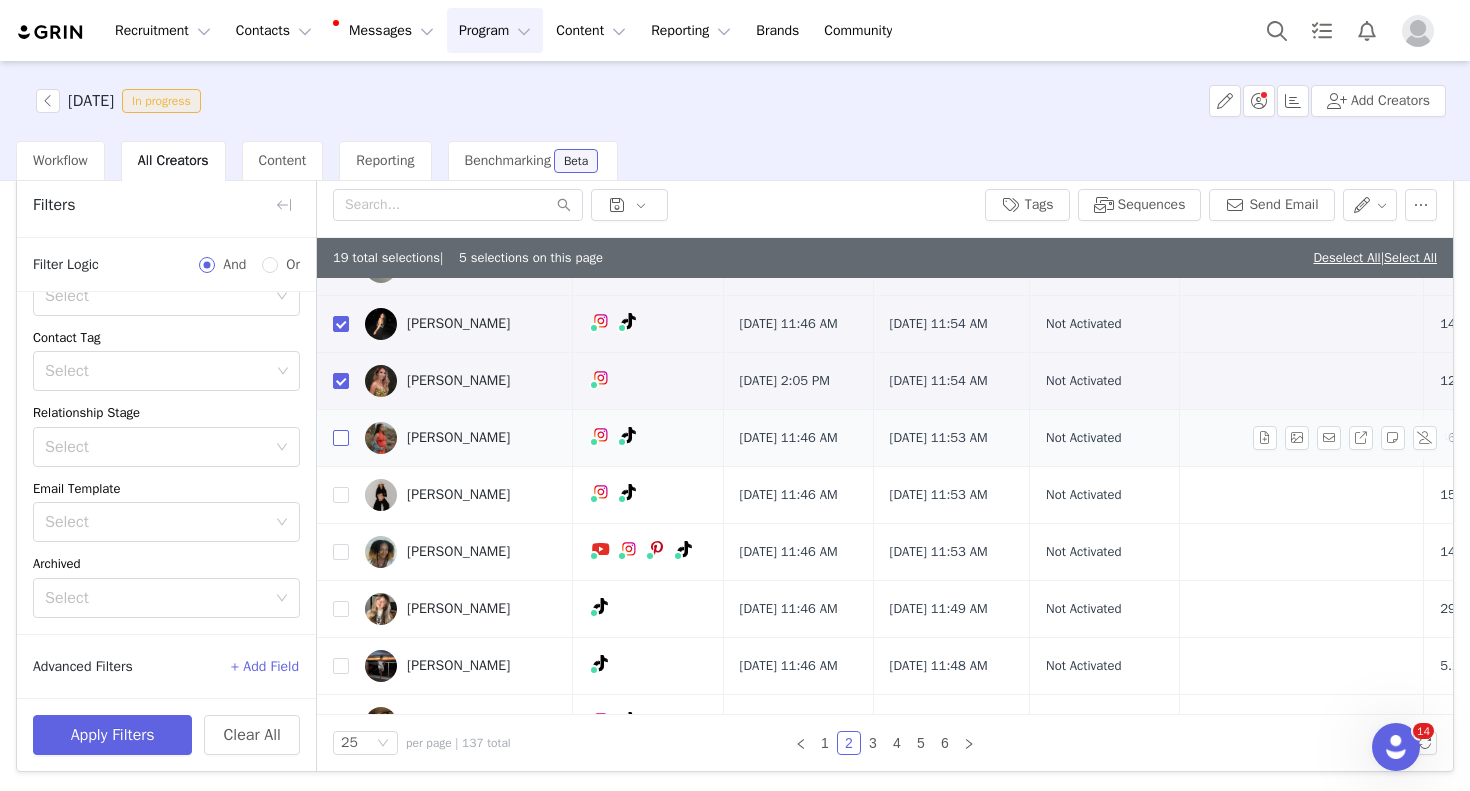 click at bounding box center (341, 438) 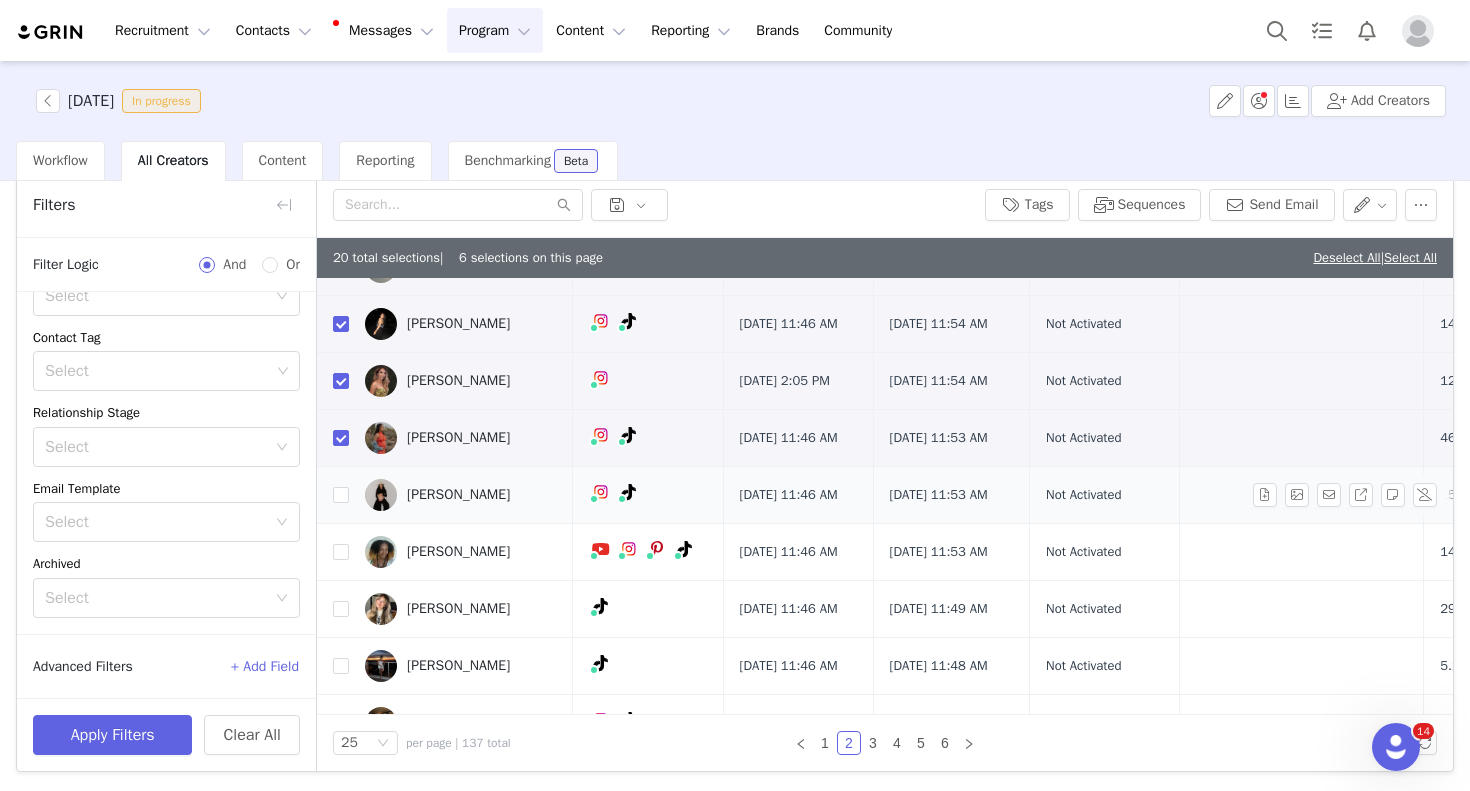 click at bounding box center (333, 495) 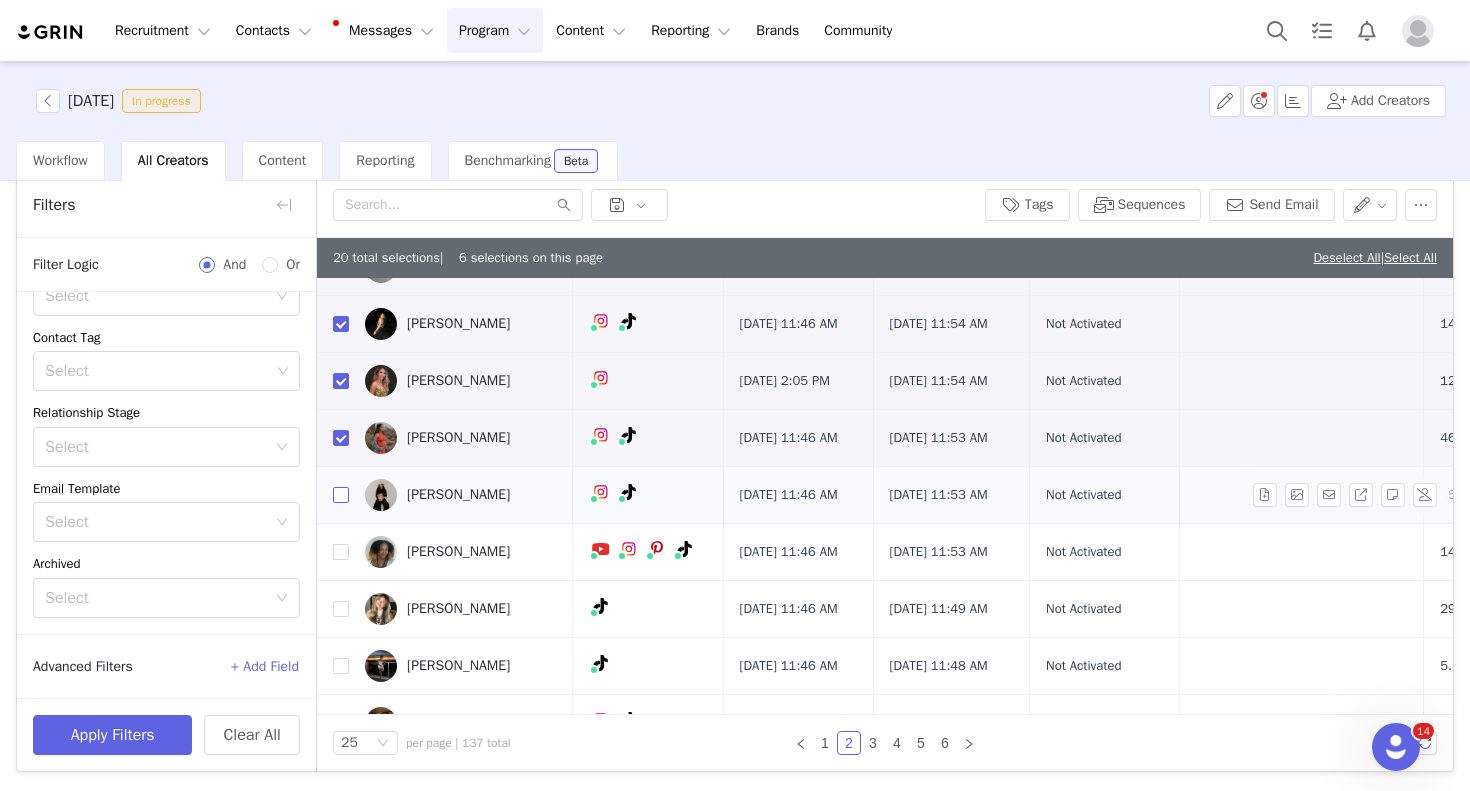 click at bounding box center (341, 495) 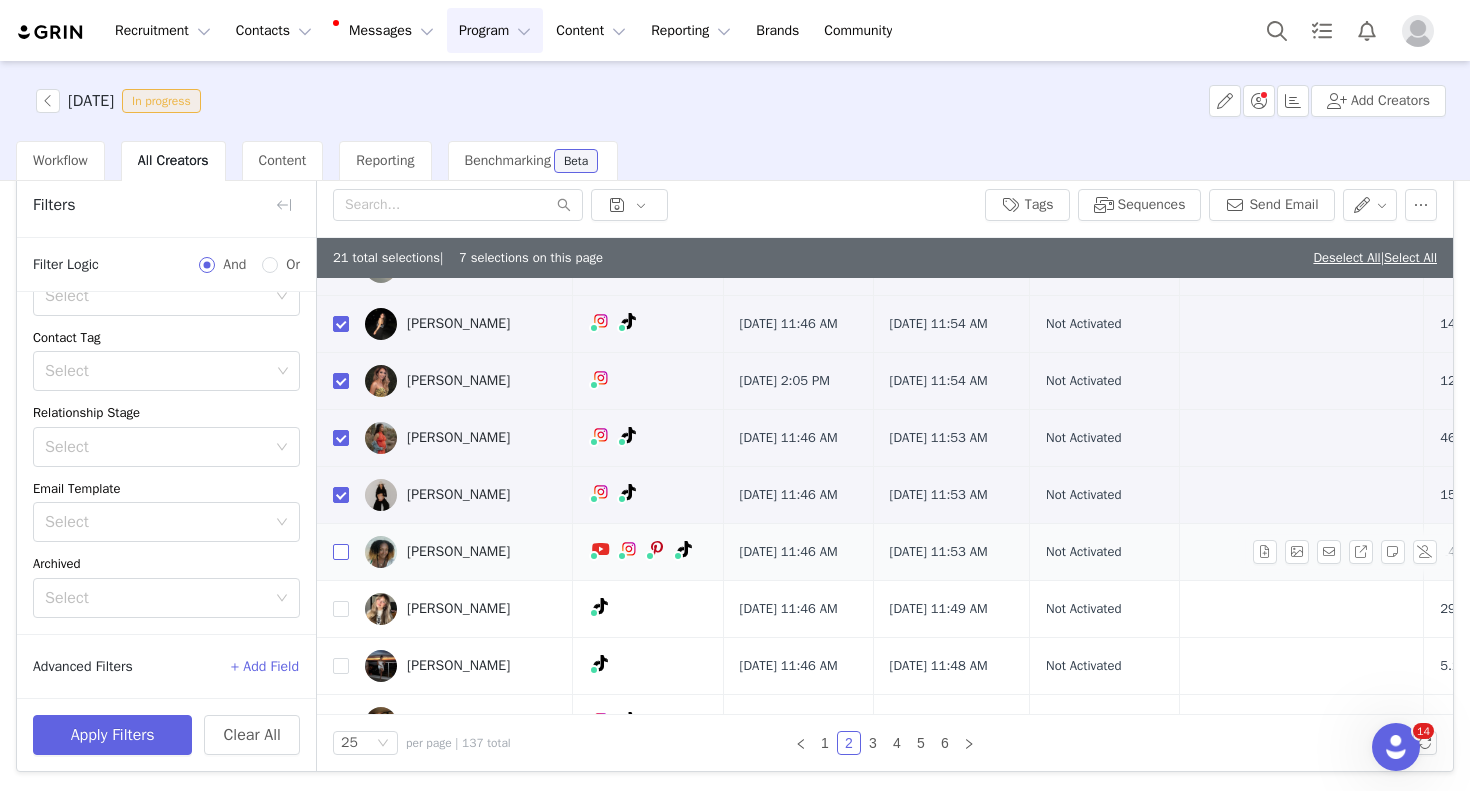 click at bounding box center (341, 552) 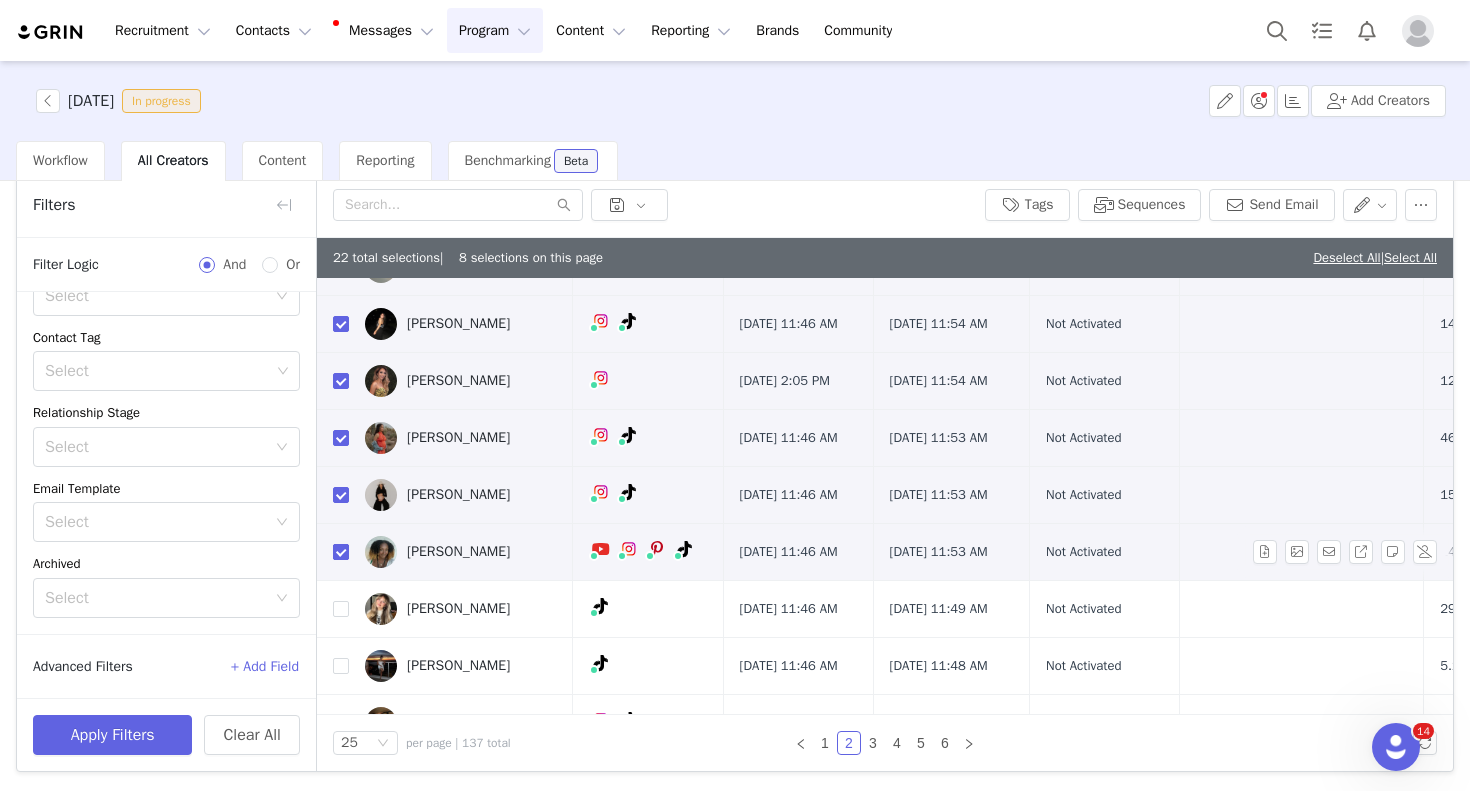 scroll, scrollTop: 333, scrollLeft: 0, axis: vertical 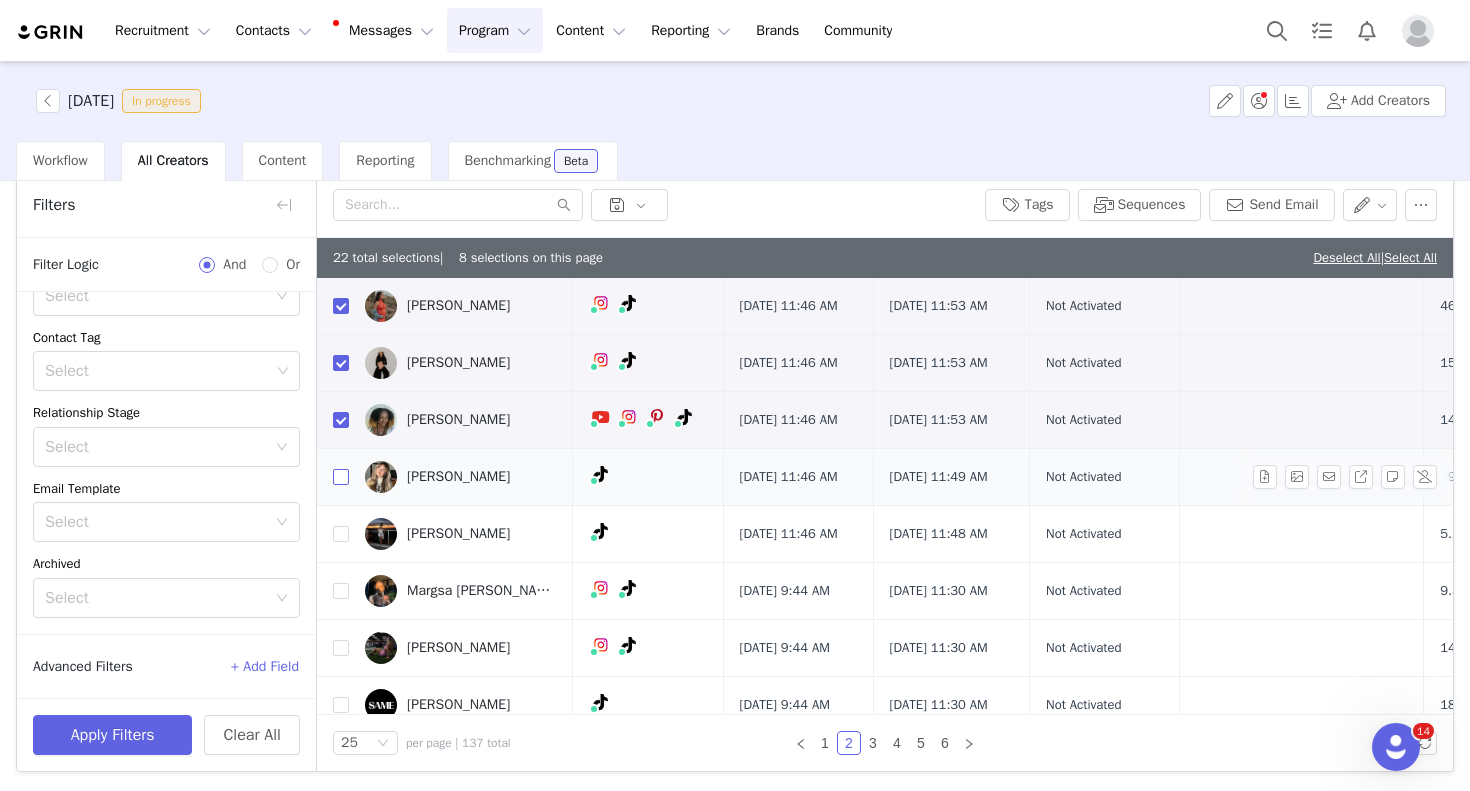 click at bounding box center (341, 477) 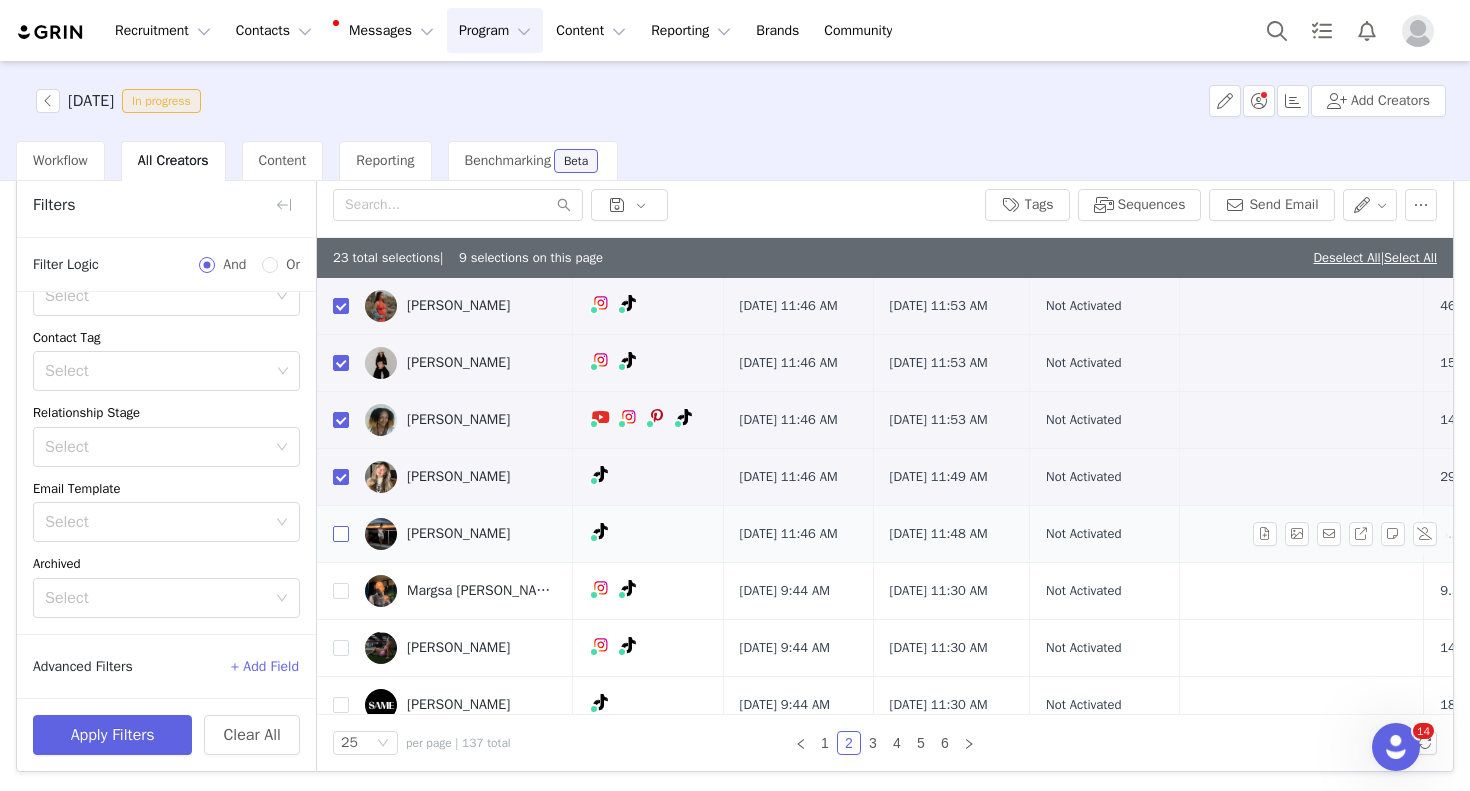 click at bounding box center (341, 534) 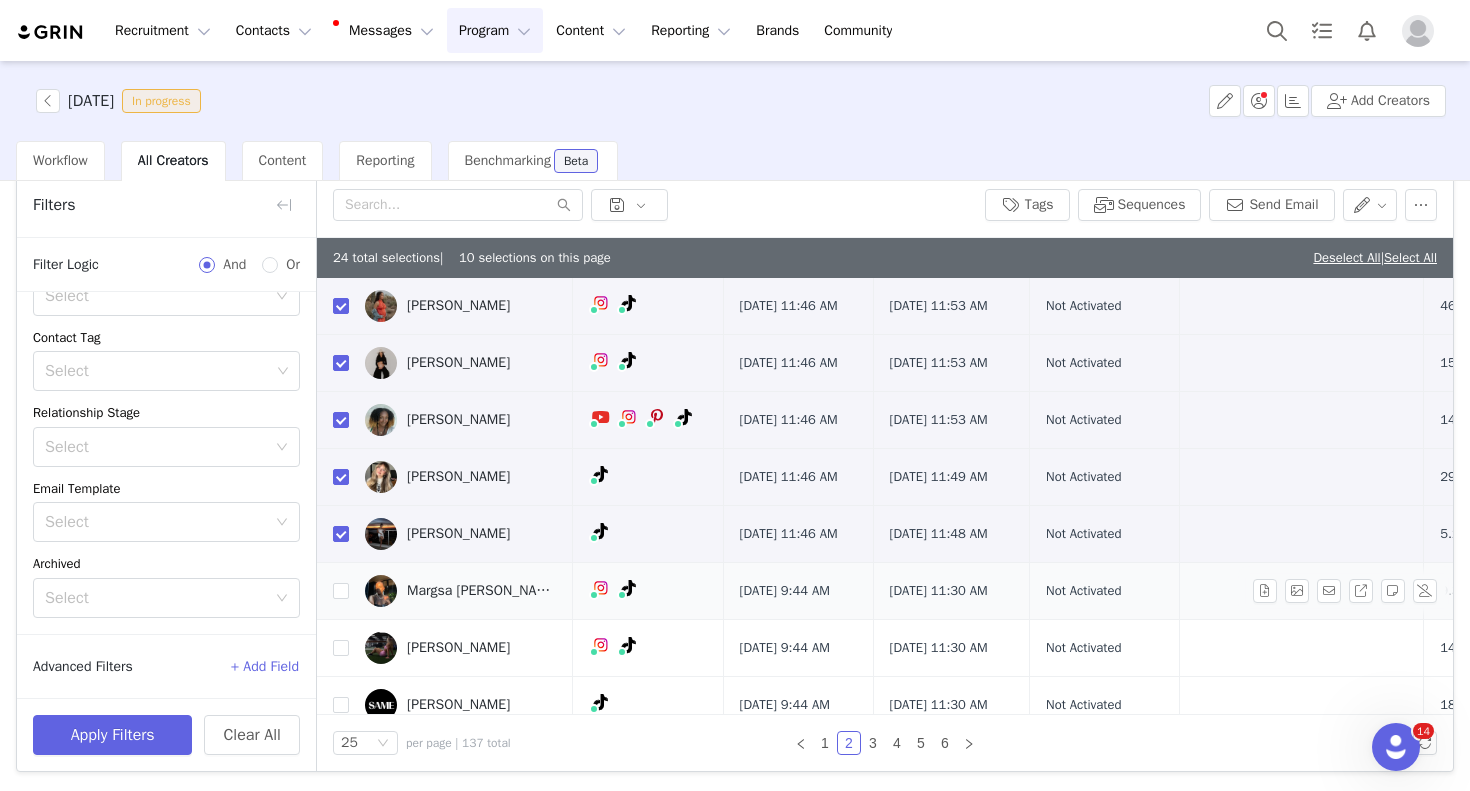 click on "Margsa [PERSON_NAME]" at bounding box center (482, 591) 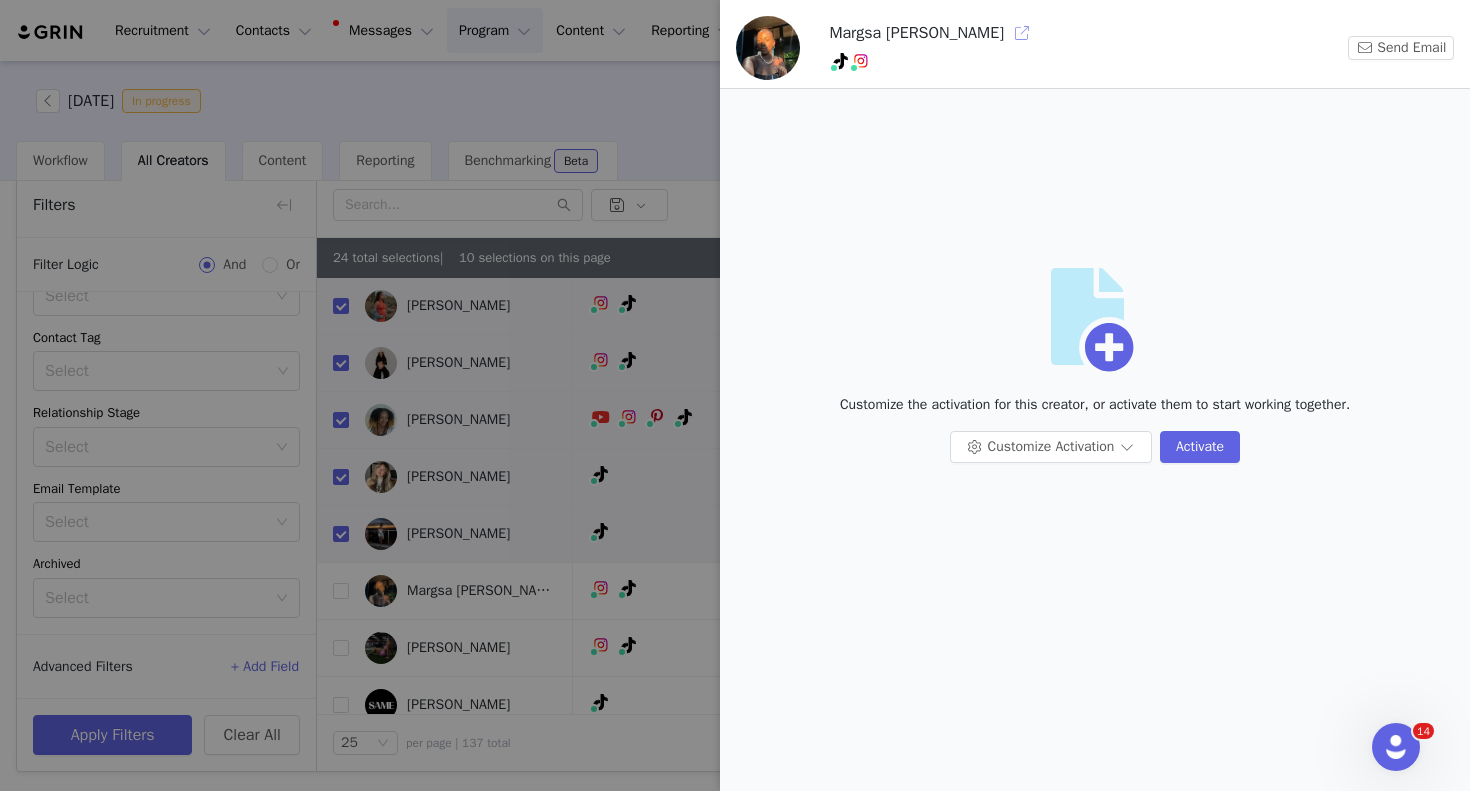 click at bounding box center (1022, 33) 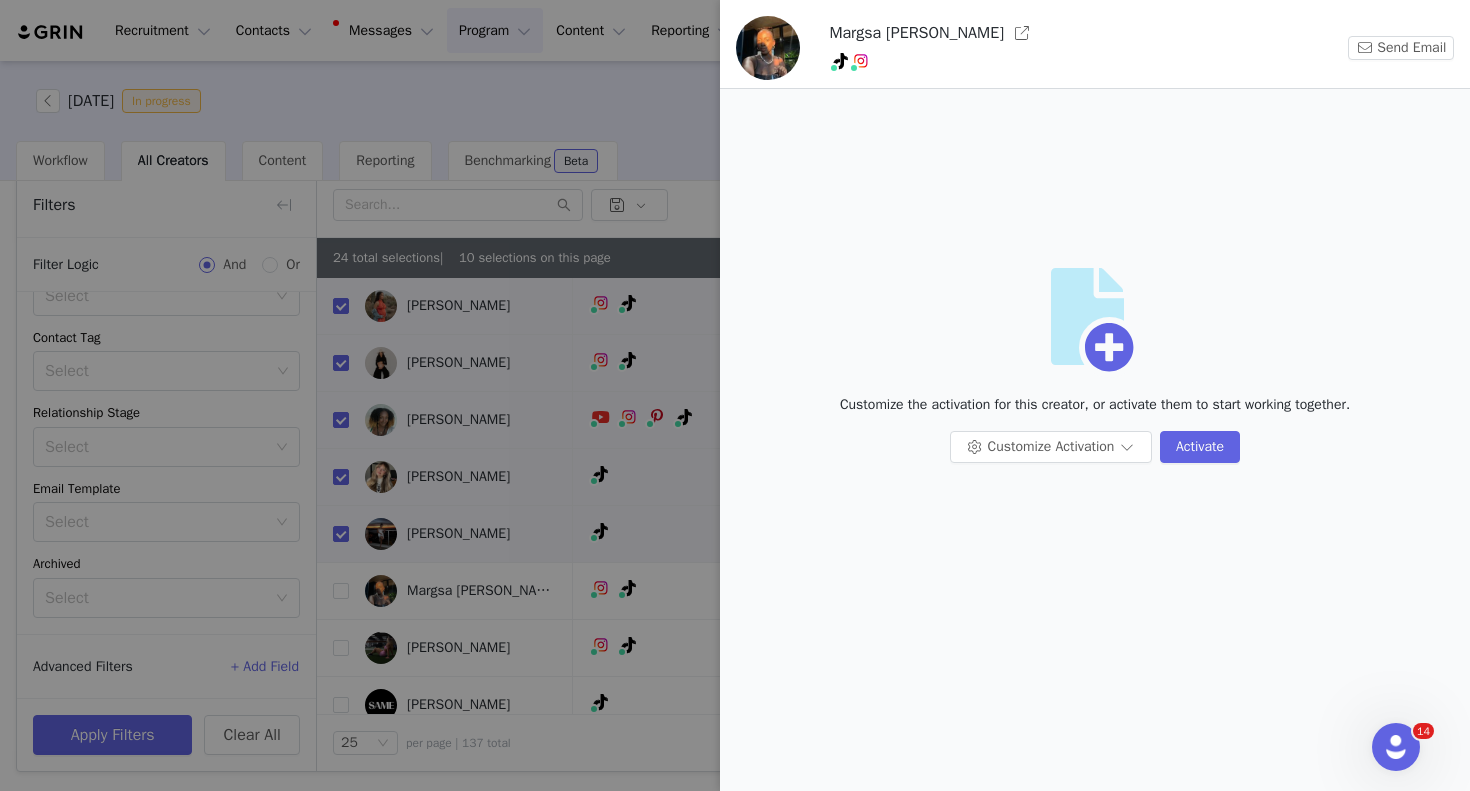 click at bounding box center (735, 395) 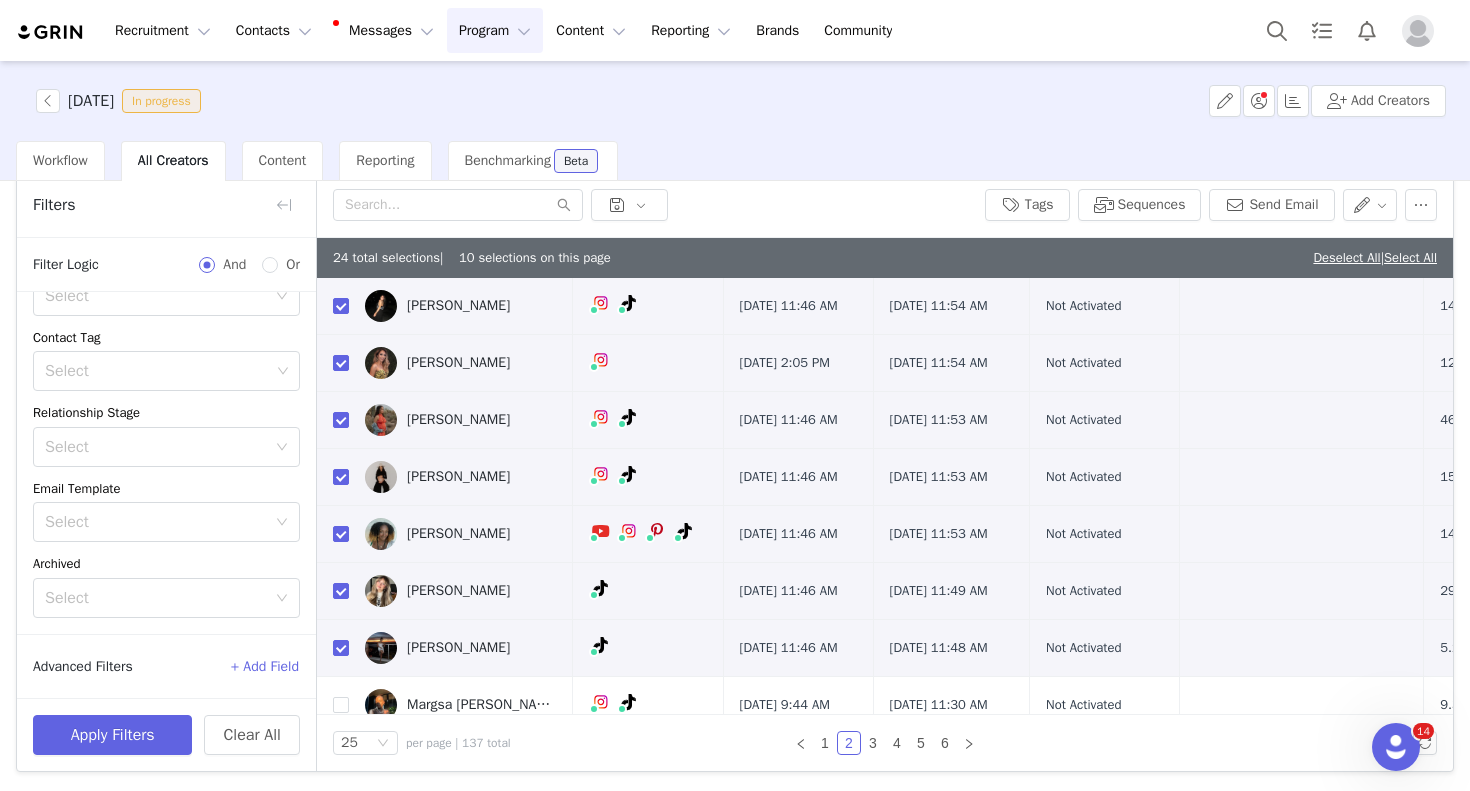 scroll, scrollTop: 0, scrollLeft: 0, axis: both 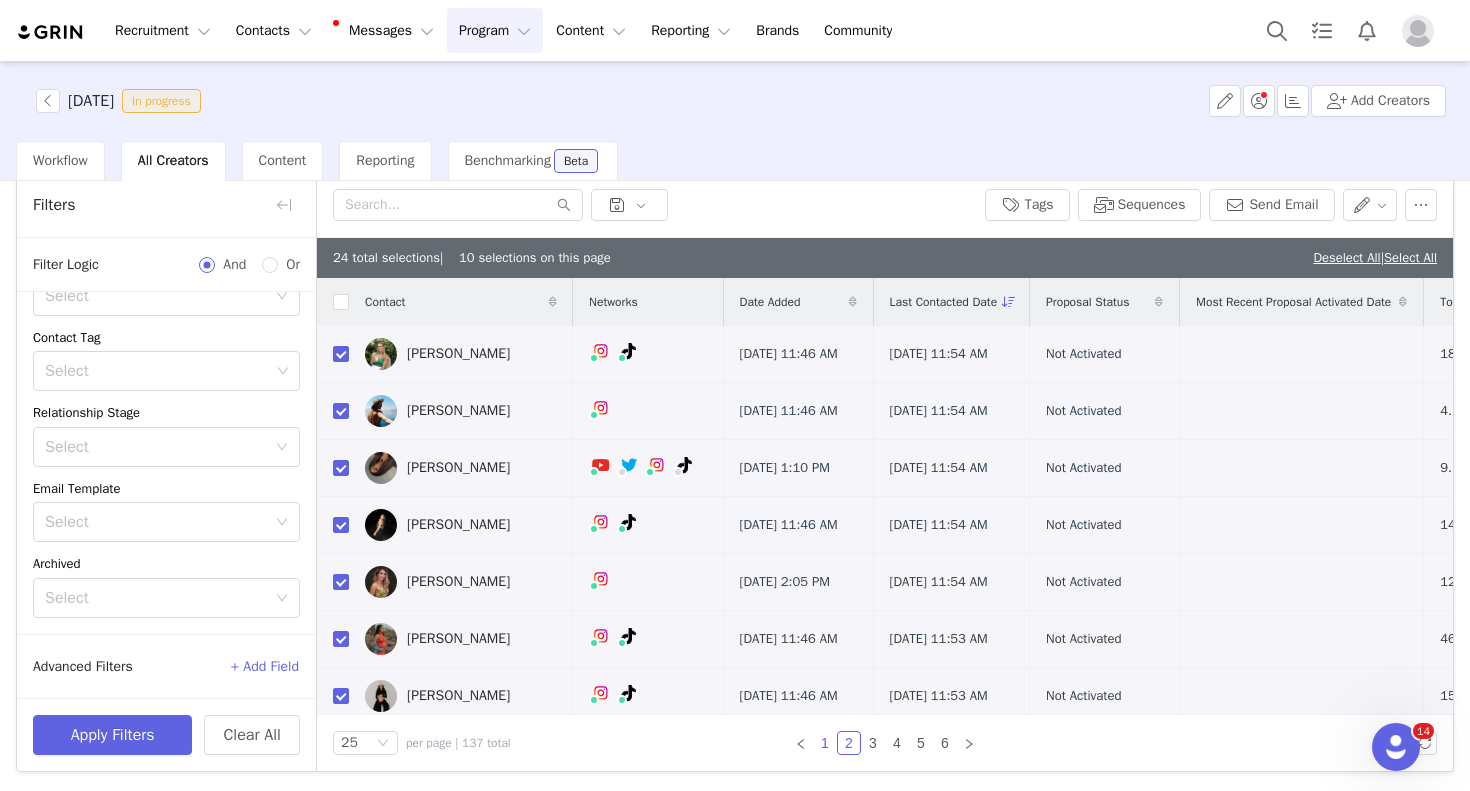 click on "1" at bounding box center [825, 743] 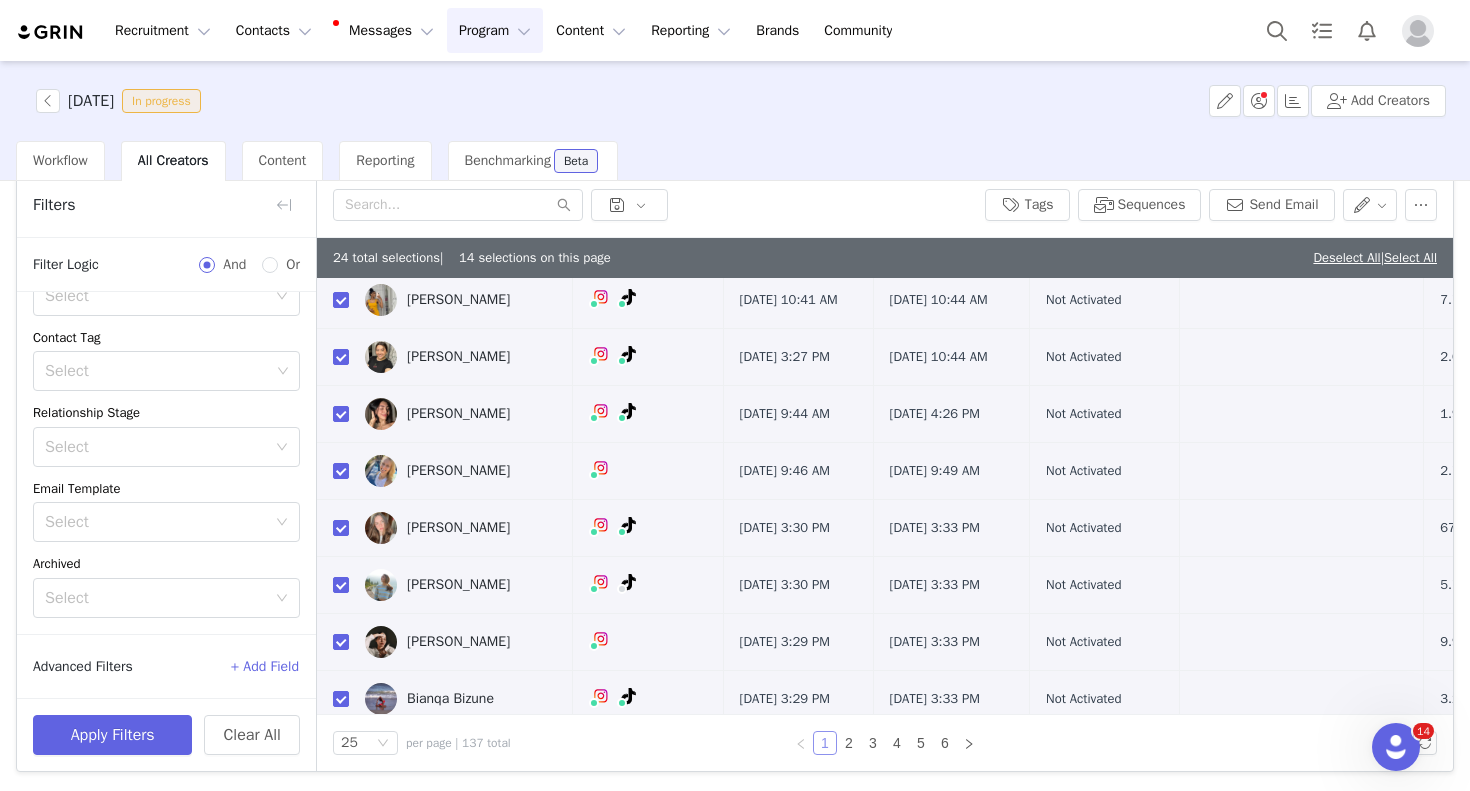 scroll, scrollTop: 885, scrollLeft: 0, axis: vertical 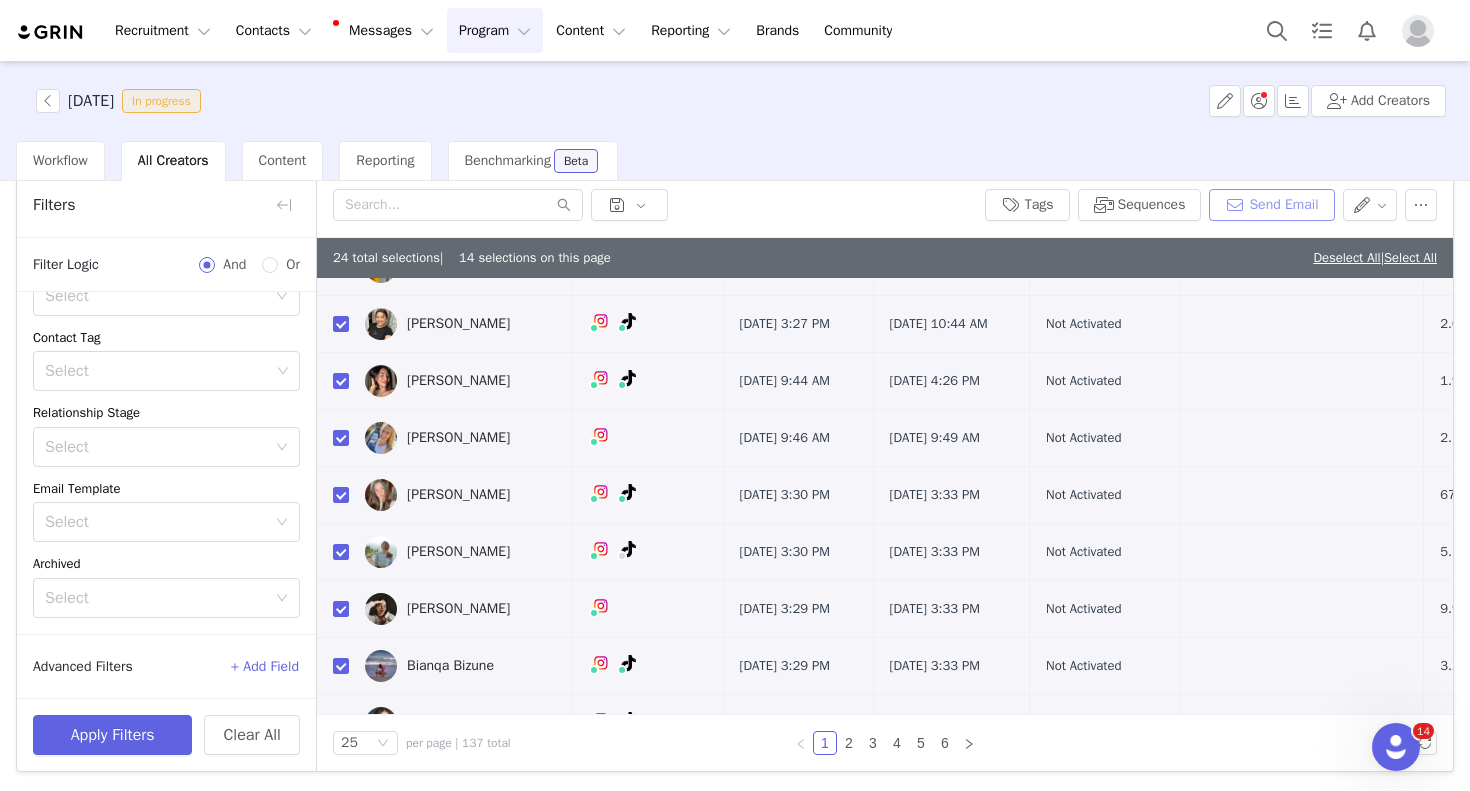 click on "Send Email" at bounding box center [1271, 205] 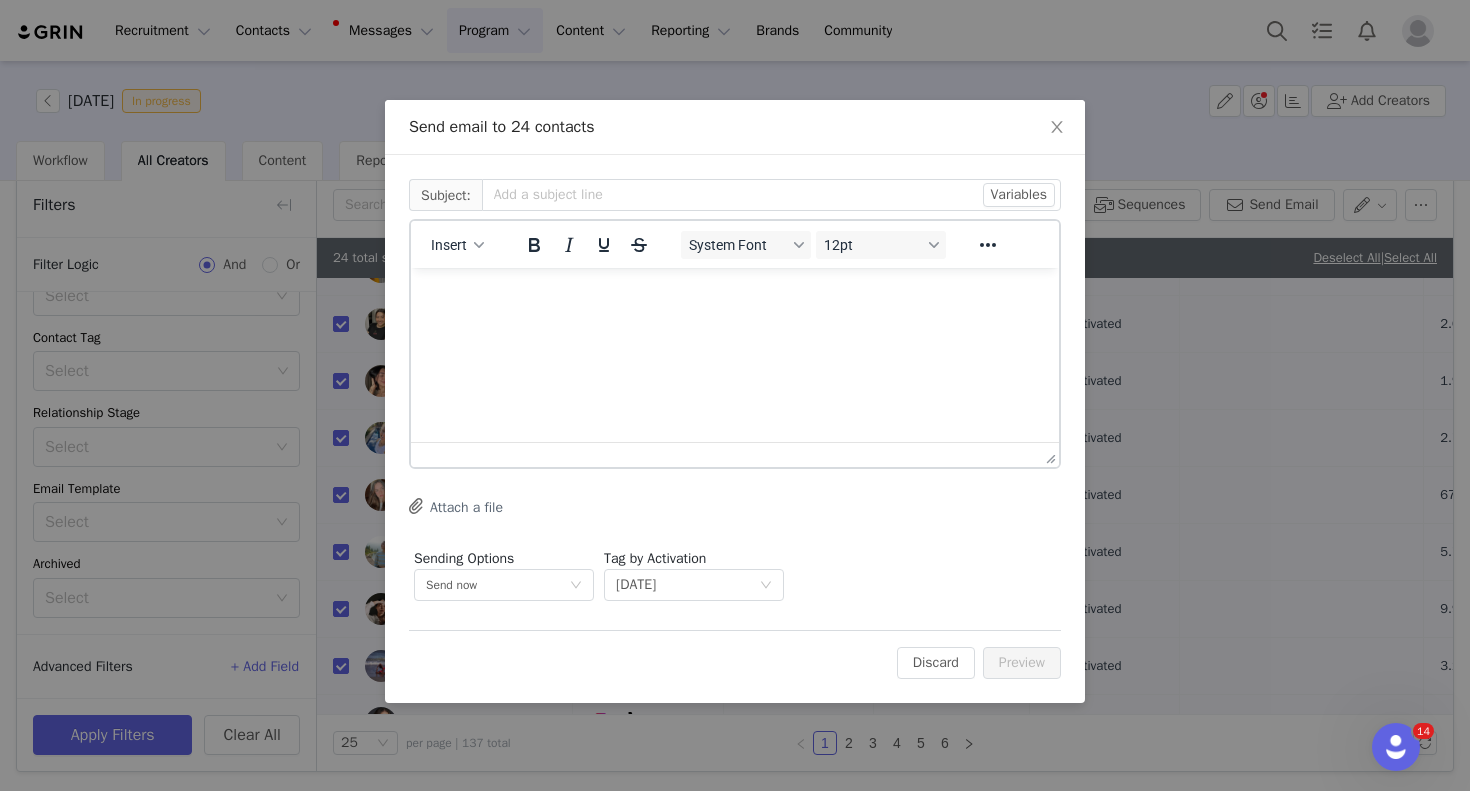scroll, scrollTop: 0, scrollLeft: 0, axis: both 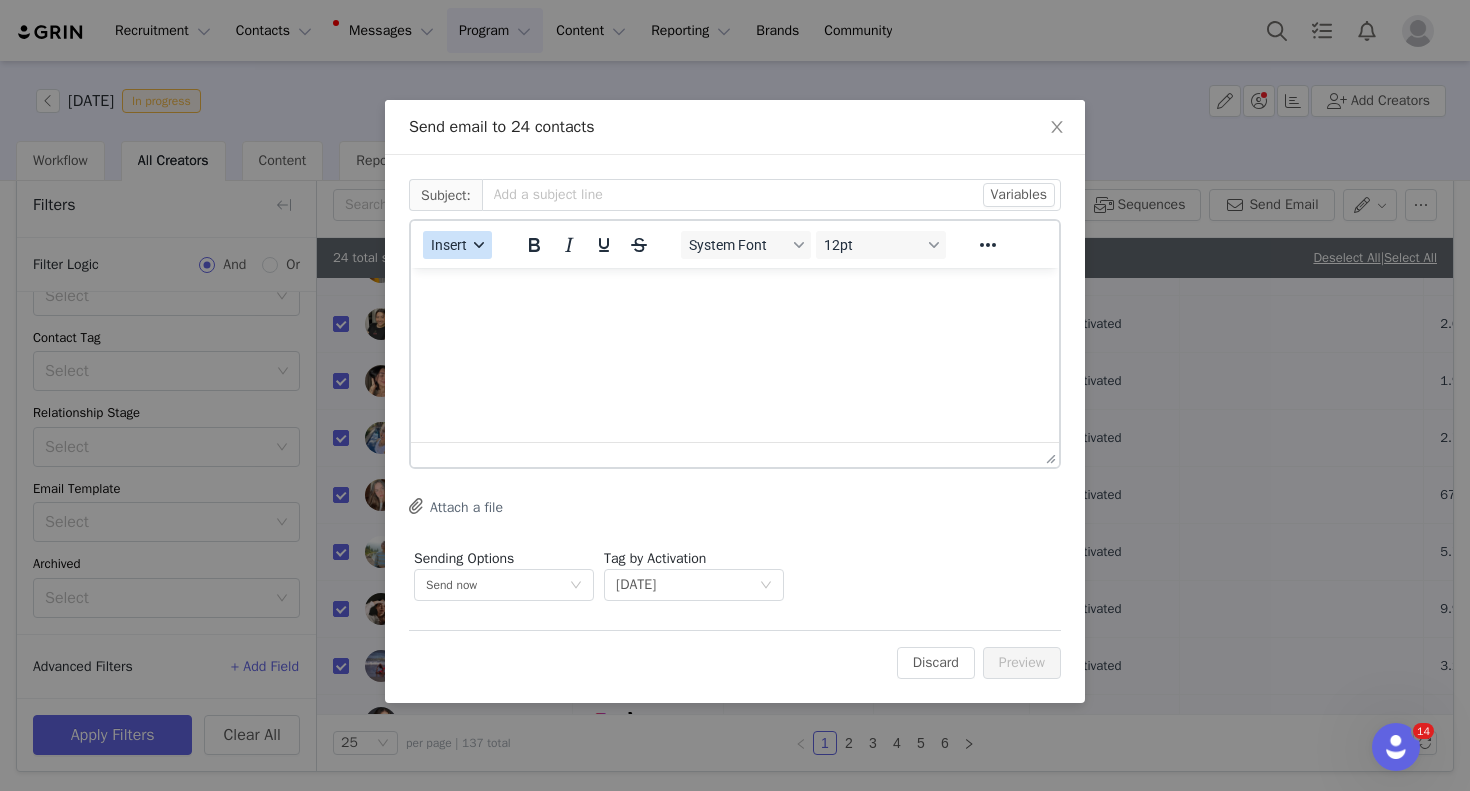click 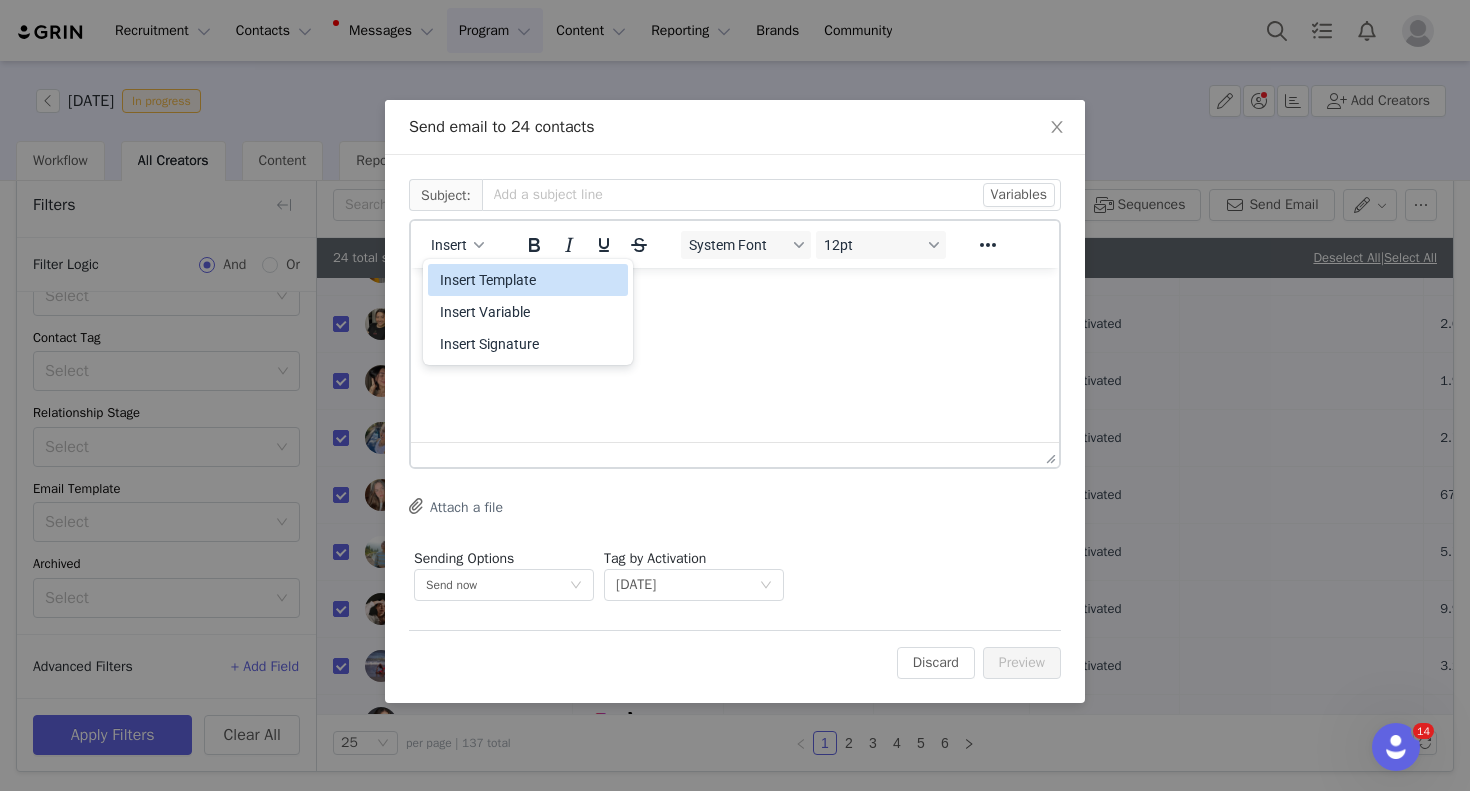 click on "Insert Template" at bounding box center (530, 280) 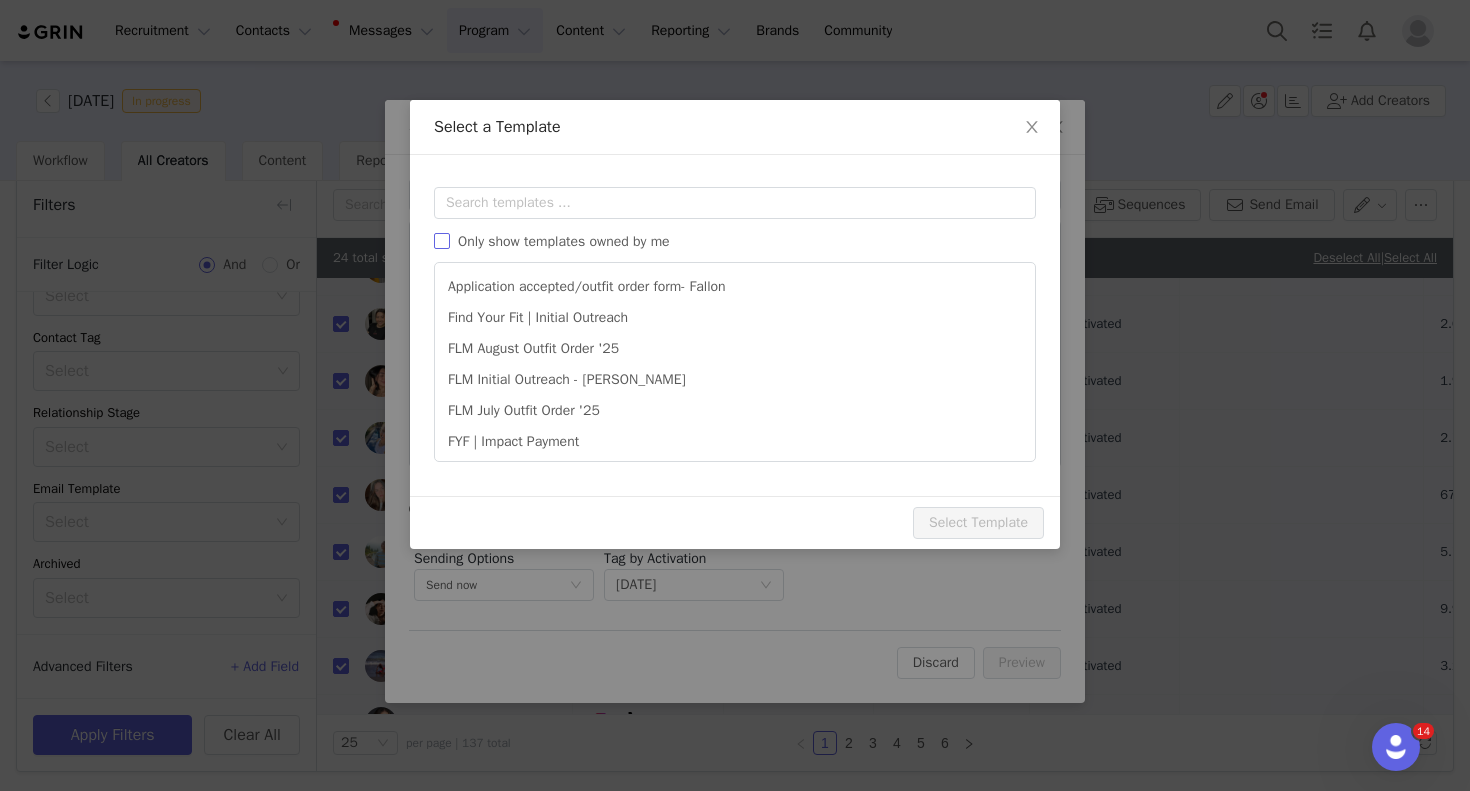 scroll, scrollTop: 0, scrollLeft: 0, axis: both 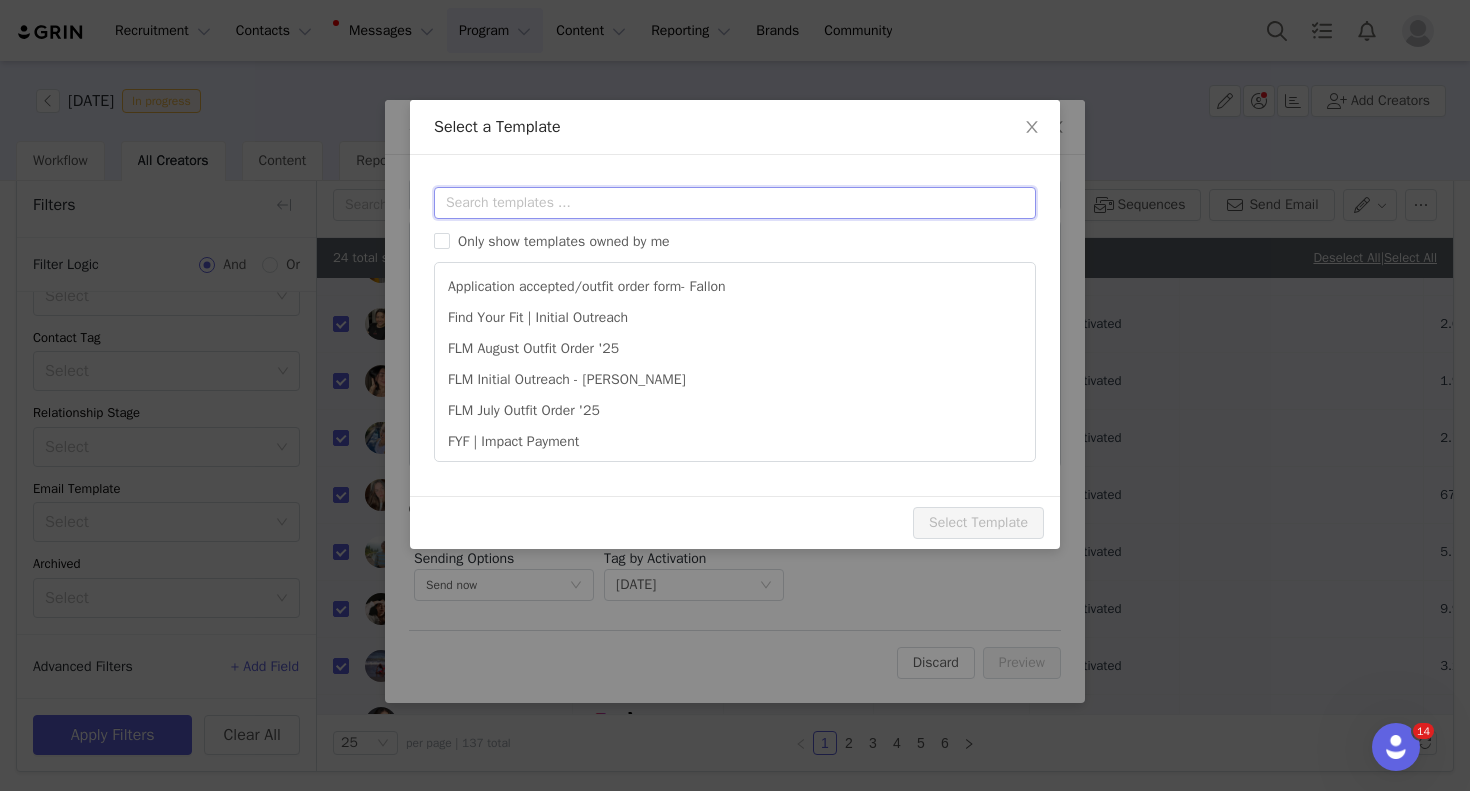 click at bounding box center (735, 203) 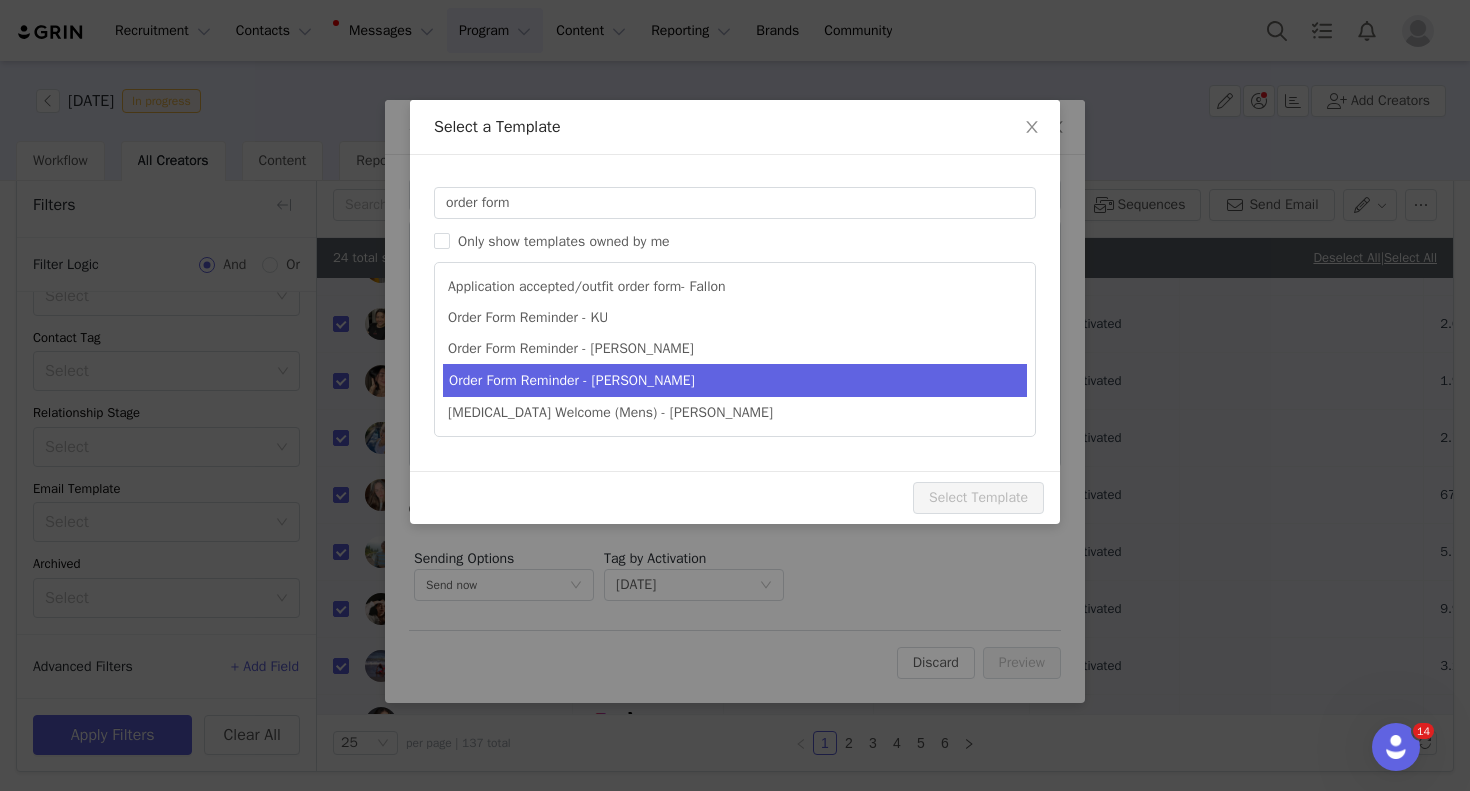 click on "Order Form Reminder - Sandra" at bounding box center [735, 380] 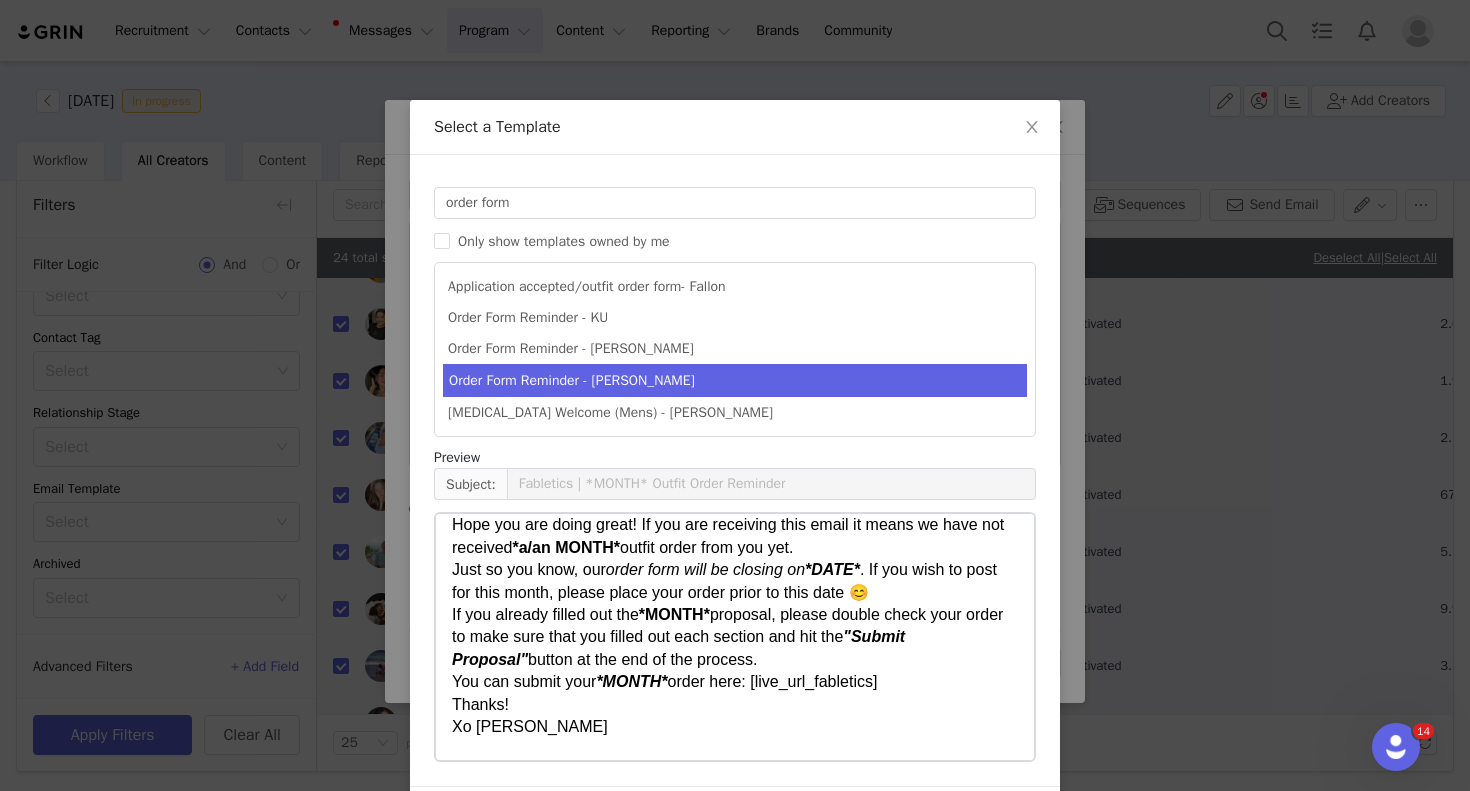 scroll, scrollTop: 62, scrollLeft: 0, axis: vertical 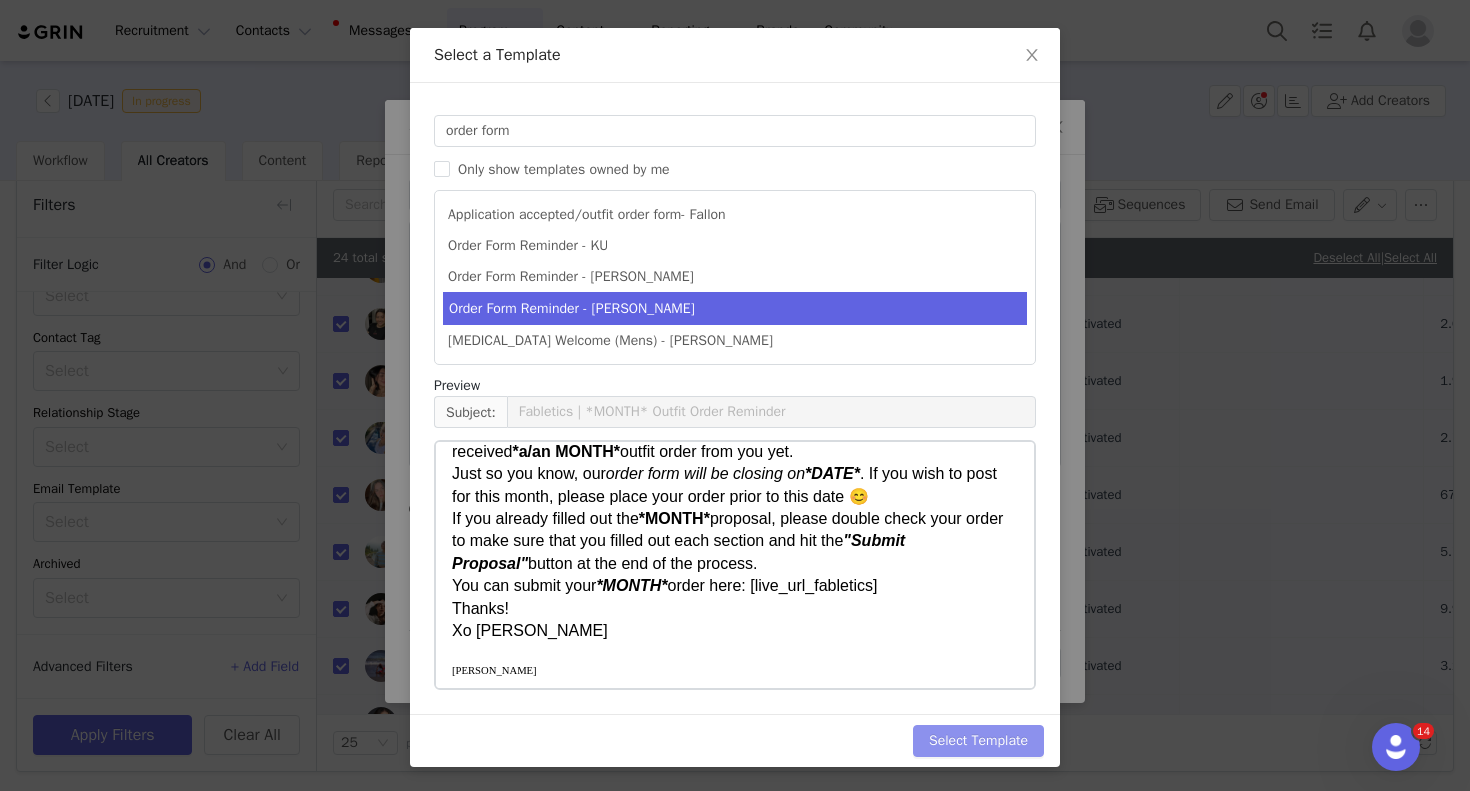 click on "Select Template" at bounding box center (978, 741) 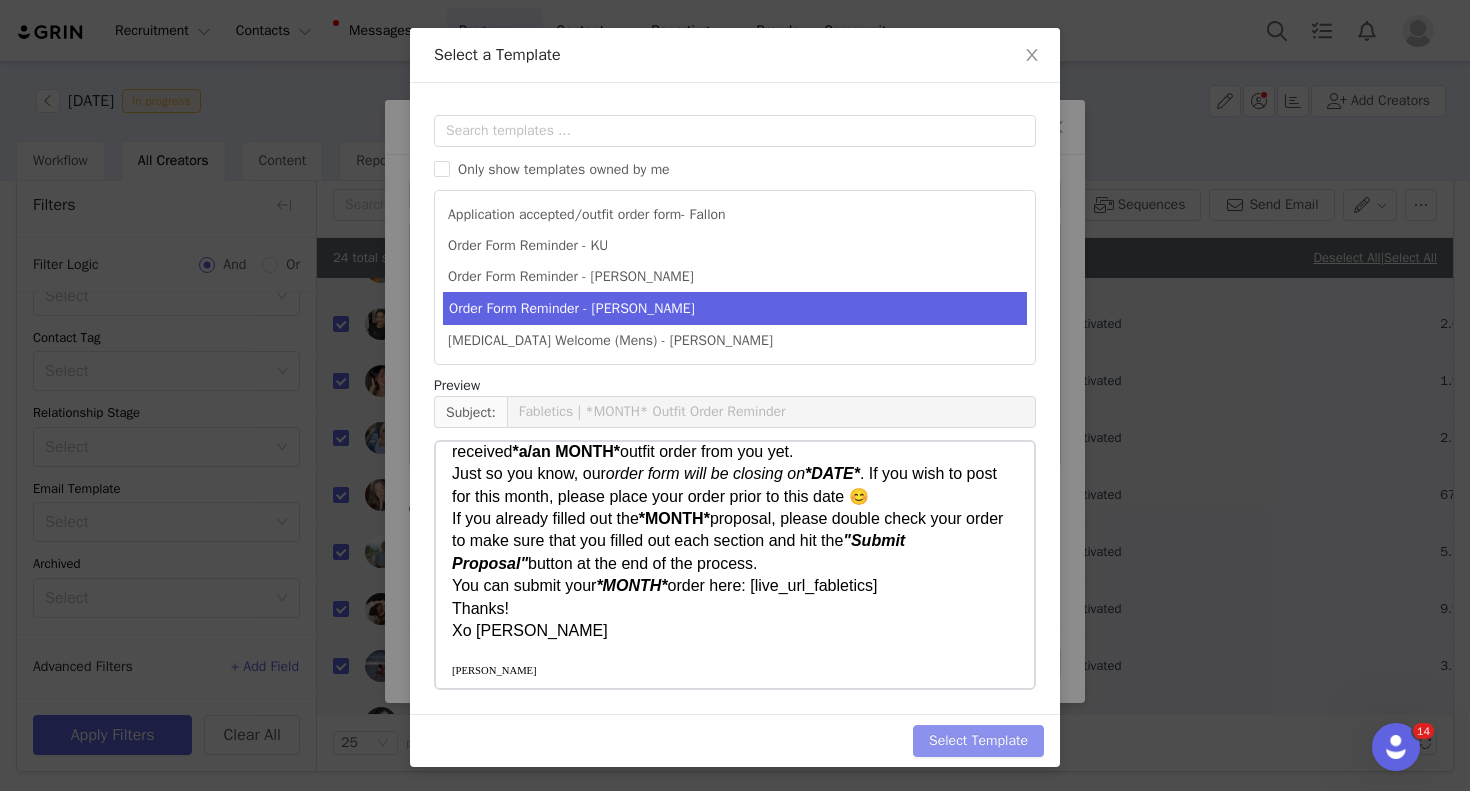 scroll, scrollTop: 0, scrollLeft: 0, axis: both 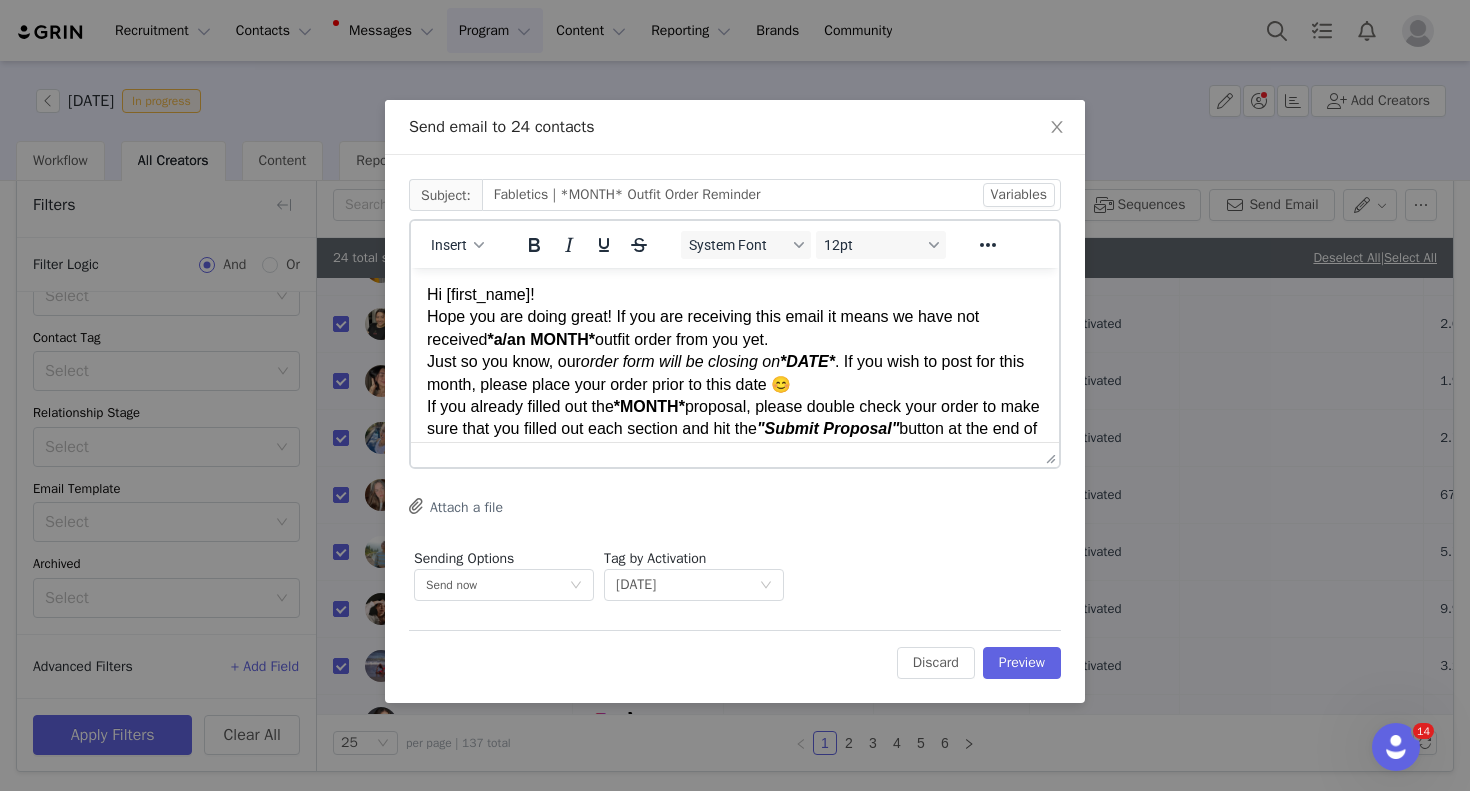 click on "order form will be closing on  *DATE*" at bounding box center [708, 361] 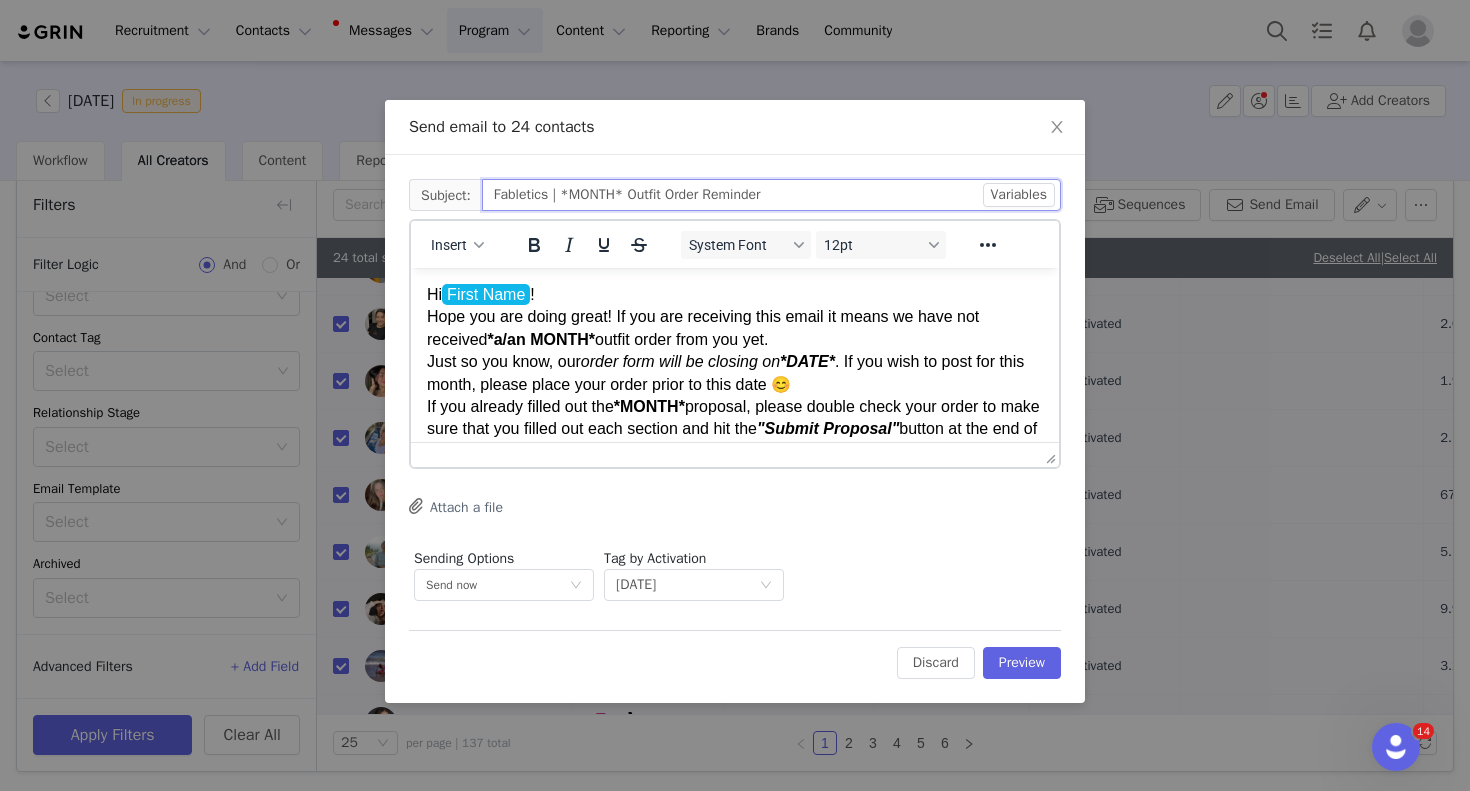 drag, startPoint x: 638, startPoint y: 185, endPoint x: 594, endPoint y: 187, distance: 44.04543 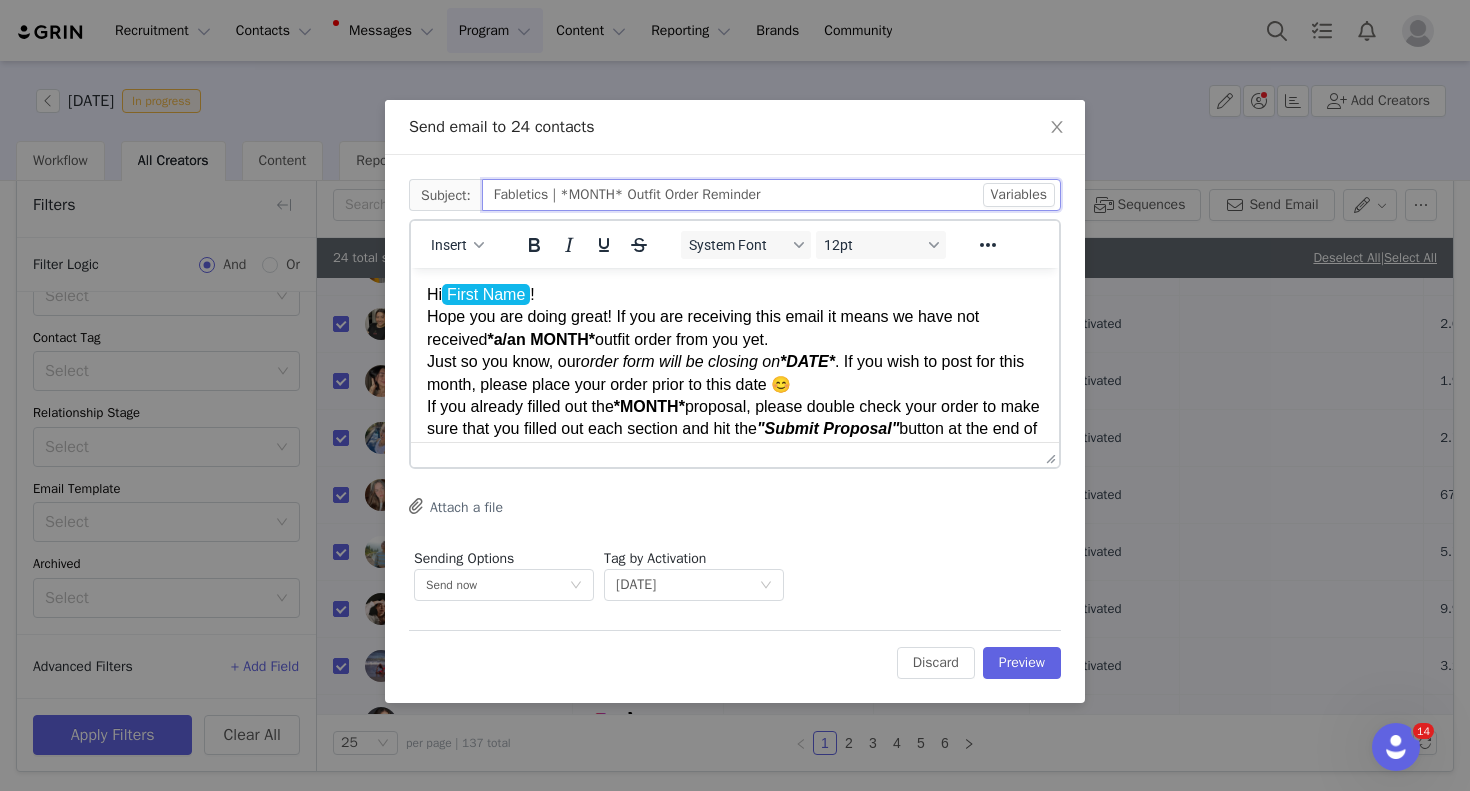 click on "Fabletics | *MONTH* Outfit Order Reminder" at bounding box center (771, 195) 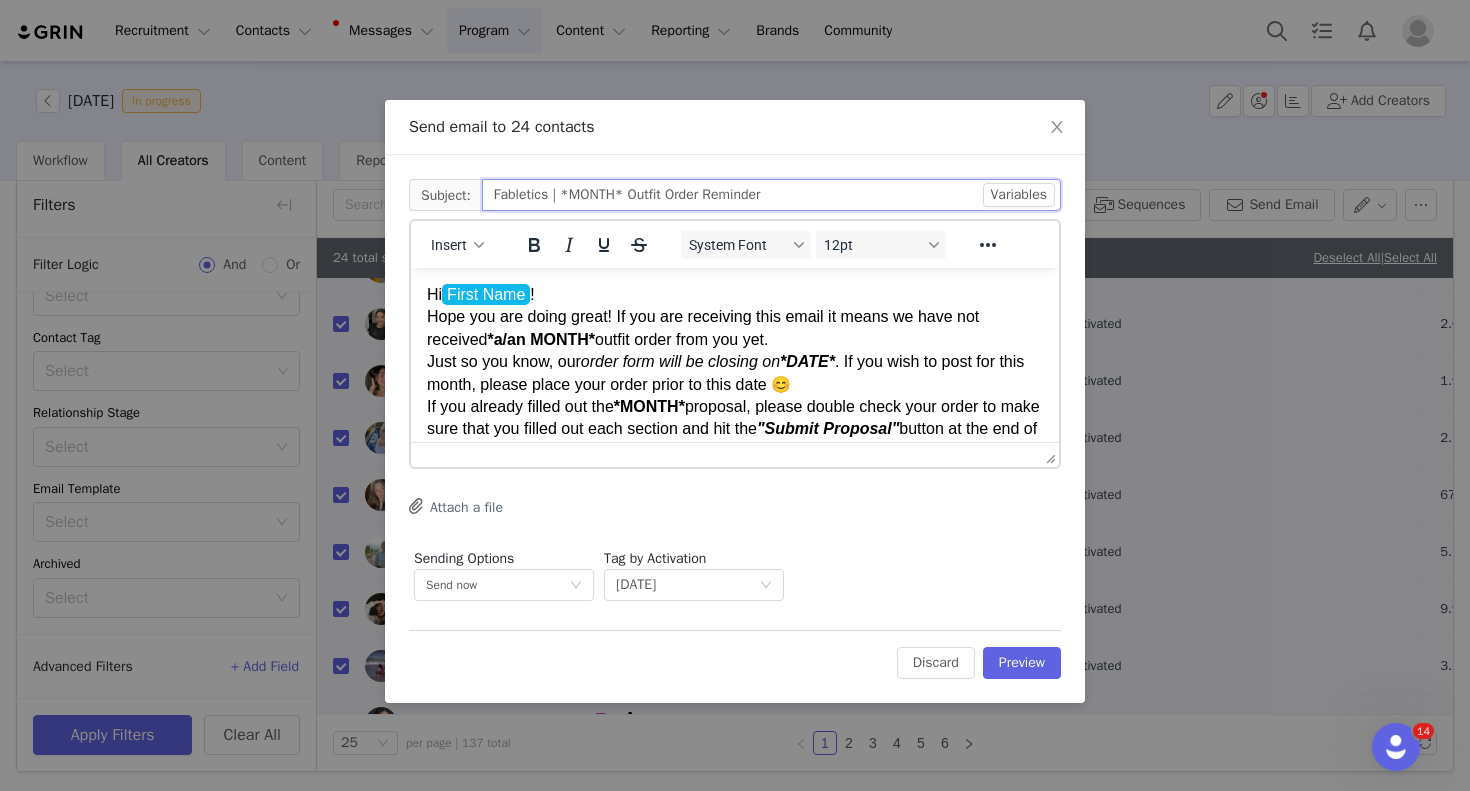 drag, startPoint x: 561, startPoint y: 190, endPoint x: 635, endPoint y: 200, distance: 74.672615 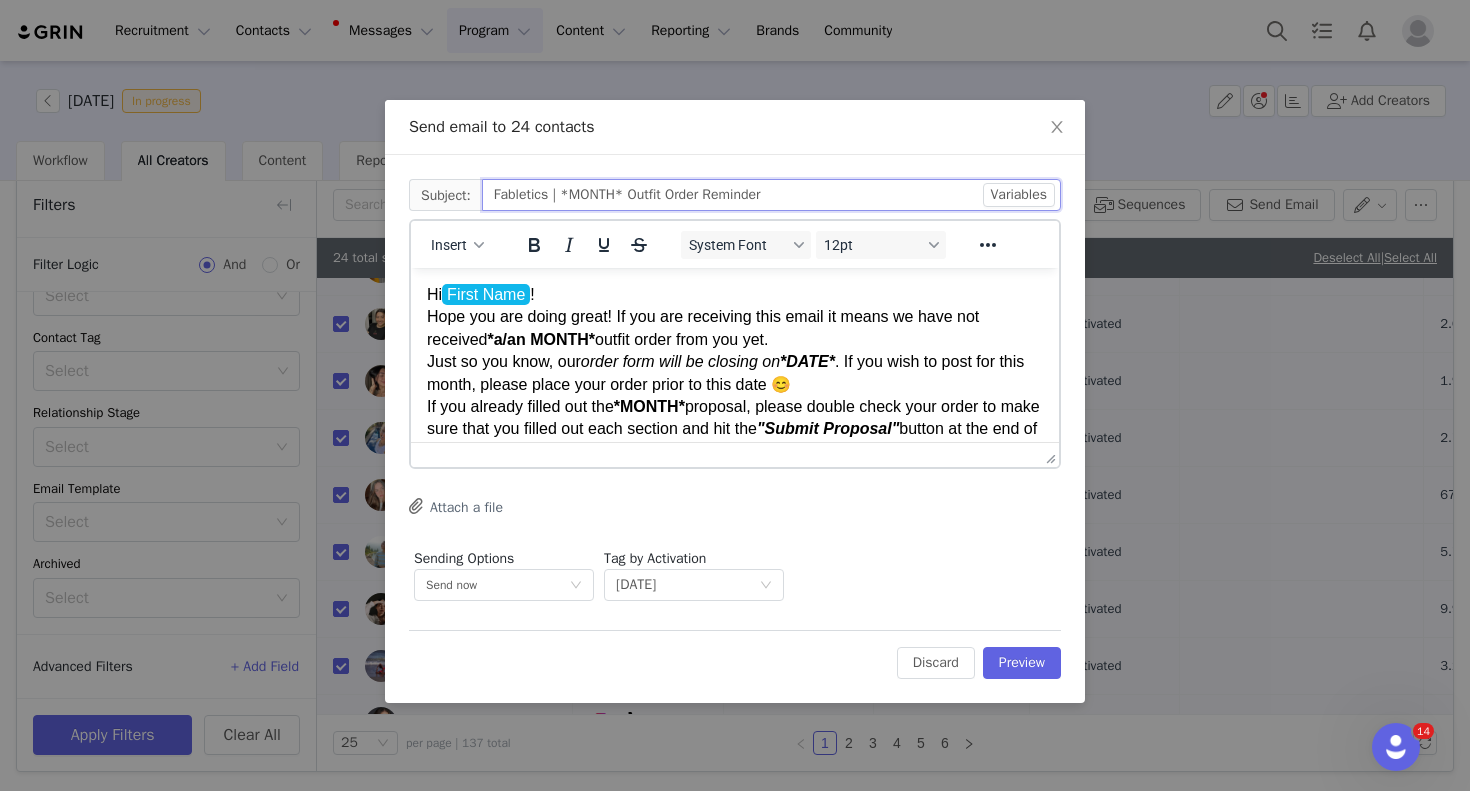 click on "Fabletics | *MONTH* Outfit Order Reminder" at bounding box center (771, 195) 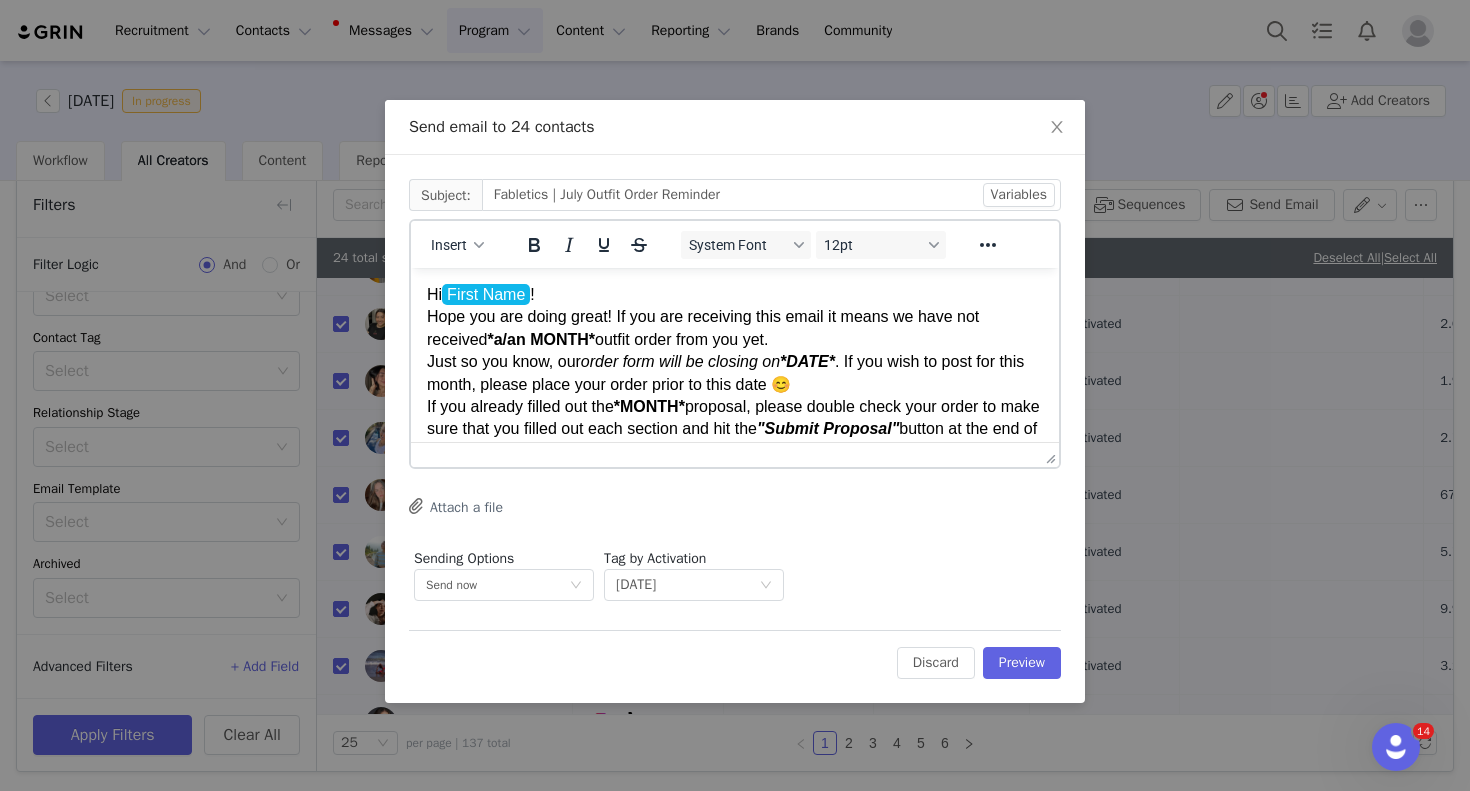 click on "Hi  First Name ! Hope you are doing great! If you are receiving this email it means we have not received  *a/an MONTH*  outfit order from you yet. Just so you know, our  order form will be closing on  *DATE* . If you wish to post for this month, please place your order prior to this date 😊 If you already filled out the  *MONTH*  proposal, please double check your order to make sure that you filled out each section and hit the  "Submit Proposal"  button at the end of the process.  You can submit your  *MONTH*  order here:  Live Url: fabletics.grin.live Thanks! Xo Sandra" at bounding box center [735, 407] 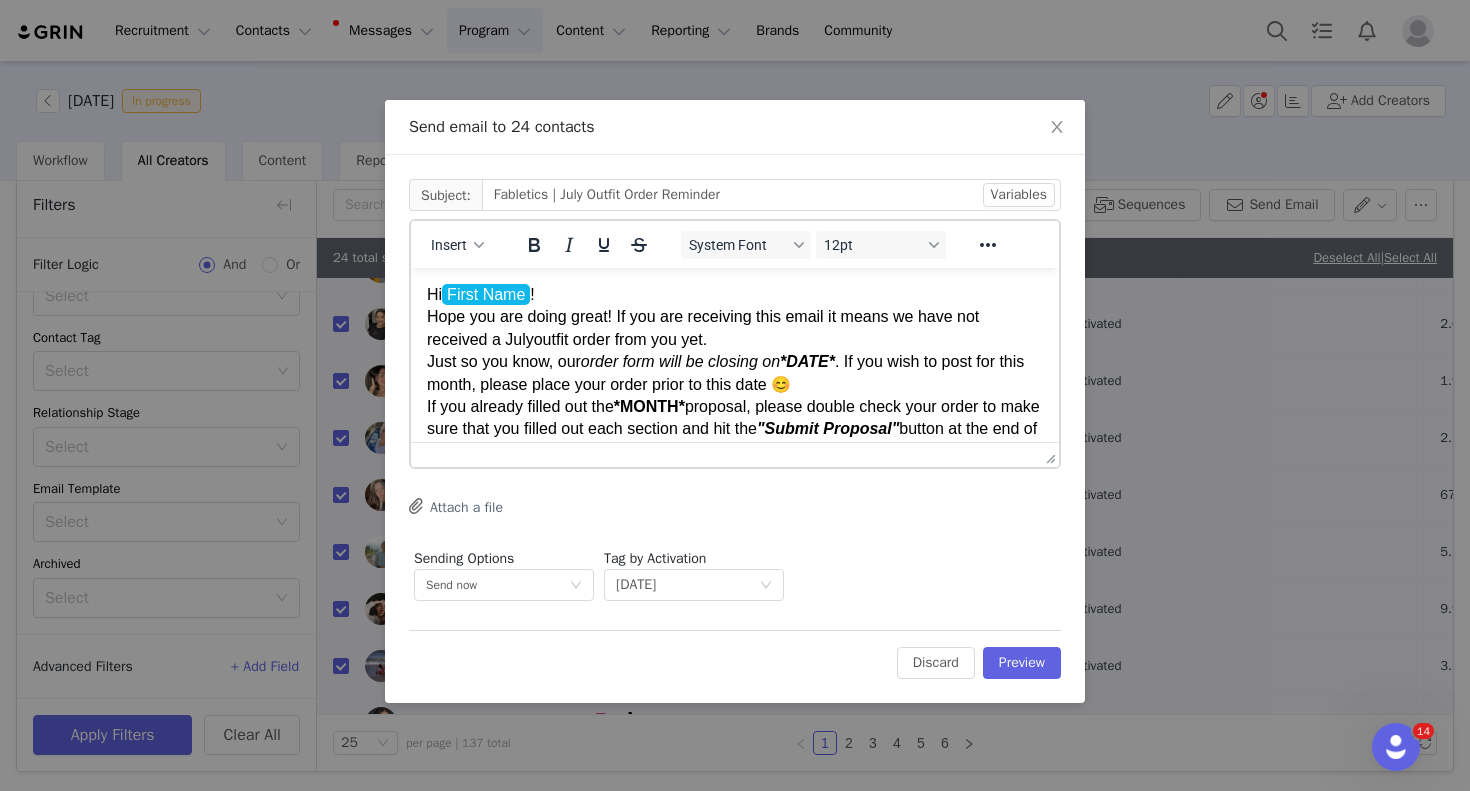 click on "order form will be closing on  *DATE*" at bounding box center (708, 361) 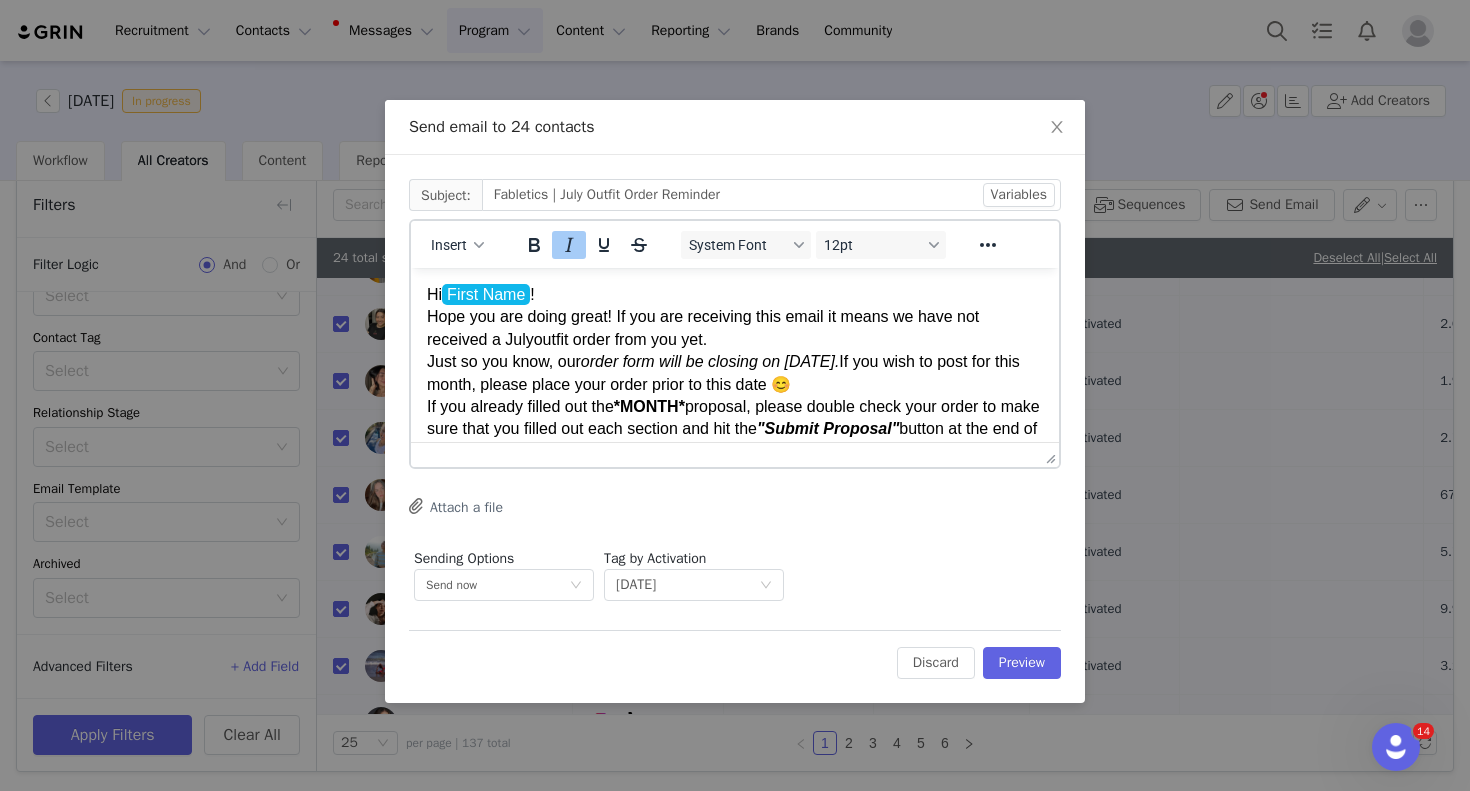 click on "Hi  First Name ! Hope you are doing great! If you are receiving this email it means we have not received a July  outfit order from you yet. Just so you know, our  order form will be closing on July 11th.  If you wish to post for this month, please place your order prior to this date 😊 If you already filled out the  *MONTH*  proposal, please double check your order to make sure that you filled out each section and hit the  "Submit Proposal"  button at the end of the process.  You can submit your  *MONTH*  order here:  Live Url: fabletics.grin.live Thanks! Xo Sandra" at bounding box center [735, 407] 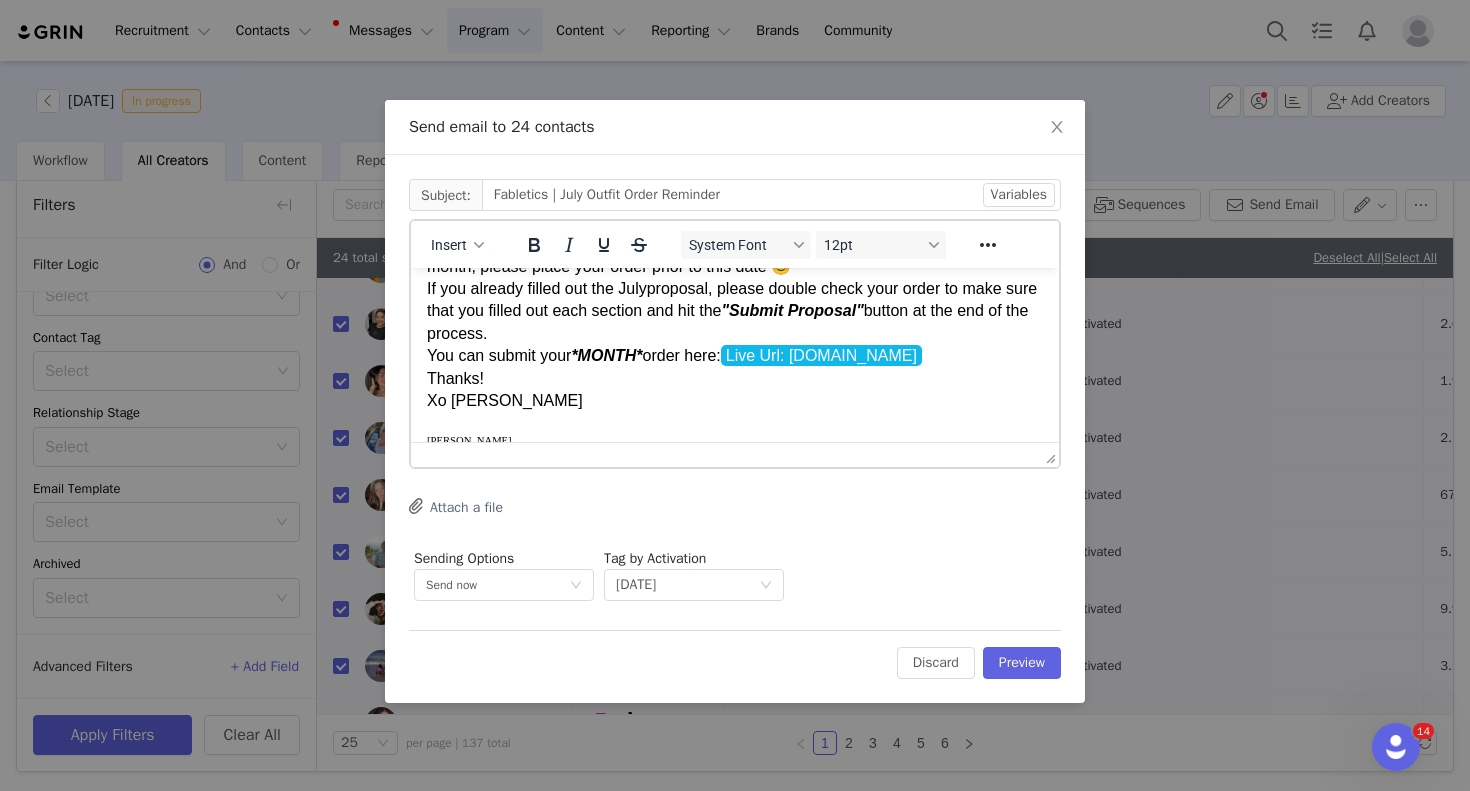scroll, scrollTop: 120, scrollLeft: 0, axis: vertical 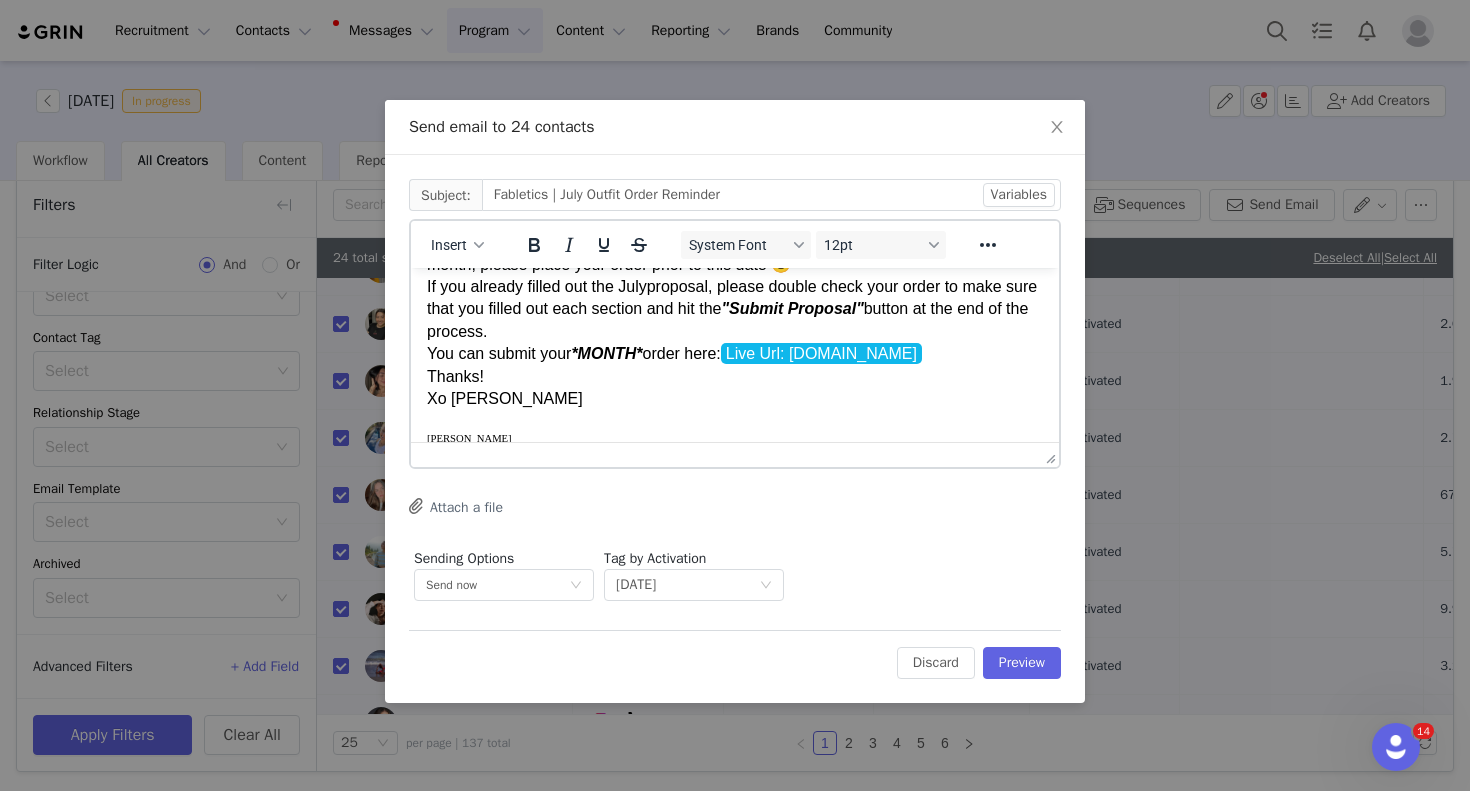 click on "Hi  First Name ! Hope you are doing great! If you are receiving this email it means we have not received a July  outfit order from you yet. Just so you know, our  order form will be closing on July 11th.  If you wish to post for this month, please place your order prior to this date 😊 If you already filled out the July  proposal, please double check your order to make sure that you filled out each section and hit the  "Submit Proposal"  button at the end of the process.  You can submit your  *MONTH*  order here:  Live Url: fabletics.grin.live Thanks! Xo Sandra" at bounding box center [735, 287] 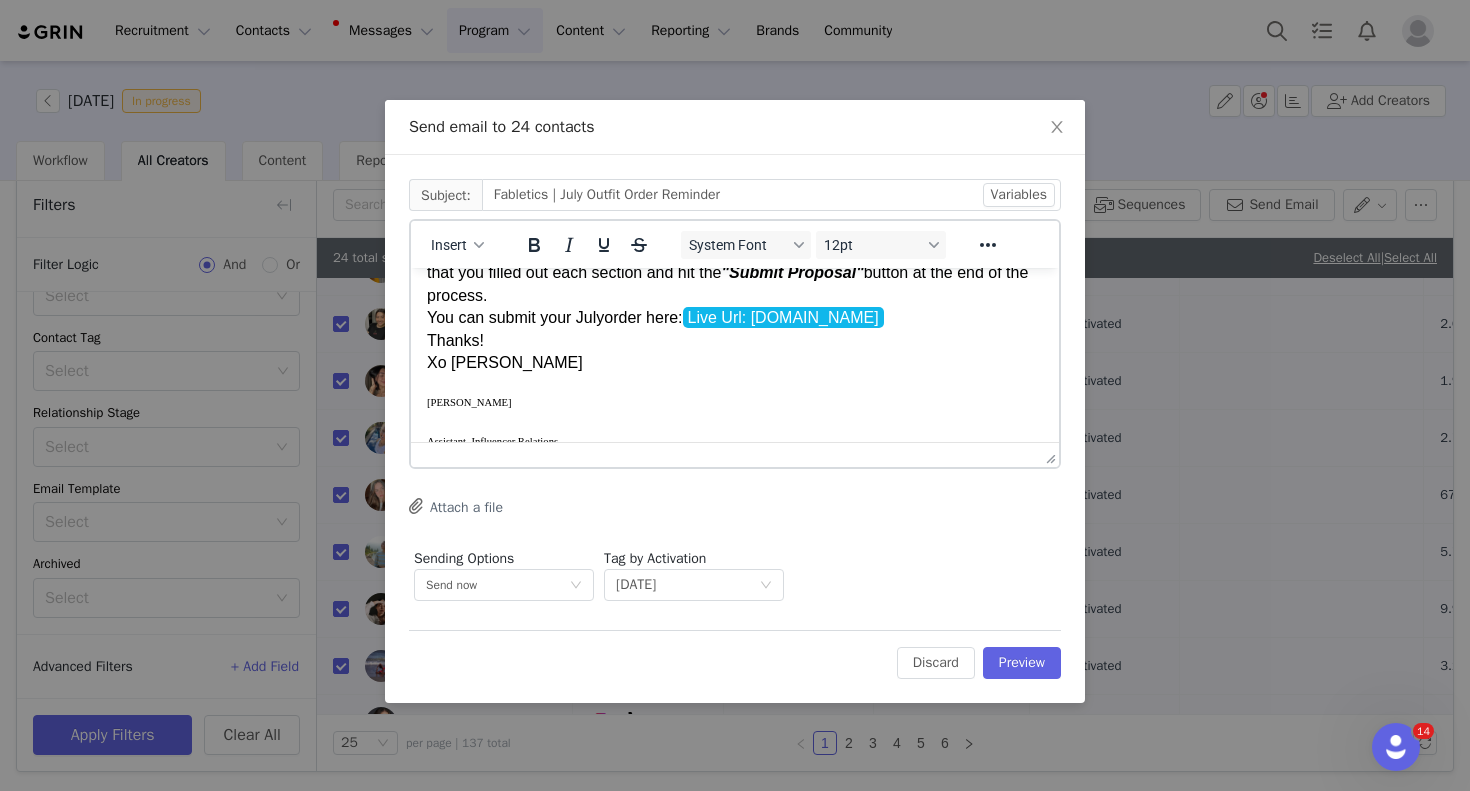 scroll, scrollTop: 0, scrollLeft: 0, axis: both 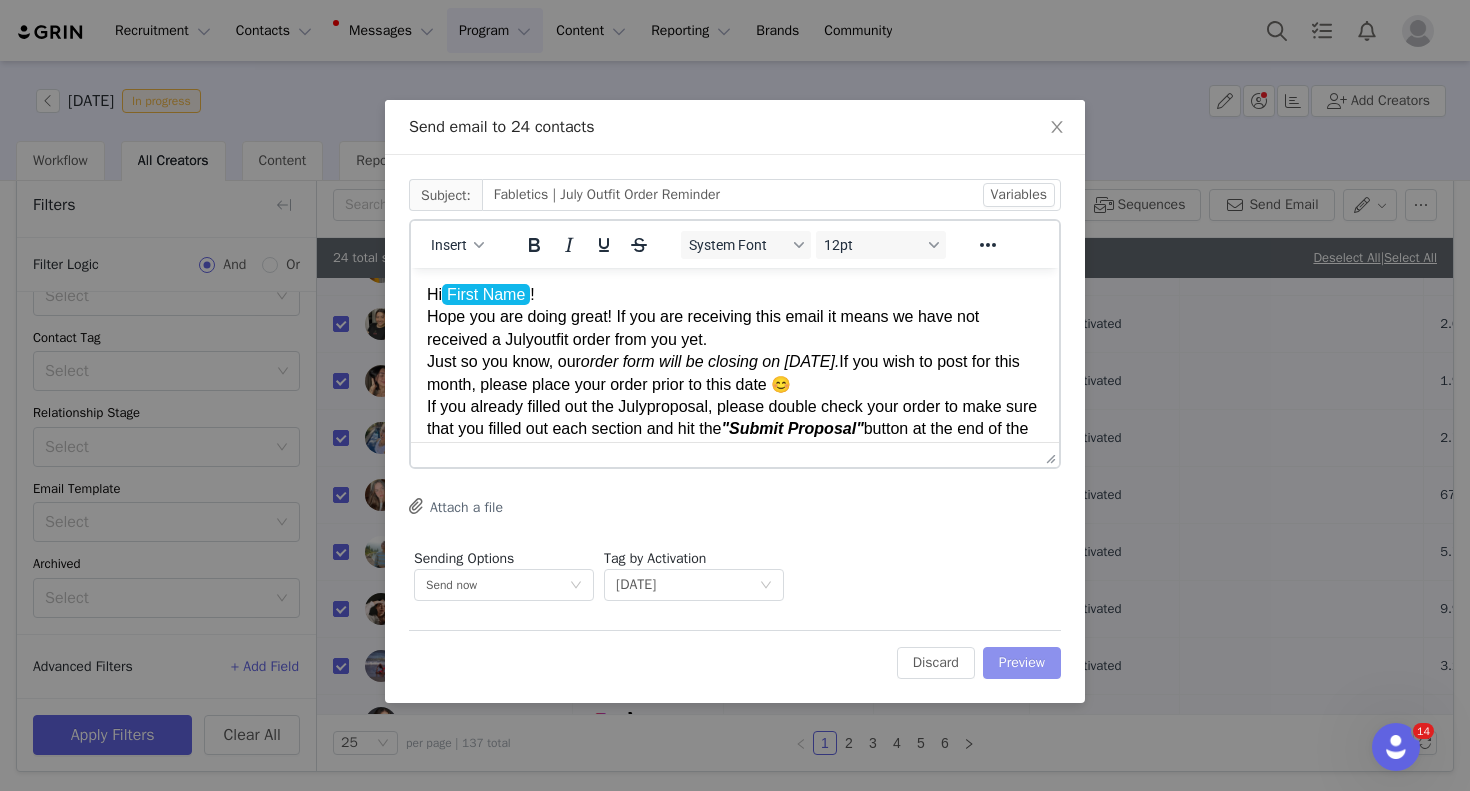 click on "Preview" at bounding box center (1022, 663) 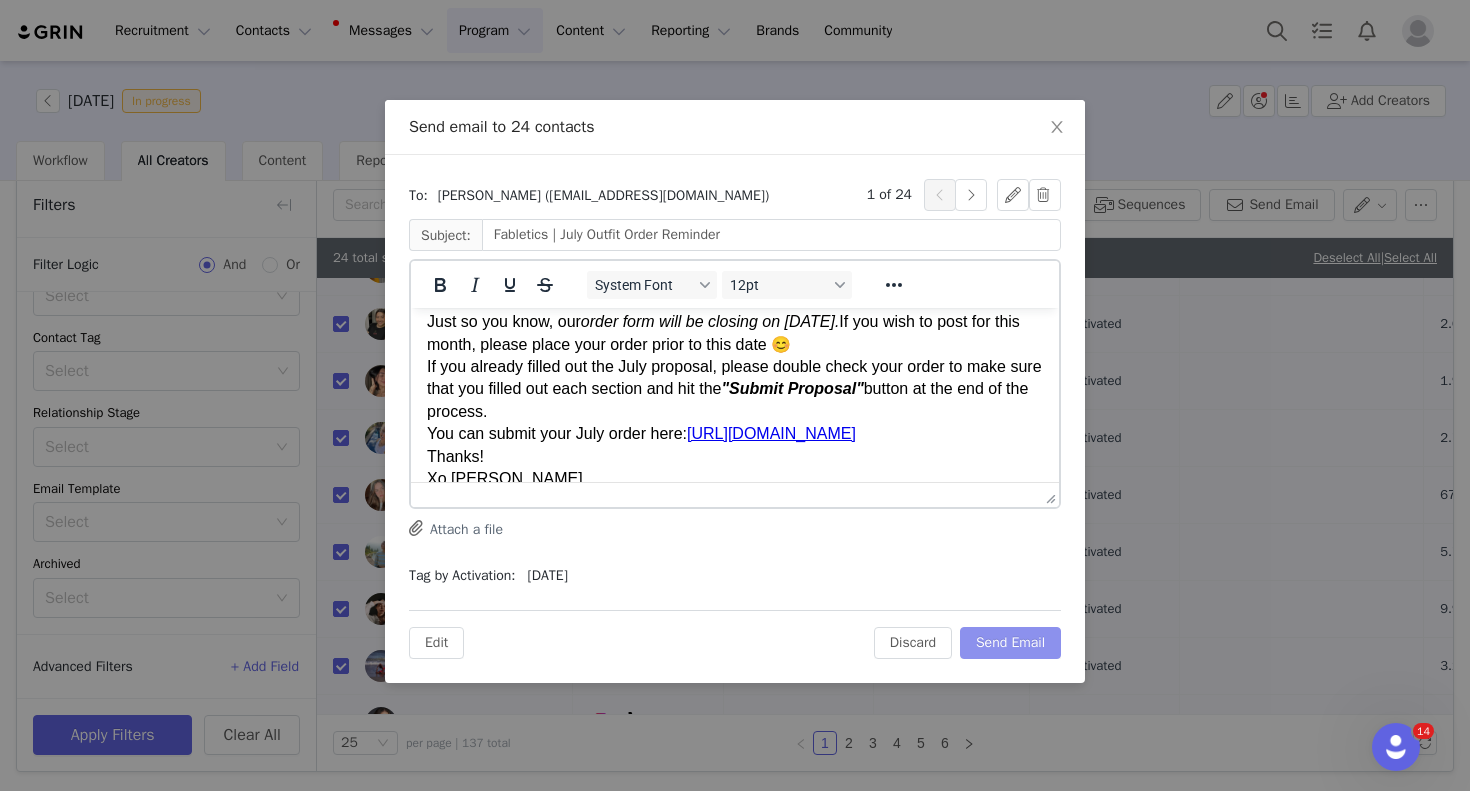 scroll, scrollTop: 0, scrollLeft: 0, axis: both 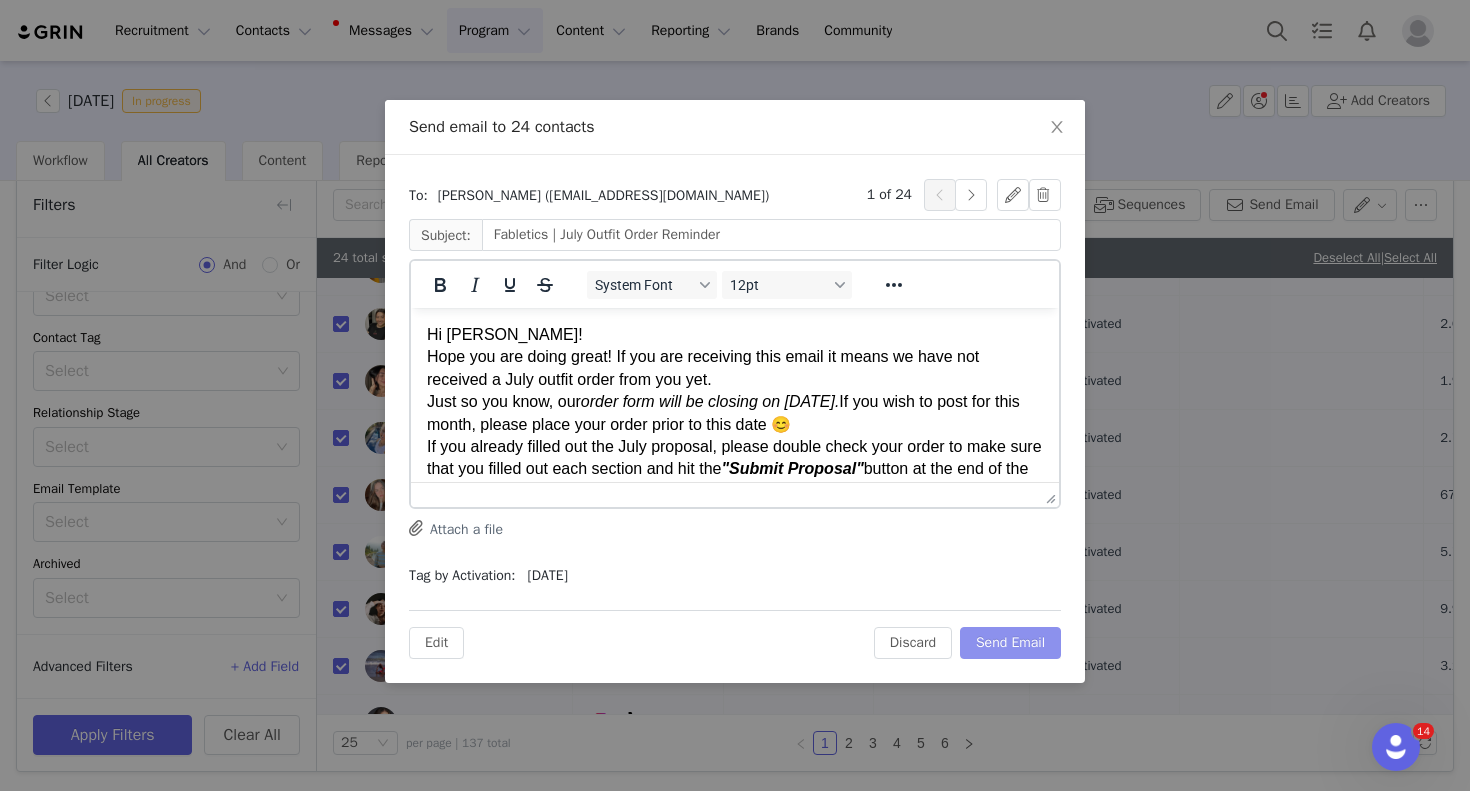 click on "Send Email" at bounding box center [1010, 643] 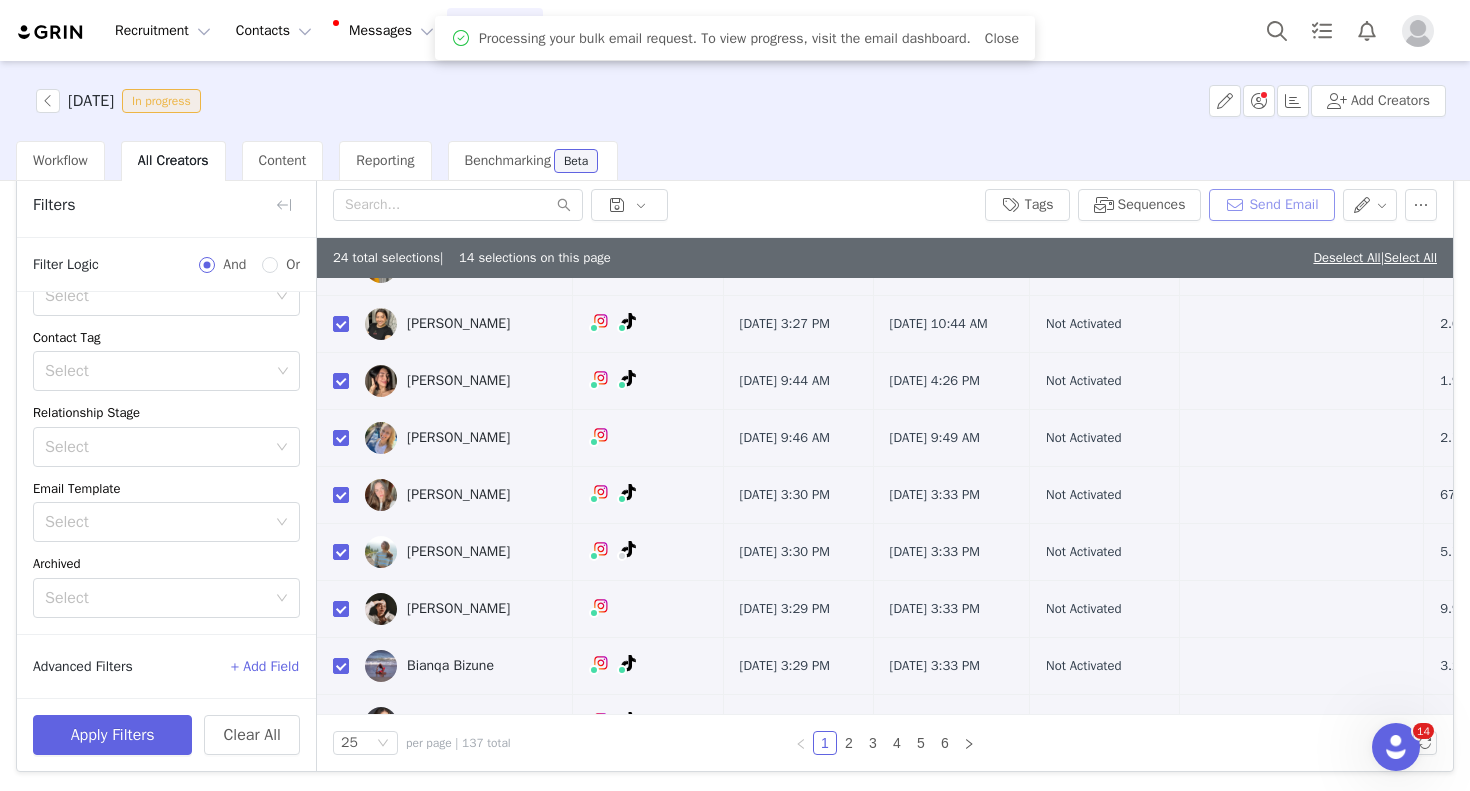scroll, scrollTop: 0, scrollLeft: 0, axis: both 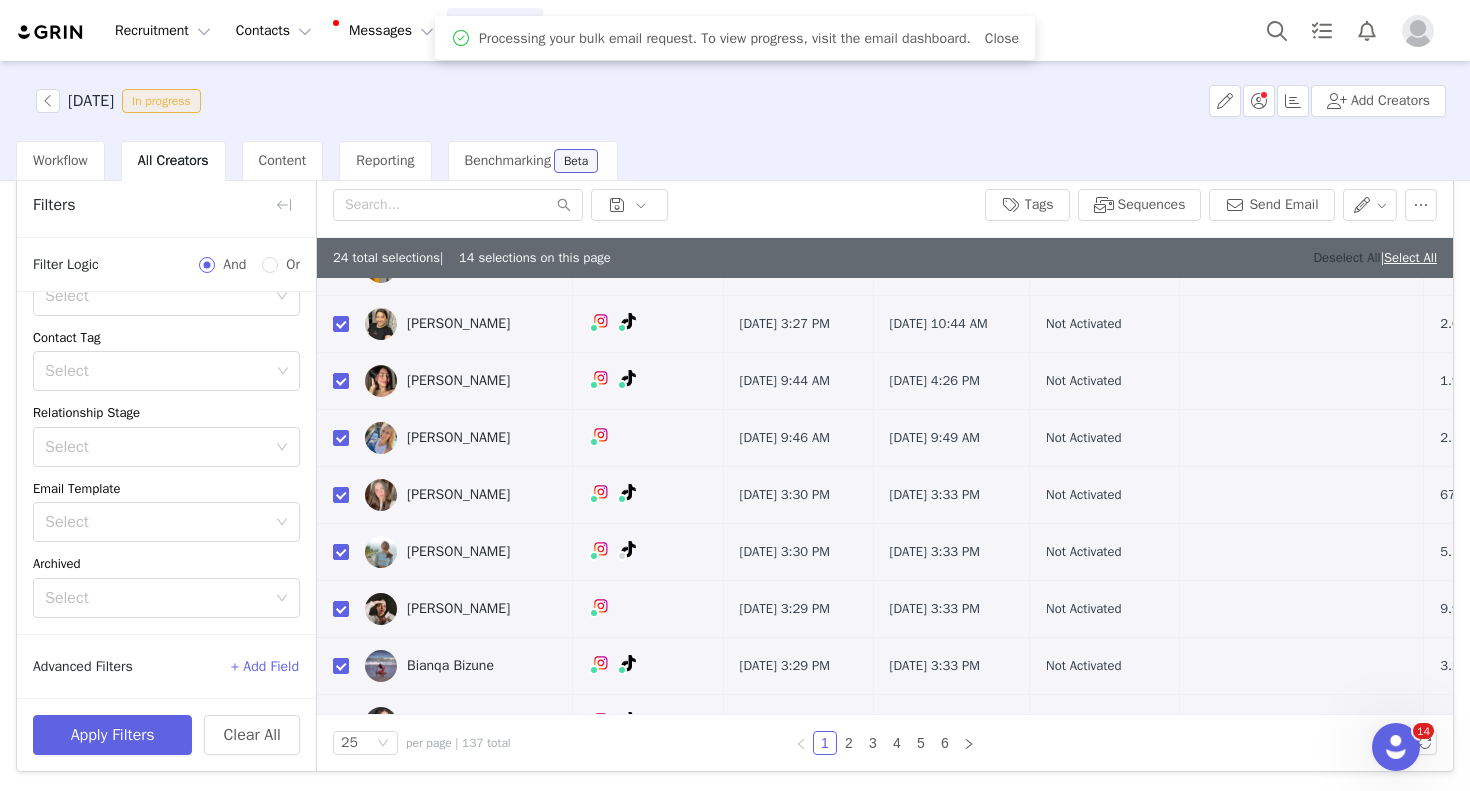 click on "Deselect All" at bounding box center (1346, 257) 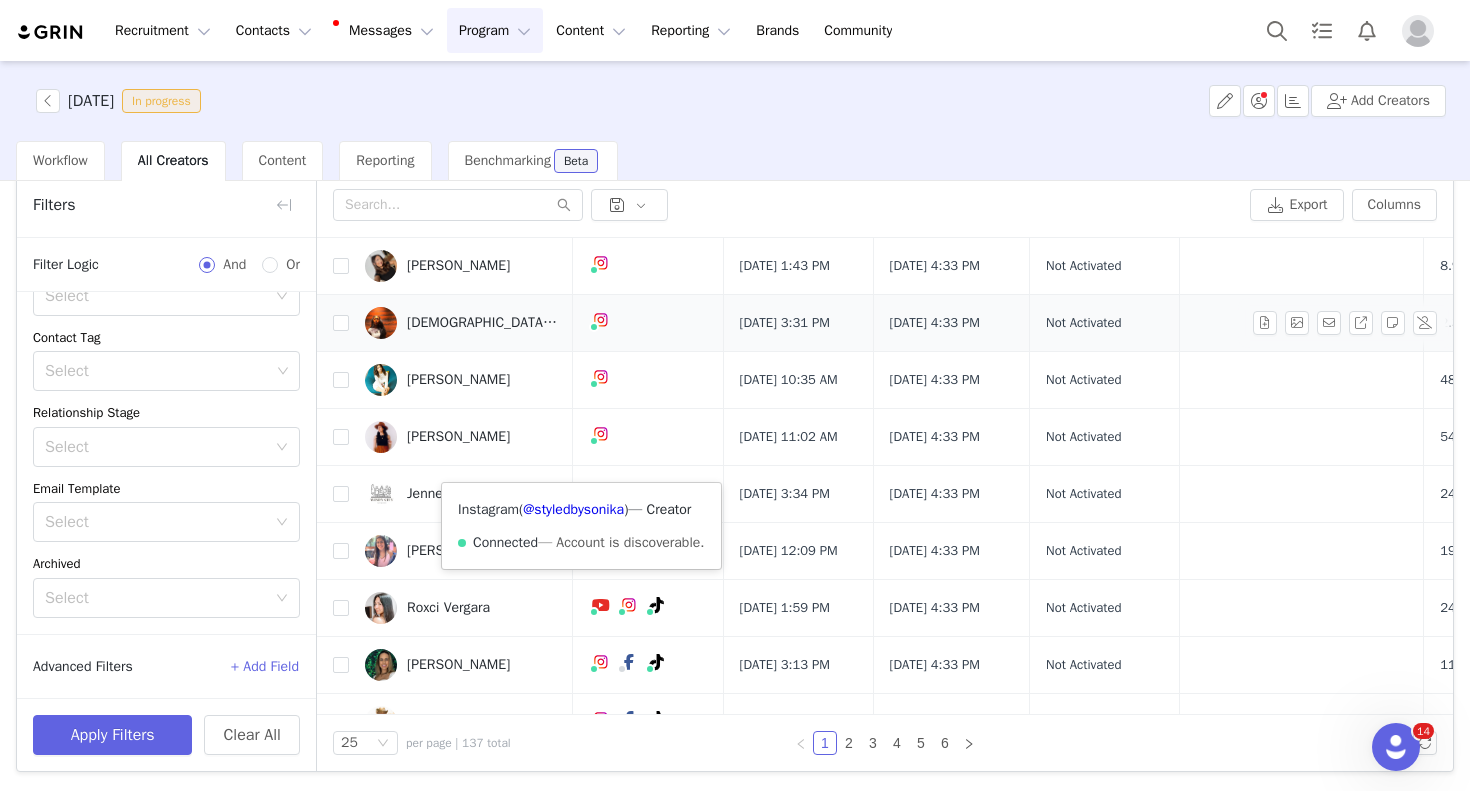 scroll, scrollTop: 0, scrollLeft: 0, axis: both 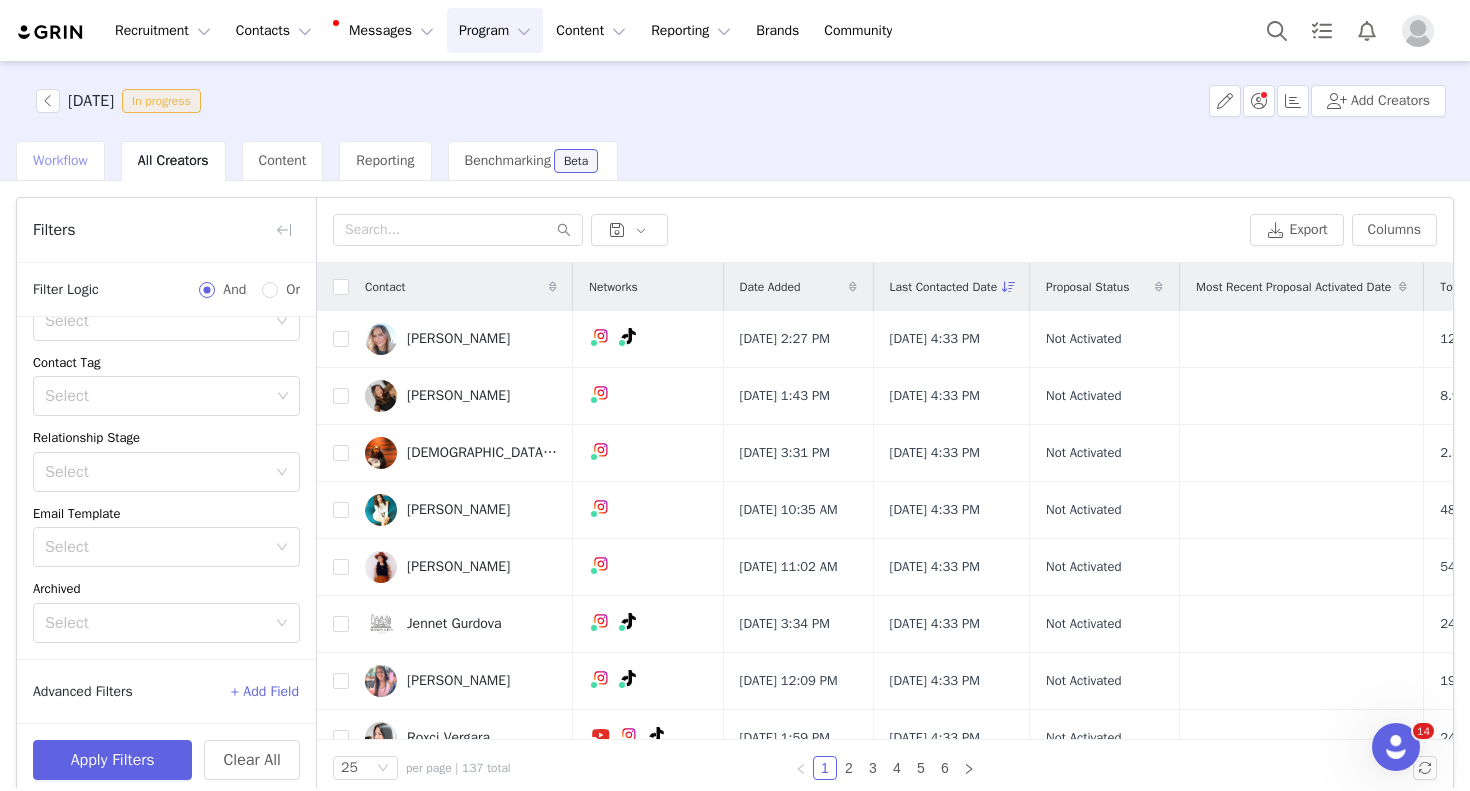 click on "Workflow" at bounding box center (60, 161) 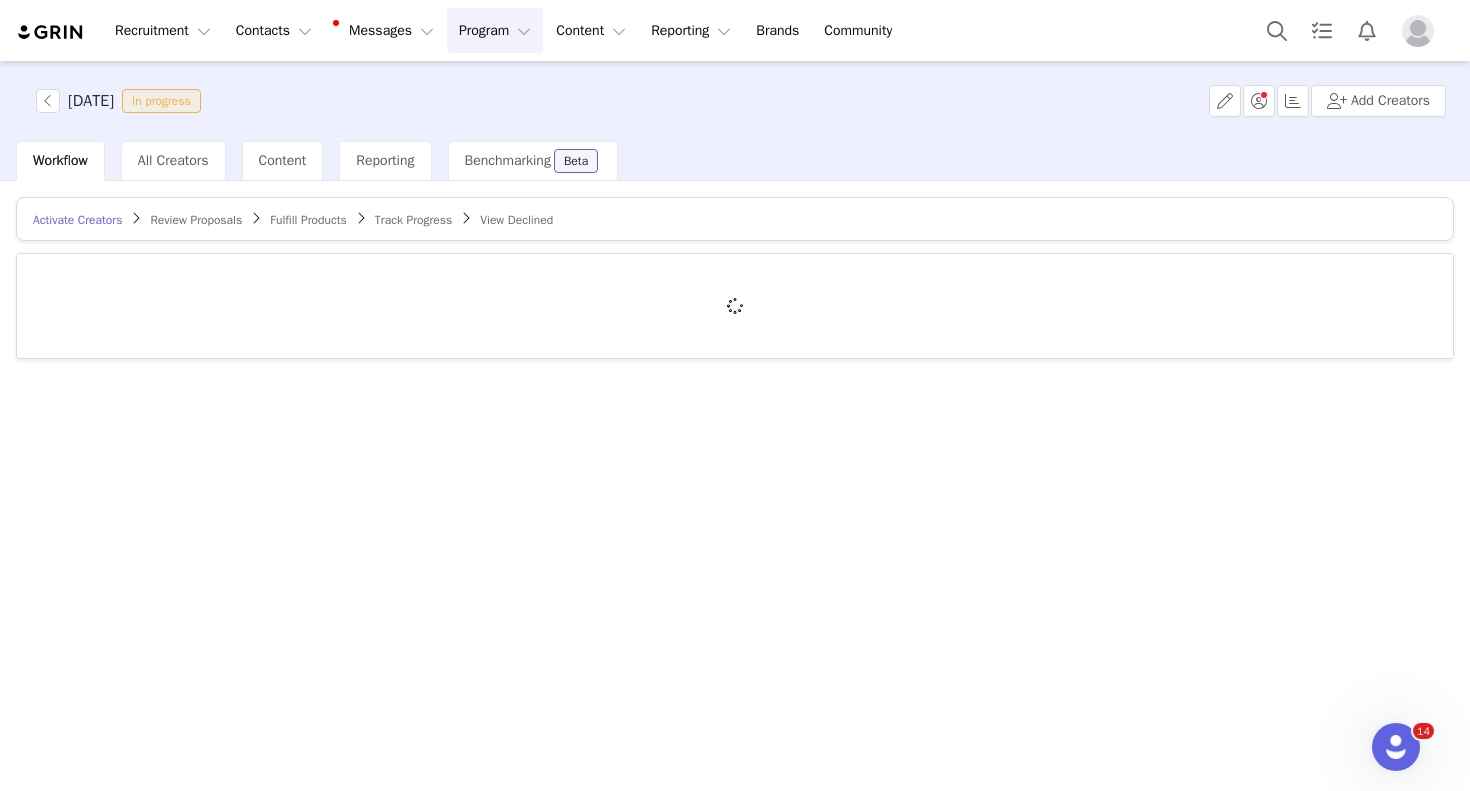 click on "Track Progress" at bounding box center (413, 220) 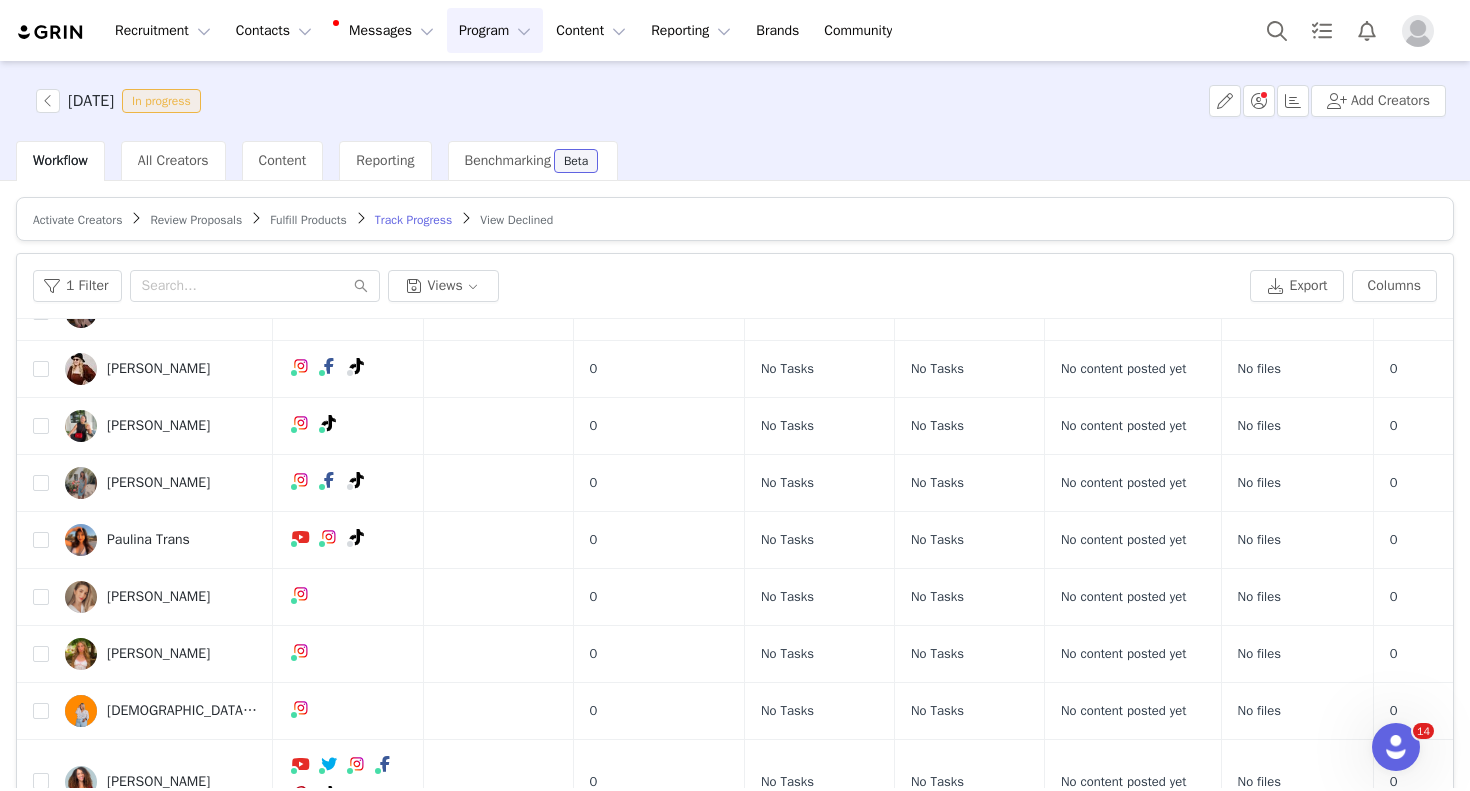 scroll, scrollTop: 1133, scrollLeft: 0, axis: vertical 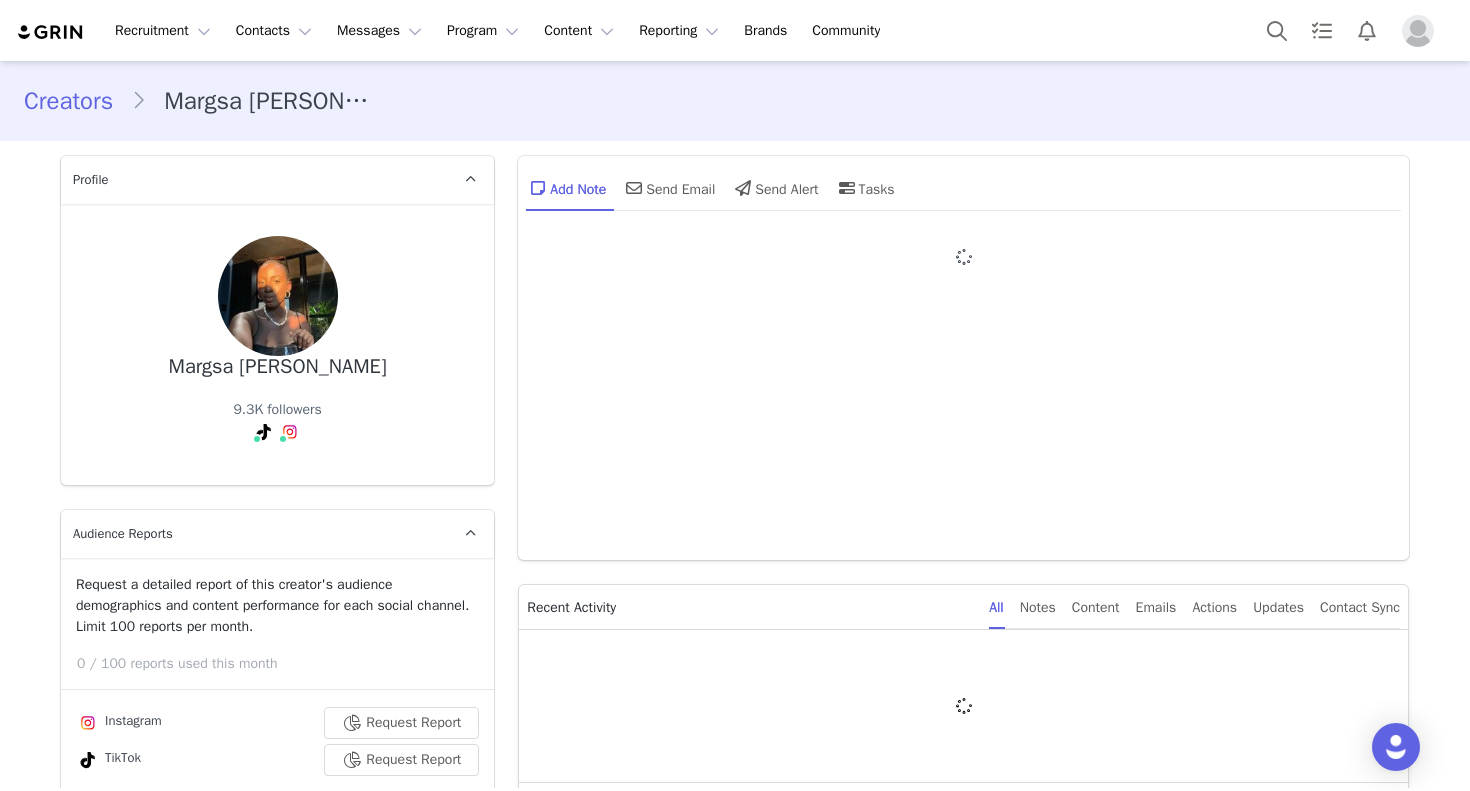 type on "+1 ([GEOGRAPHIC_DATA])" 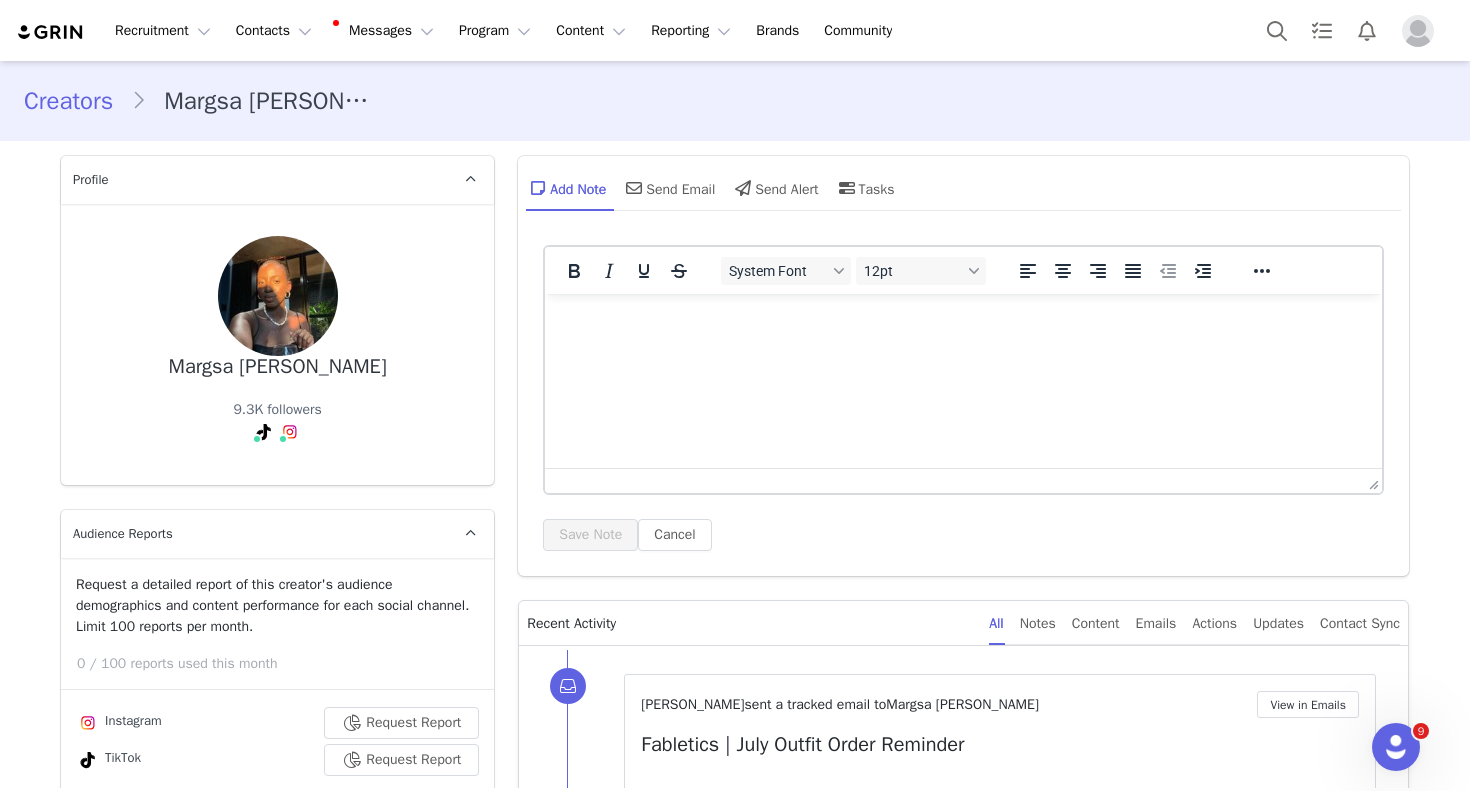 scroll, scrollTop: 0, scrollLeft: 0, axis: both 